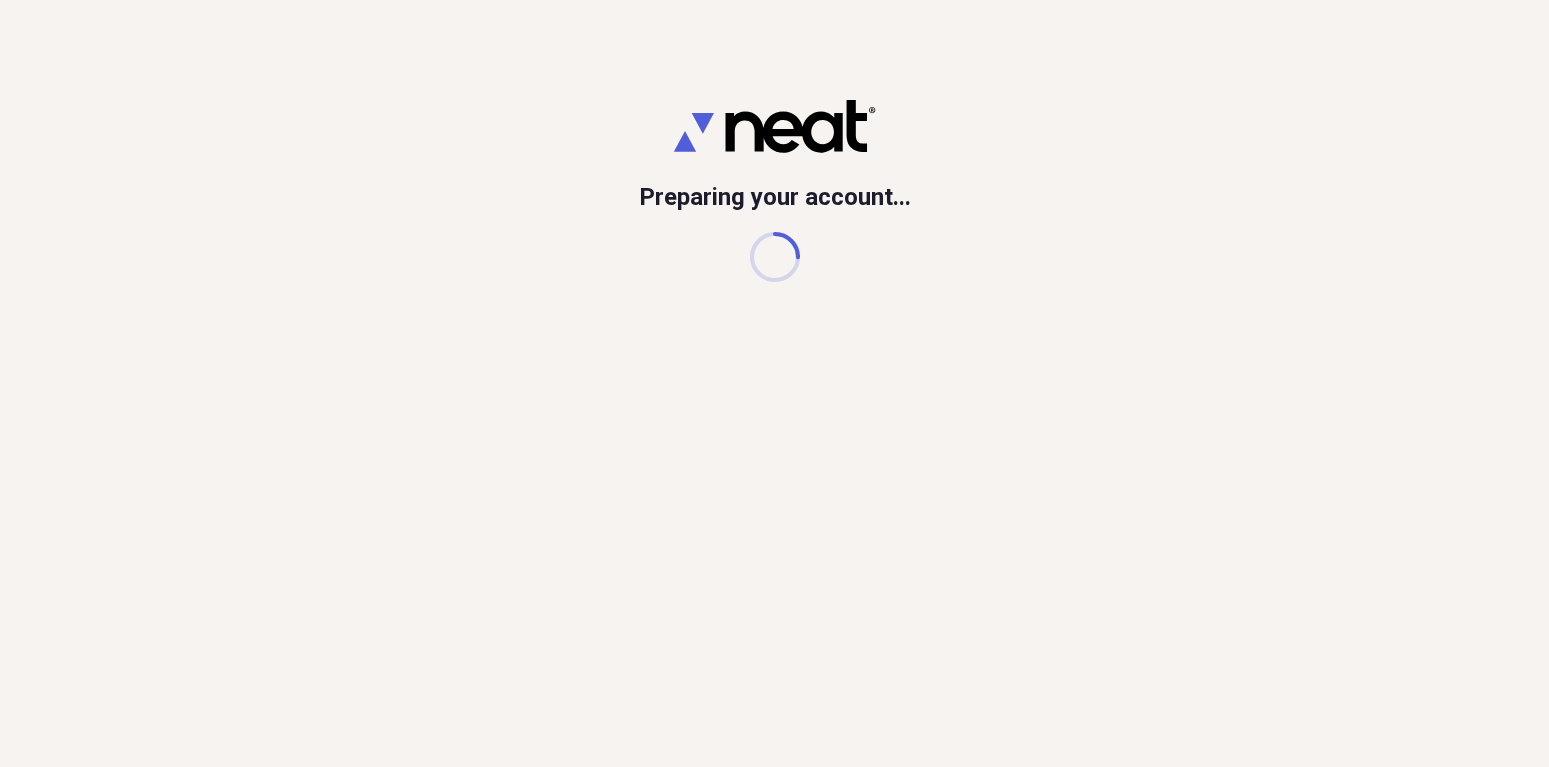 scroll, scrollTop: 0, scrollLeft: 0, axis: both 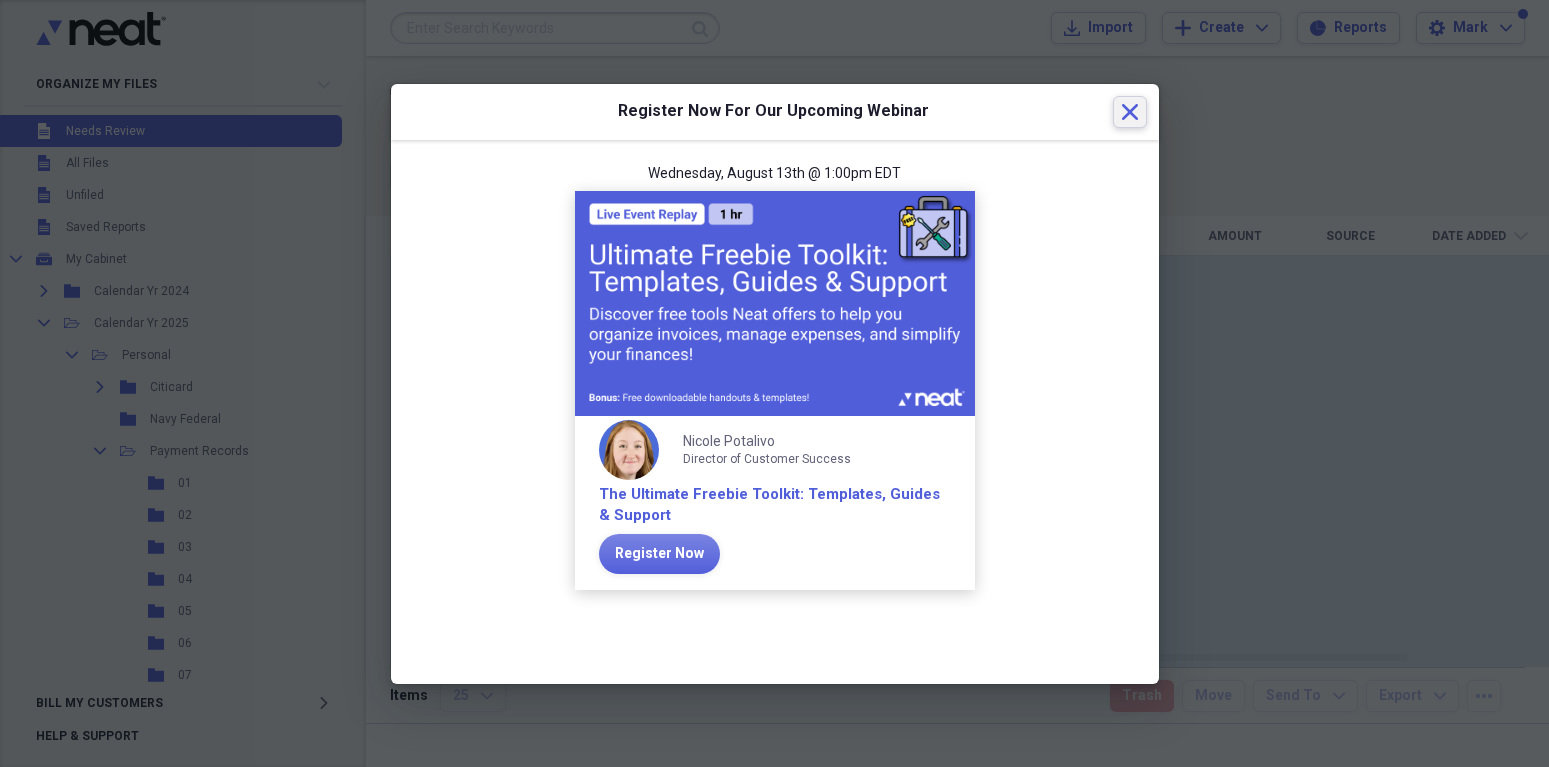 click 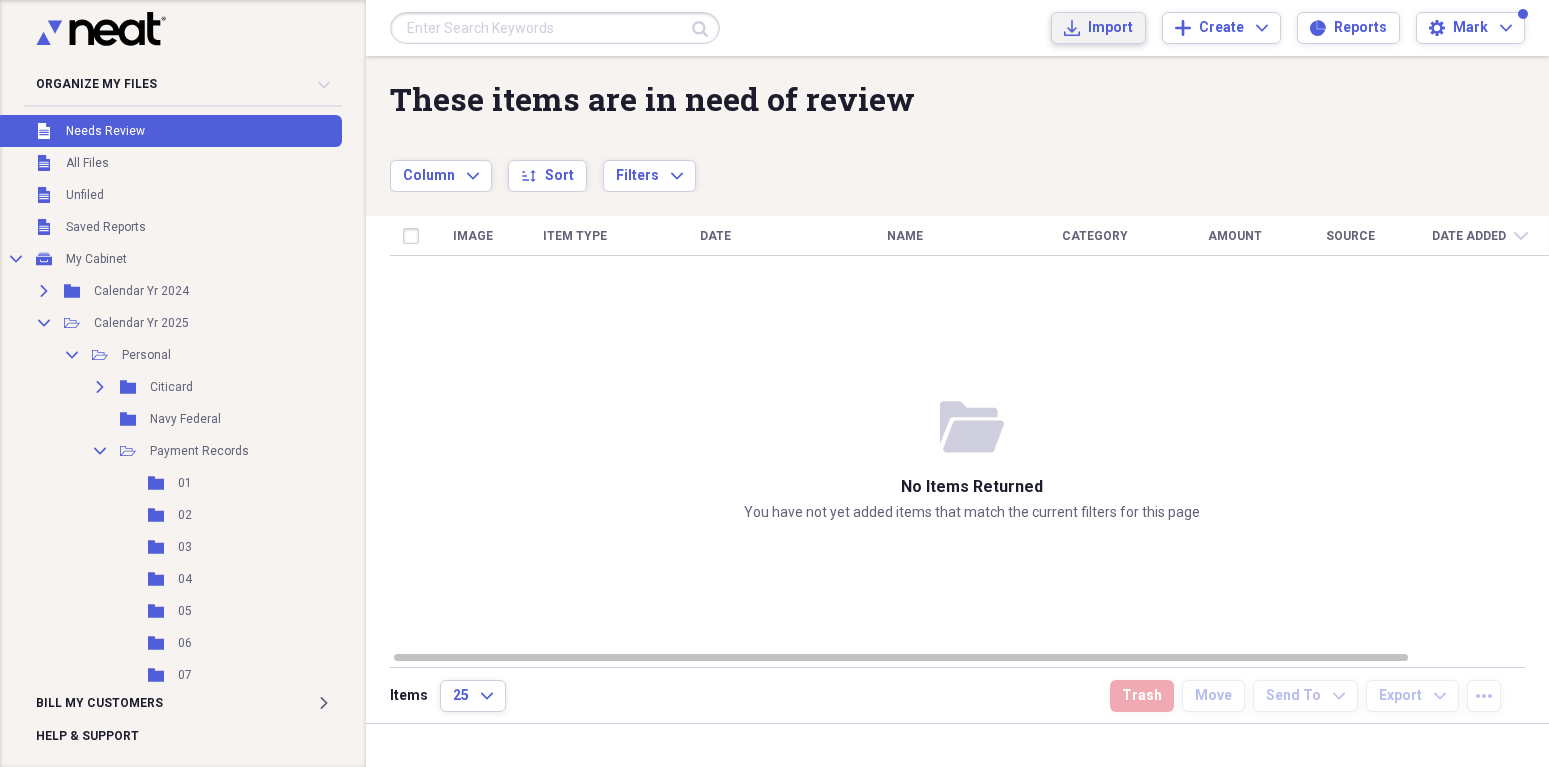 click on "Import" at bounding box center (1110, 28) 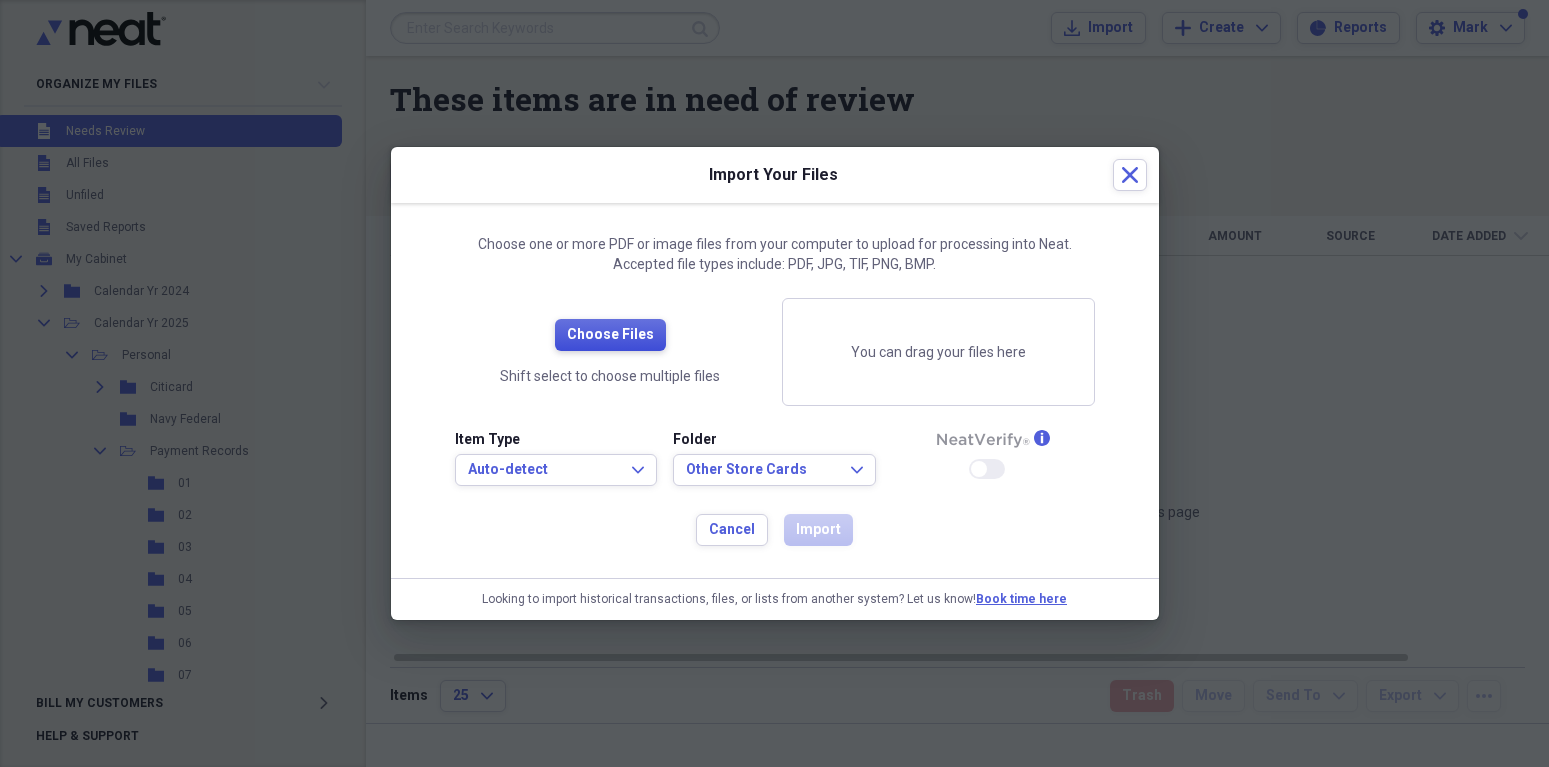 click on "Choose Files" at bounding box center (610, 335) 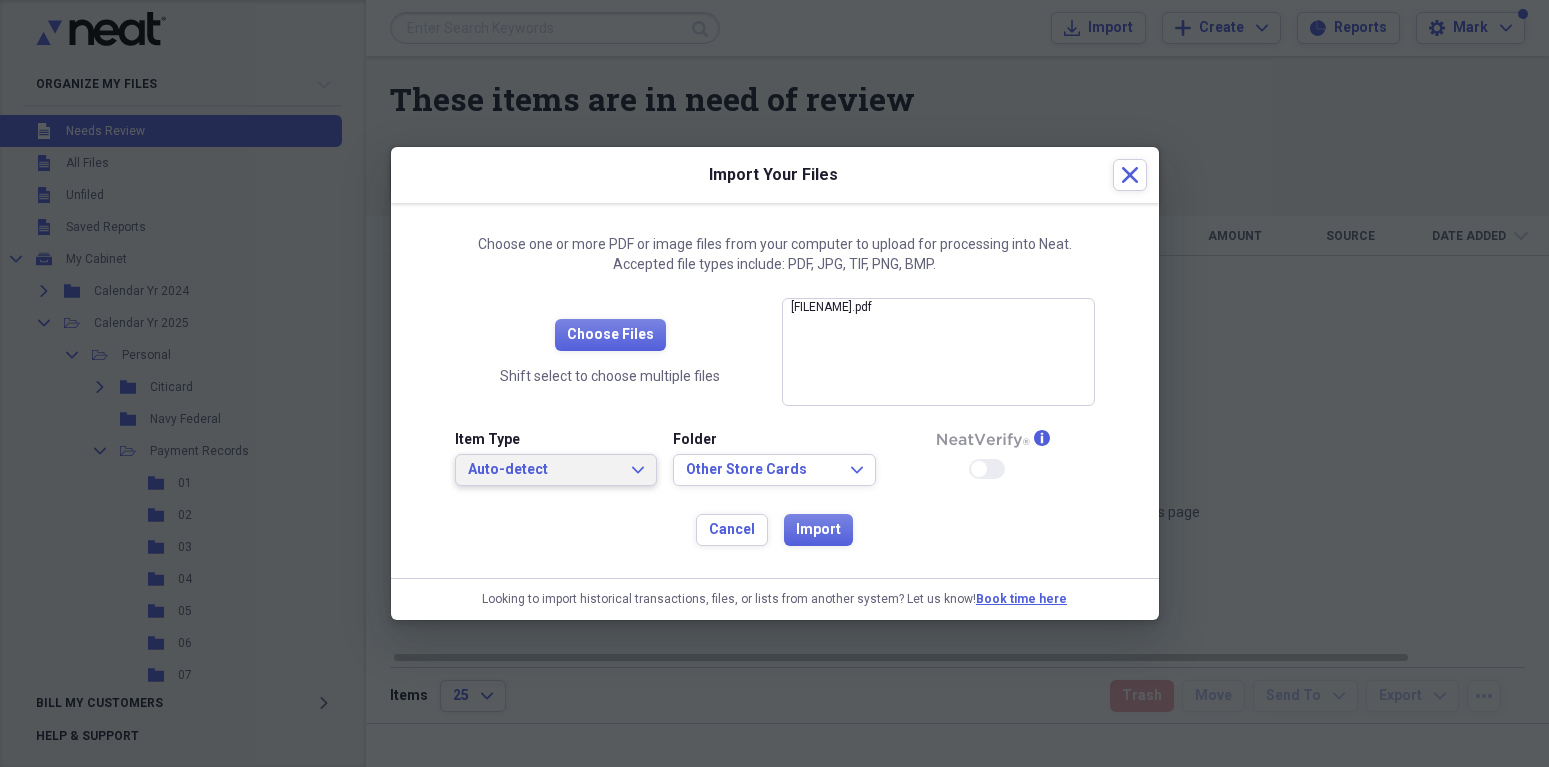 click on "Auto-detect Expand" at bounding box center (556, 470) 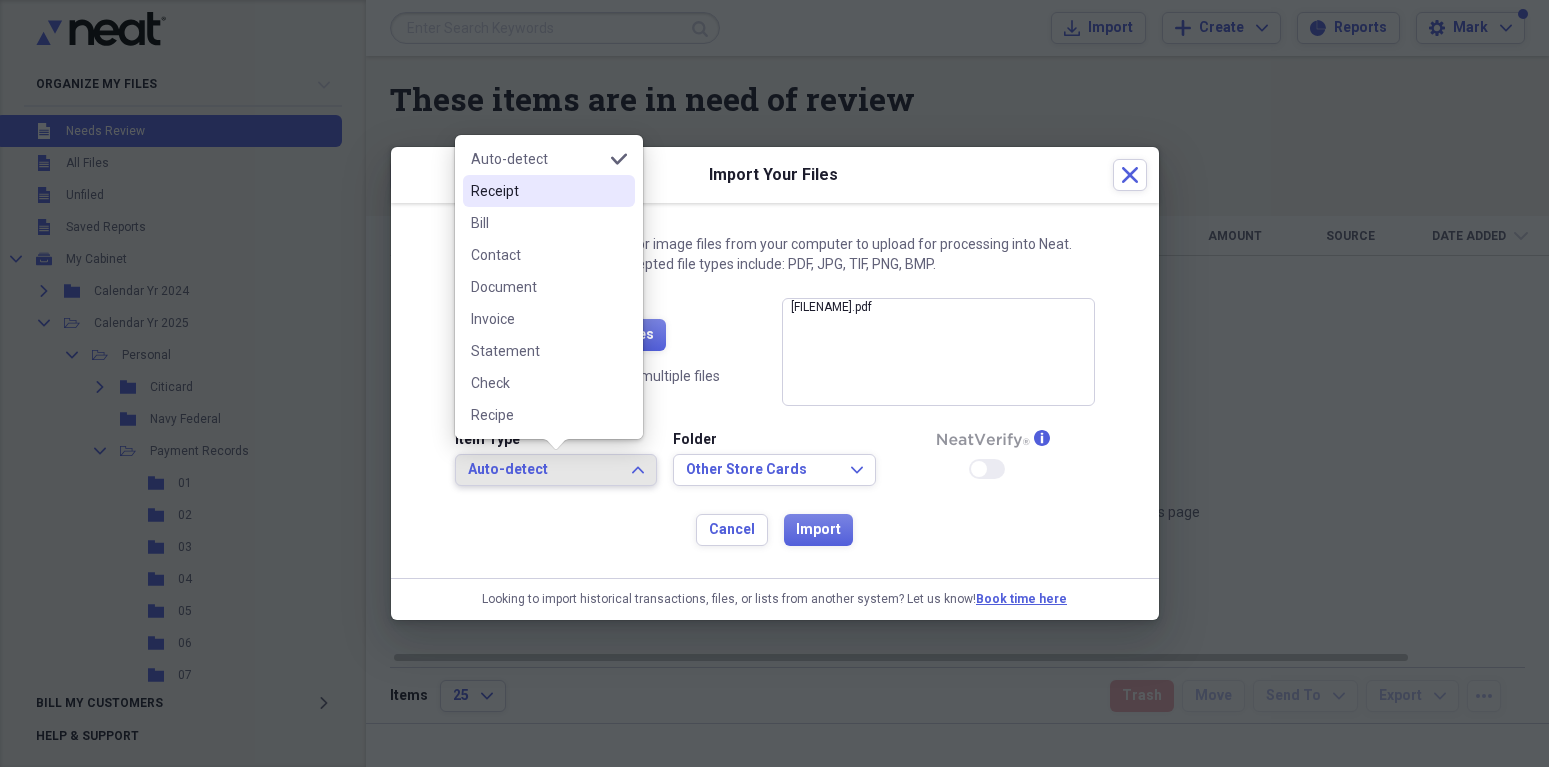 click on "Receipt" at bounding box center [549, 191] 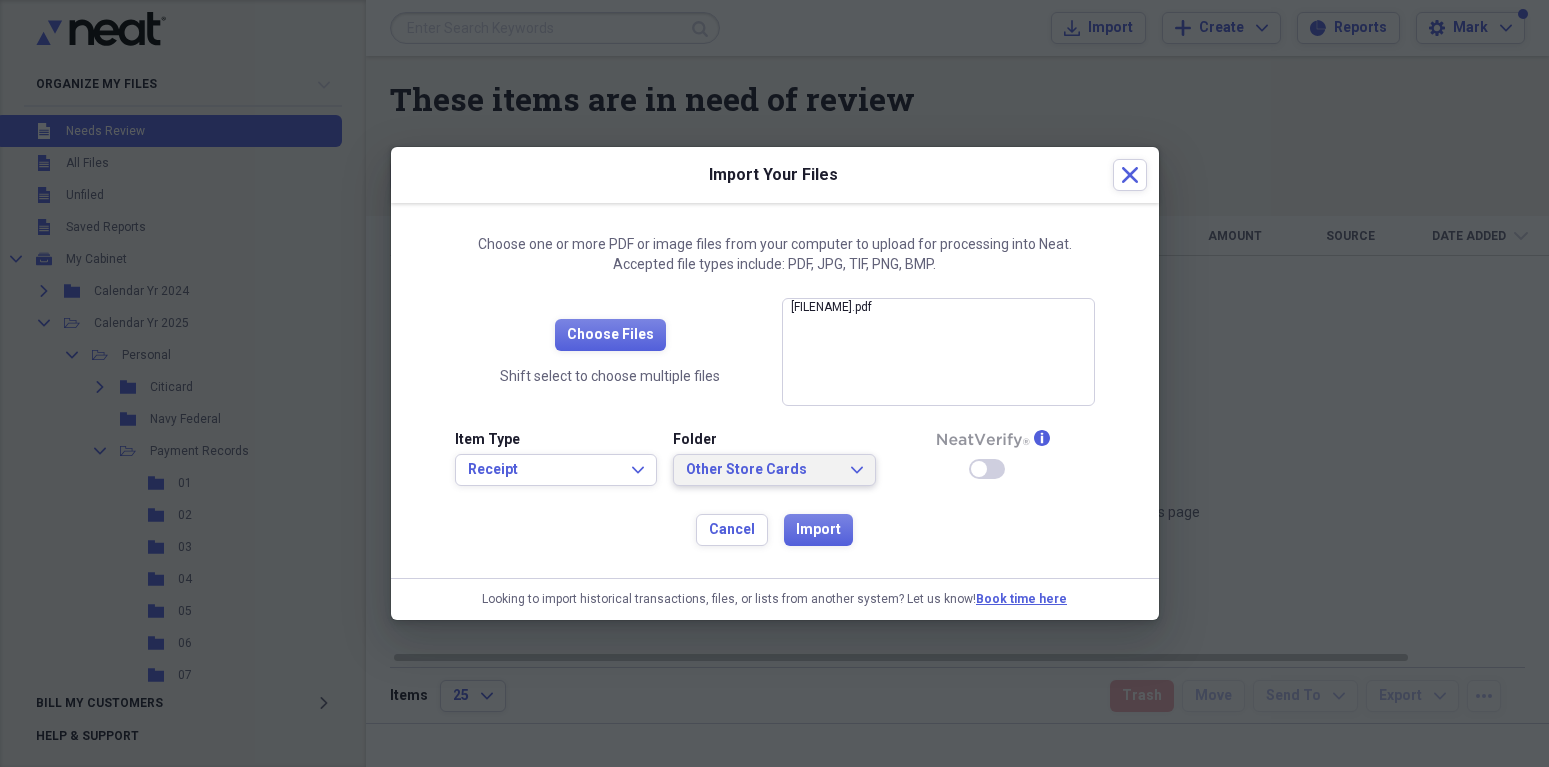 click on "Other Store Cards Expand" at bounding box center (774, 470) 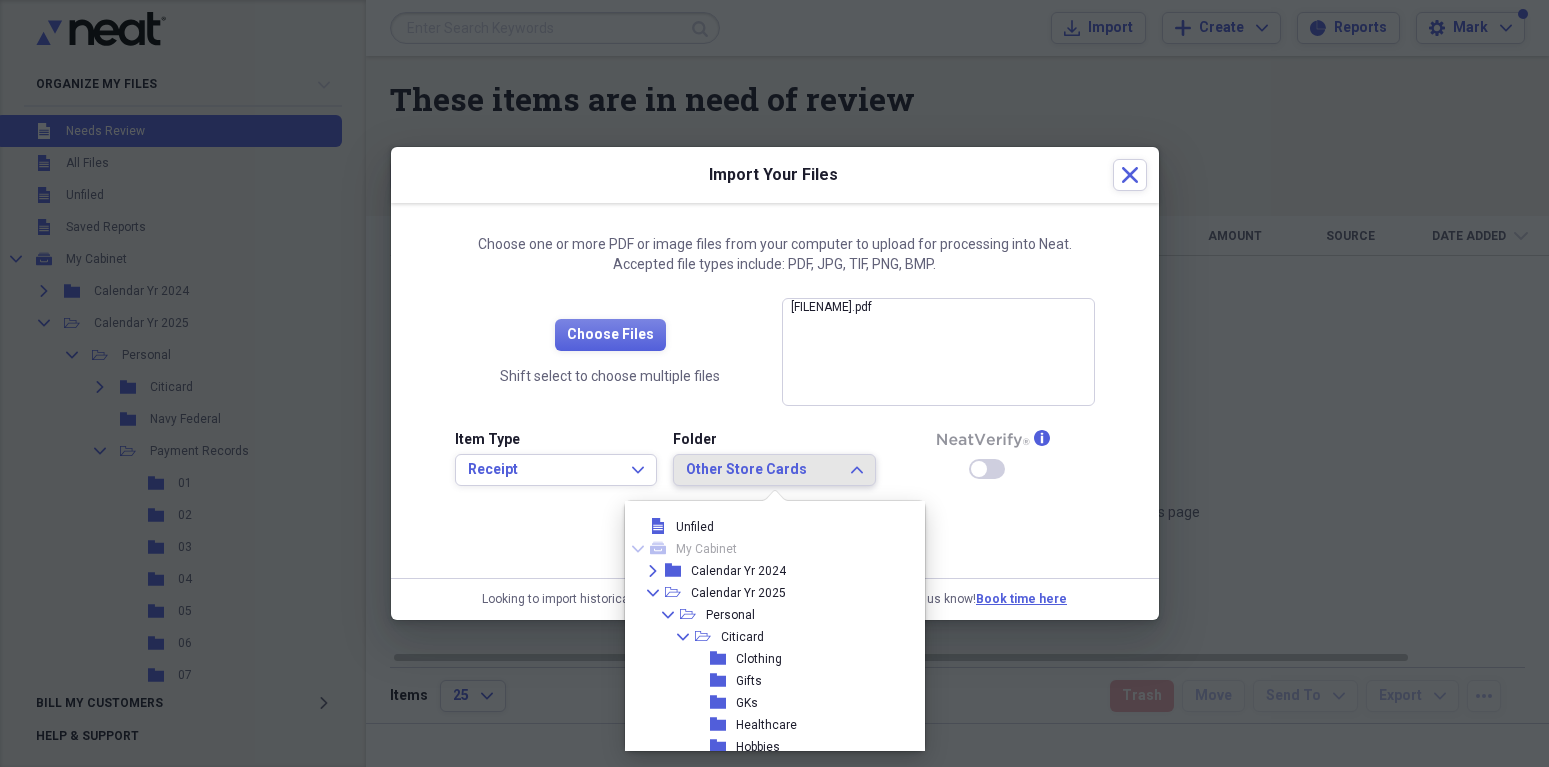 scroll, scrollTop: 865, scrollLeft: 0, axis: vertical 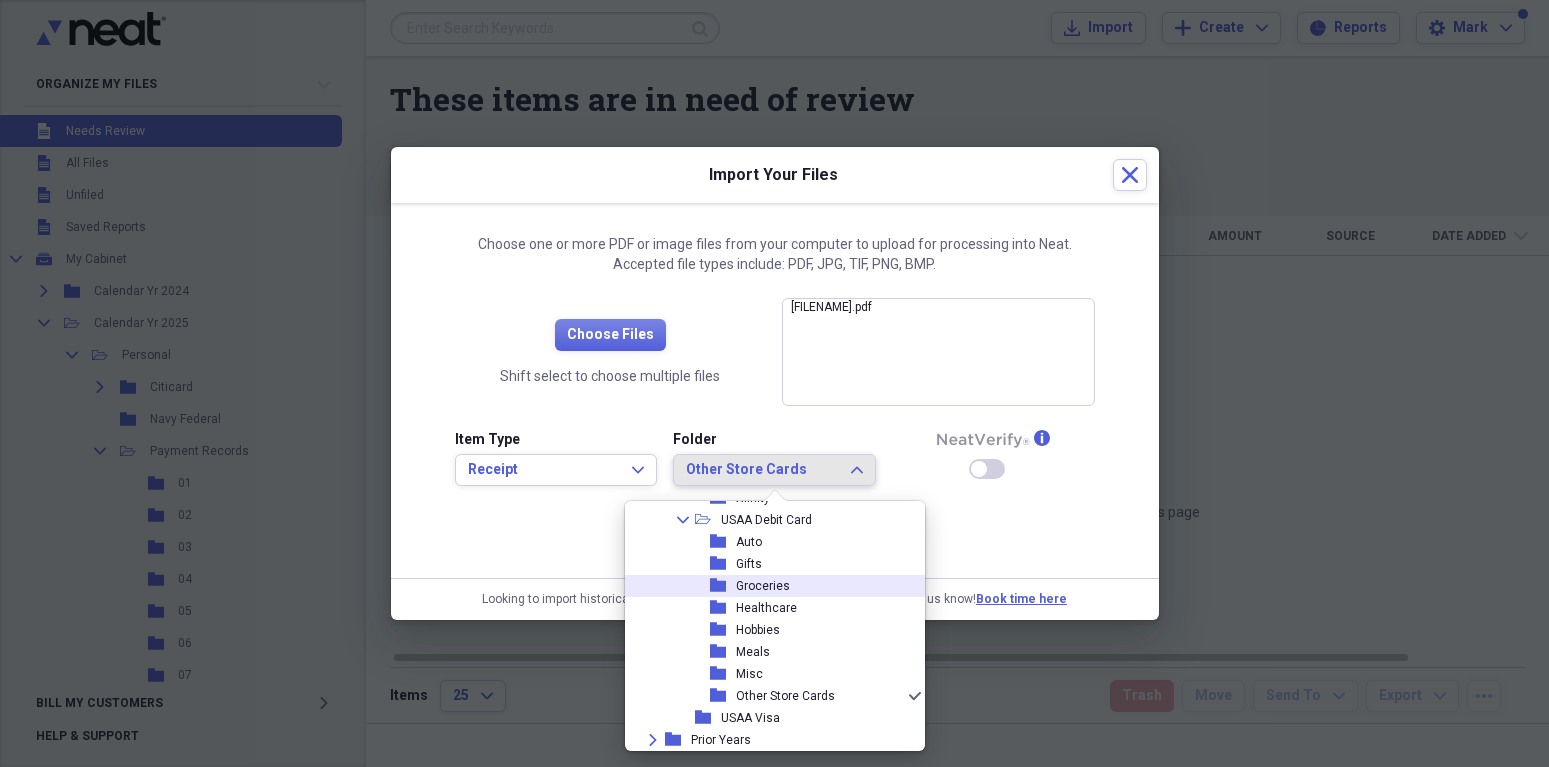 click on "Groceries" at bounding box center (763, 586) 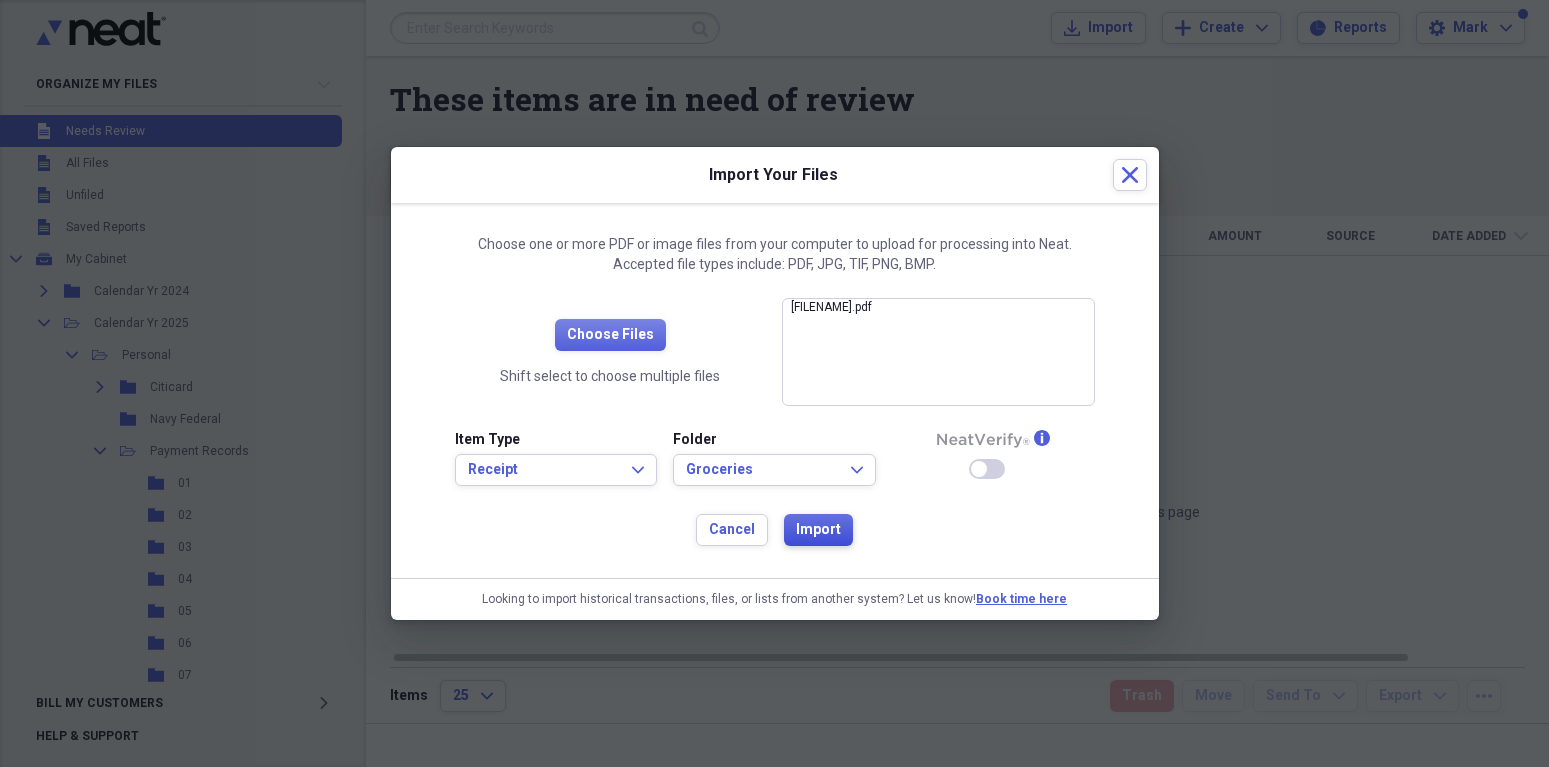 click on "Import" at bounding box center [818, 530] 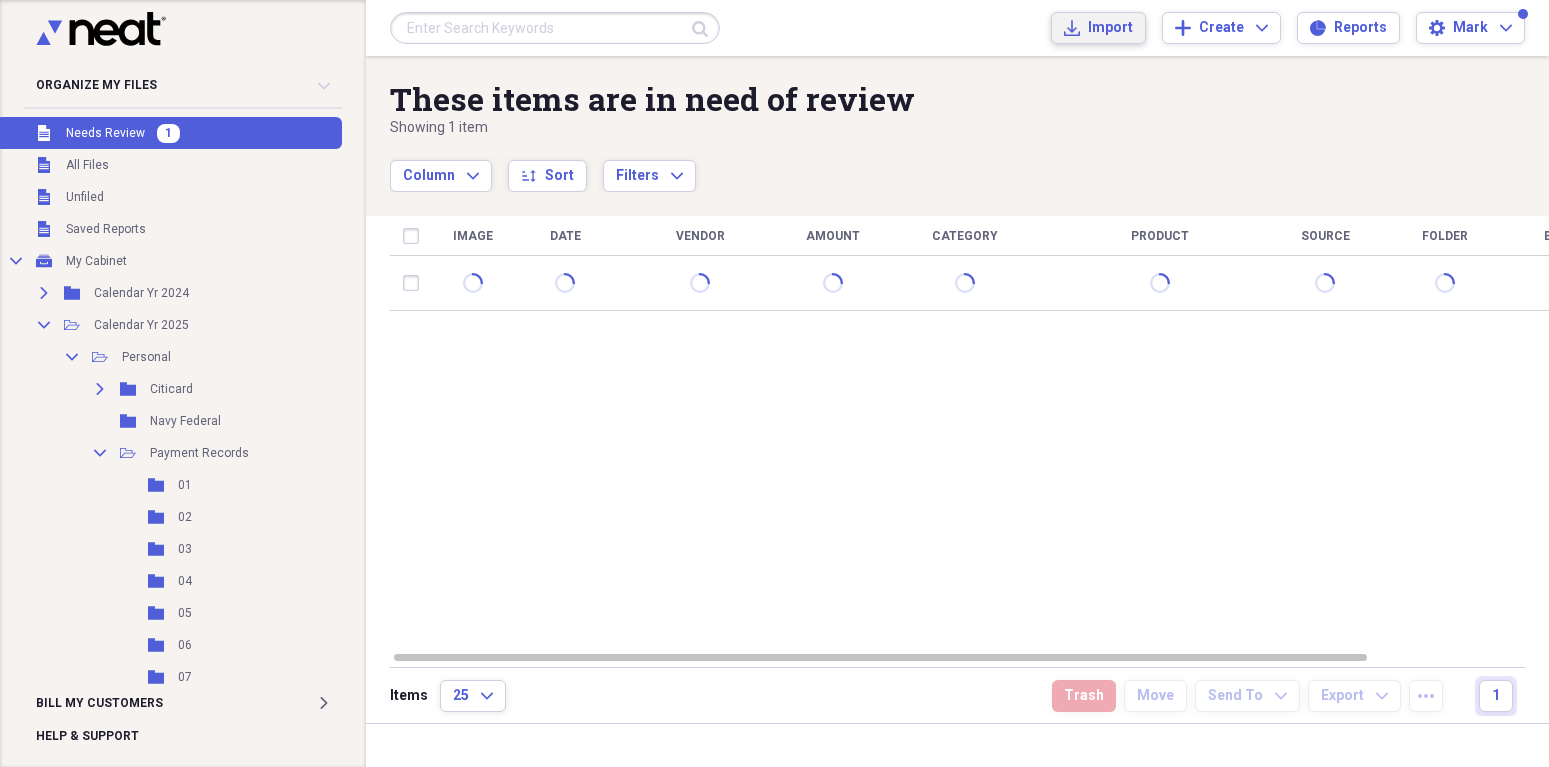 click on "Import" at bounding box center (1110, 28) 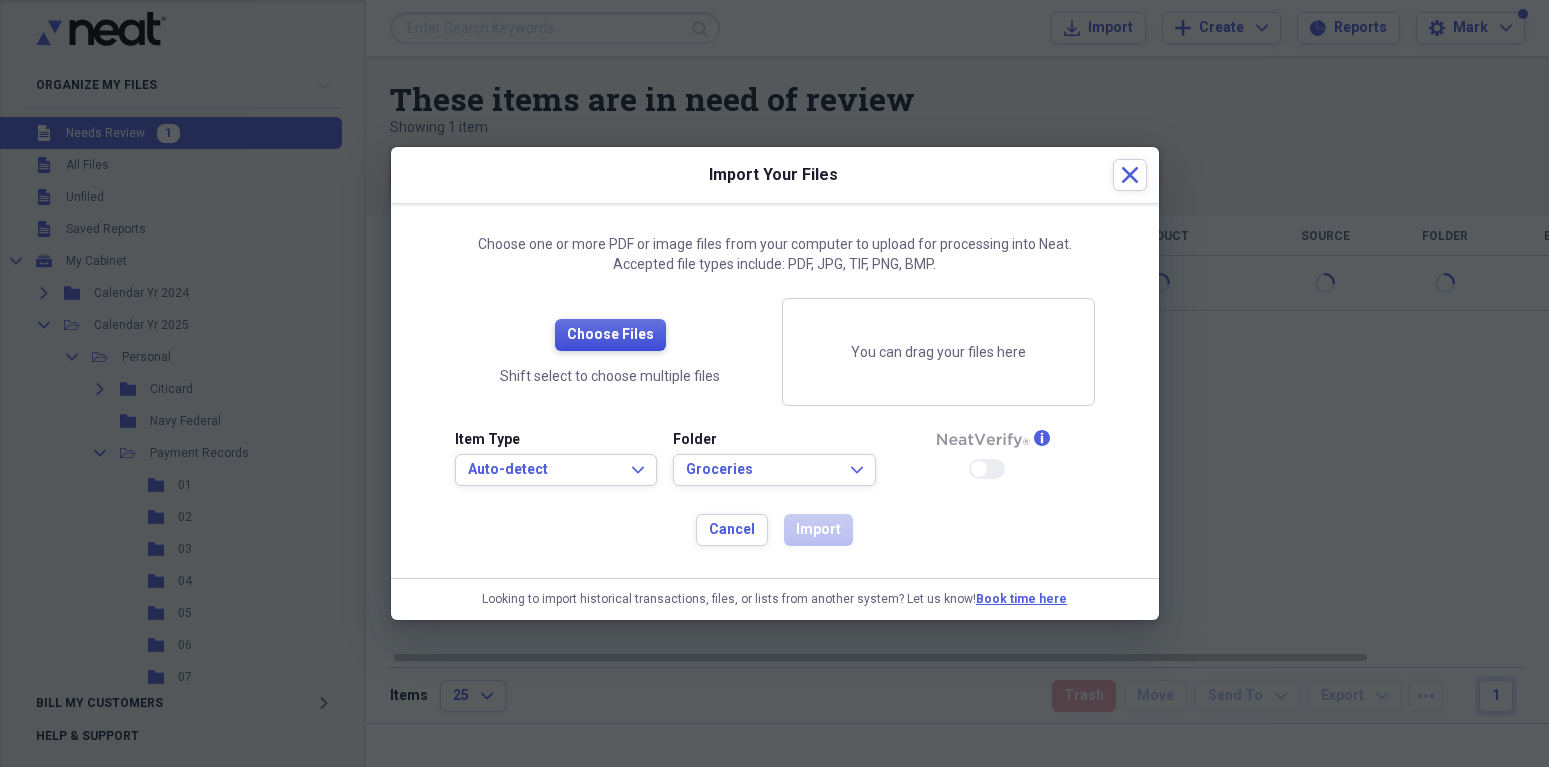 click on "Choose Files" at bounding box center [610, 335] 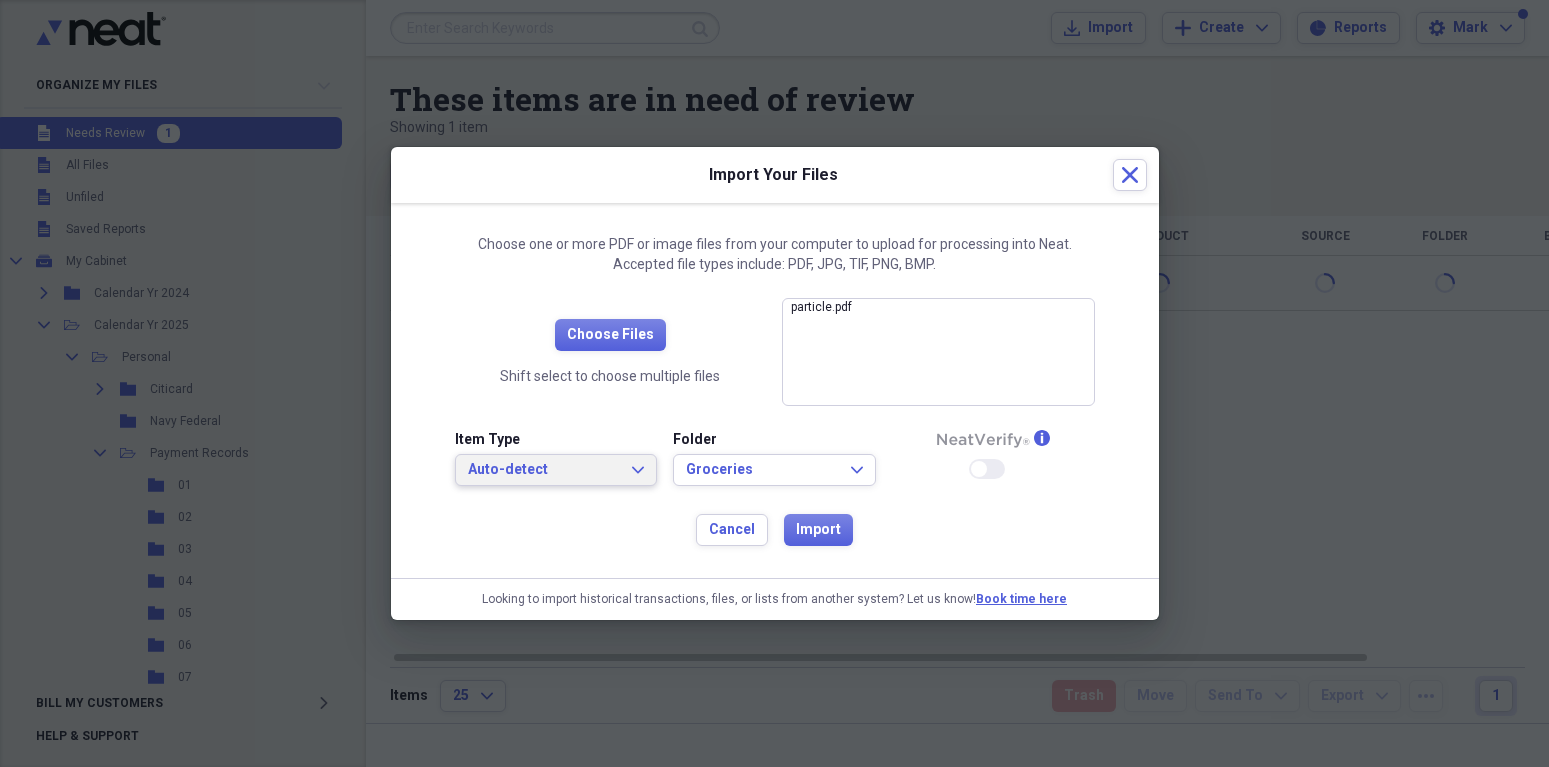 click on "Expand" 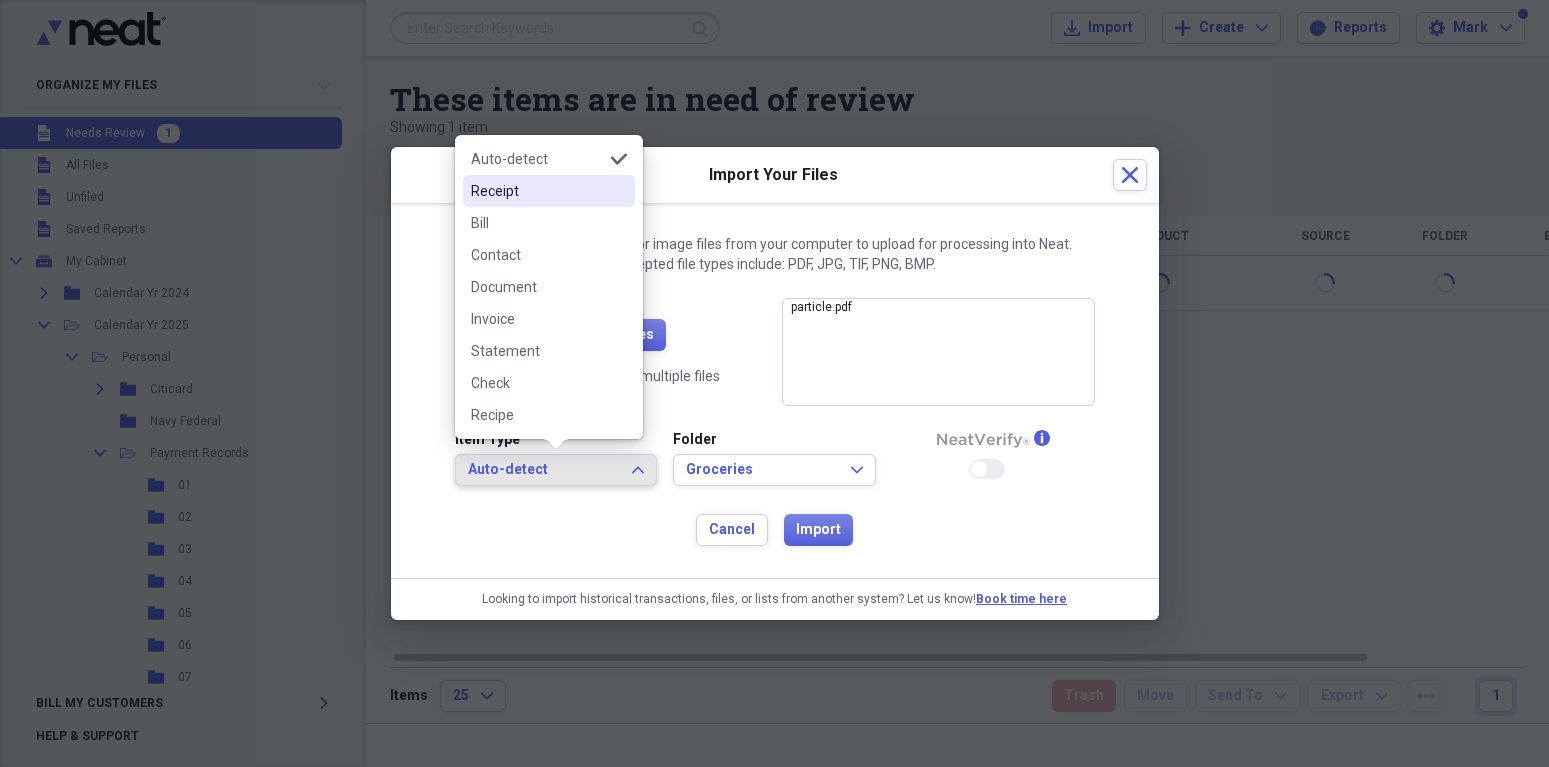 click on "Receipt" at bounding box center [537, 191] 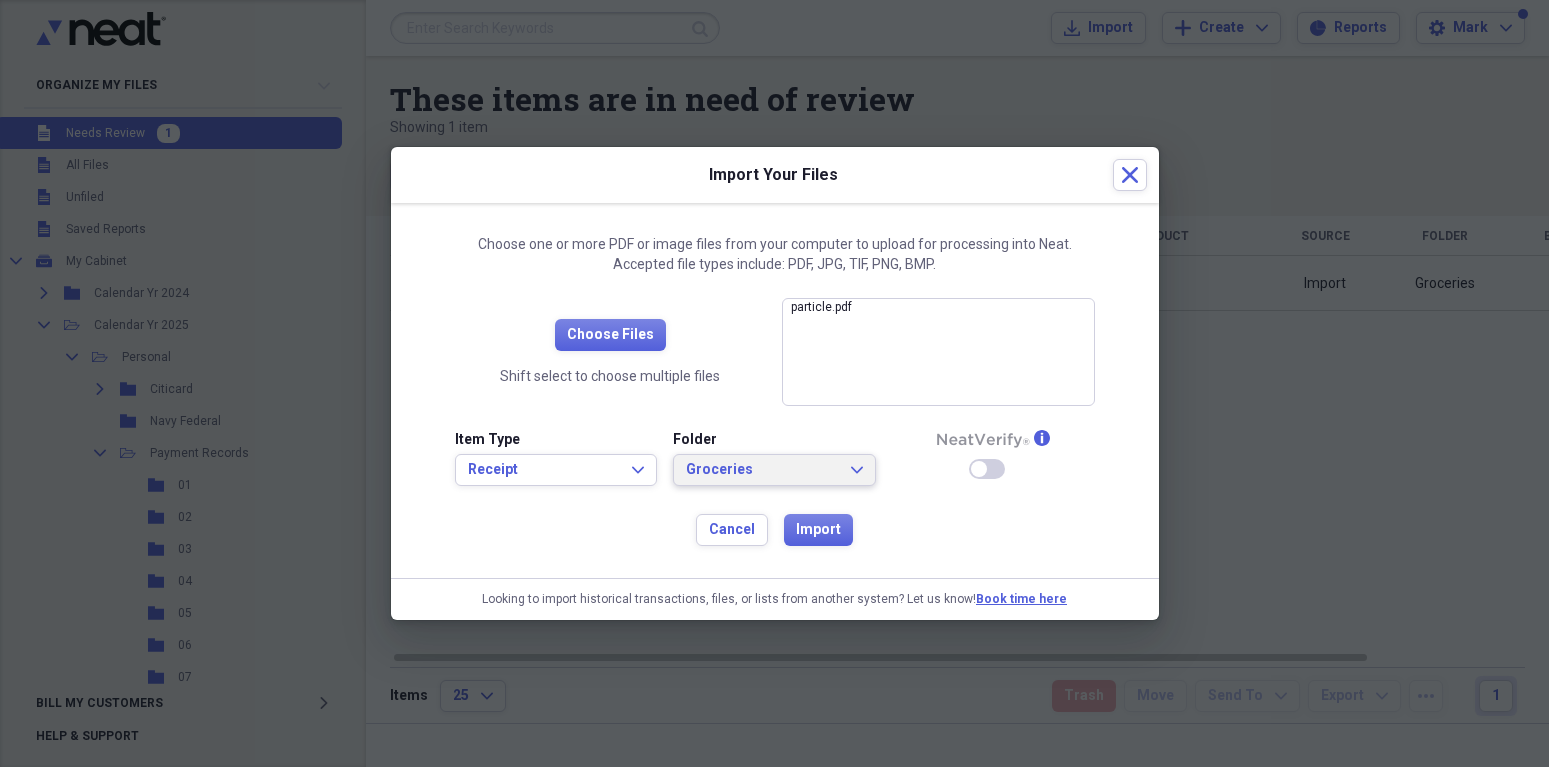 click on "Groceries Expand" at bounding box center [774, 470] 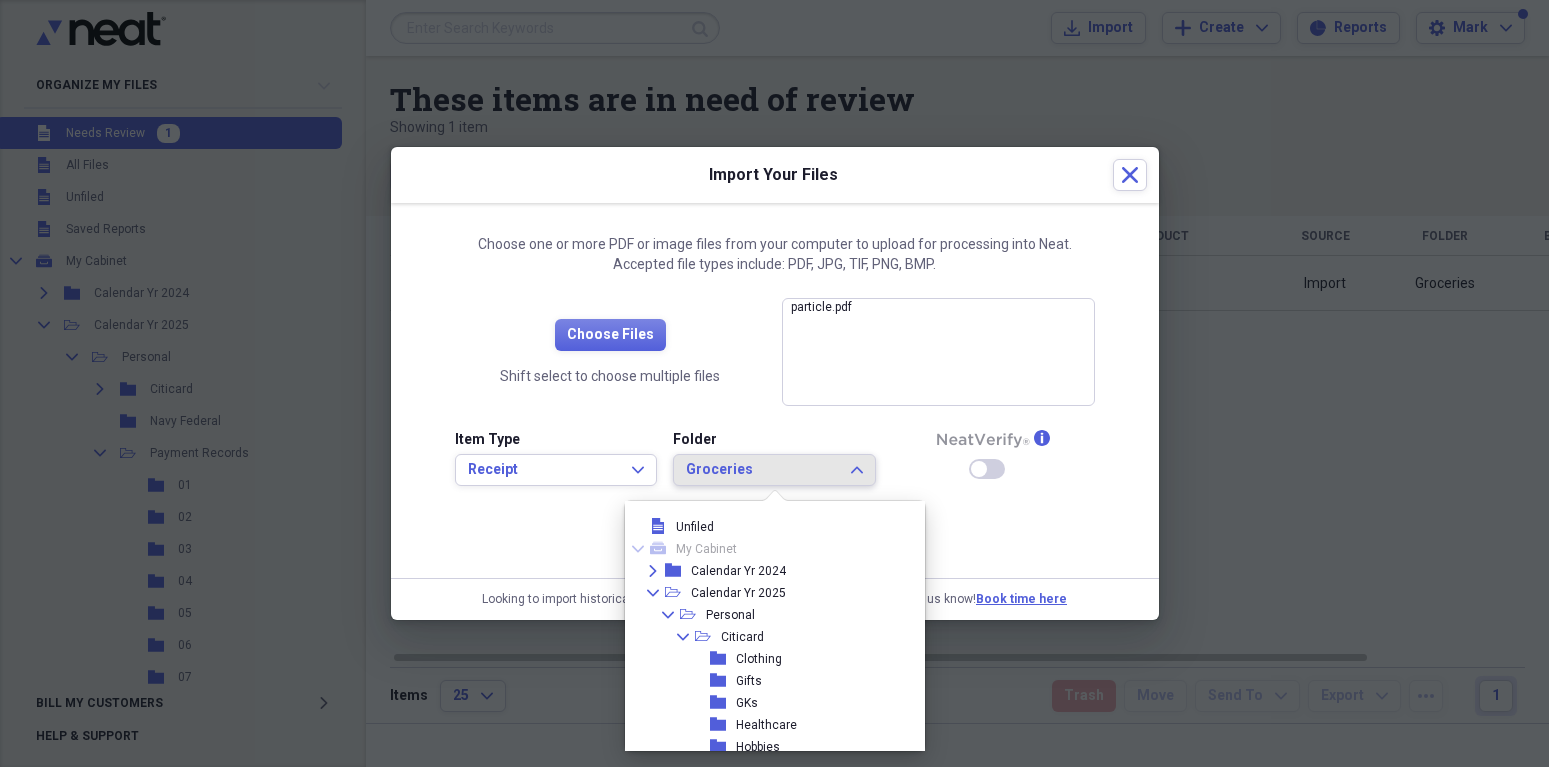 scroll, scrollTop: 825, scrollLeft: 0, axis: vertical 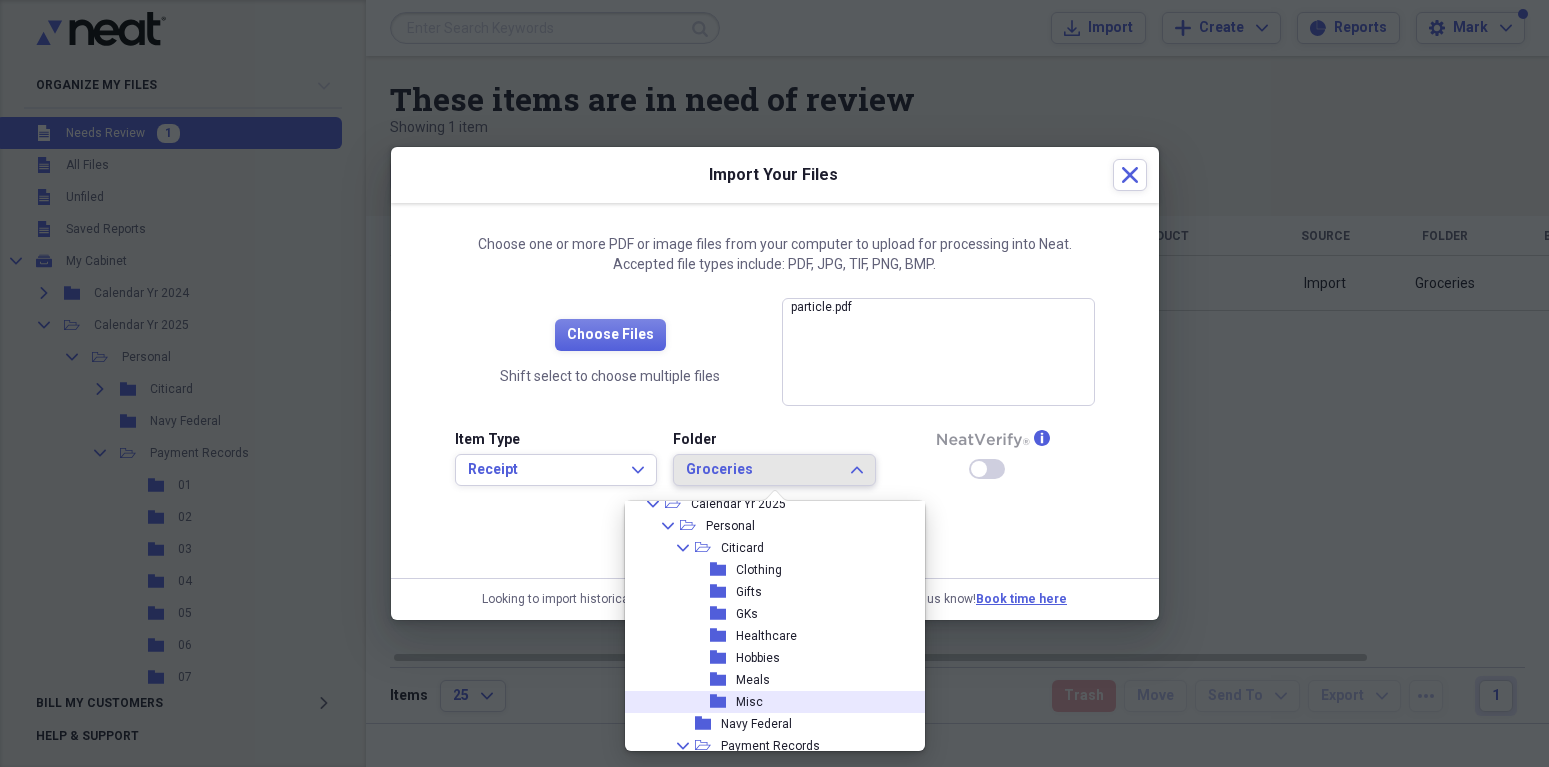 click on "Misc" at bounding box center [749, 702] 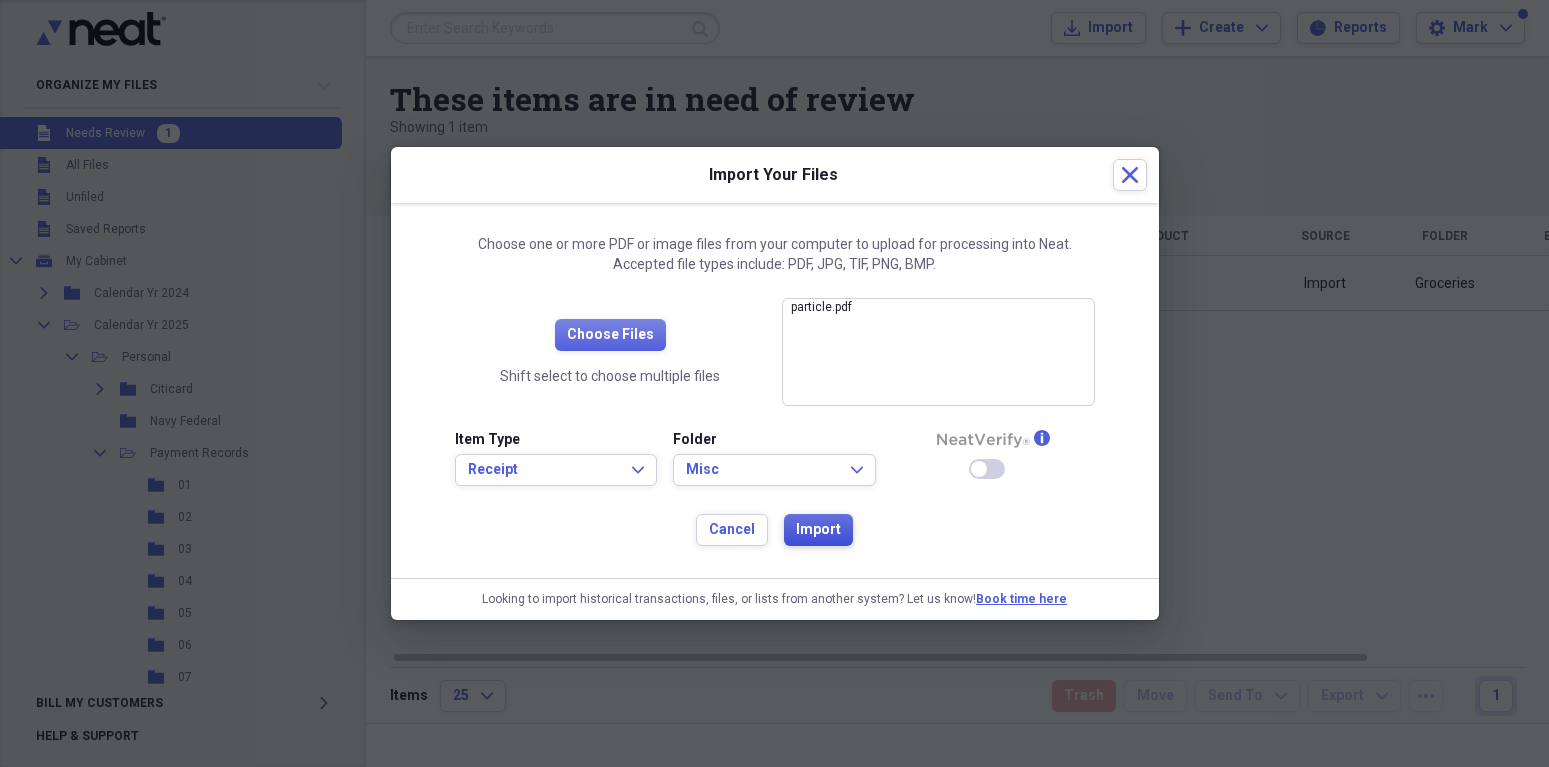 click on "Import" at bounding box center [818, 530] 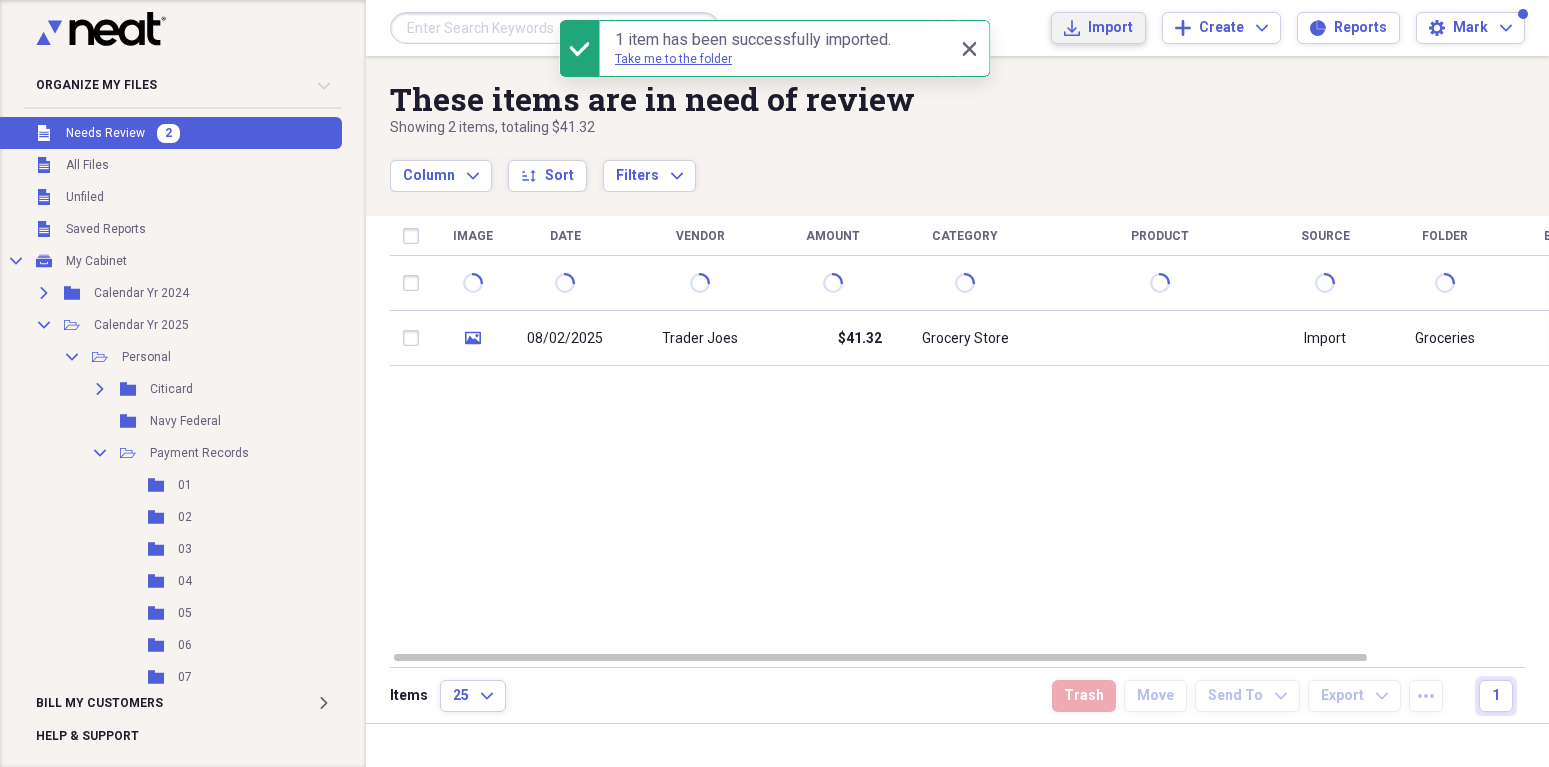 click on "Import" at bounding box center (1110, 28) 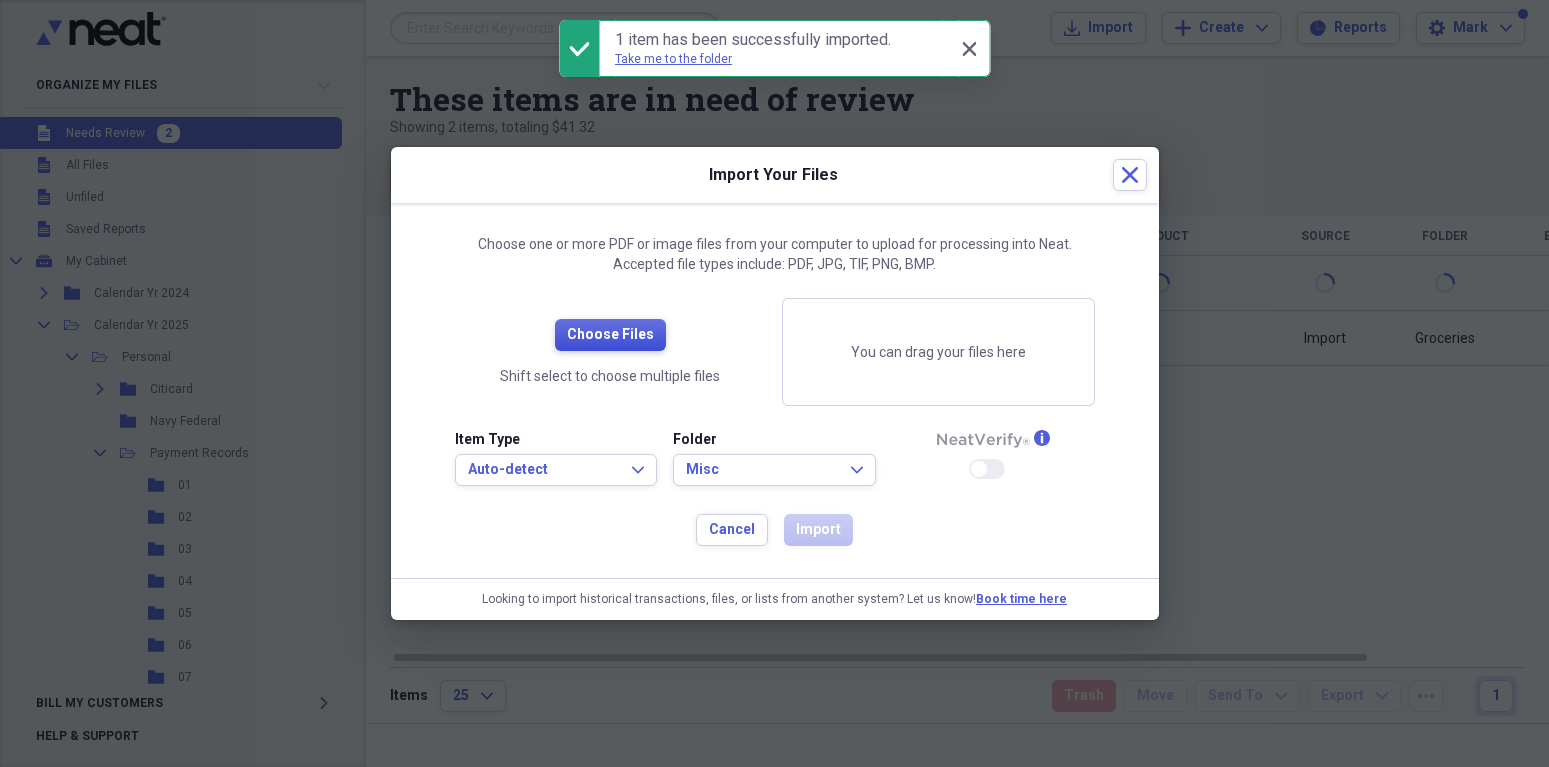 click on "Choose Files" at bounding box center (610, 335) 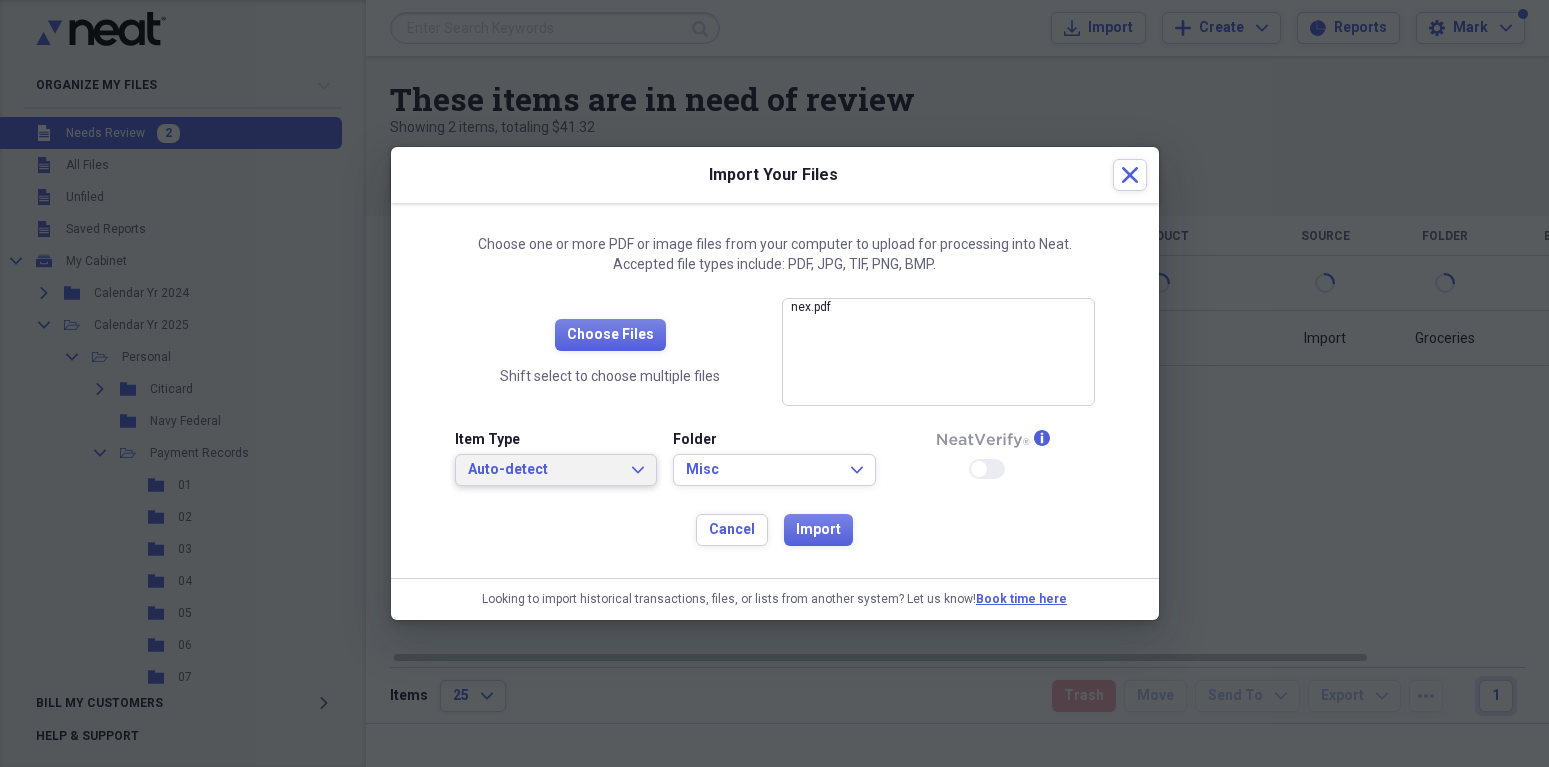 click on "Expand" 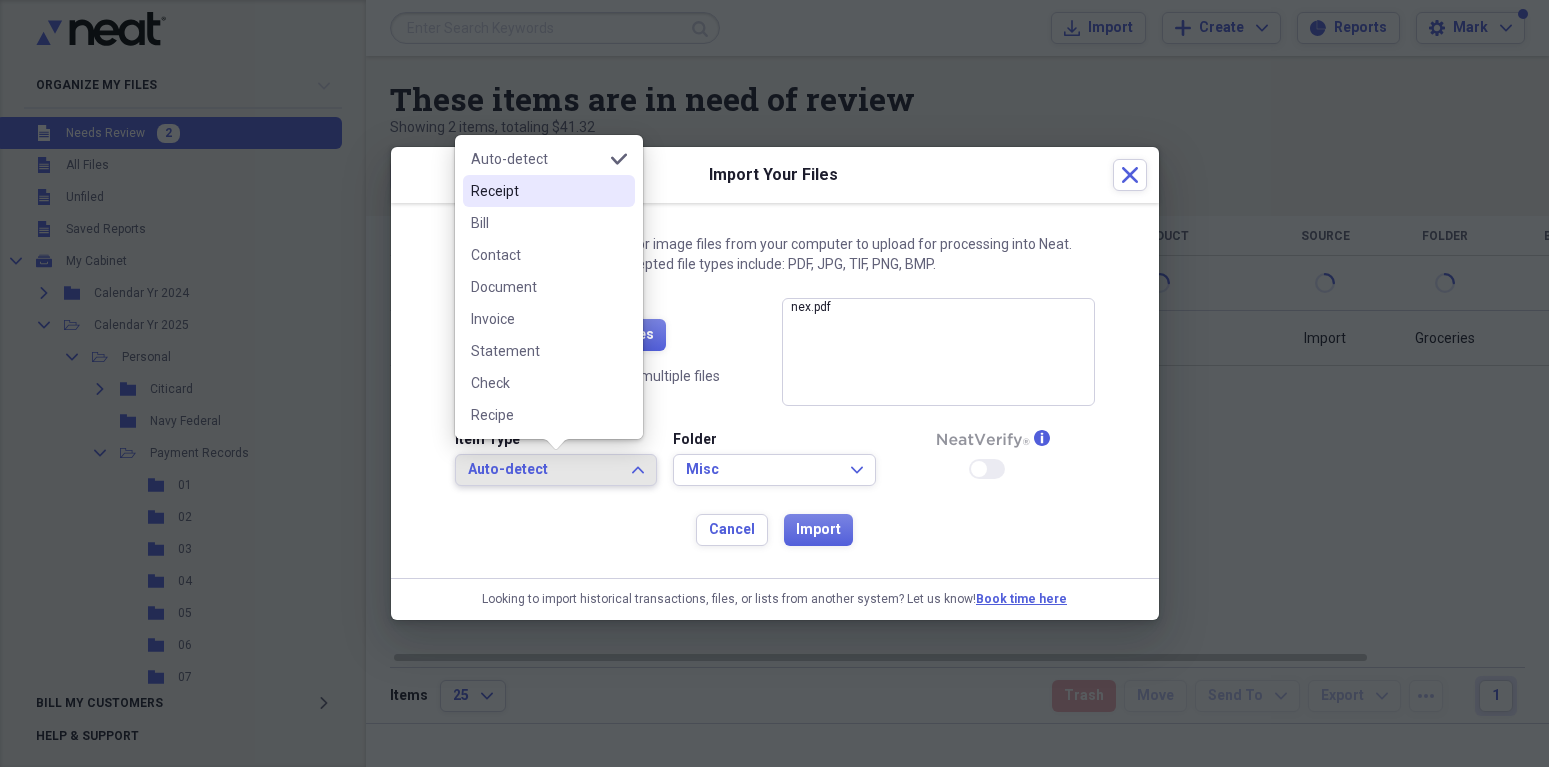 drag, startPoint x: 471, startPoint y: 182, endPoint x: 528, endPoint y: 248, distance: 87.20665 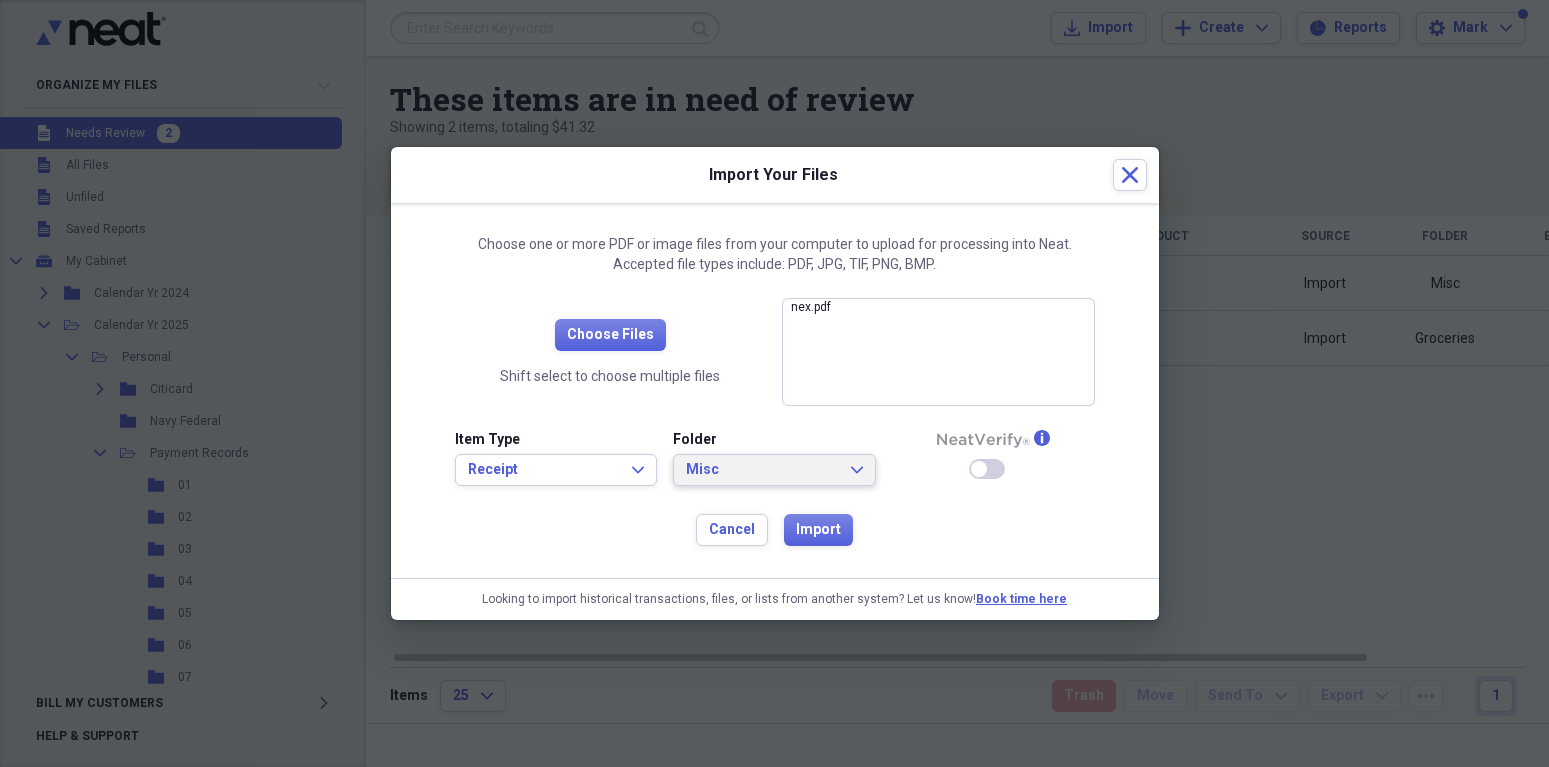 click on "Expand" 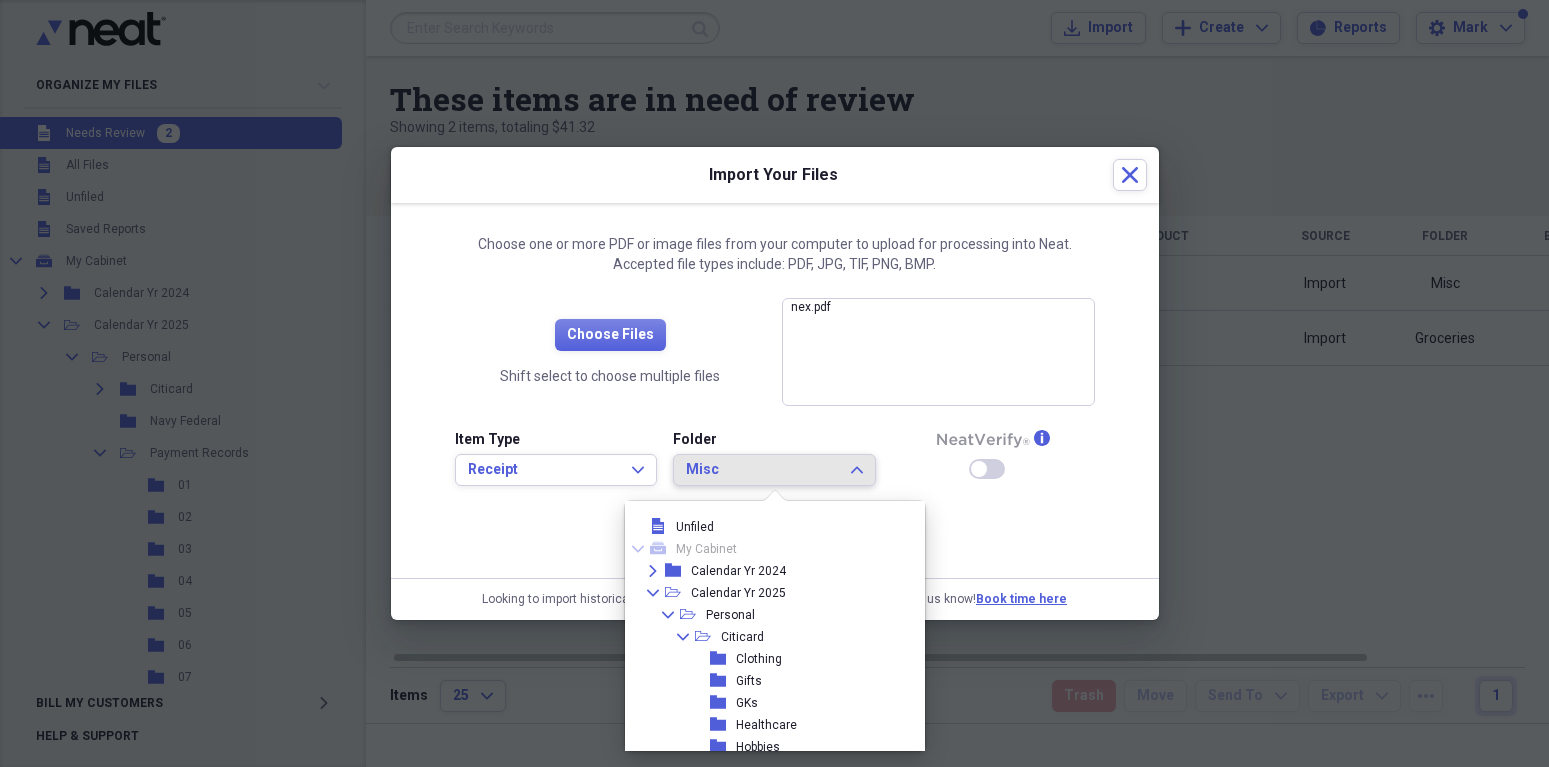 scroll, scrollTop: 165, scrollLeft: 0, axis: vertical 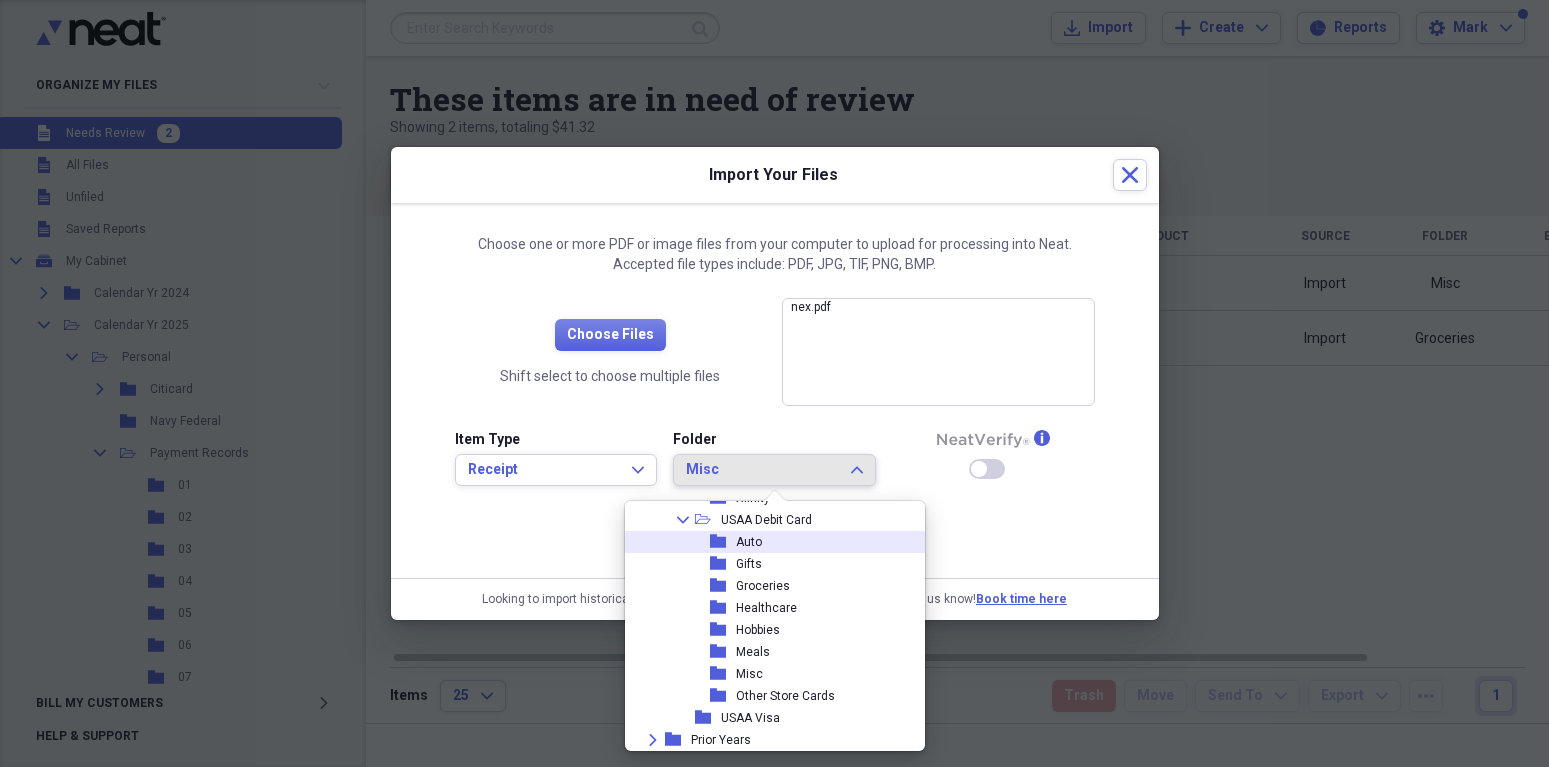 click on "Auto" at bounding box center [749, 542] 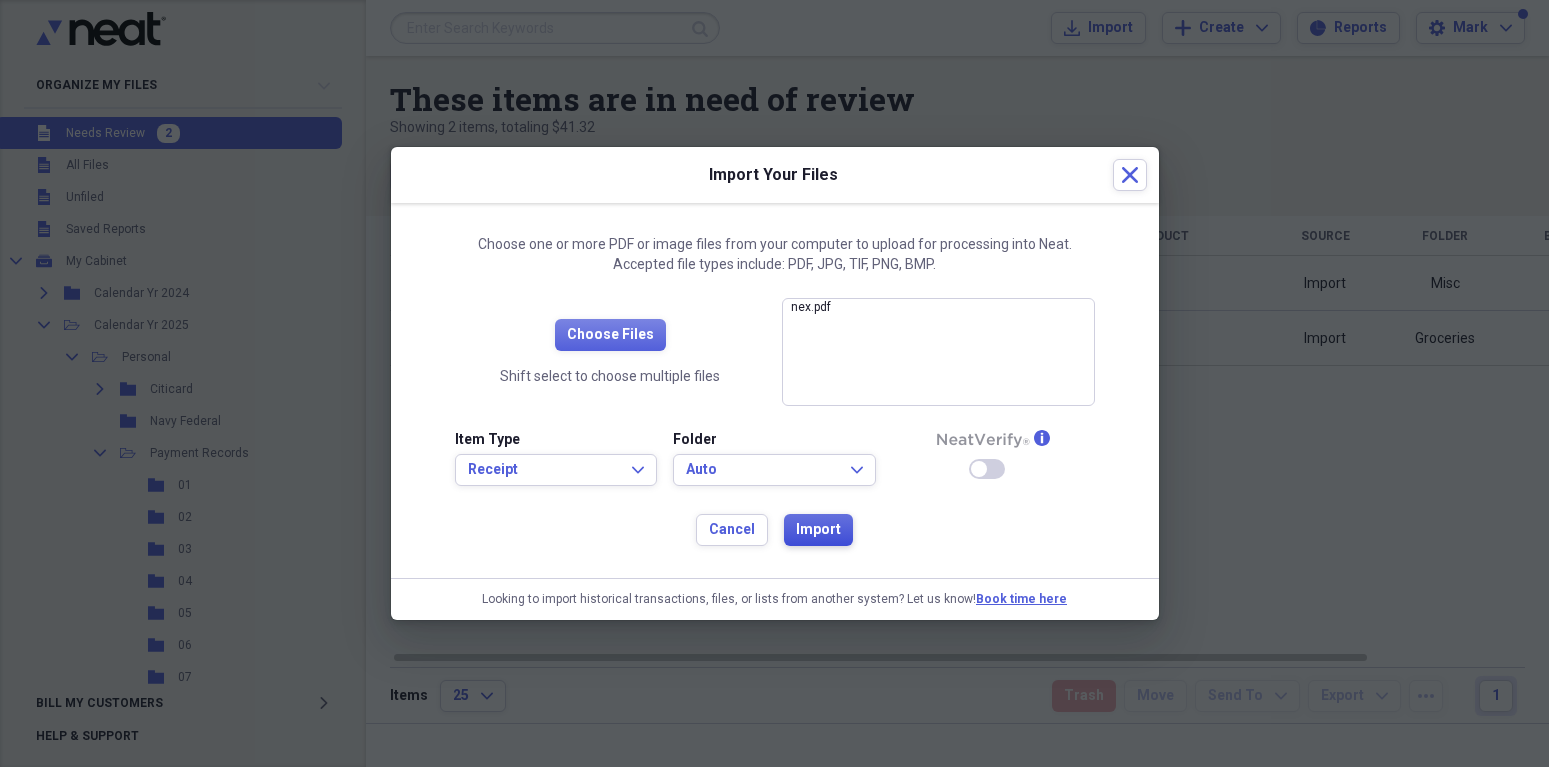 click on "Import" at bounding box center [818, 530] 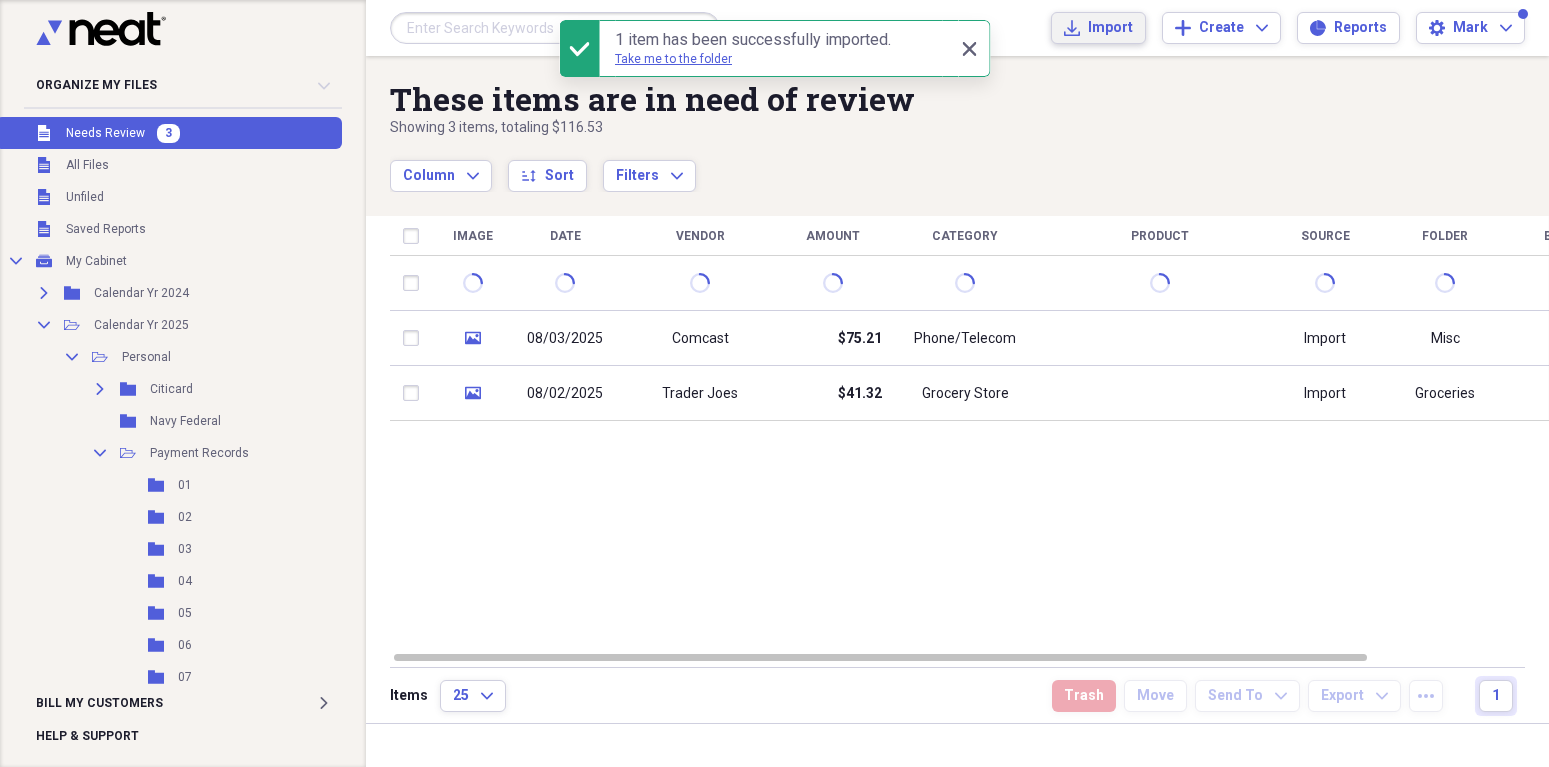click on "Import" at bounding box center [1110, 28] 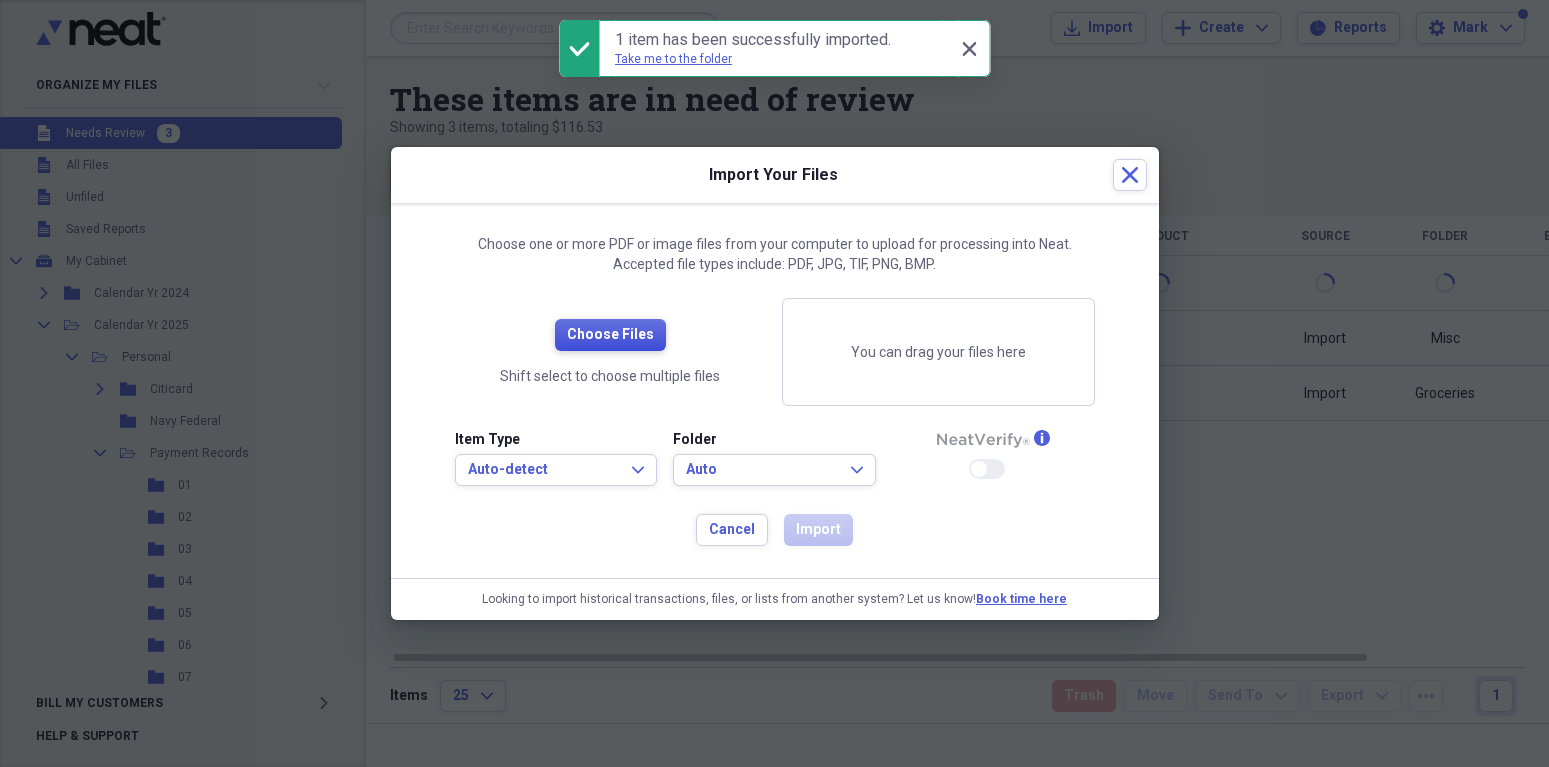 click on "Choose Files" at bounding box center [610, 335] 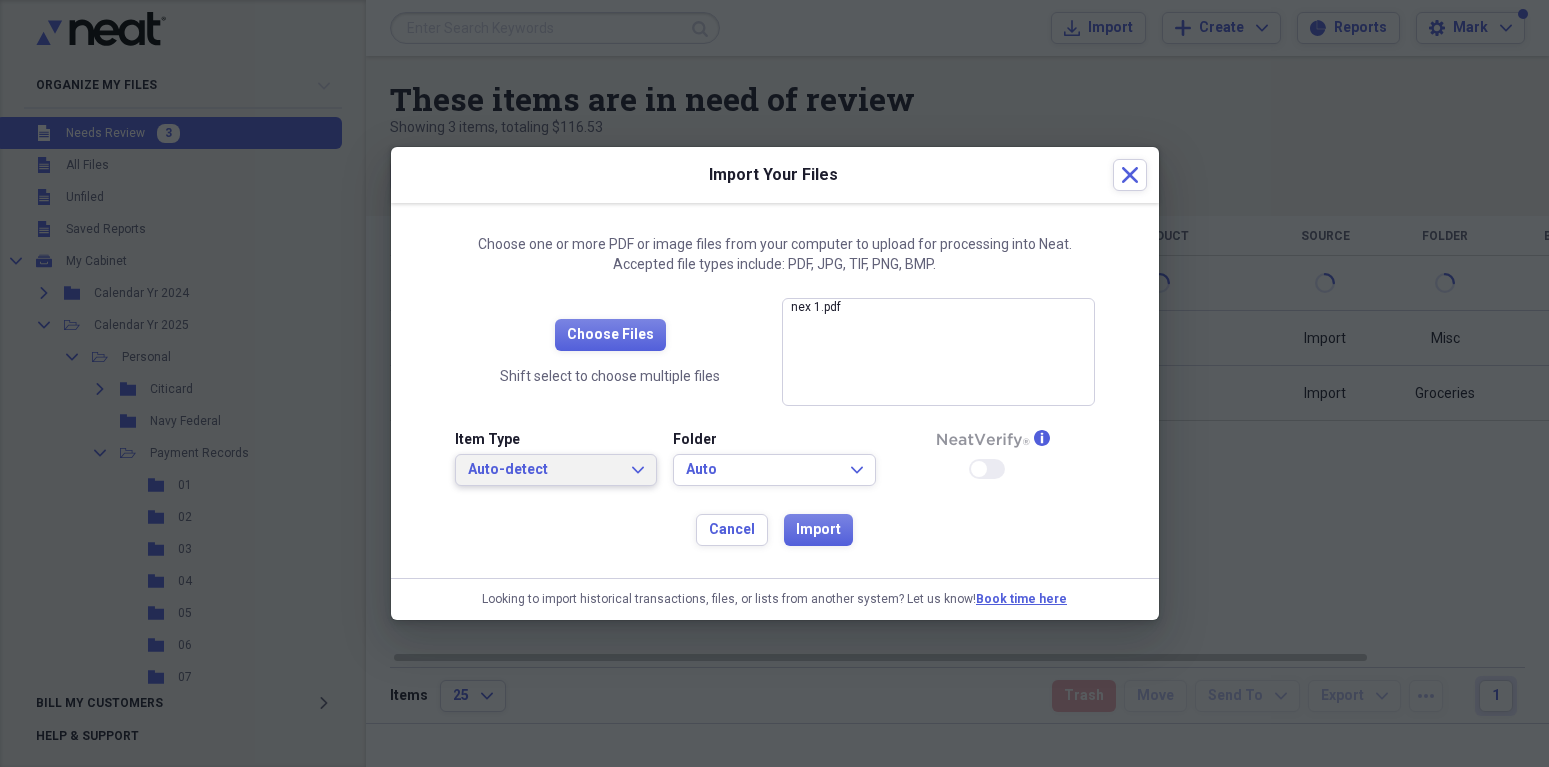 click on "Expand" 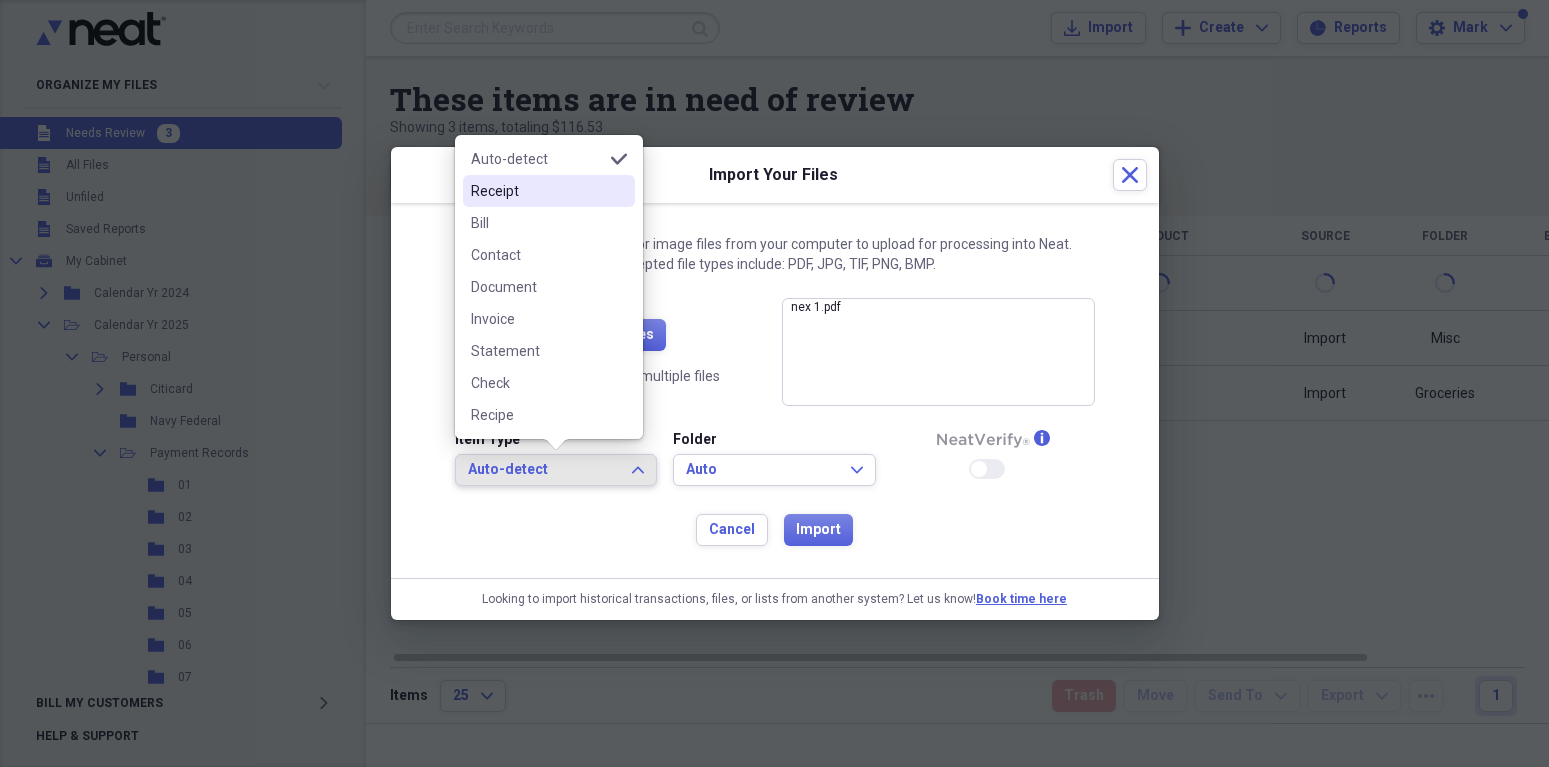 drag, startPoint x: 496, startPoint y: 183, endPoint x: 504, endPoint y: 193, distance: 12.806249 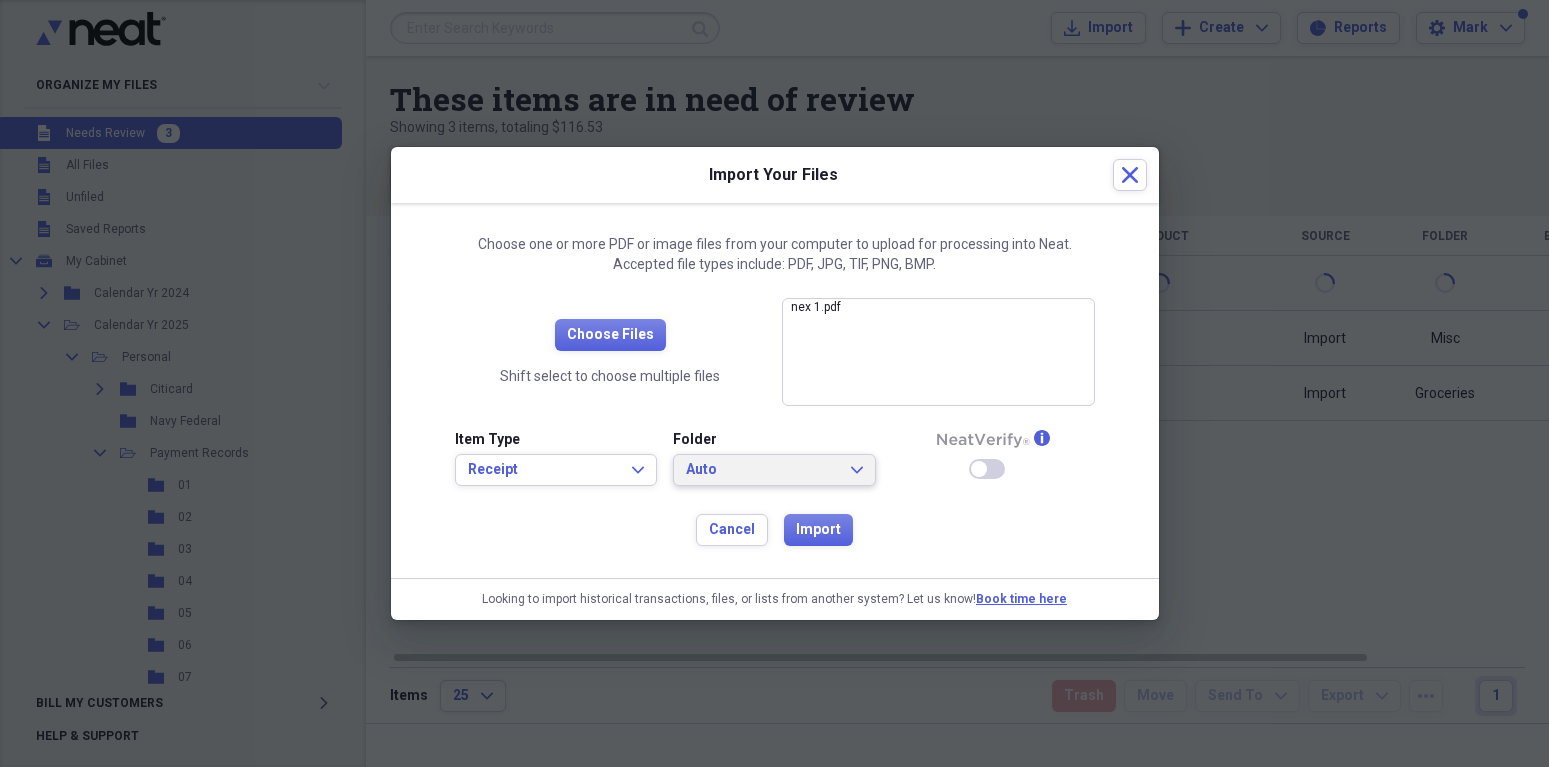 click on "Expand" 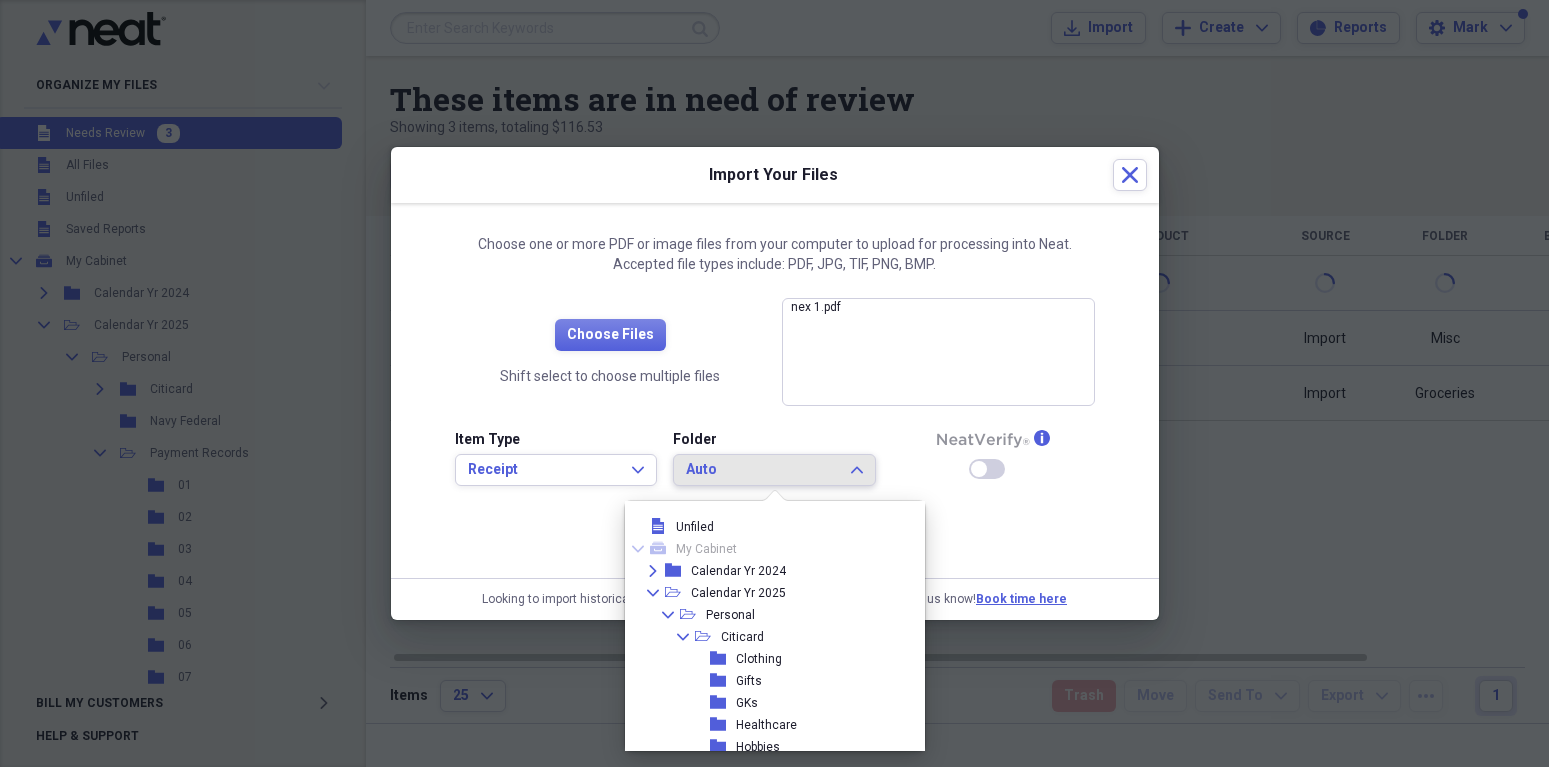 scroll, scrollTop: 781, scrollLeft: 0, axis: vertical 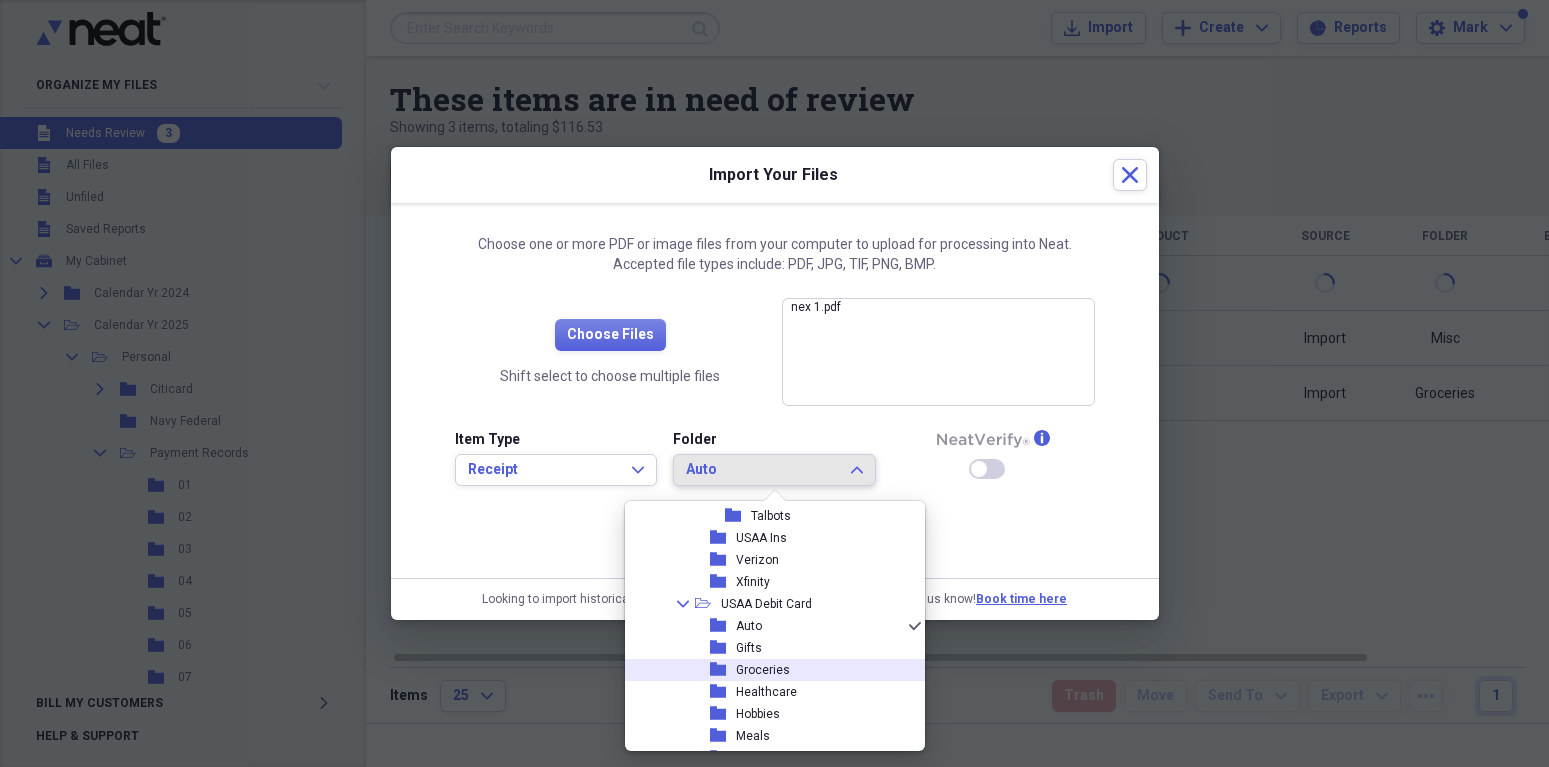 drag, startPoint x: 785, startPoint y: 671, endPoint x: 798, endPoint y: 639, distance: 34.539833 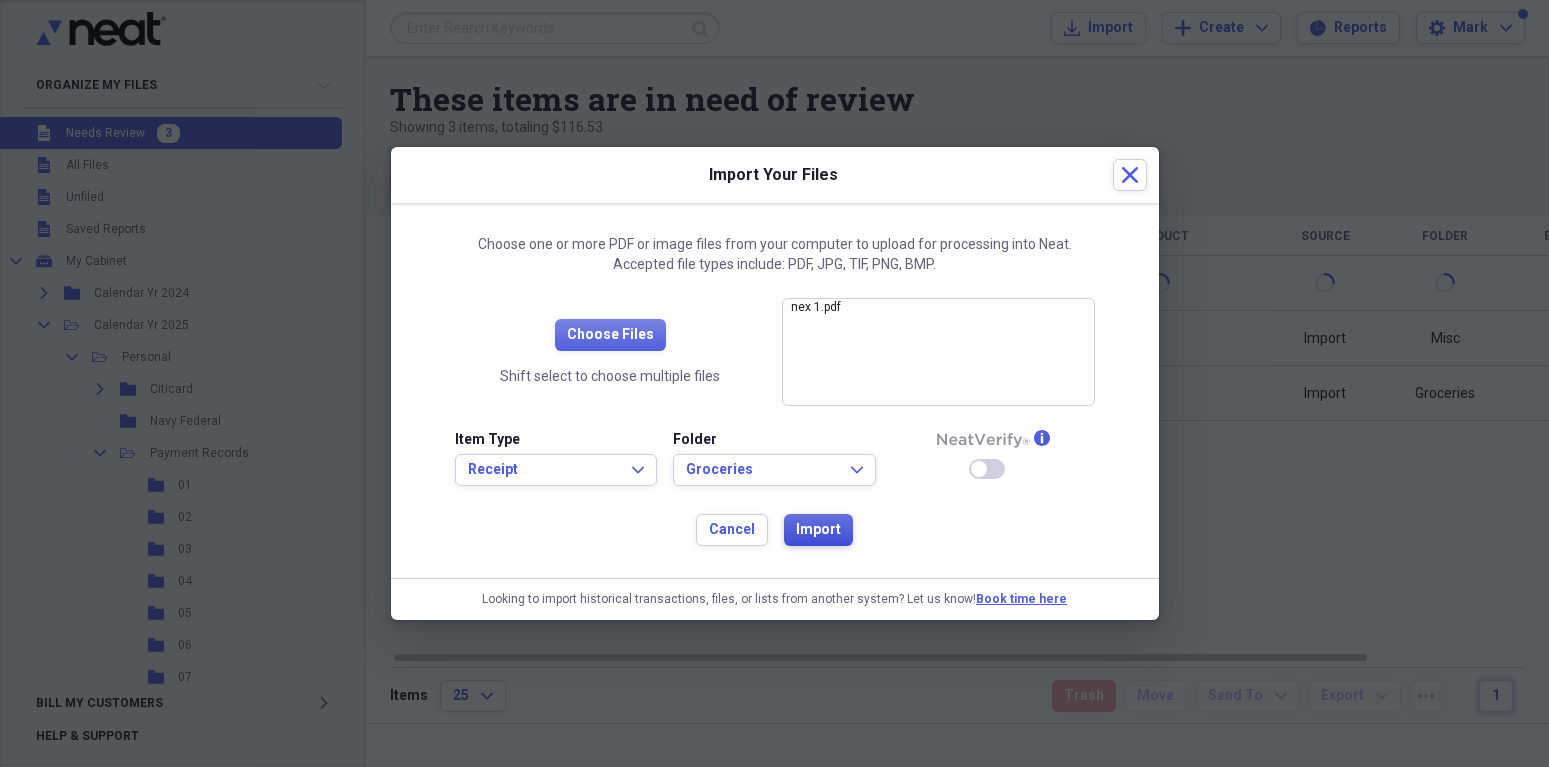 click on "Import" at bounding box center [818, 530] 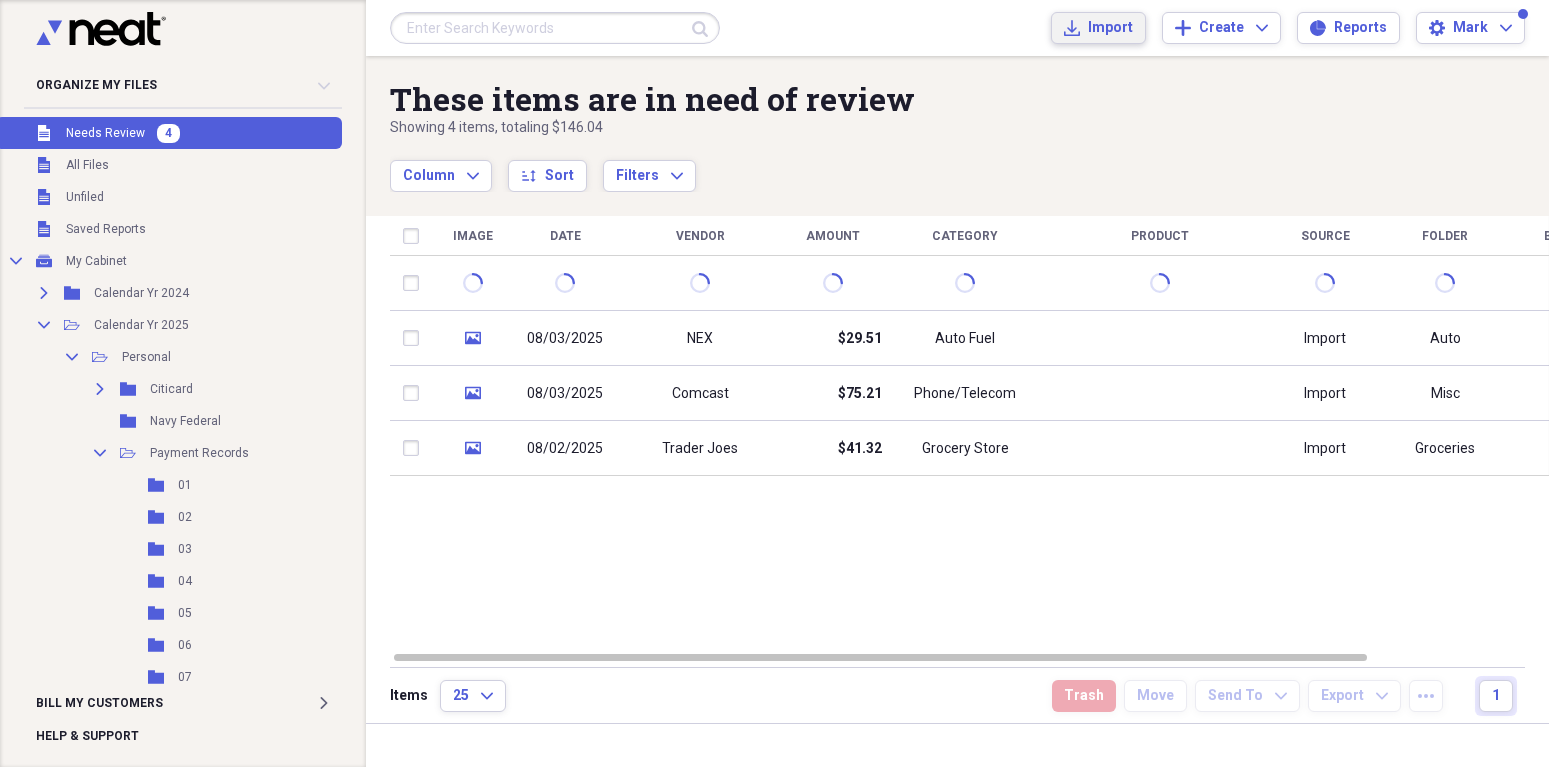 click on "Import" at bounding box center [1110, 28] 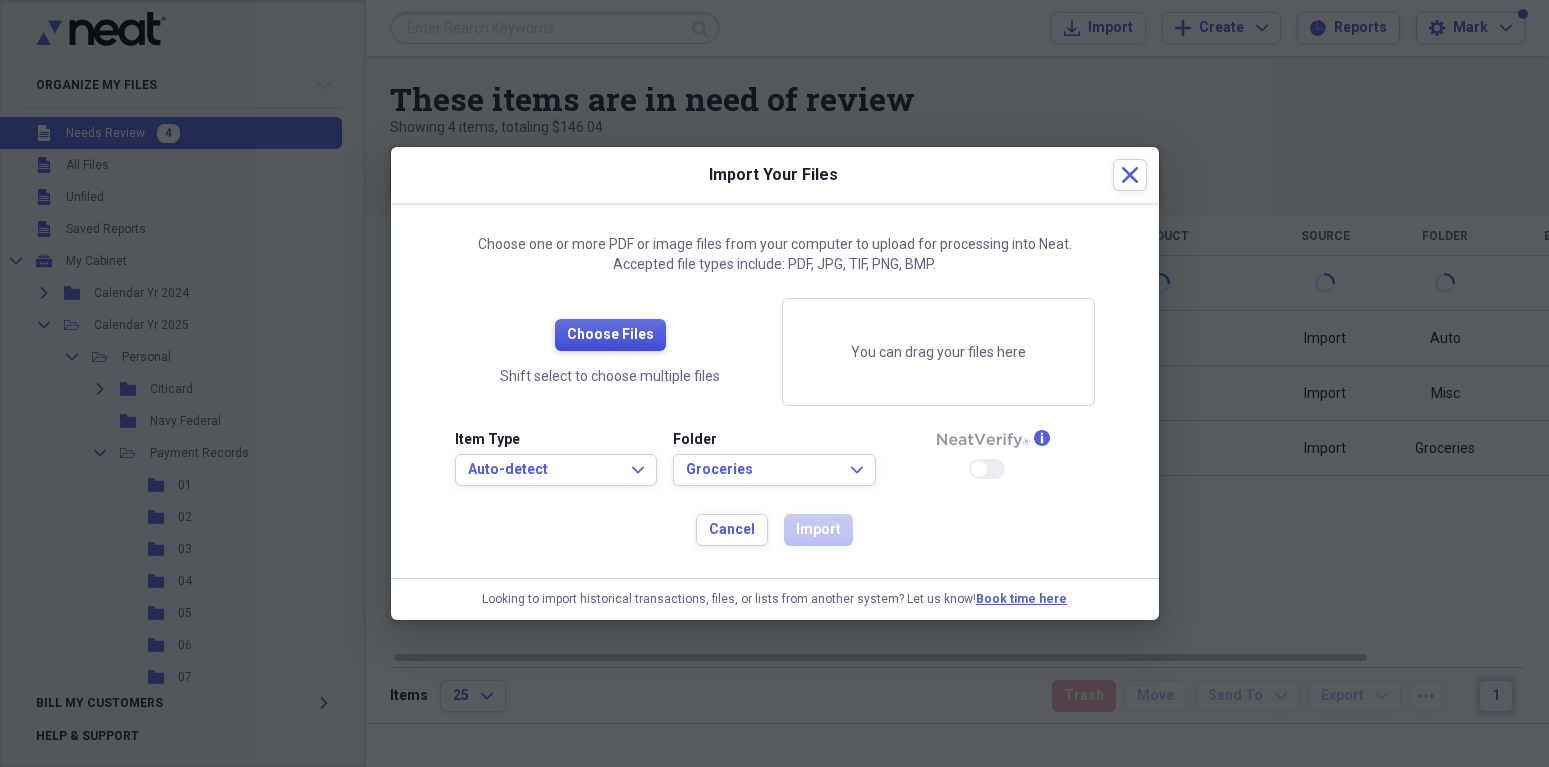 click on "Choose Files" at bounding box center [610, 335] 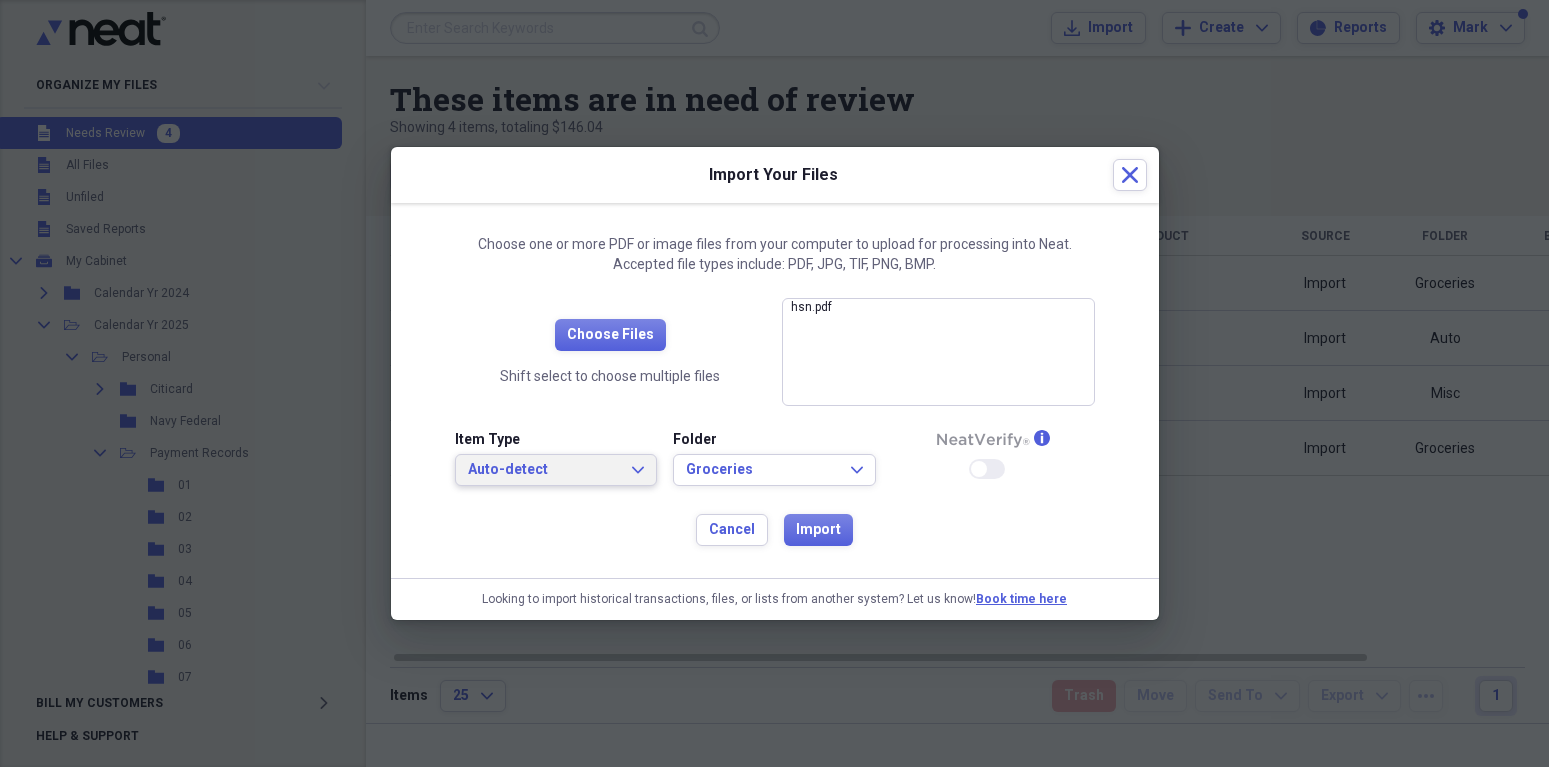click on "Auto-detect Expand" at bounding box center [556, 470] 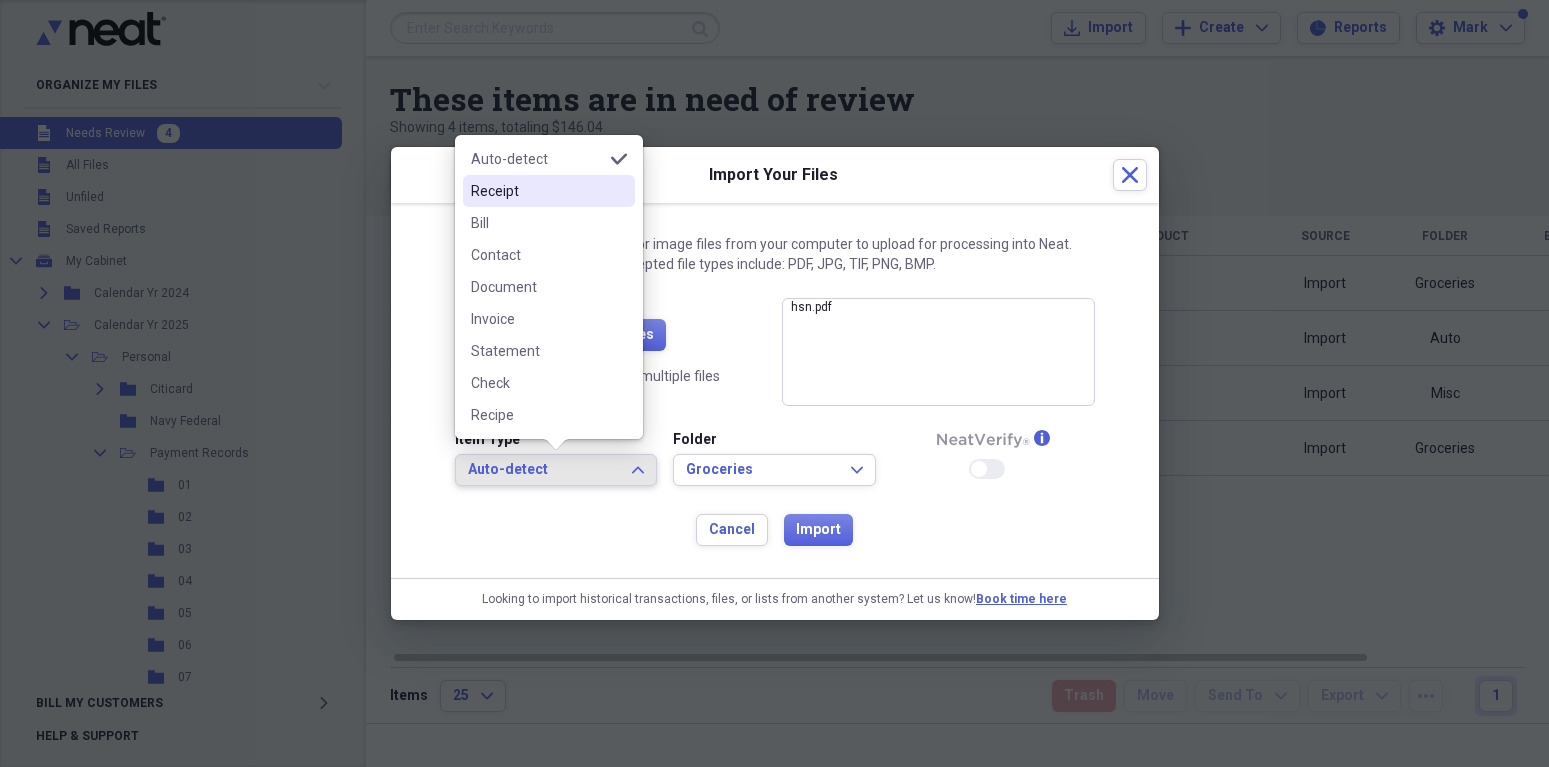 click on "Receipt" at bounding box center (537, 191) 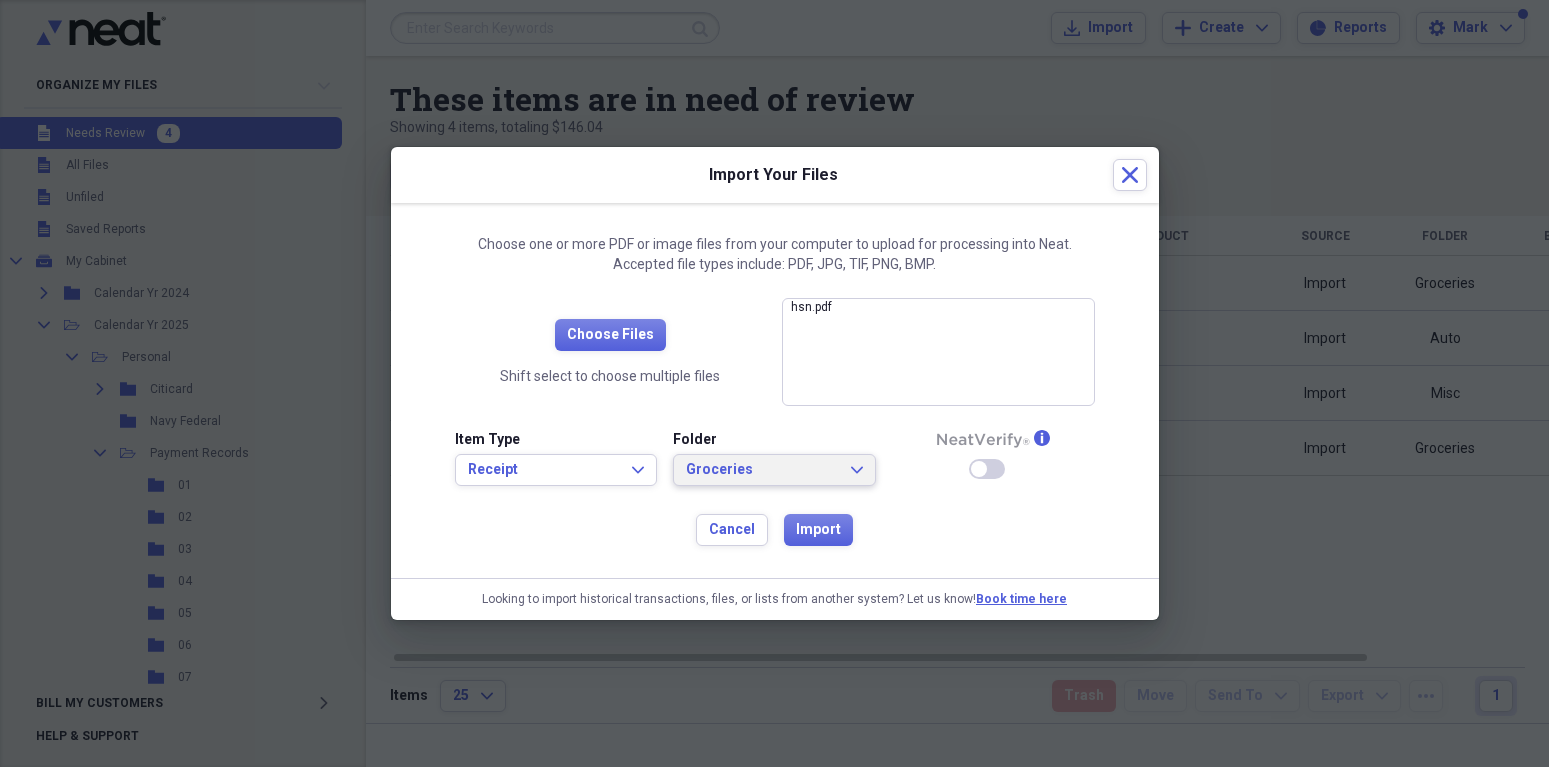 click on "Expand" 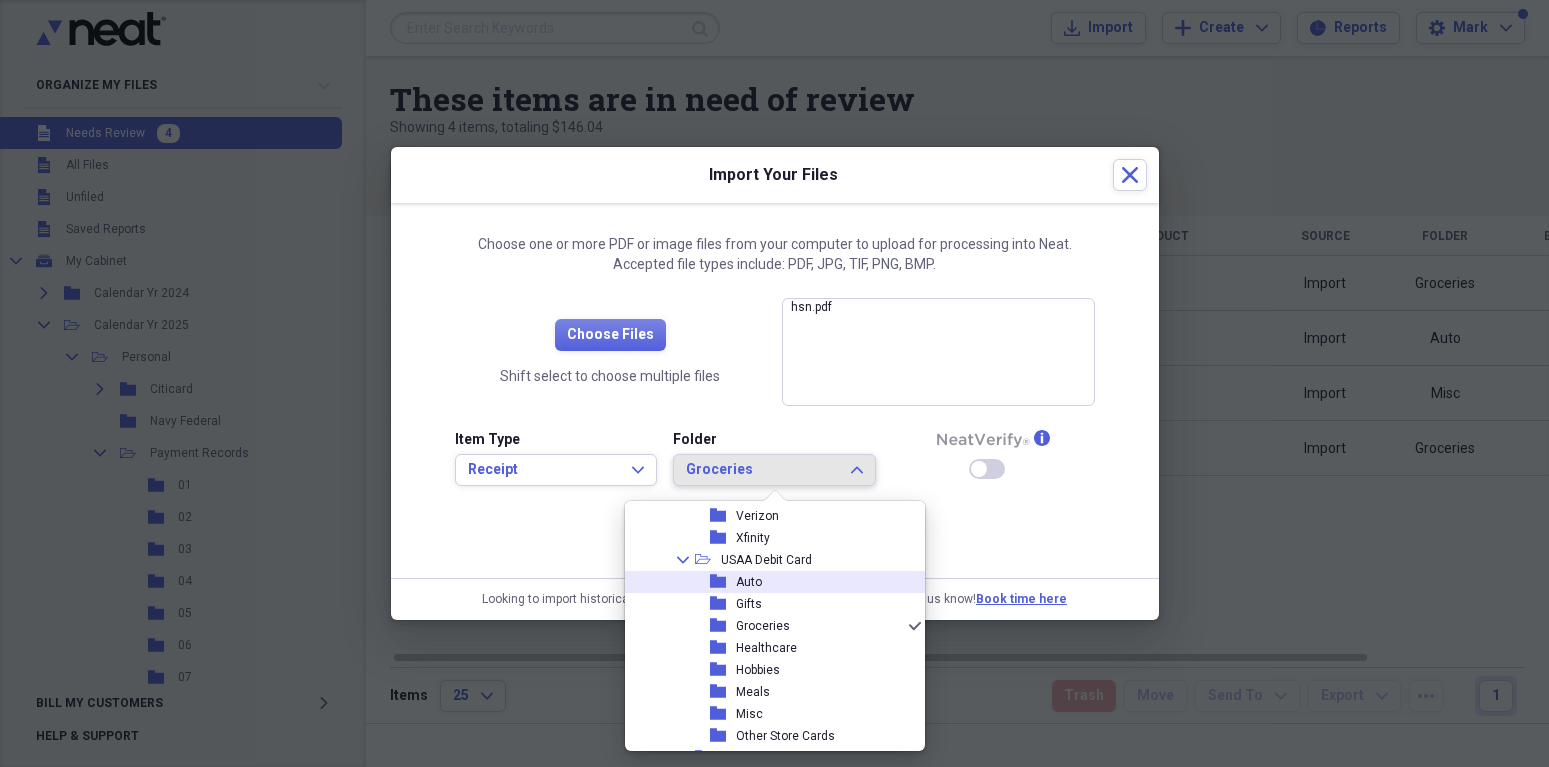 scroll, scrollTop: 781, scrollLeft: 0, axis: vertical 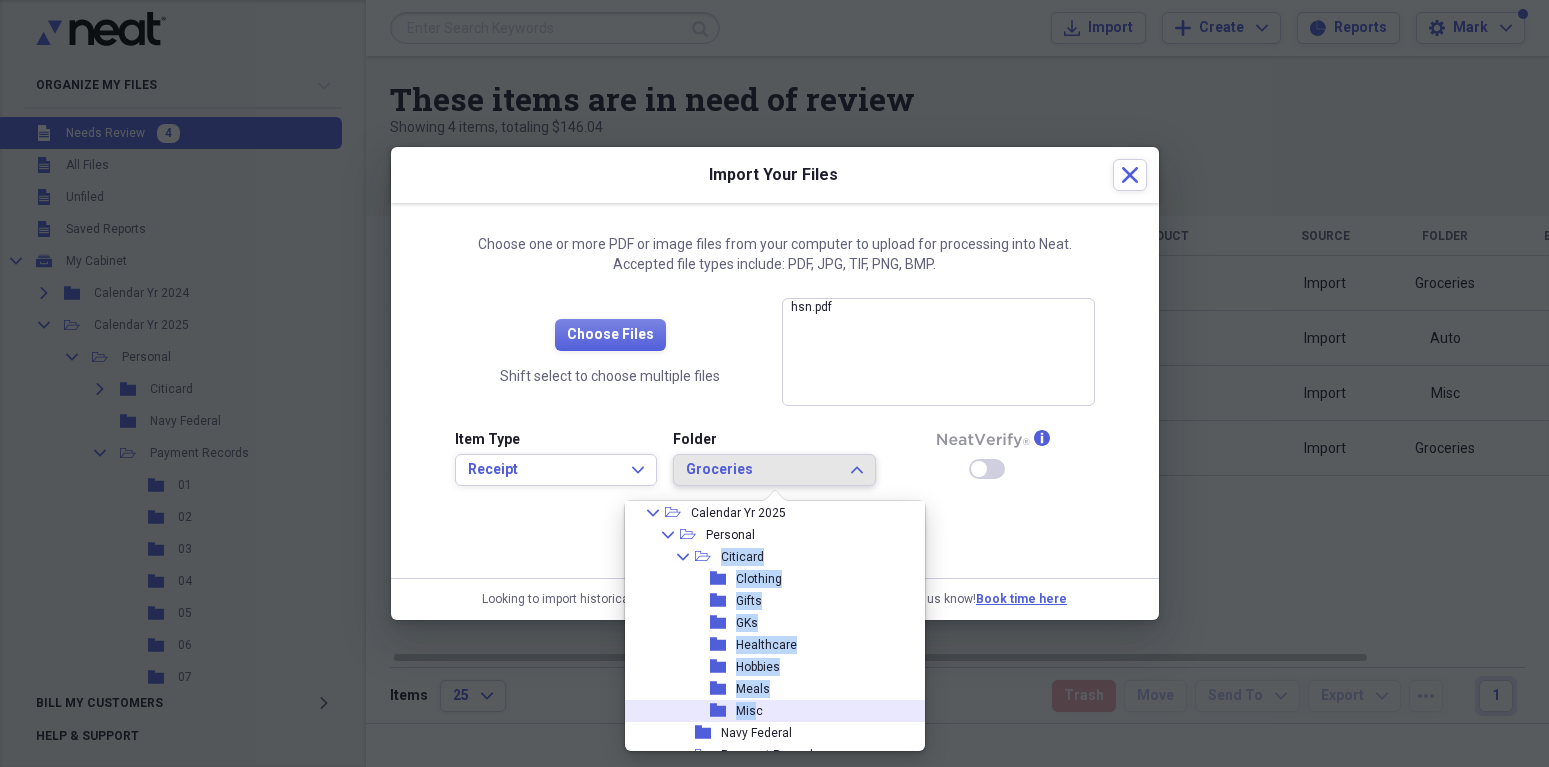 click on "Misc" at bounding box center [749, 711] 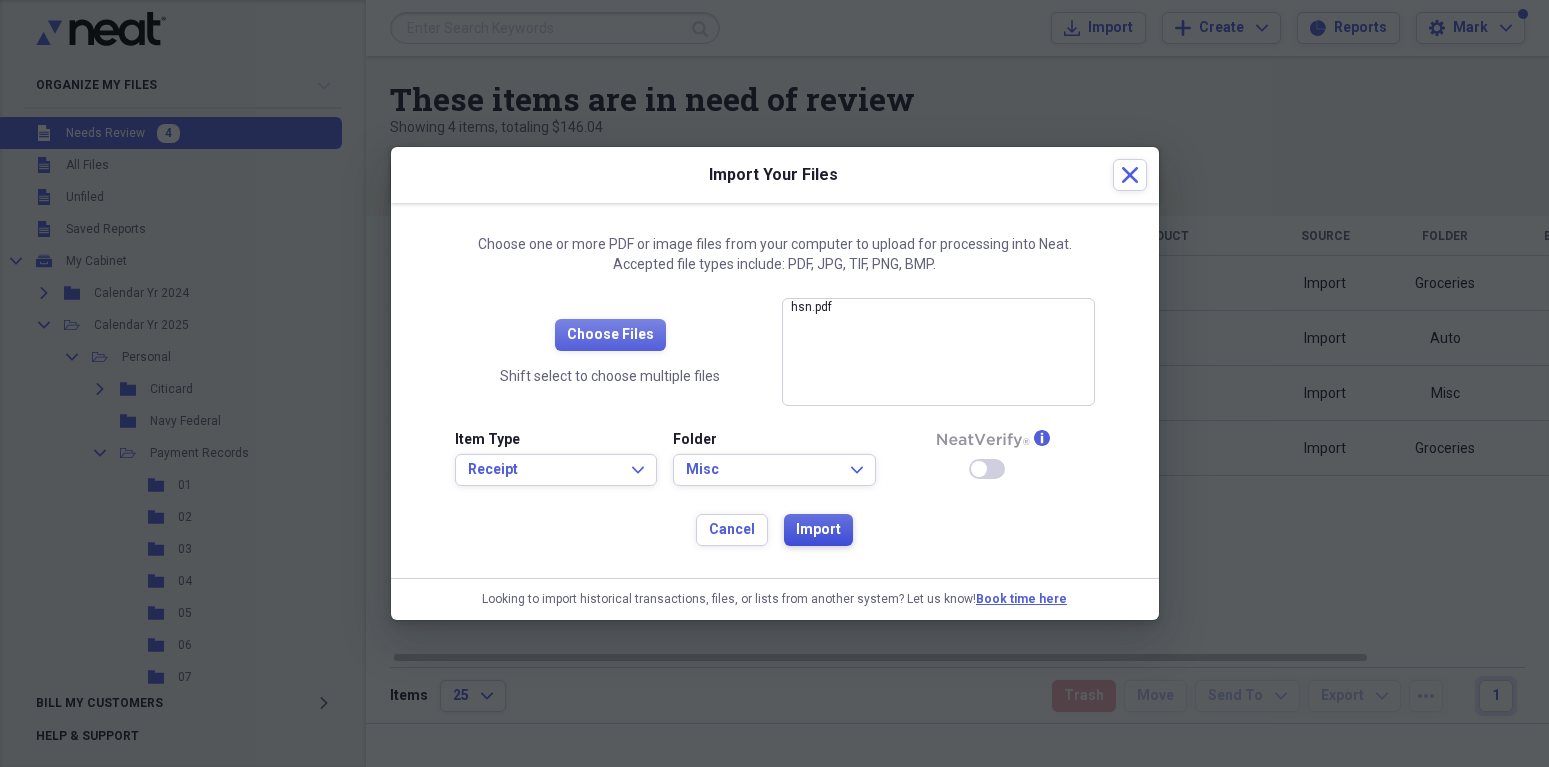 click on "Import" at bounding box center [818, 530] 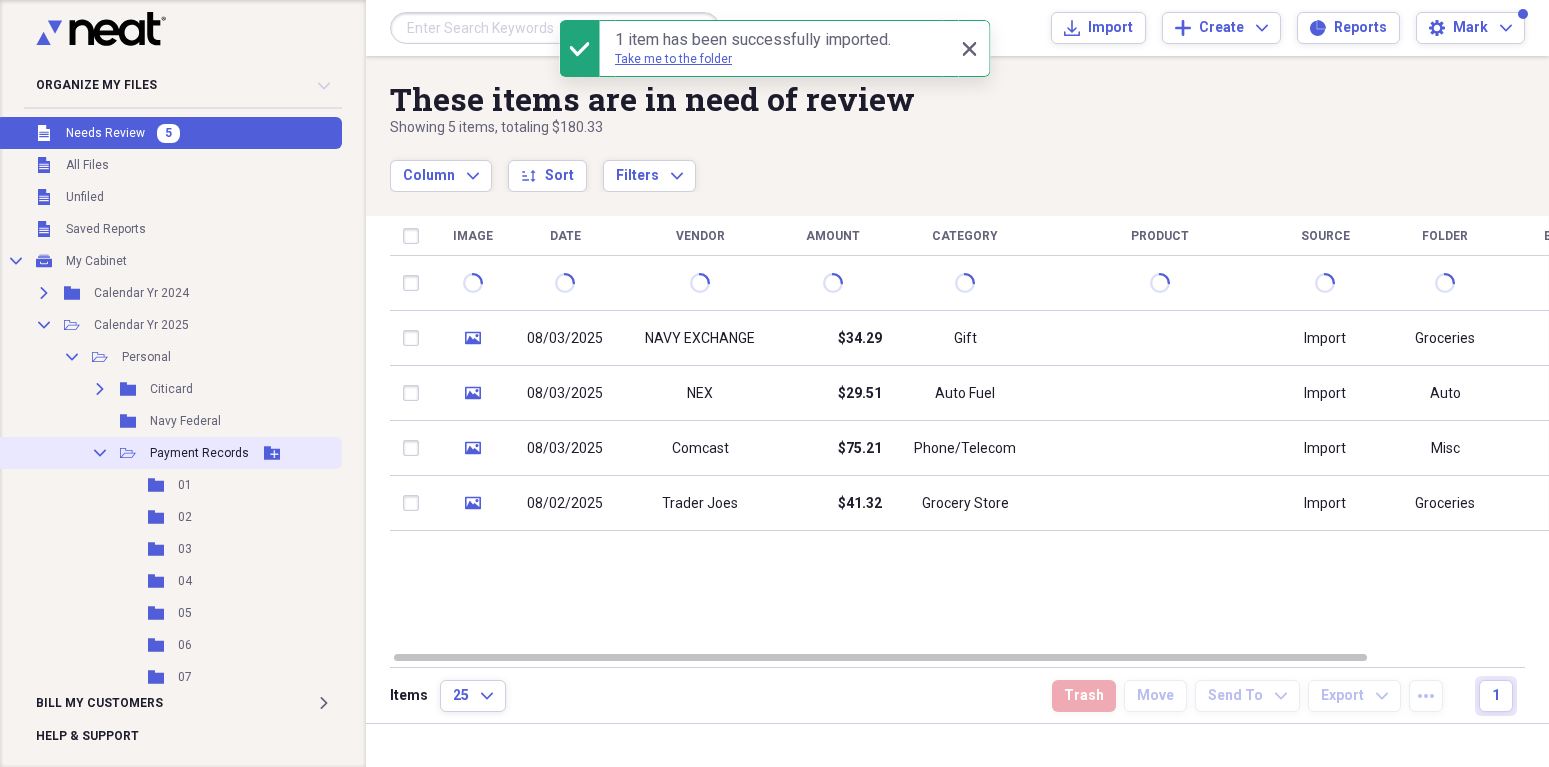 click on "Add Folder" 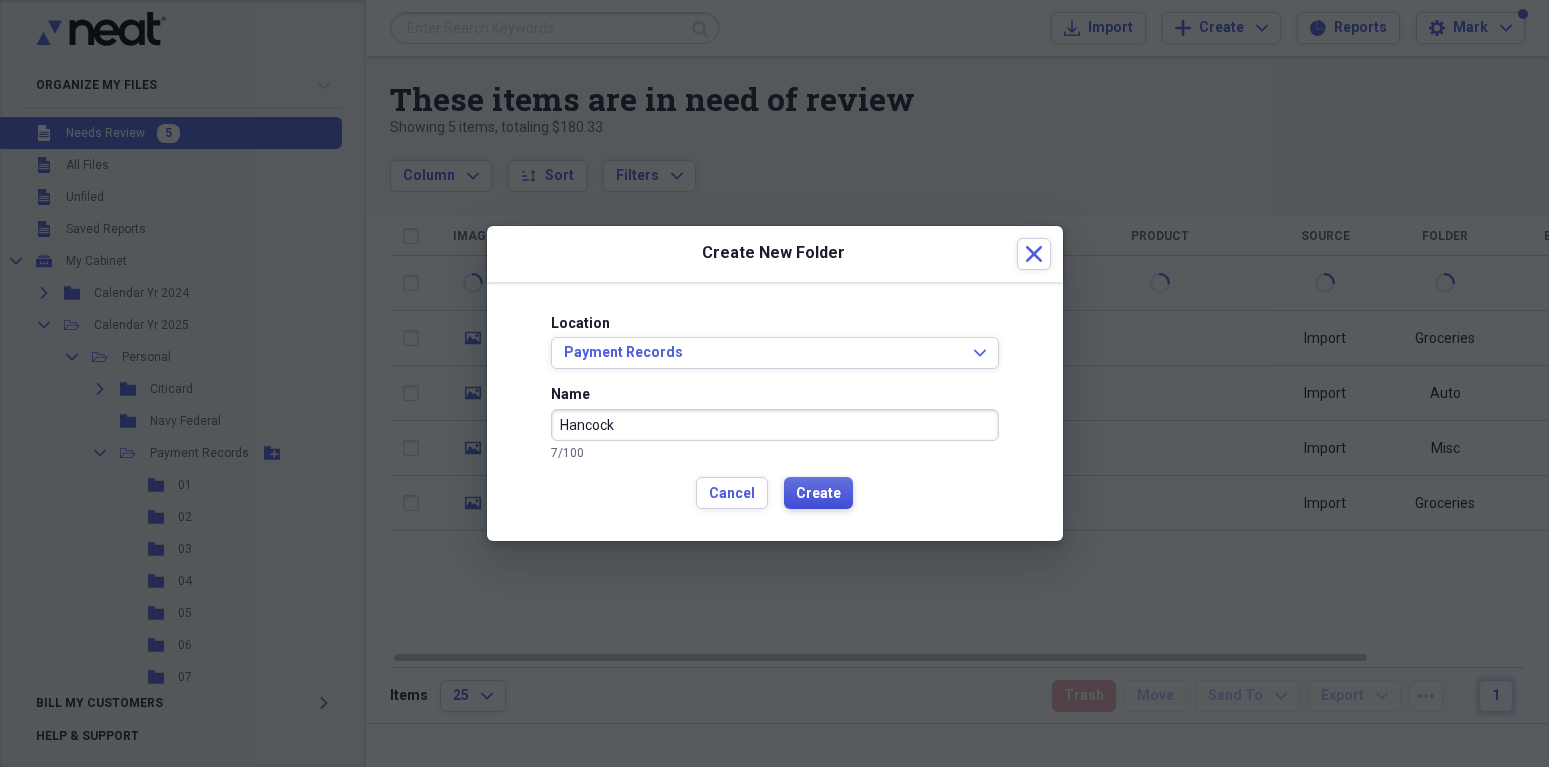 type on "Hancock" 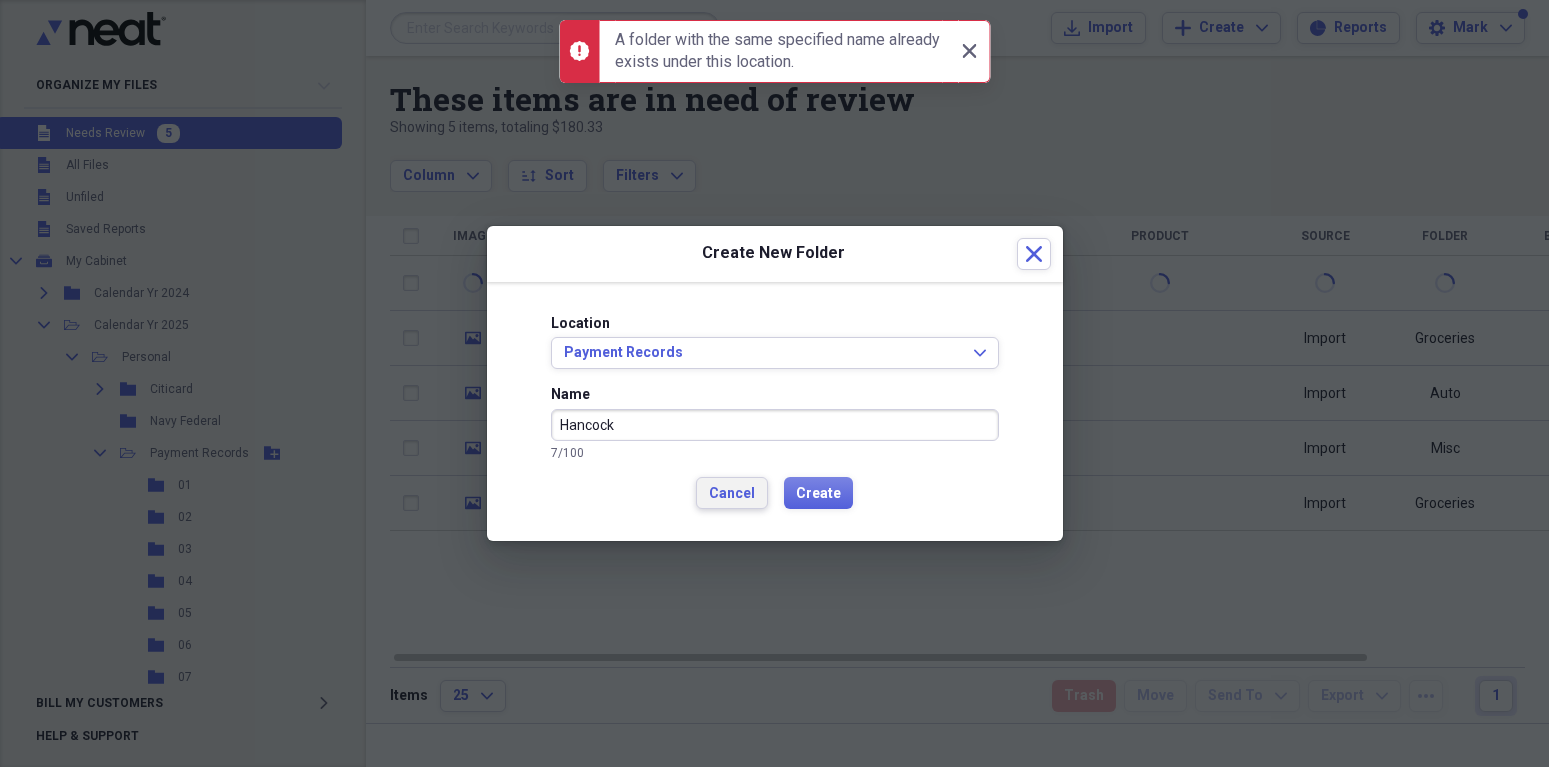 click on "Cancel" at bounding box center (732, 494) 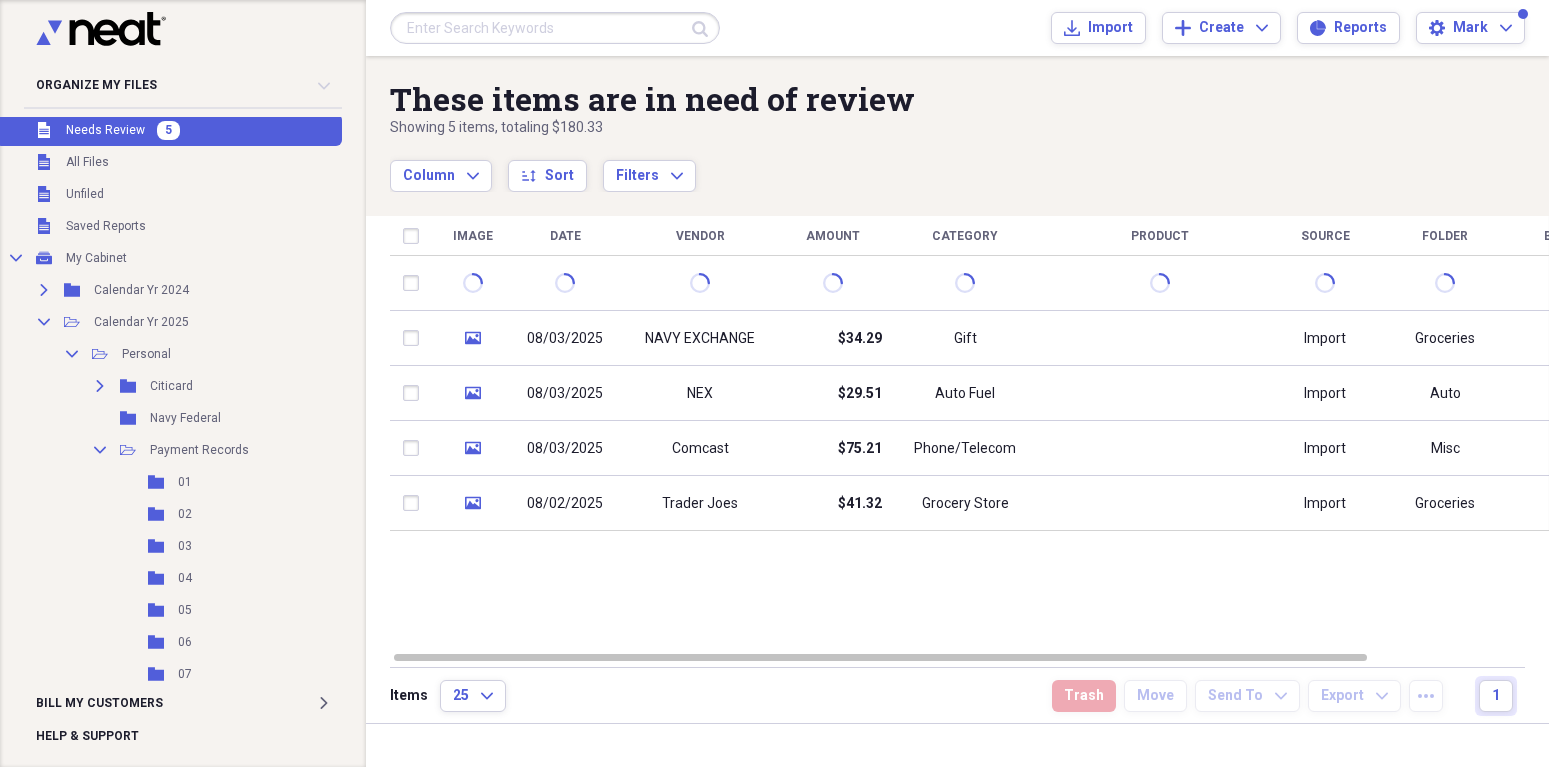 scroll, scrollTop: 0, scrollLeft: 0, axis: both 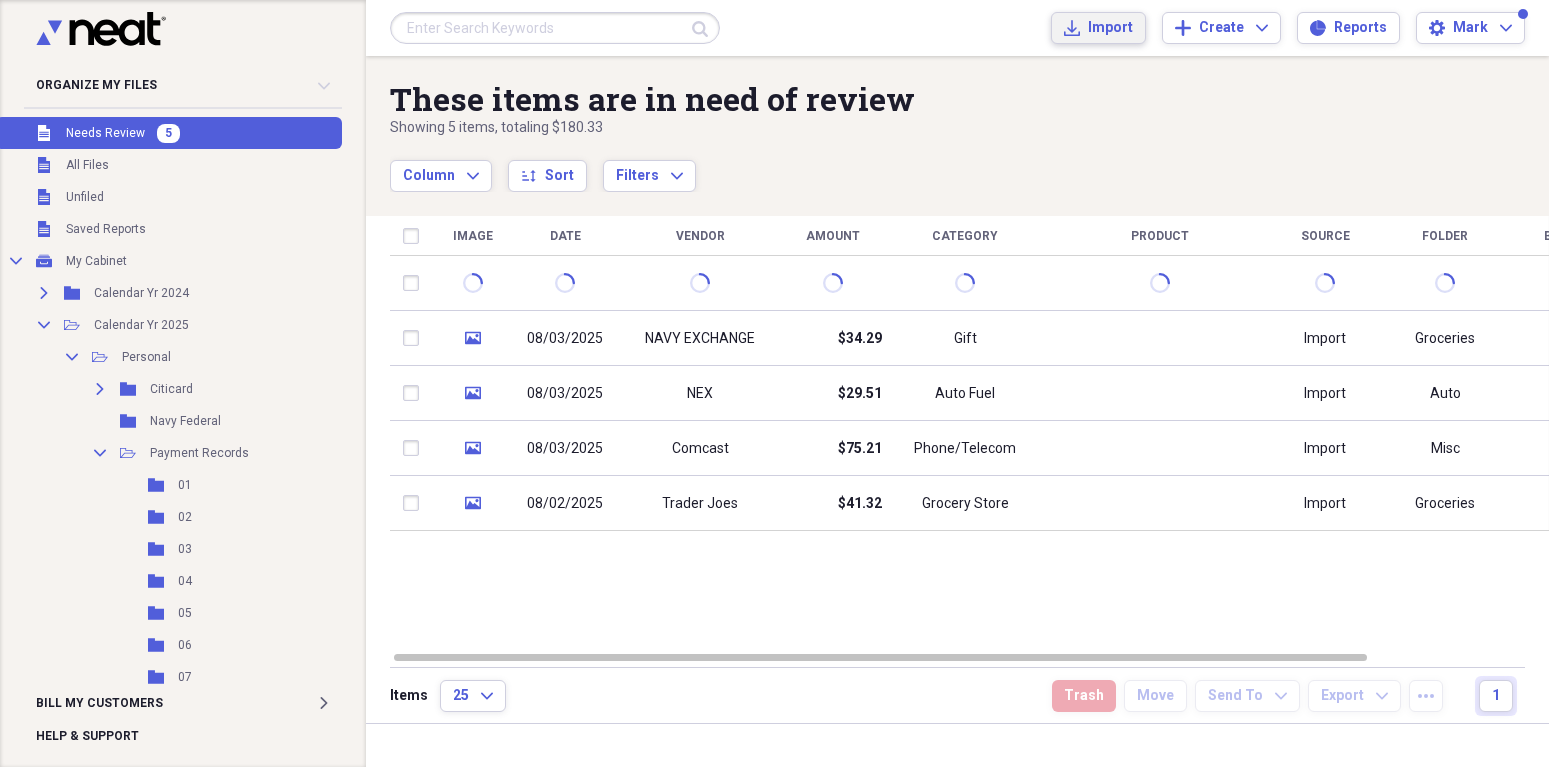 click on "Import" at bounding box center (1110, 28) 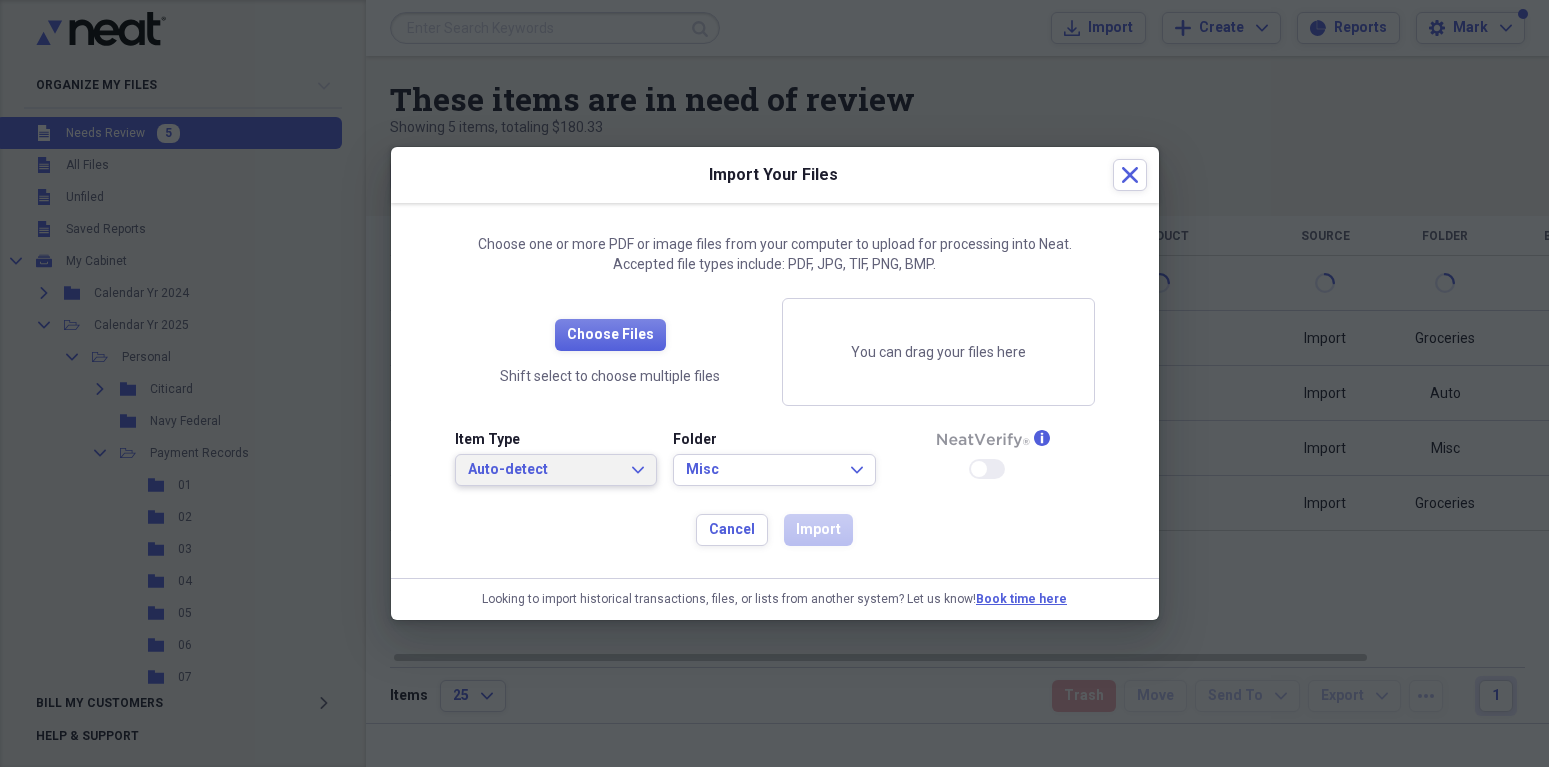 click on "Expand" 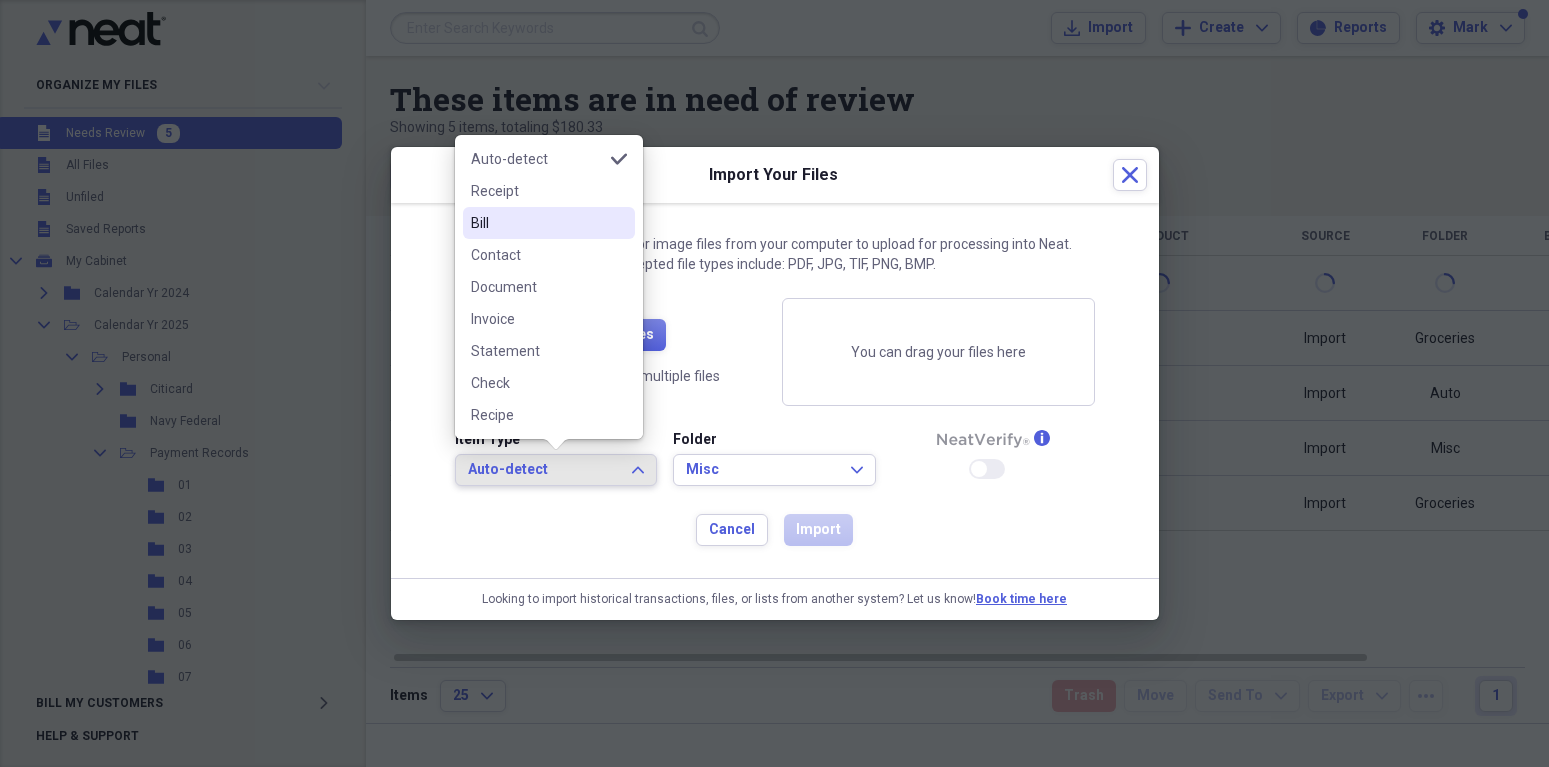 drag, startPoint x: 577, startPoint y: 539, endPoint x: 581, endPoint y: 525, distance: 14.56022 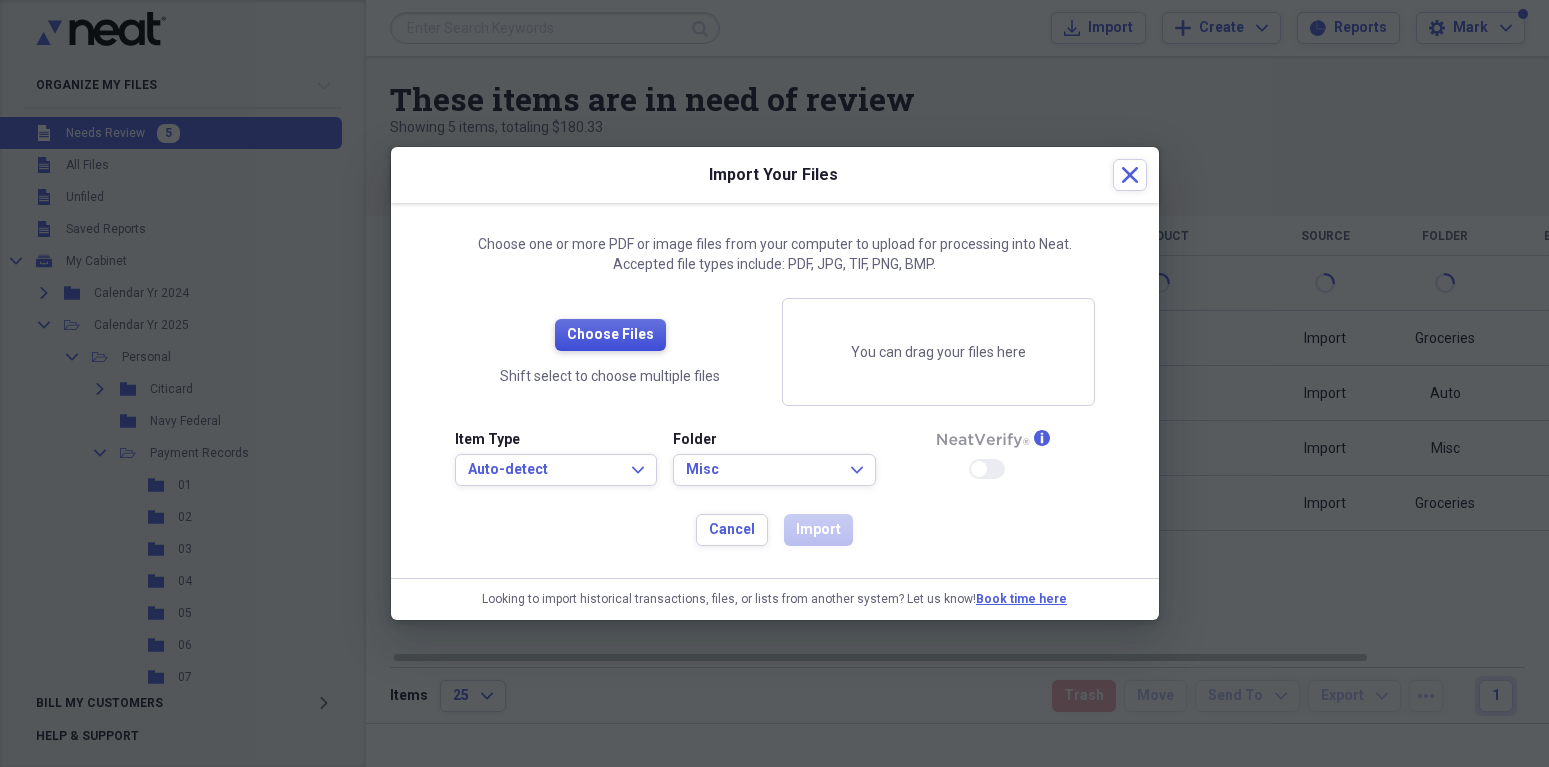 click on "Choose Files" at bounding box center (610, 335) 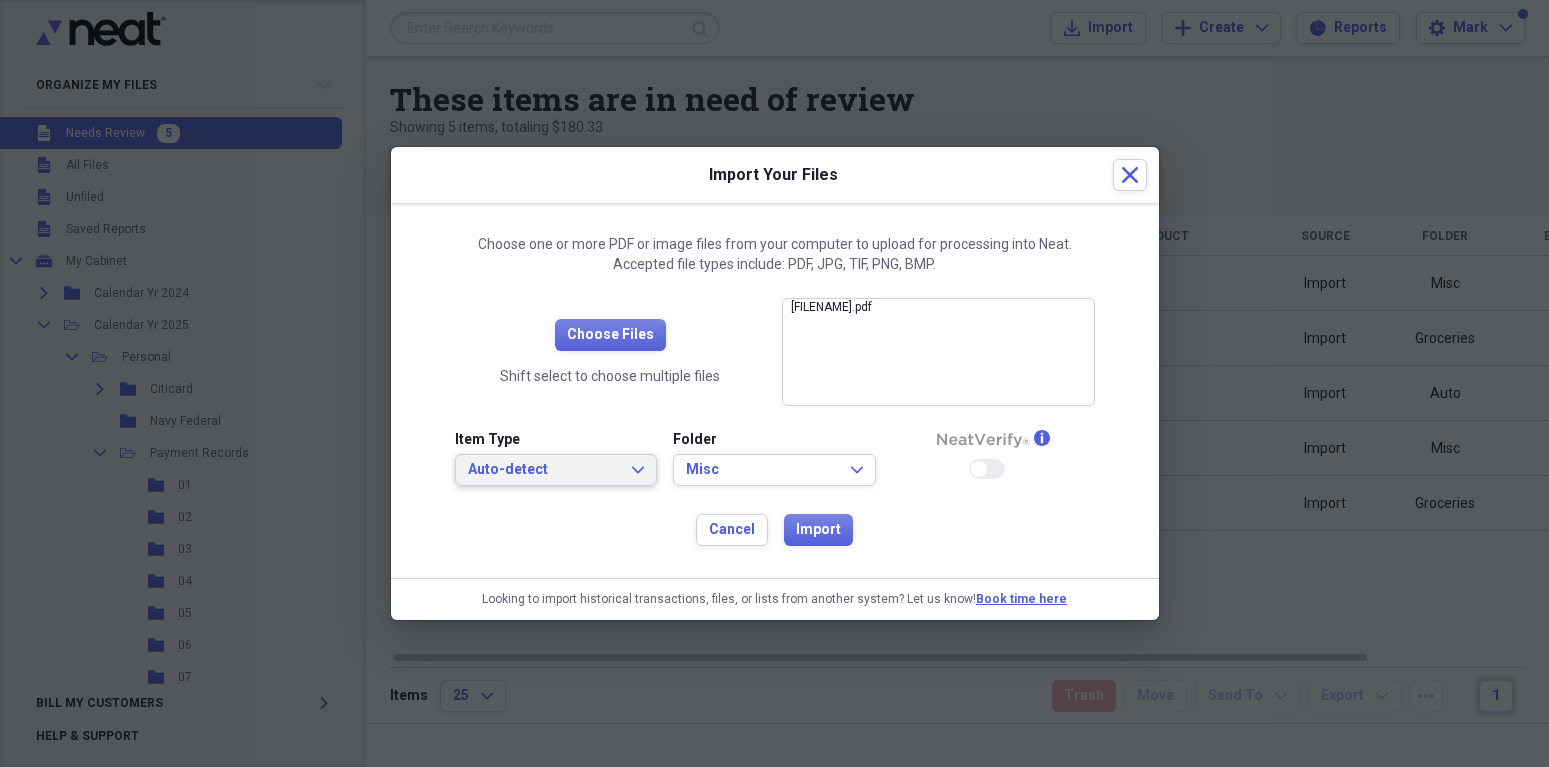 click on "Expand" 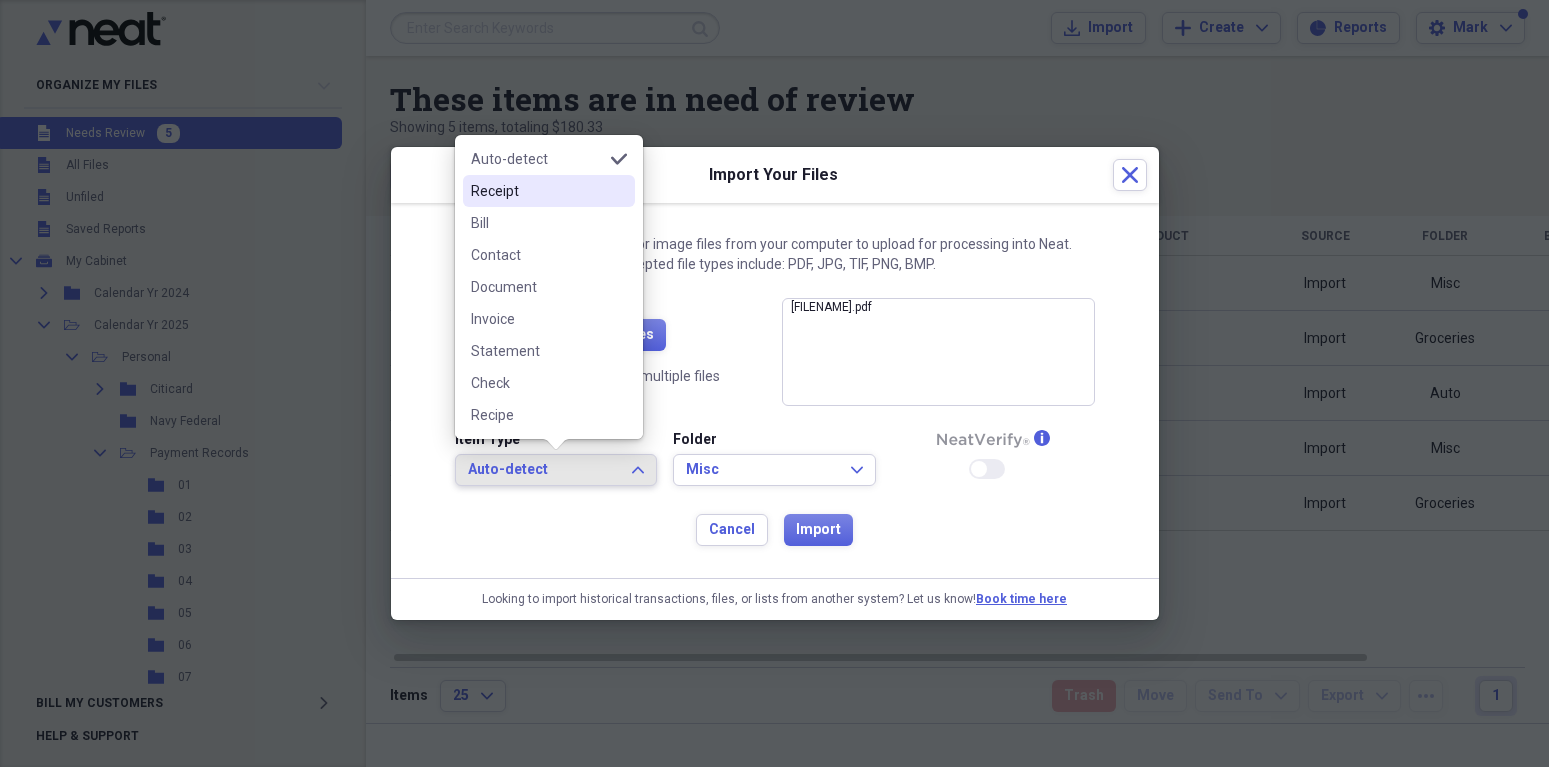 click on "Receipt" at bounding box center (537, 191) 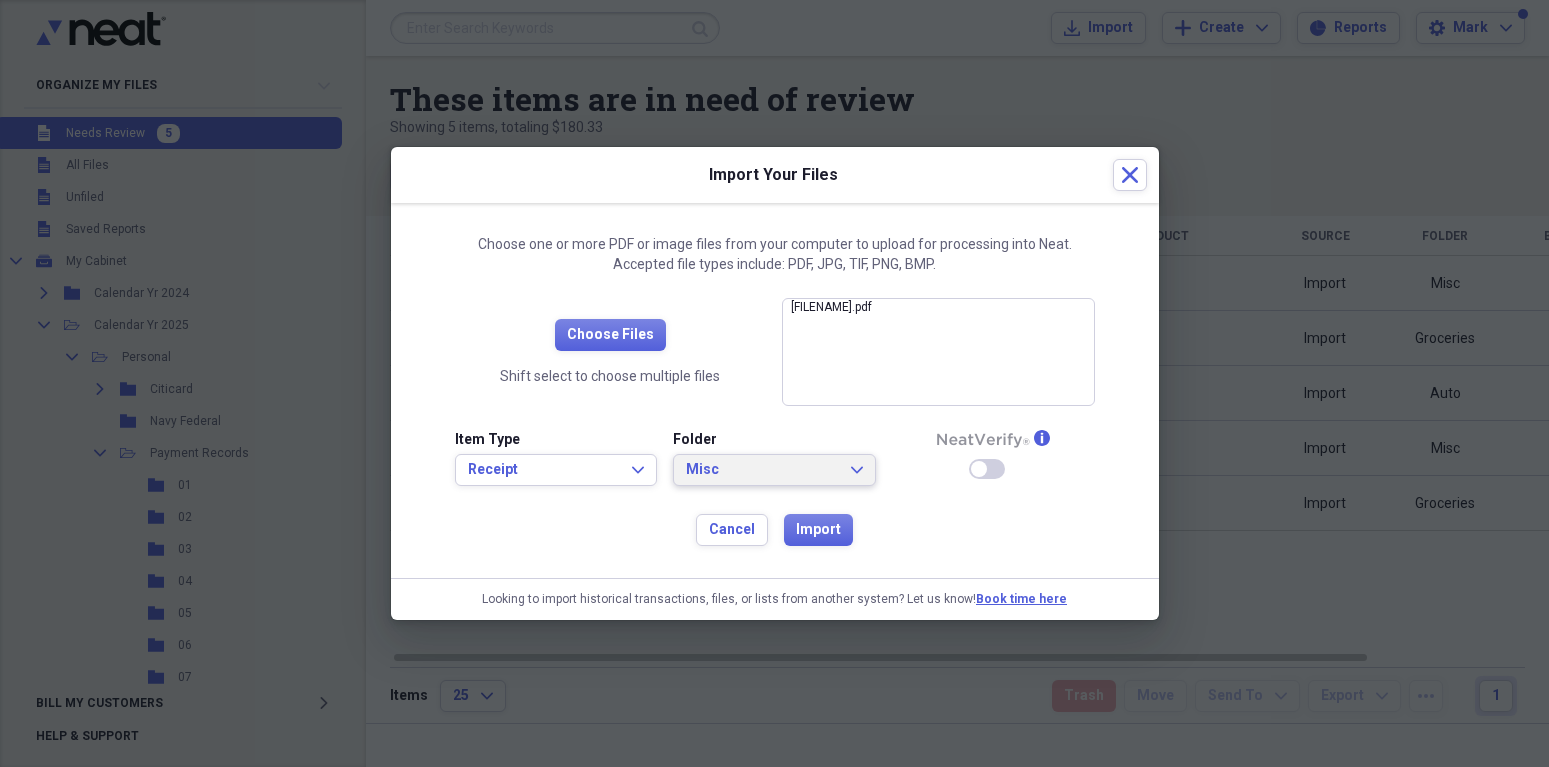 click on "Expand" 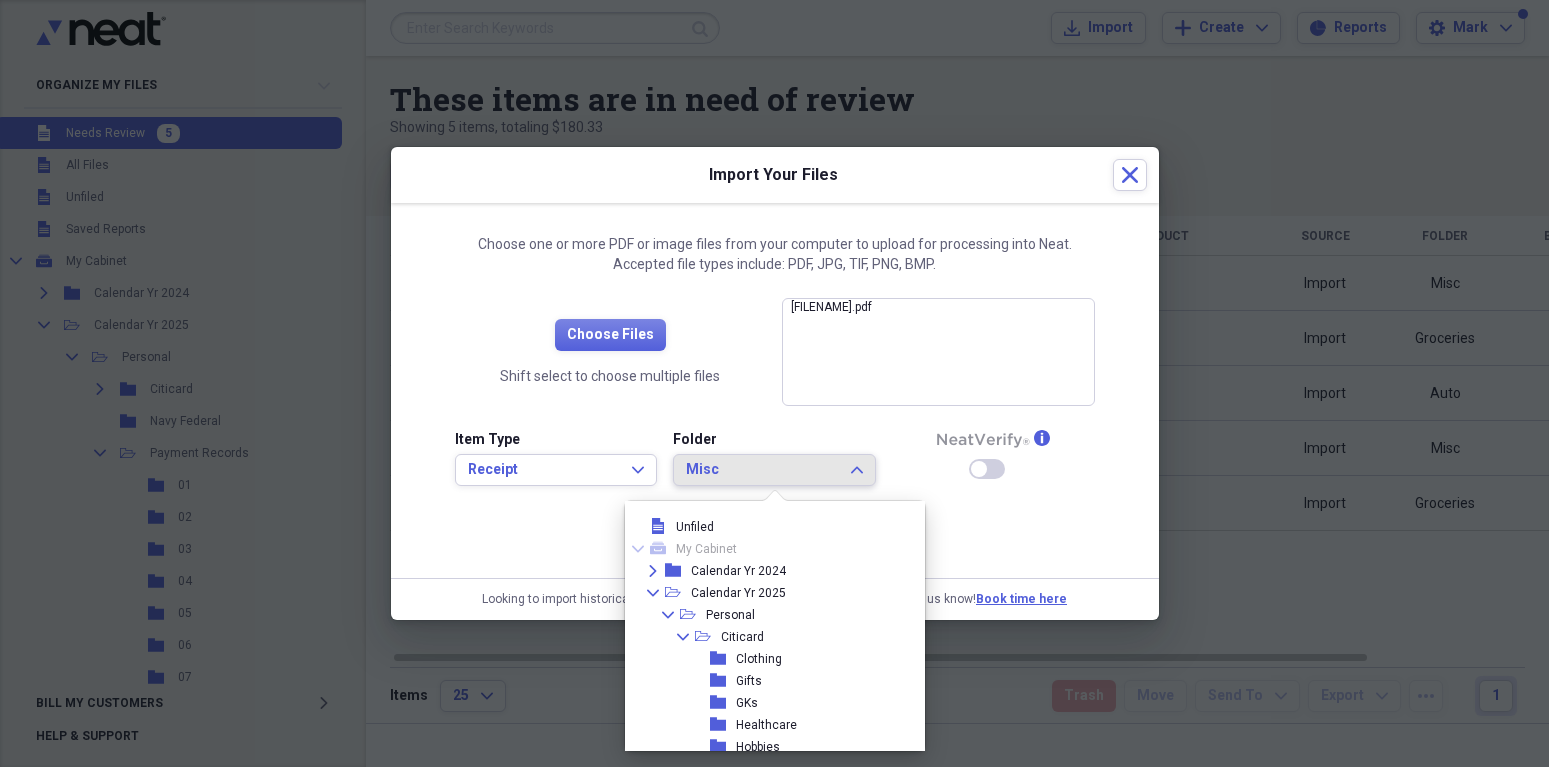 scroll, scrollTop: 165, scrollLeft: 0, axis: vertical 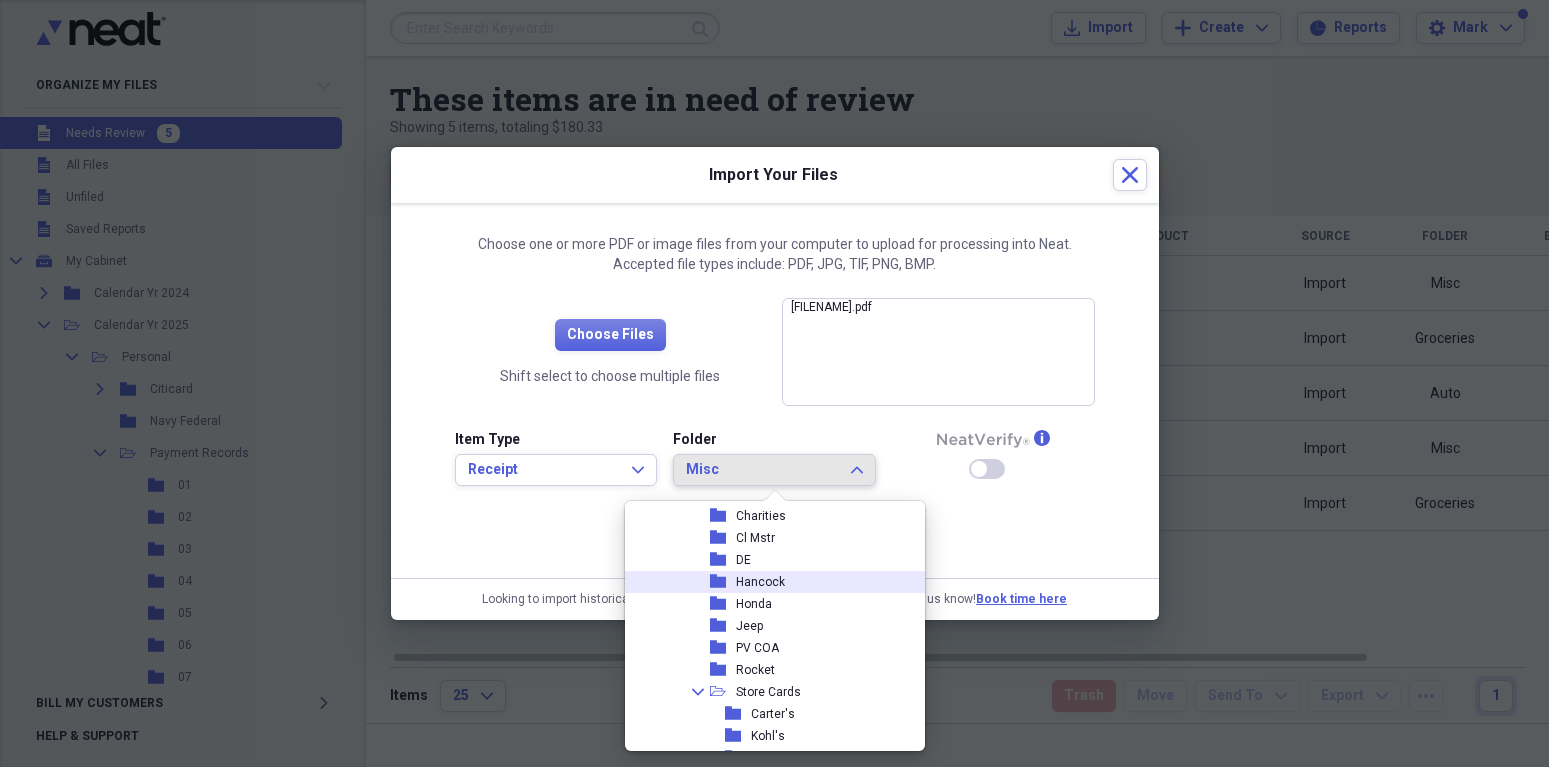 click on "Hancock" at bounding box center [760, 582] 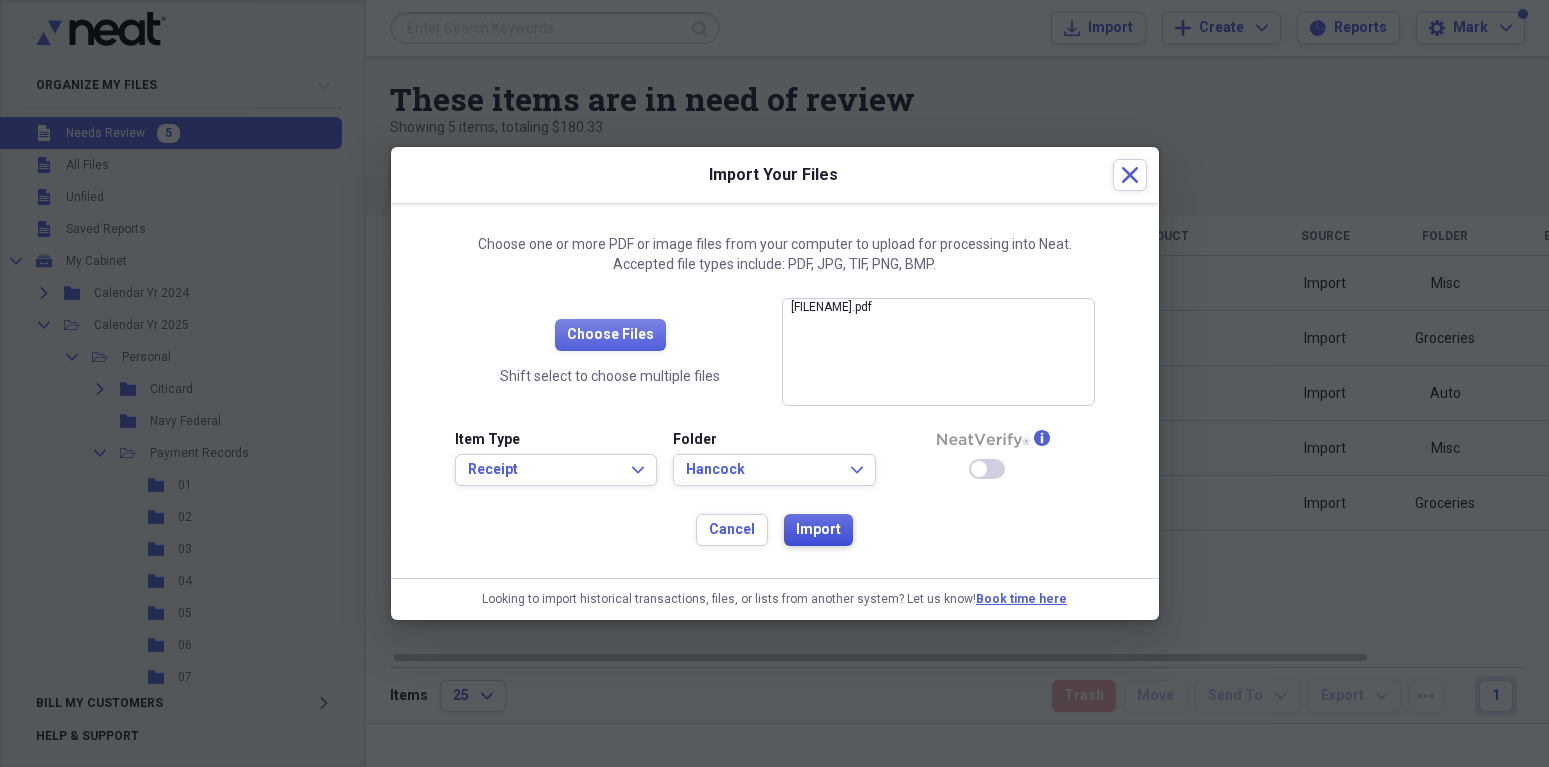 click on "Import" at bounding box center (818, 530) 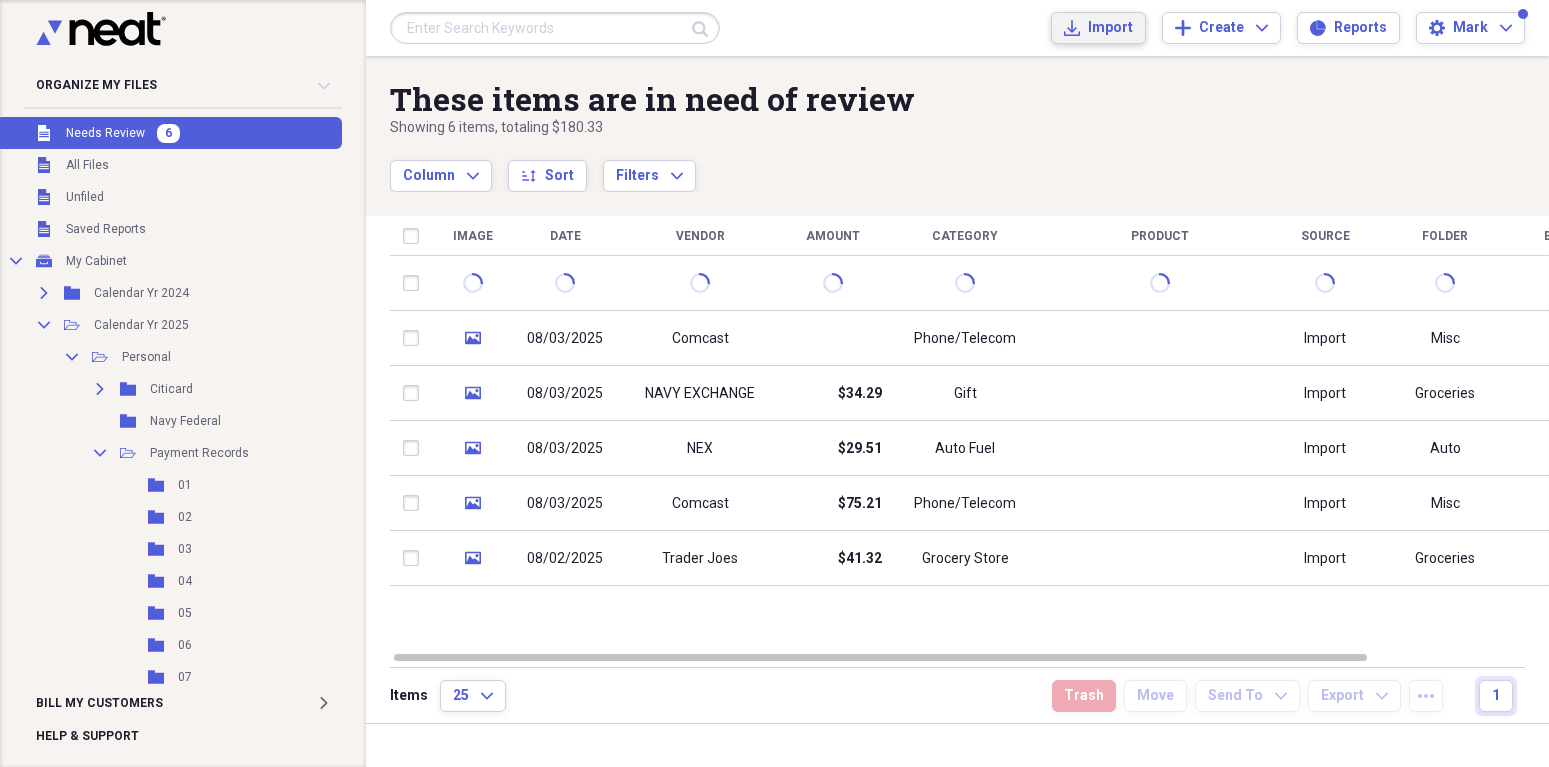 click on "Import" at bounding box center [1110, 28] 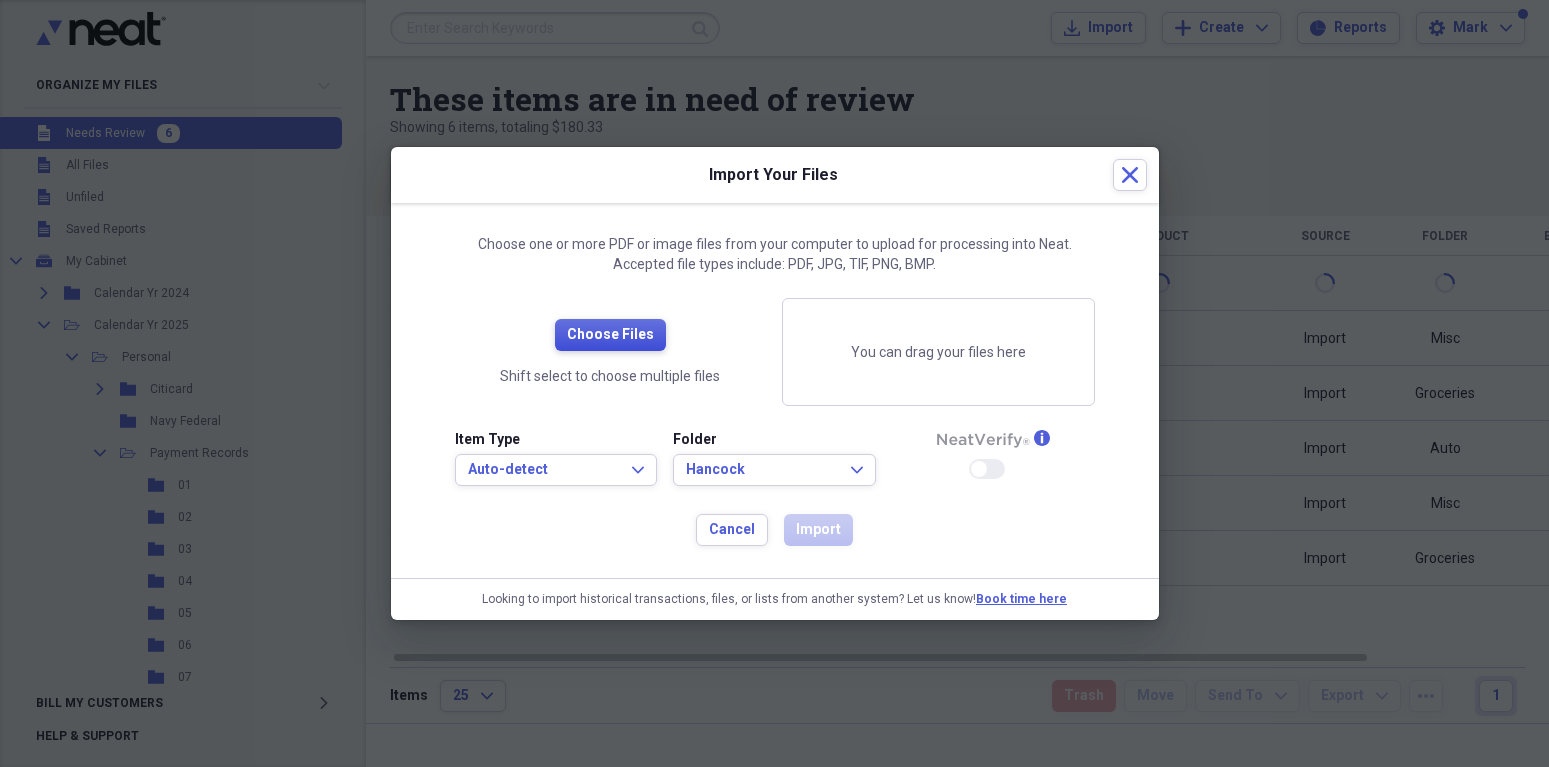 click on "Choose Files" at bounding box center [610, 335] 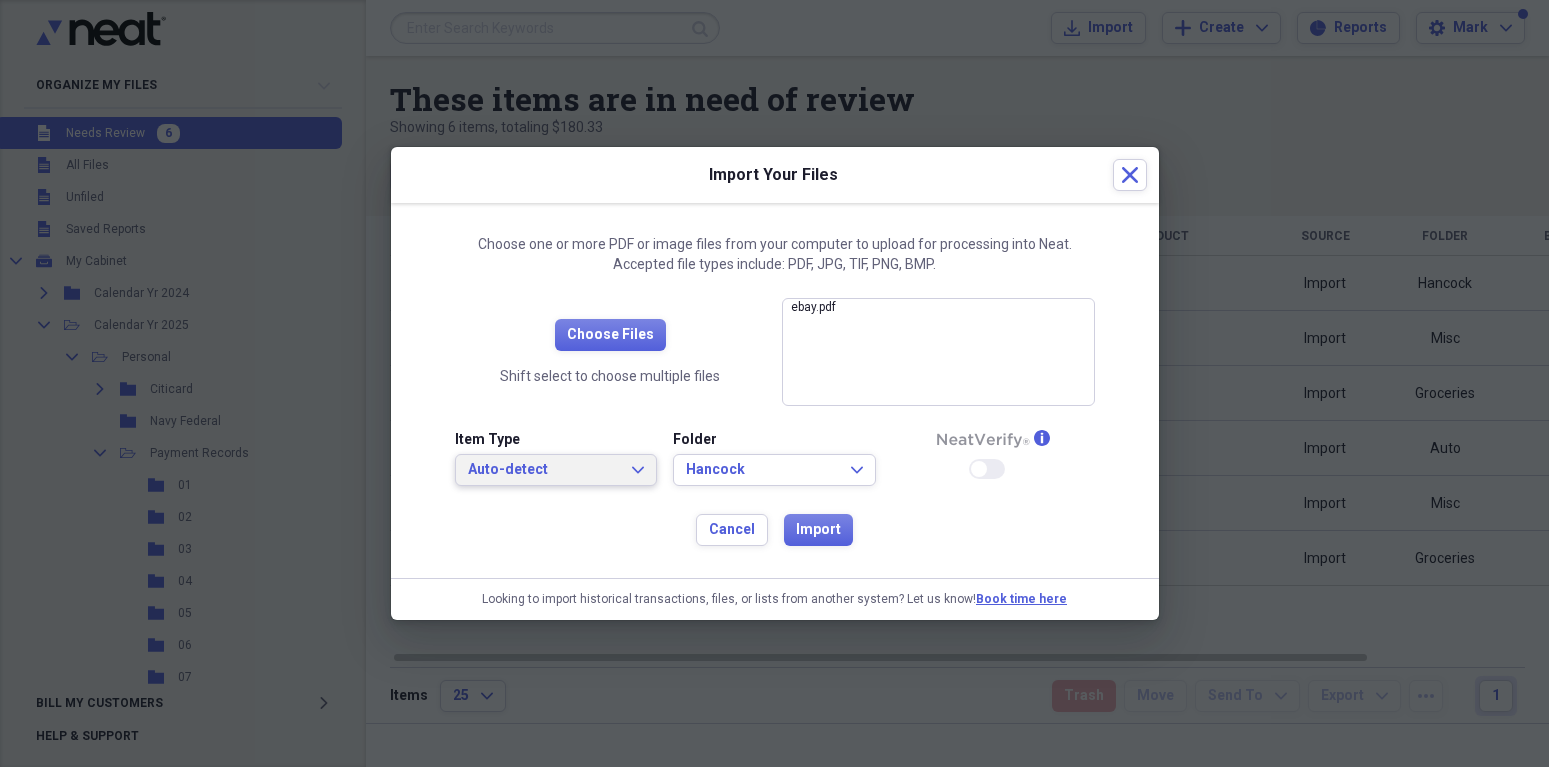click on "Auto-detect Expand" at bounding box center [556, 470] 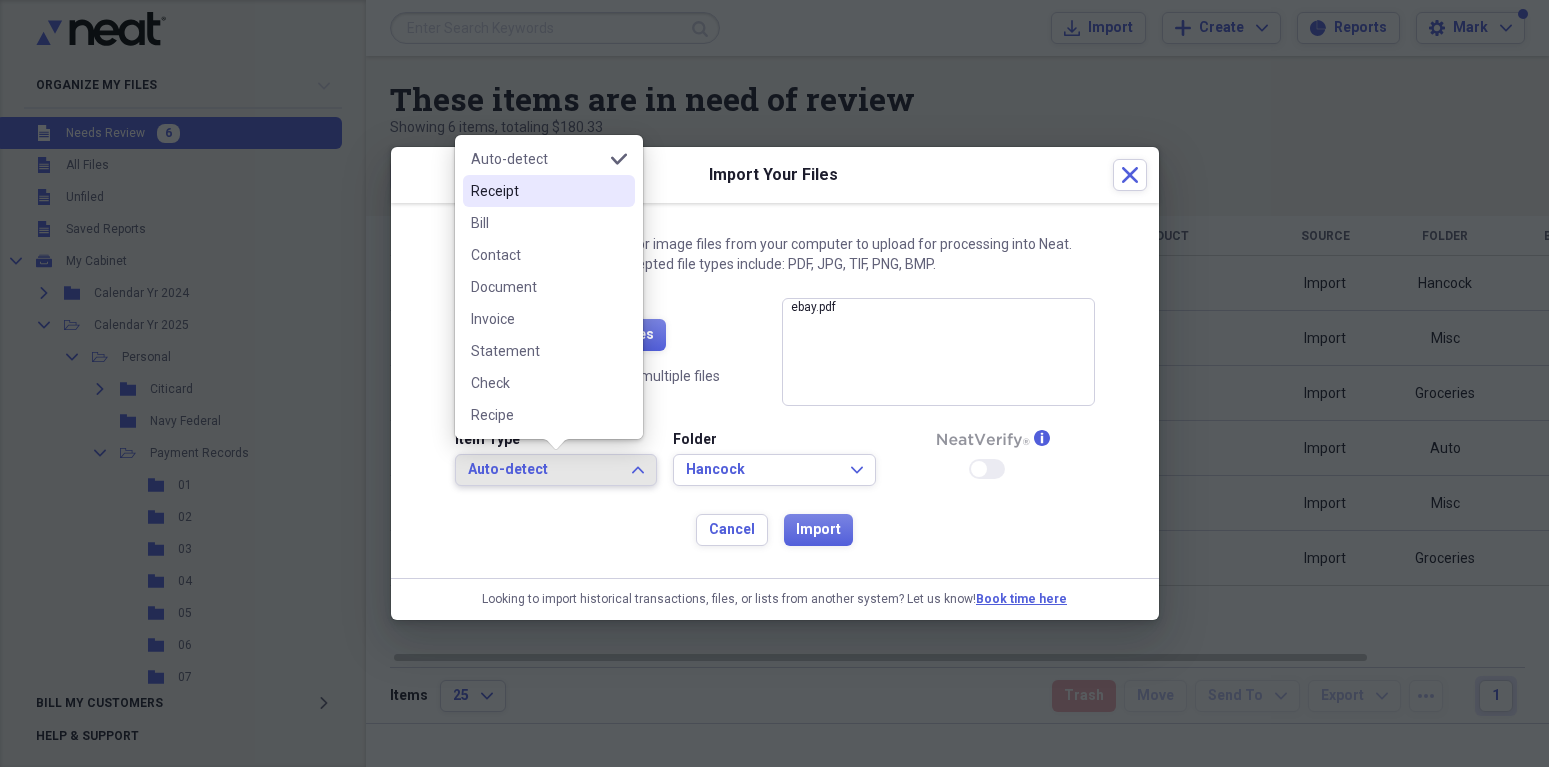 drag, startPoint x: 498, startPoint y: 187, endPoint x: 665, endPoint y: 383, distance: 257.49756 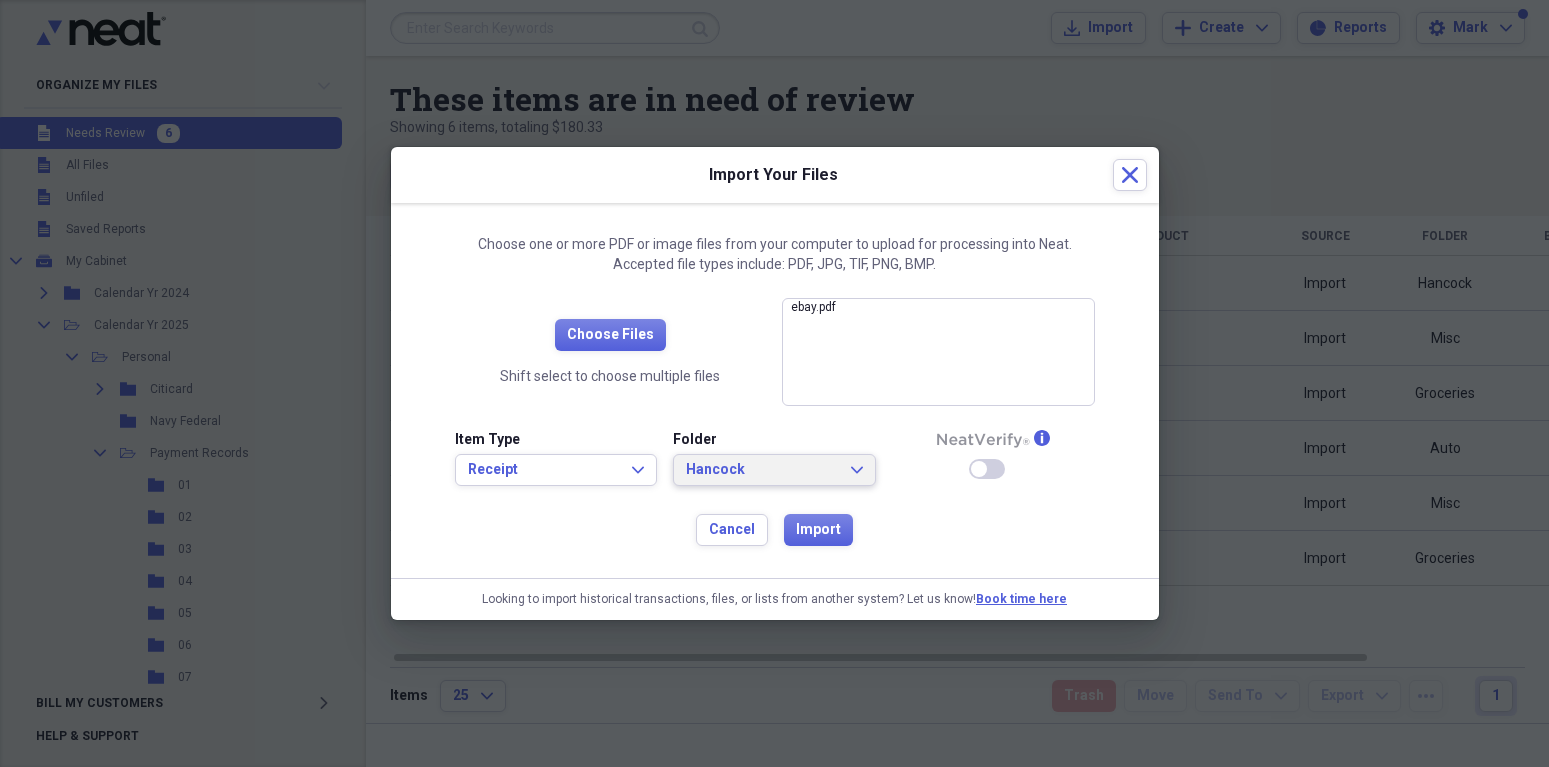 click on "Expand" 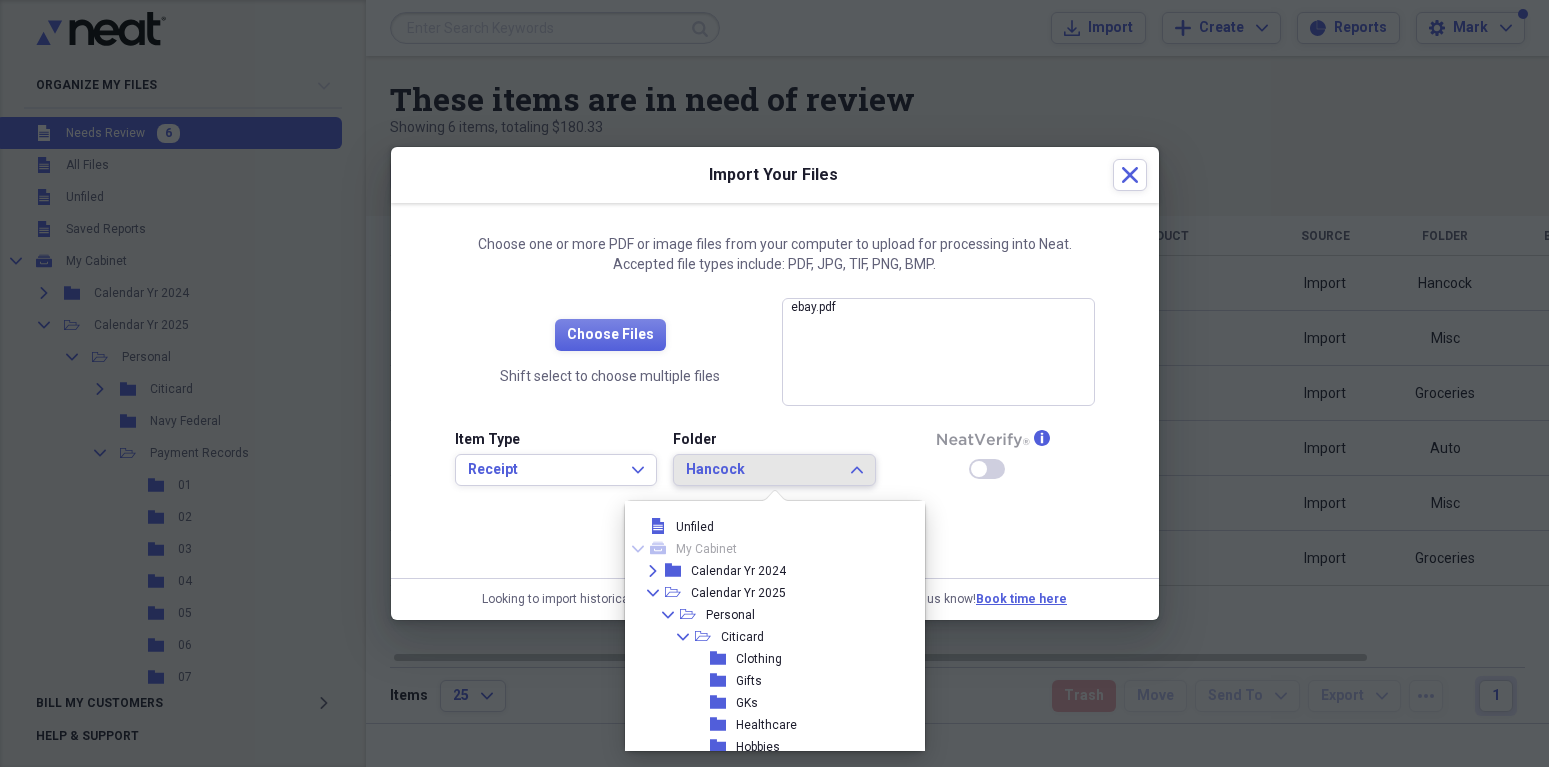 scroll, scrollTop: 473, scrollLeft: 0, axis: vertical 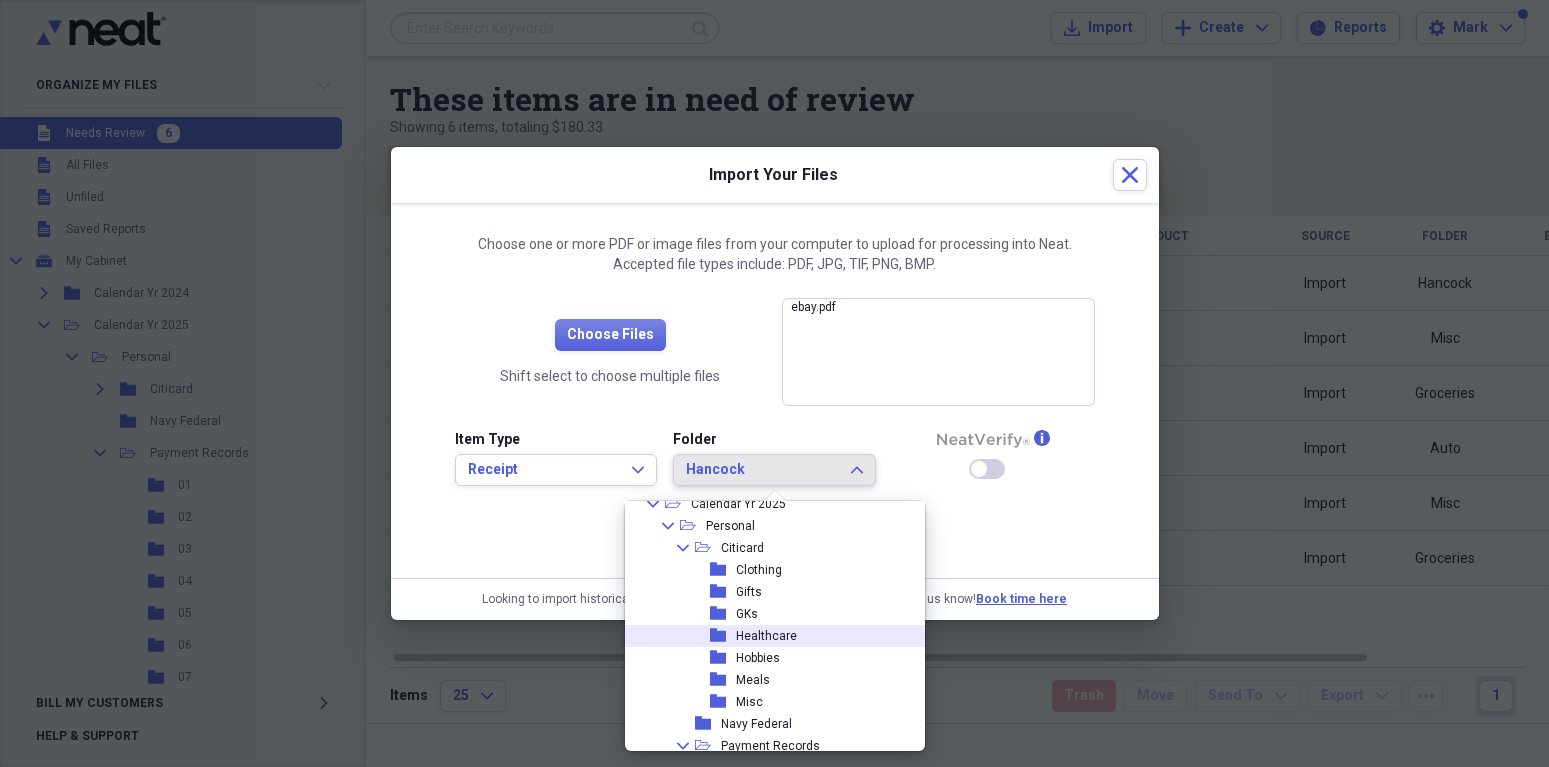 click on "Healthcare" at bounding box center [766, 636] 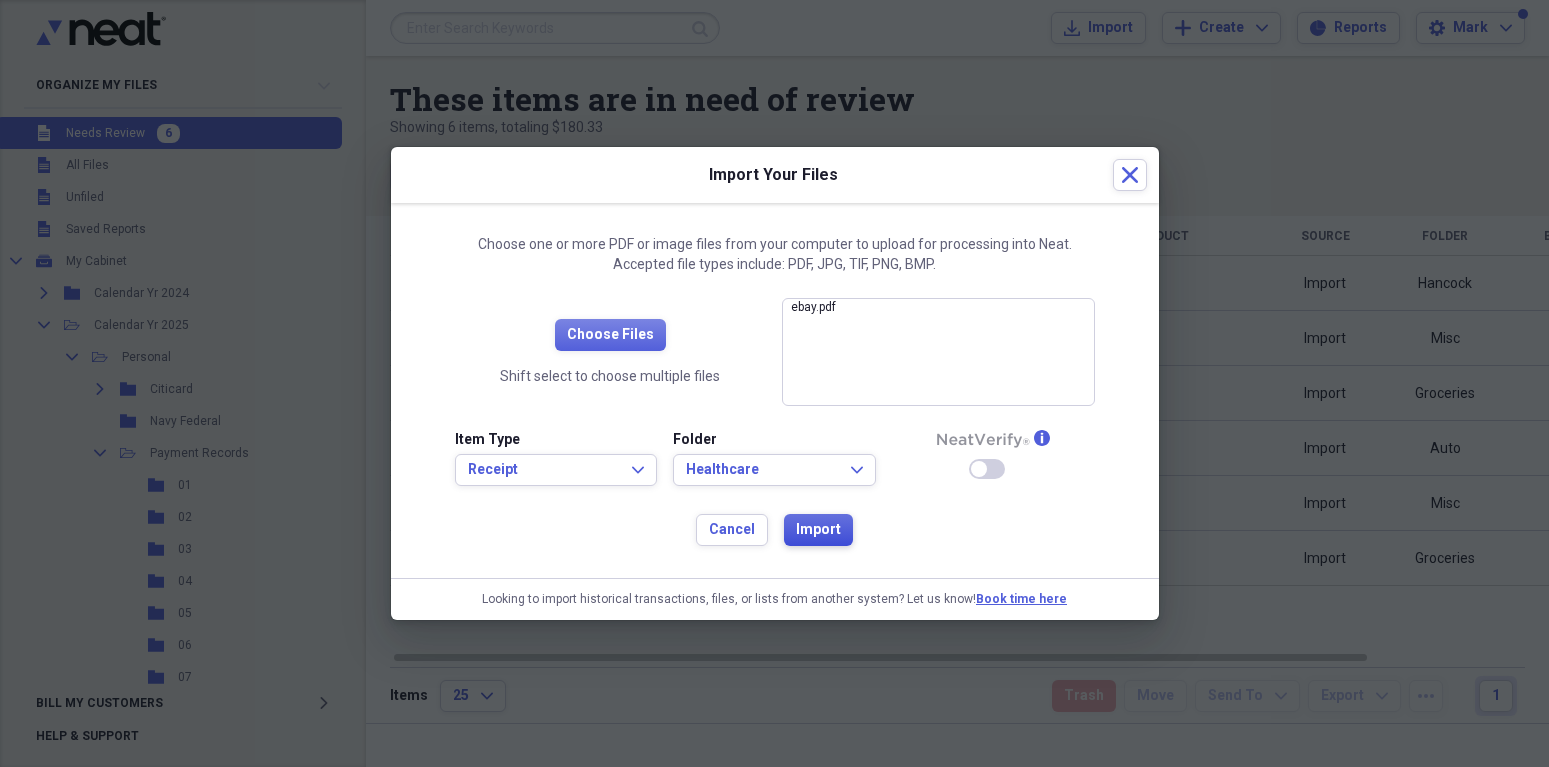 click on "Import" at bounding box center [818, 530] 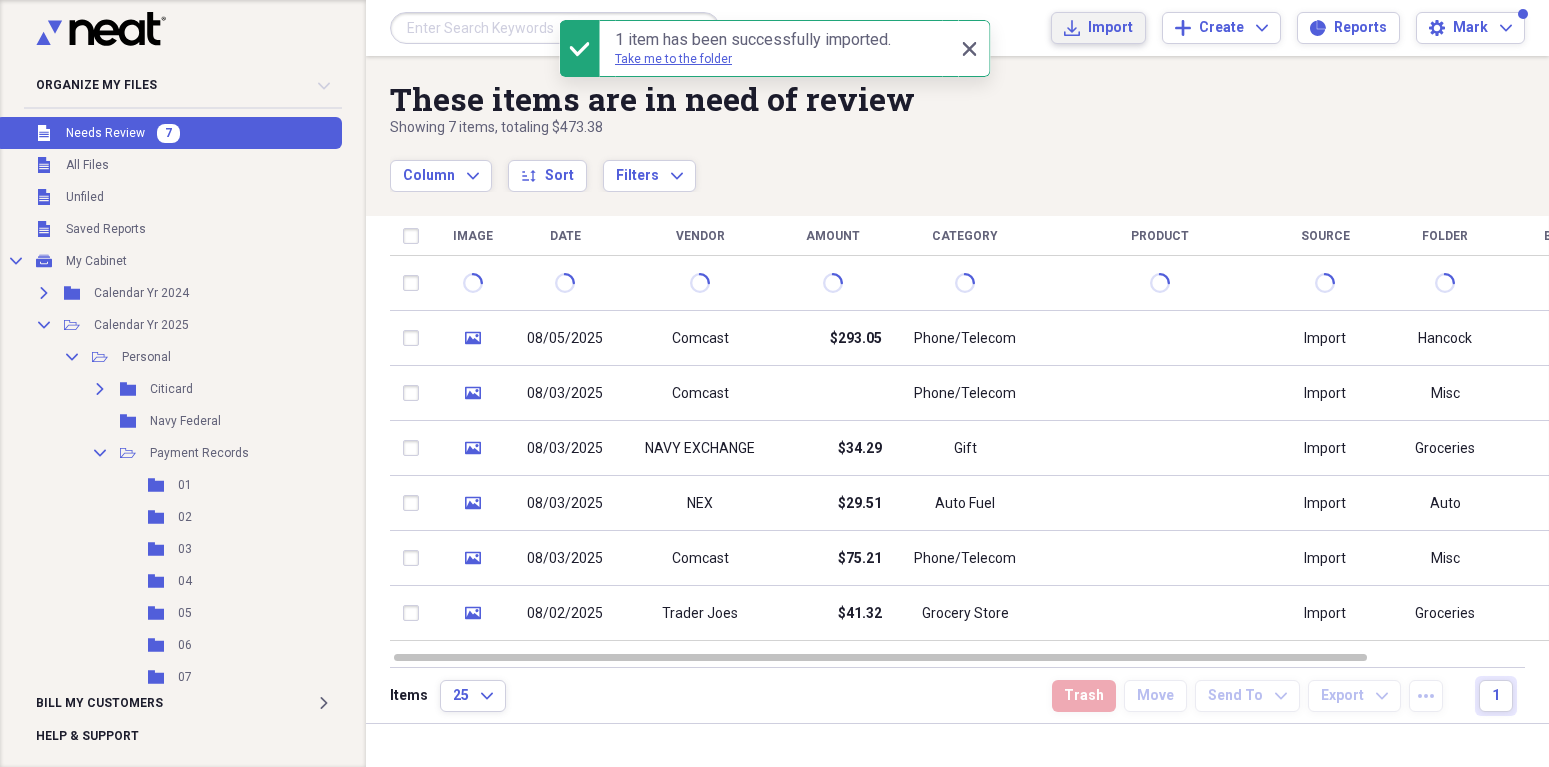 click on "Import" at bounding box center (1110, 28) 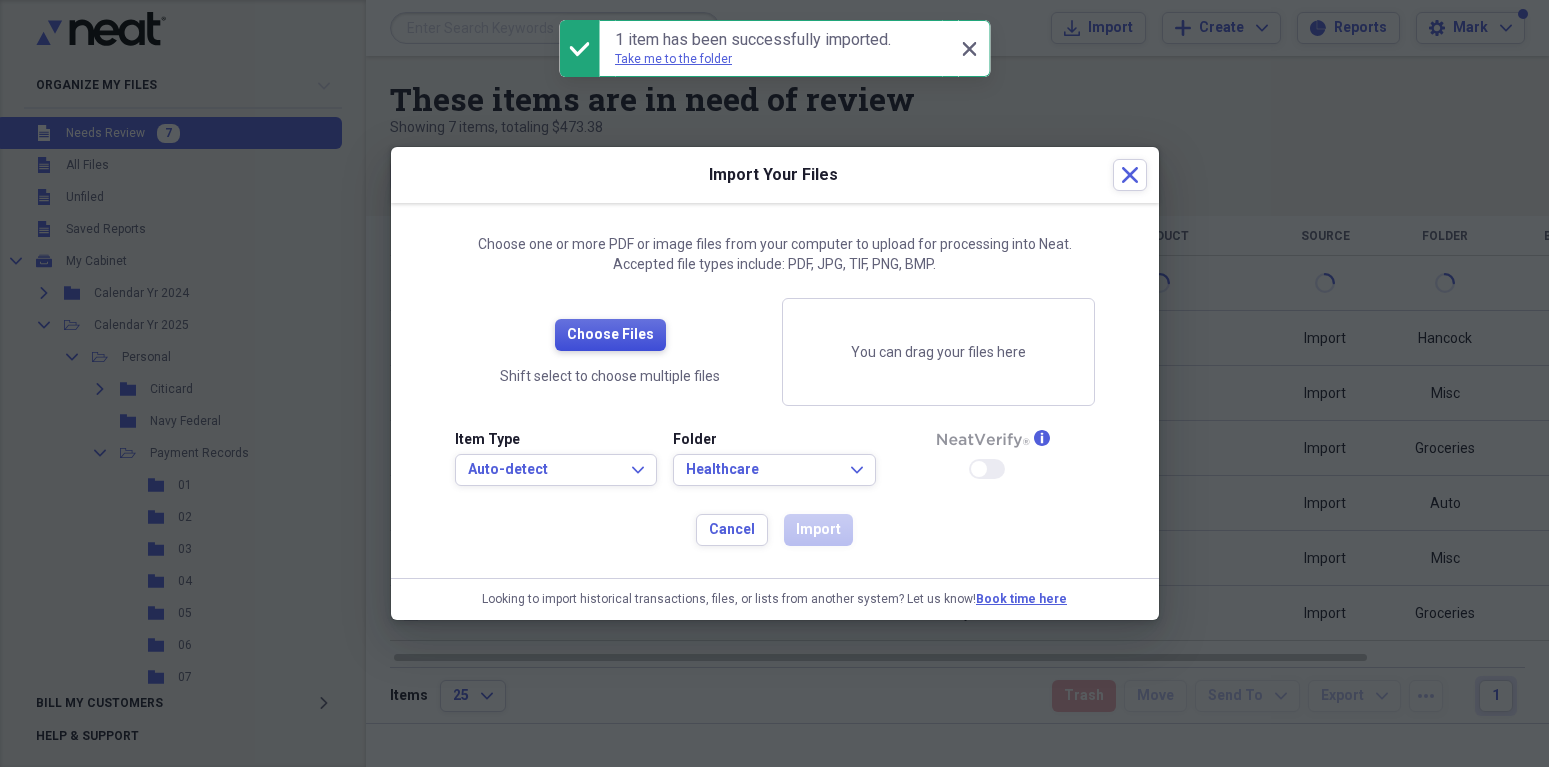 click on "Choose Files" at bounding box center (610, 335) 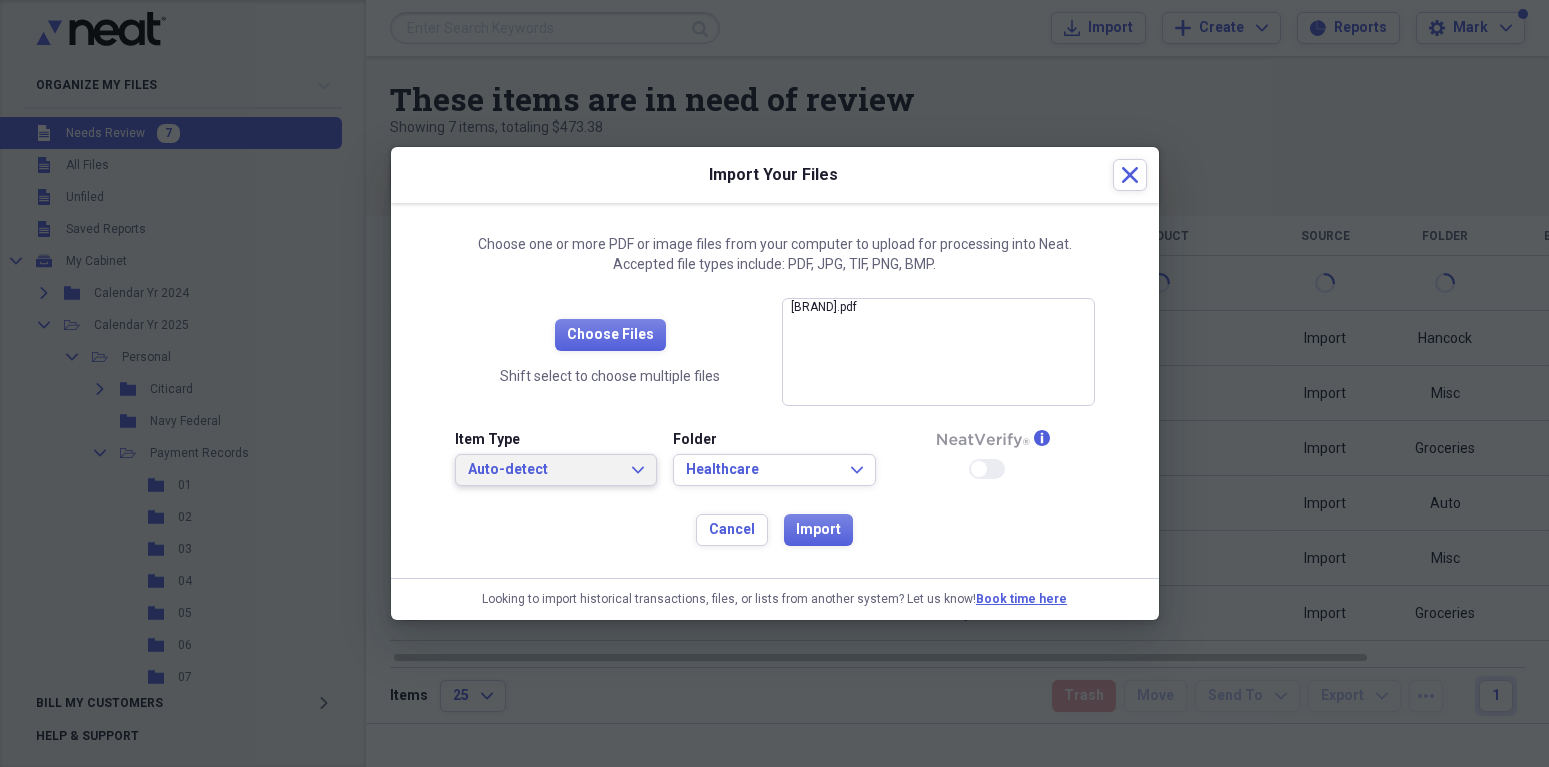 click on "Expand" 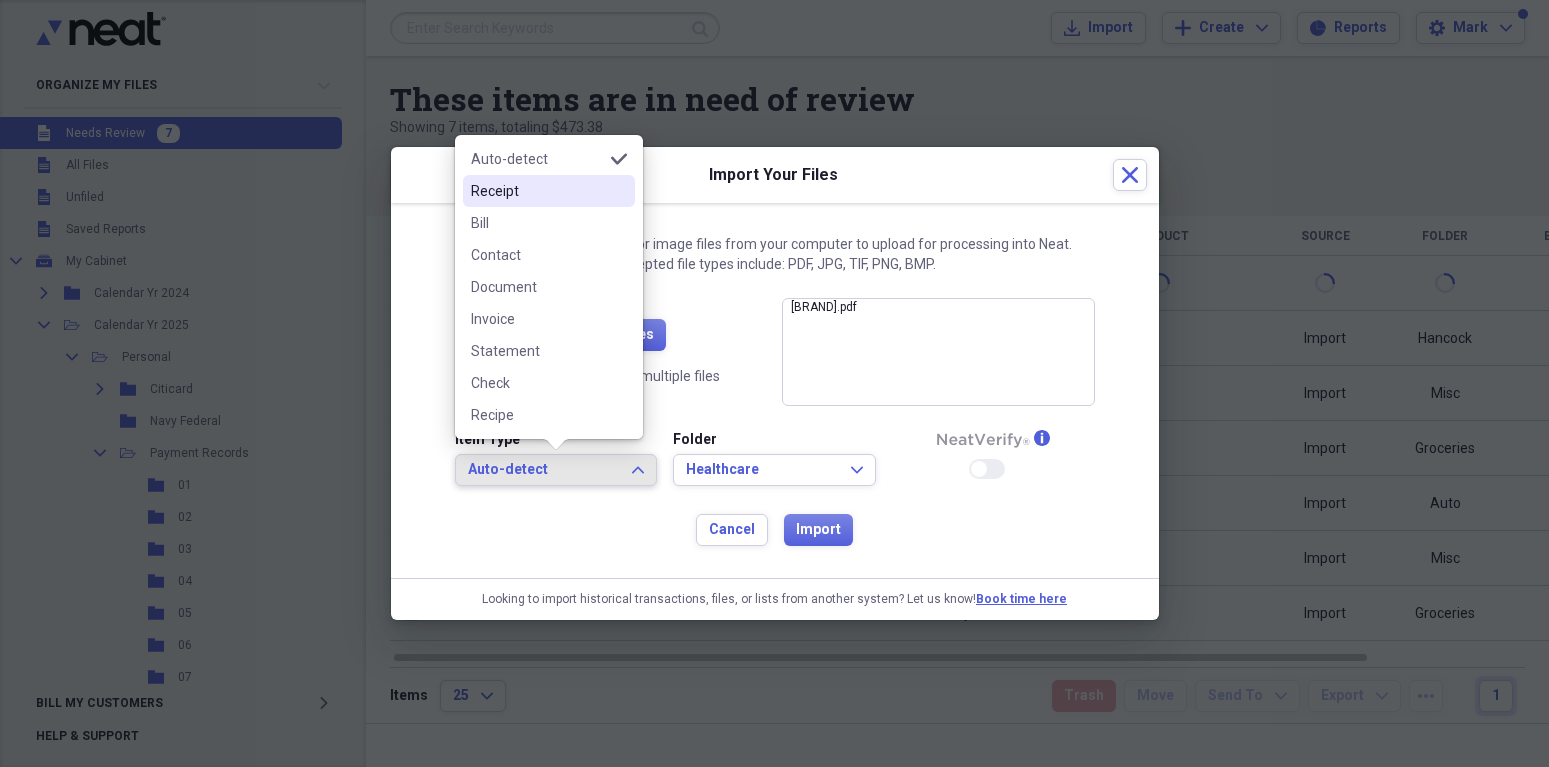 click on "Receipt" at bounding box center (537, 191) 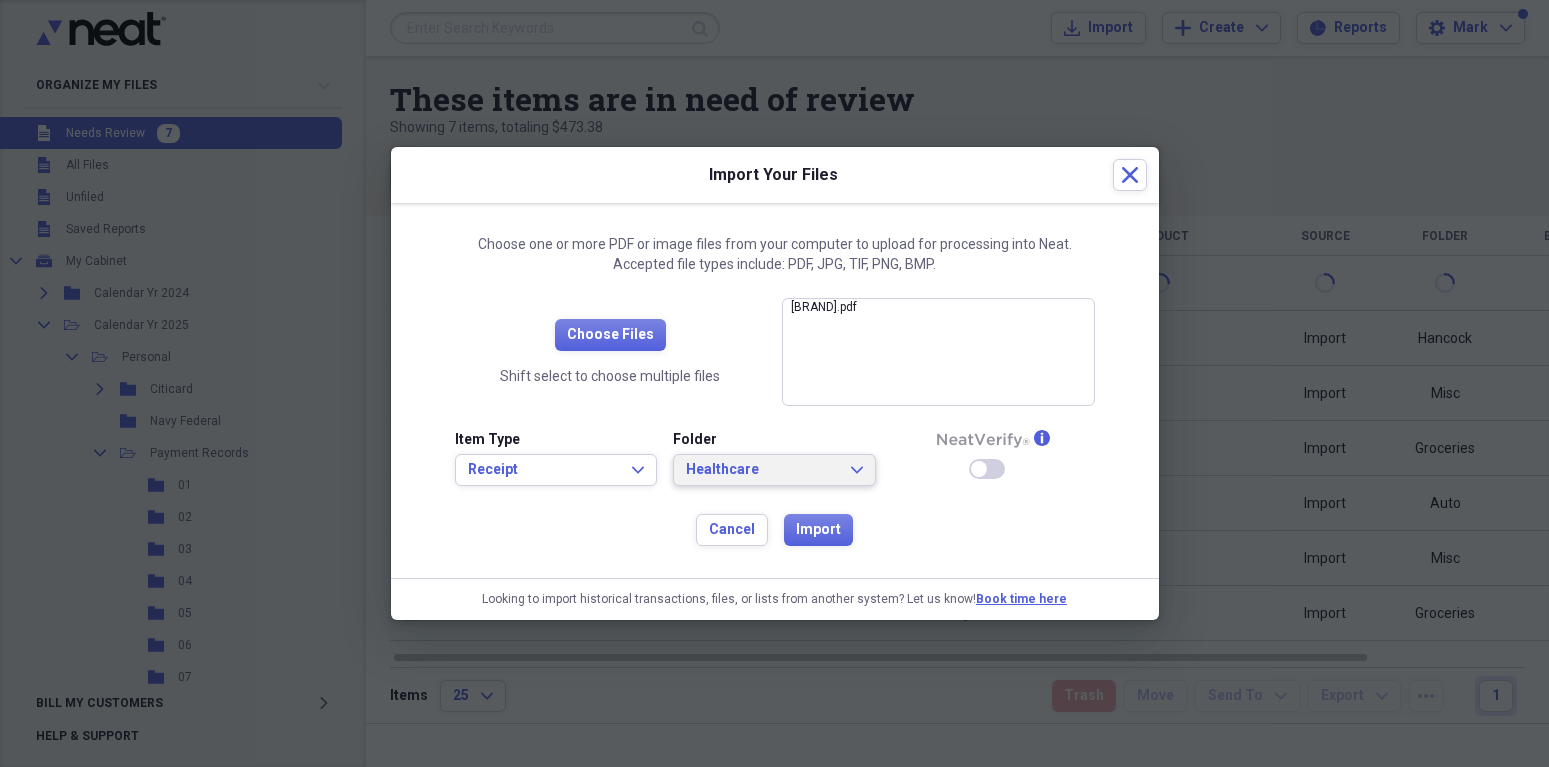 click on "Expand" 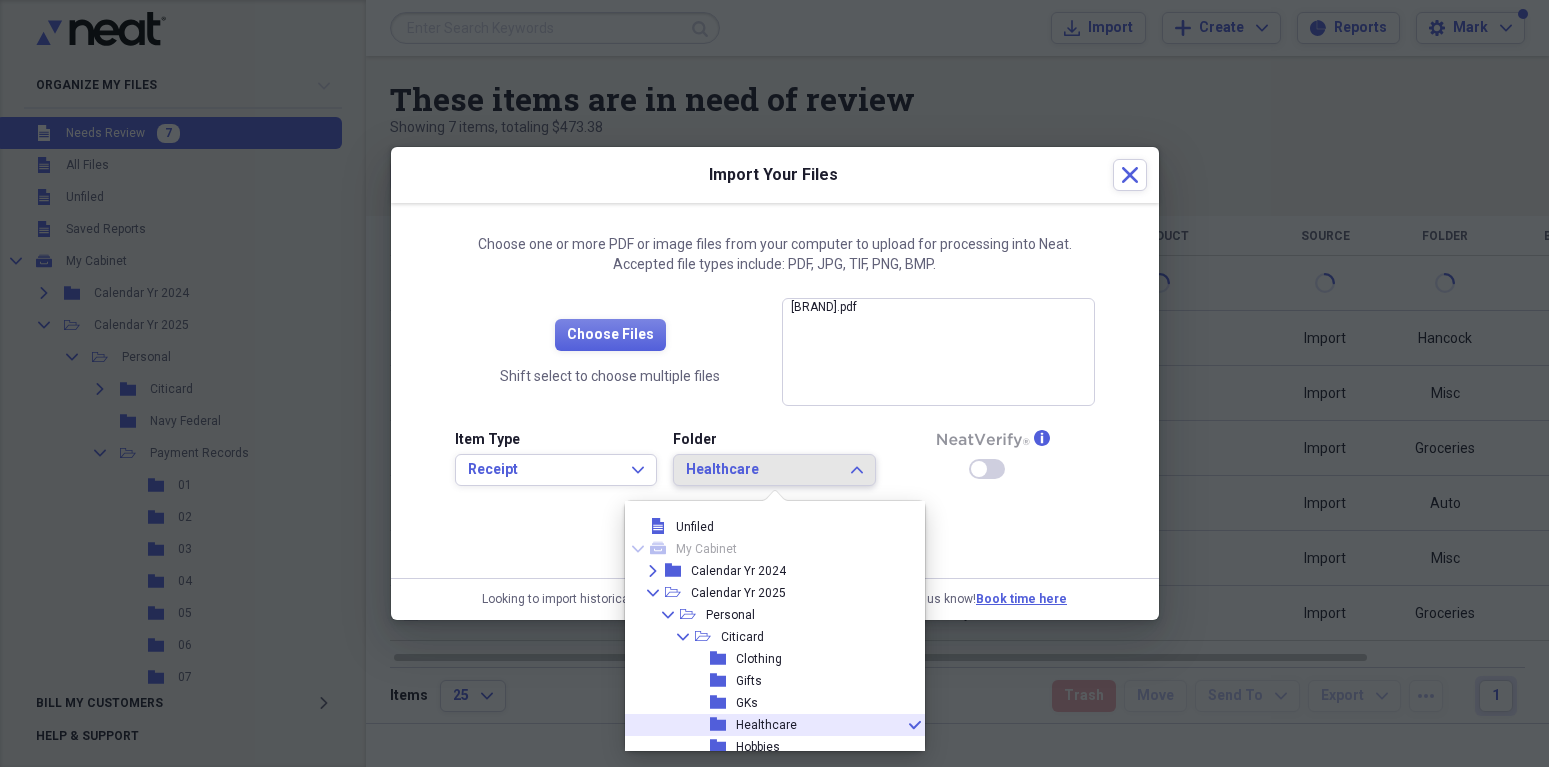 scroll, scrollTop: 99, scrollLeft: 0, axis: vertical 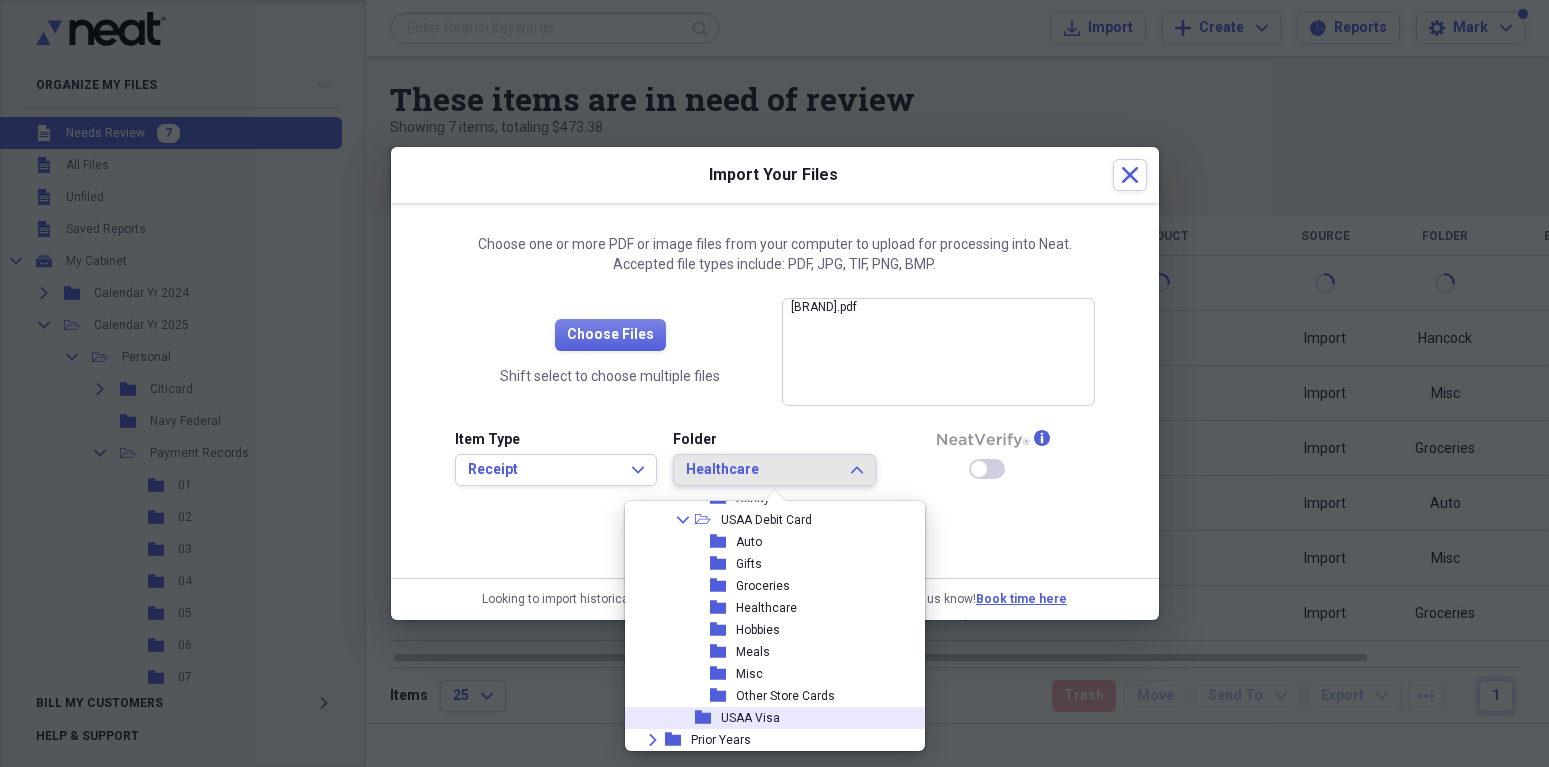 click on "USAA Visa" at bounding box center (750, 718) 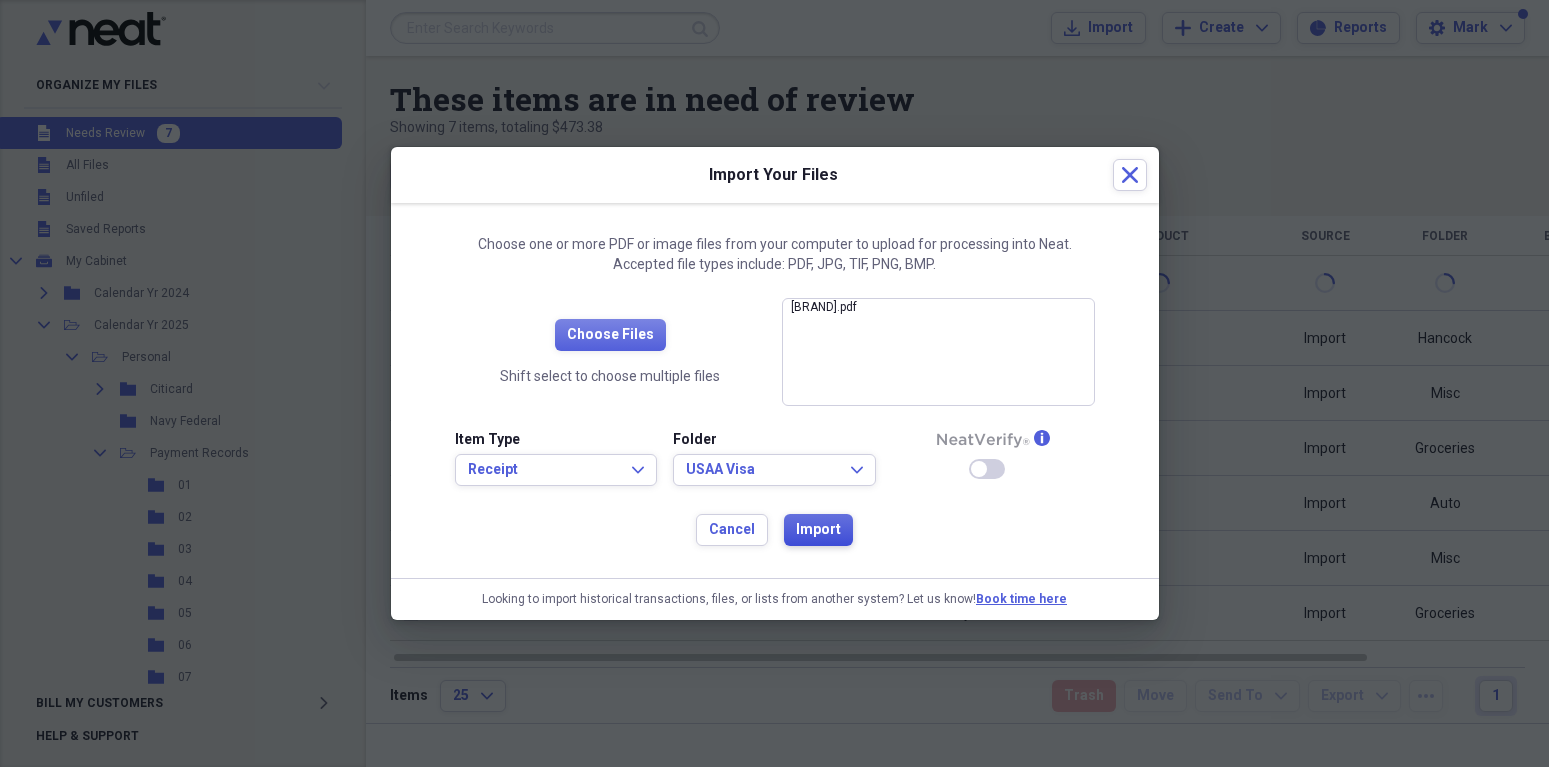click on "Import" at bounding box center (818, 530) 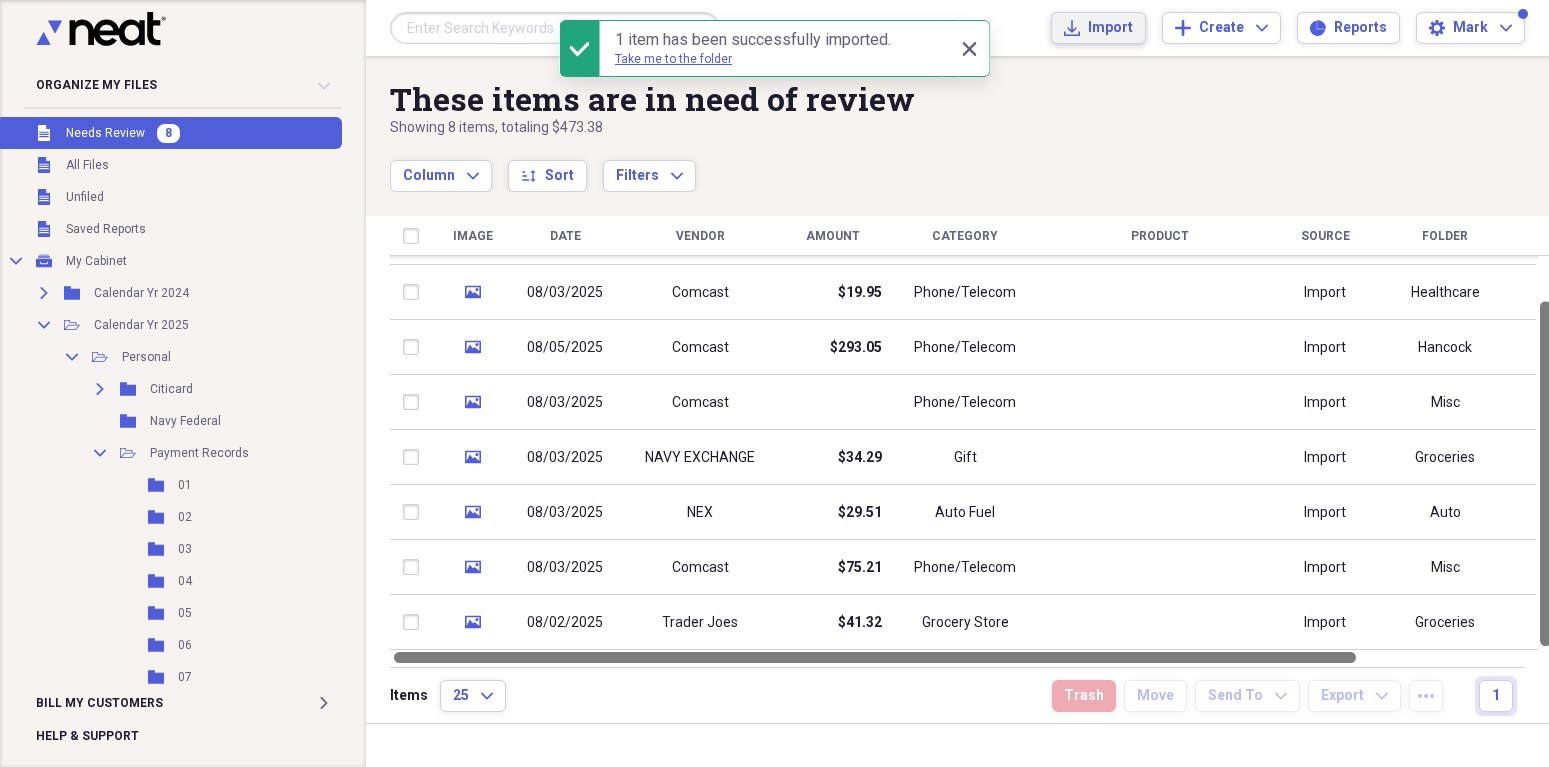 drag, startPoint x: 1539, startPoint y: 585, endPoint x: 1537, endPoint y: 660, distance: 75.026665 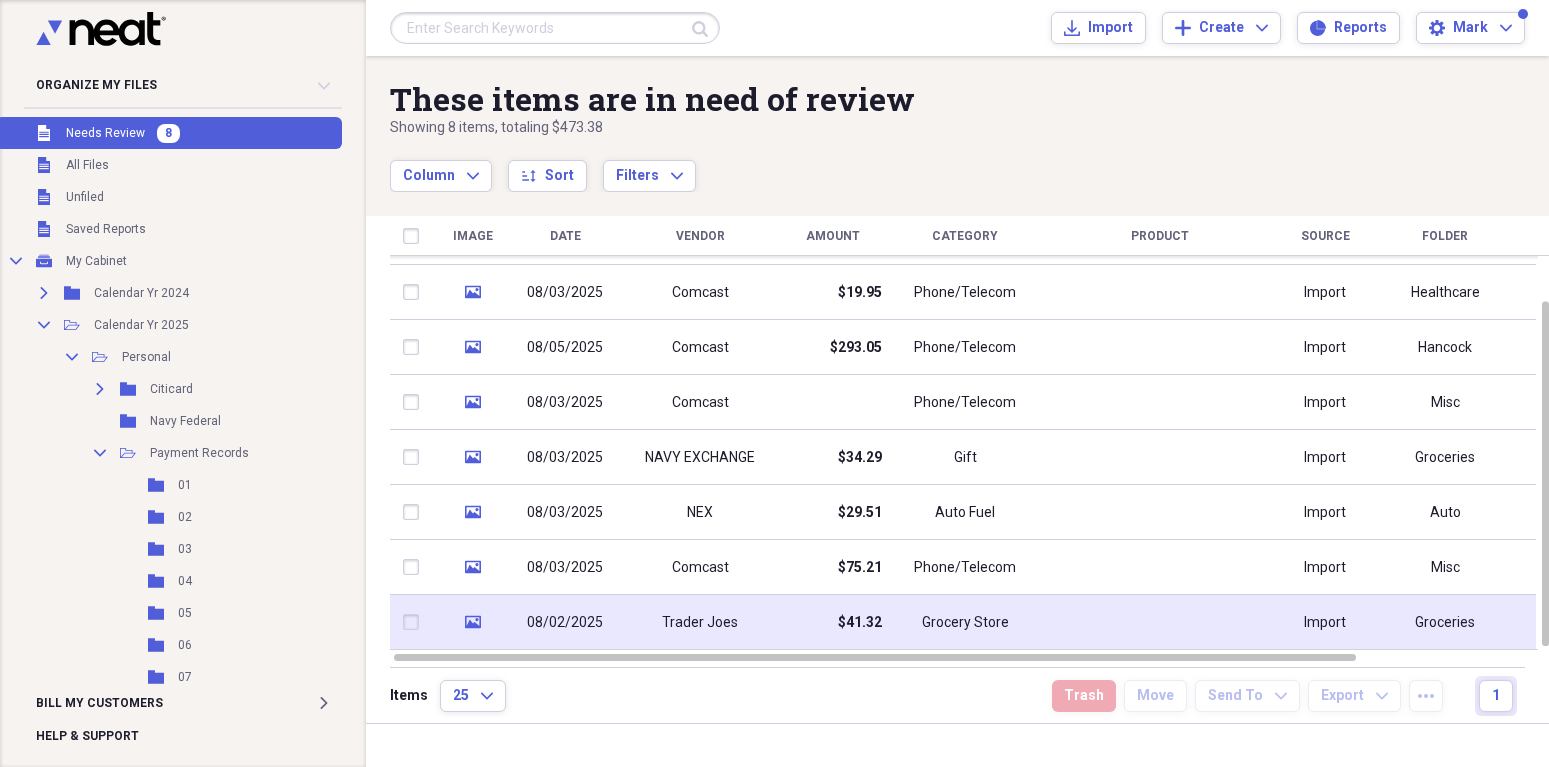 click on "08/02/2025" at bounding box center [565, 623] 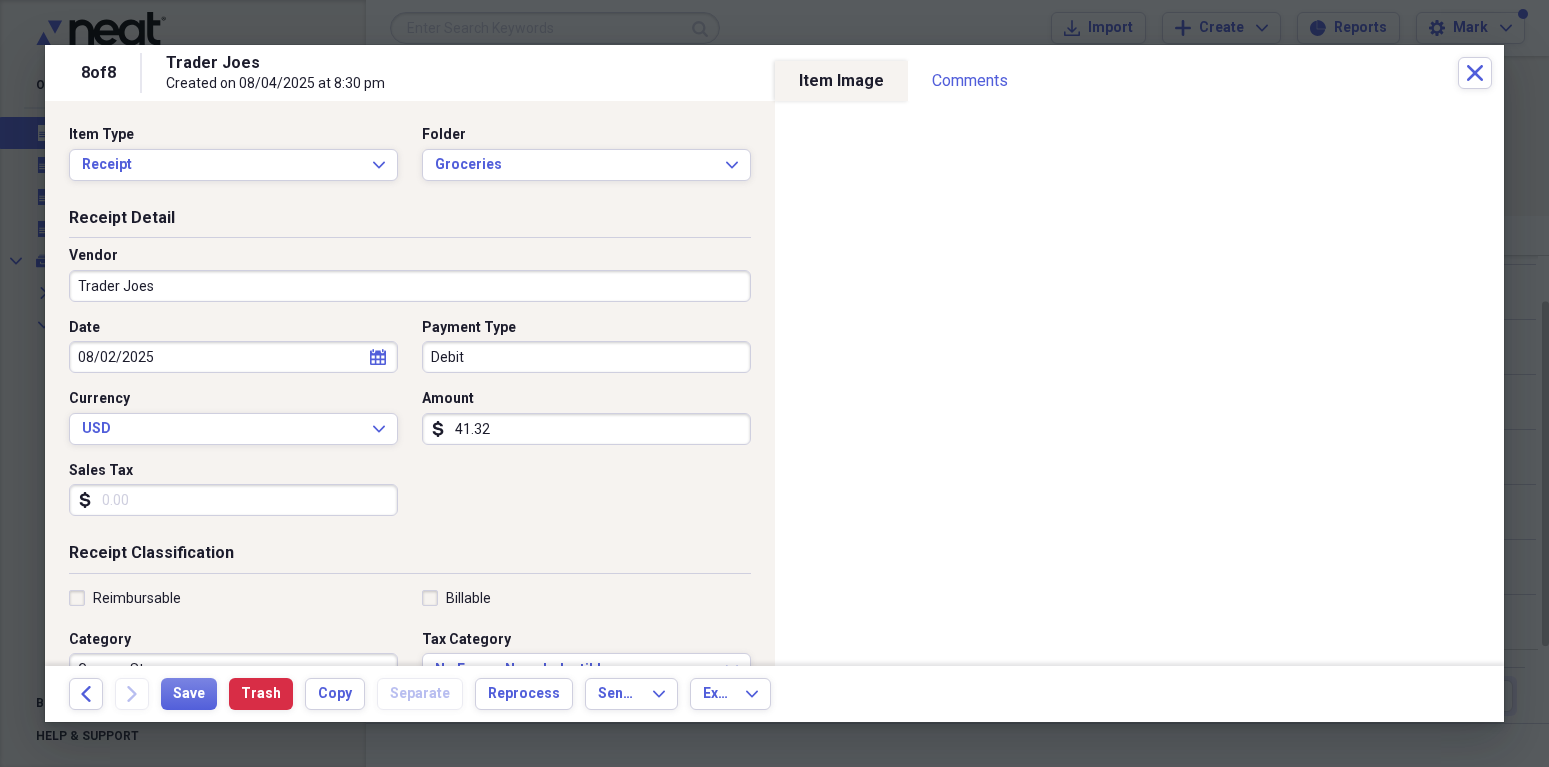 click on "Trader Joes" at bounding box center (410, 286) 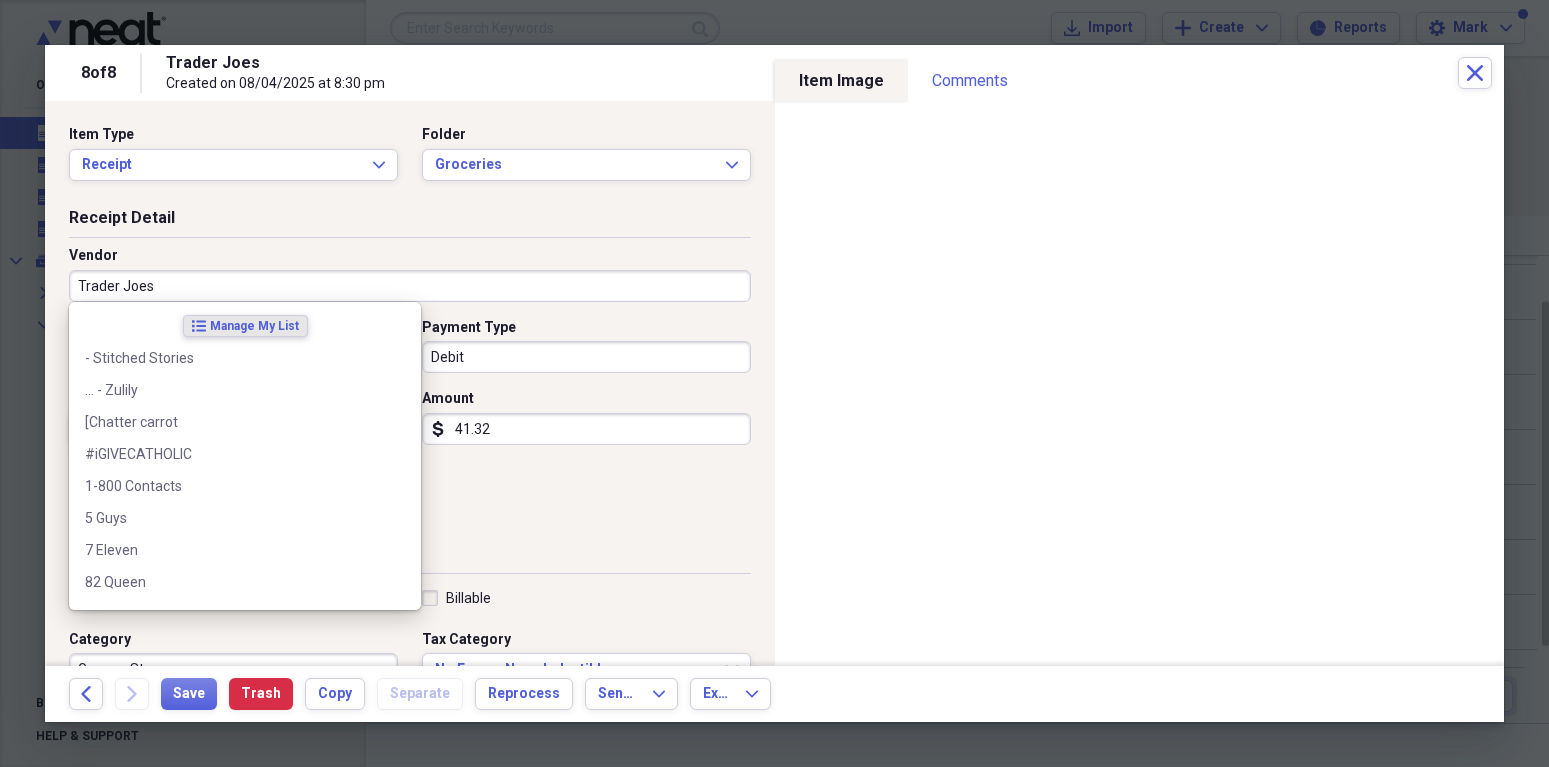 click on "Trader Joes" at bounding box center (410, 286) 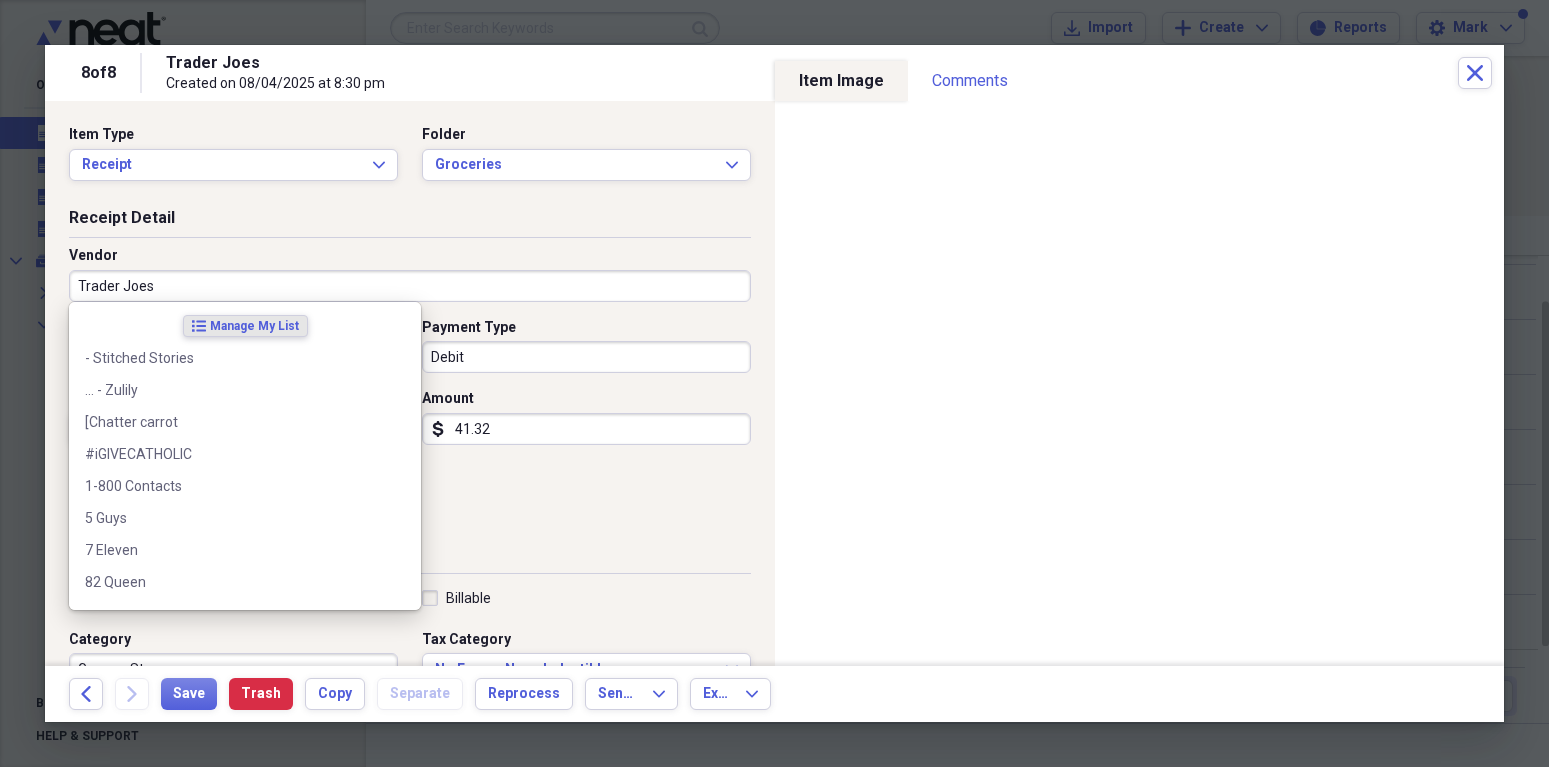 drag, startPoint x: 141, startPoint y: 284, endPoint x: 153, endPoint y: 282, distance: 12.165525 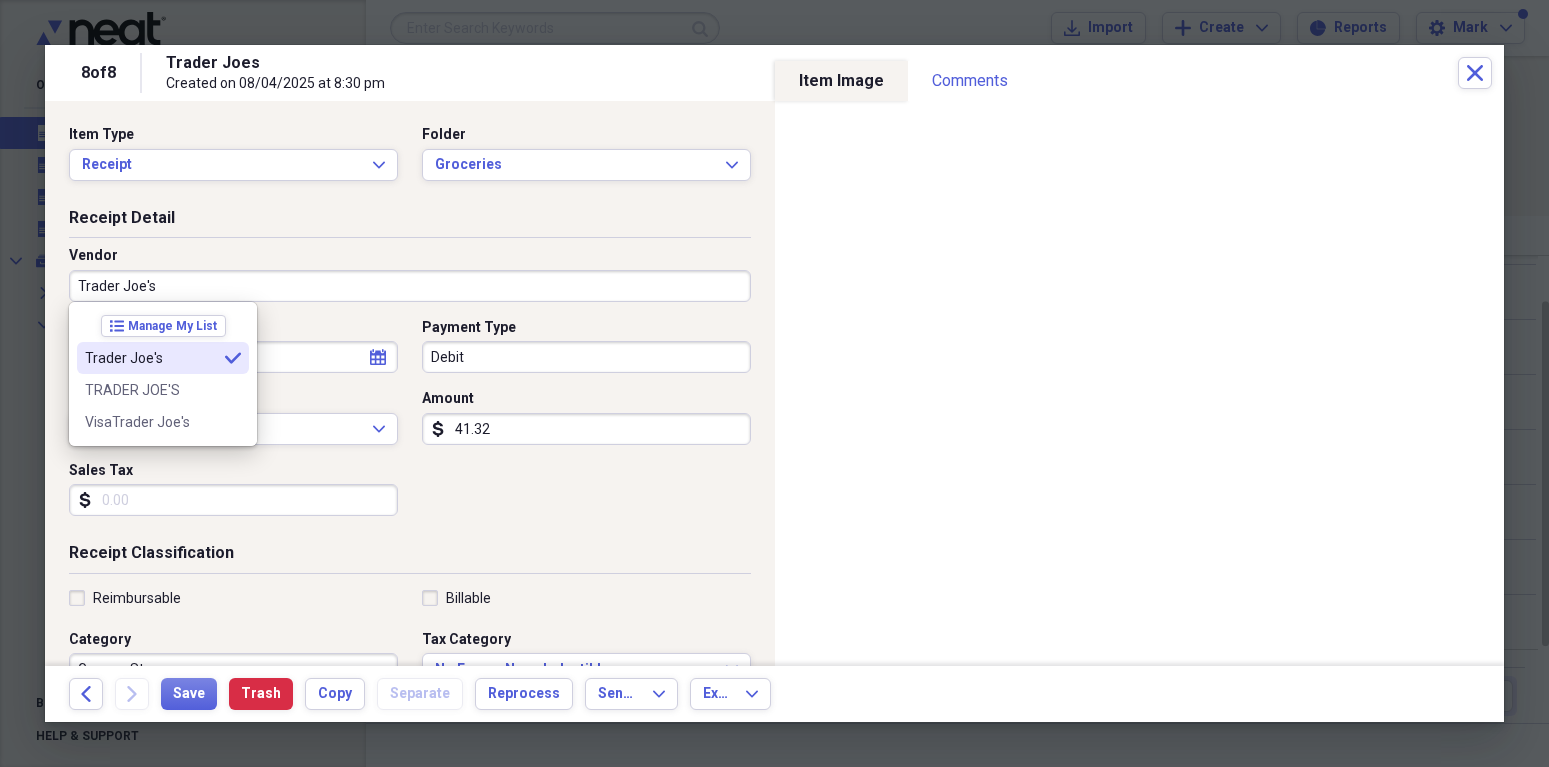 type on "Trader Joe's" 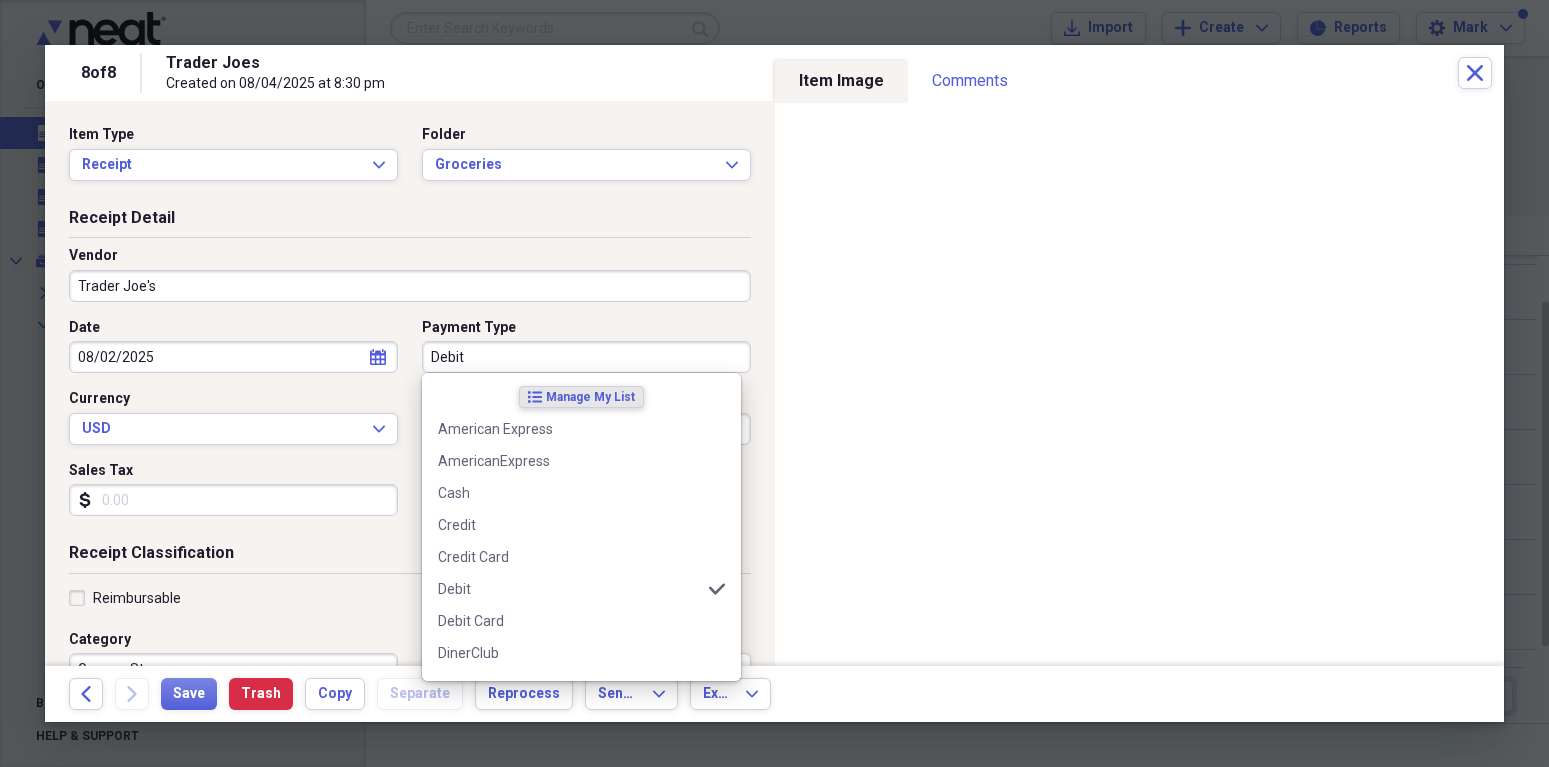 drag, startPoint x: 424, startPoint y: 355, endPoint x: 464, endPoint y: 353, distance: 40.04997 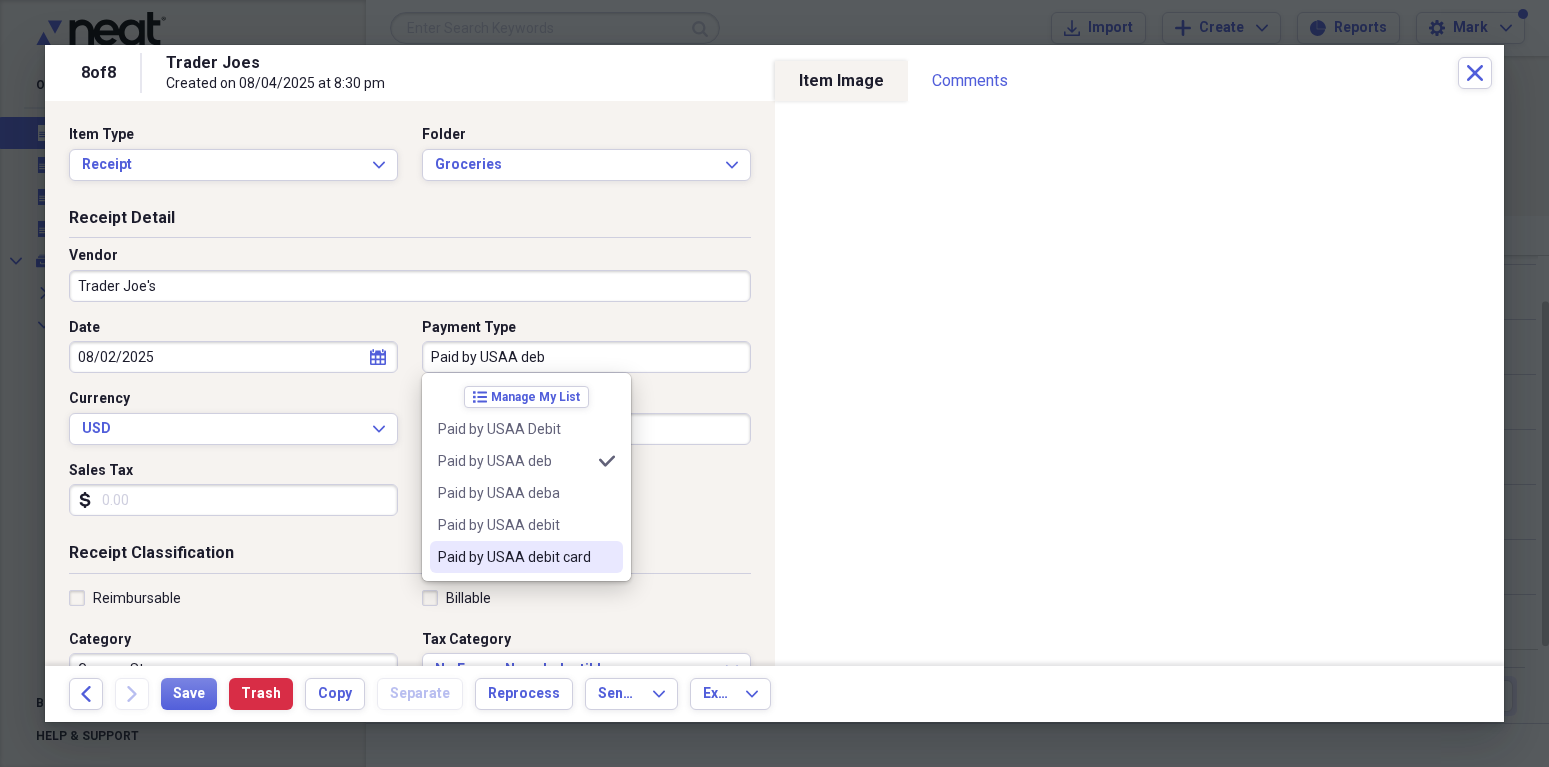 drag, startPoint x: 549, startPoint y: 553, endPoint x: 561, endPoint y: 556, distance: 12.369317 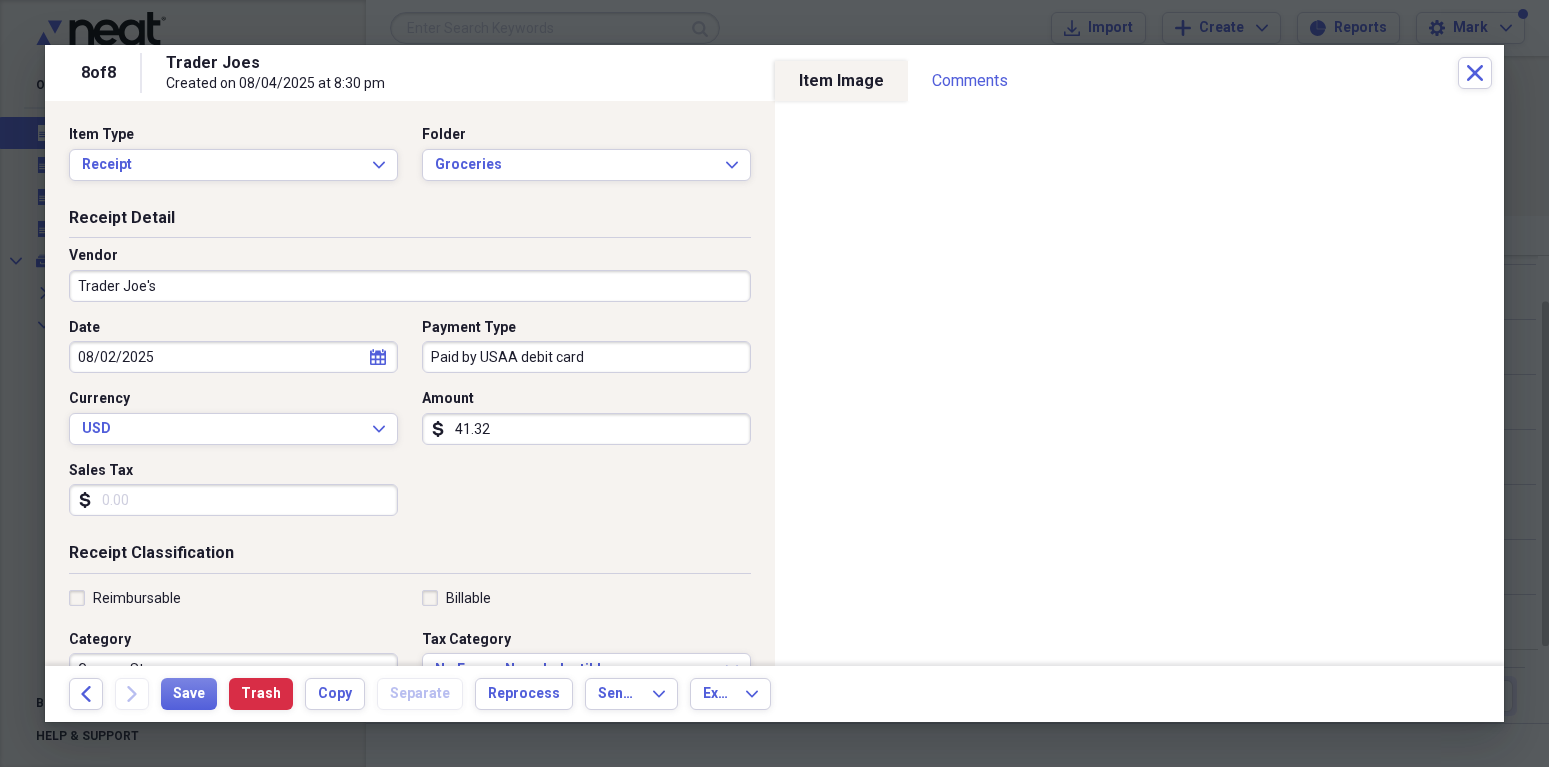 click on "Sales Tax" at bounding box center (233, 500) 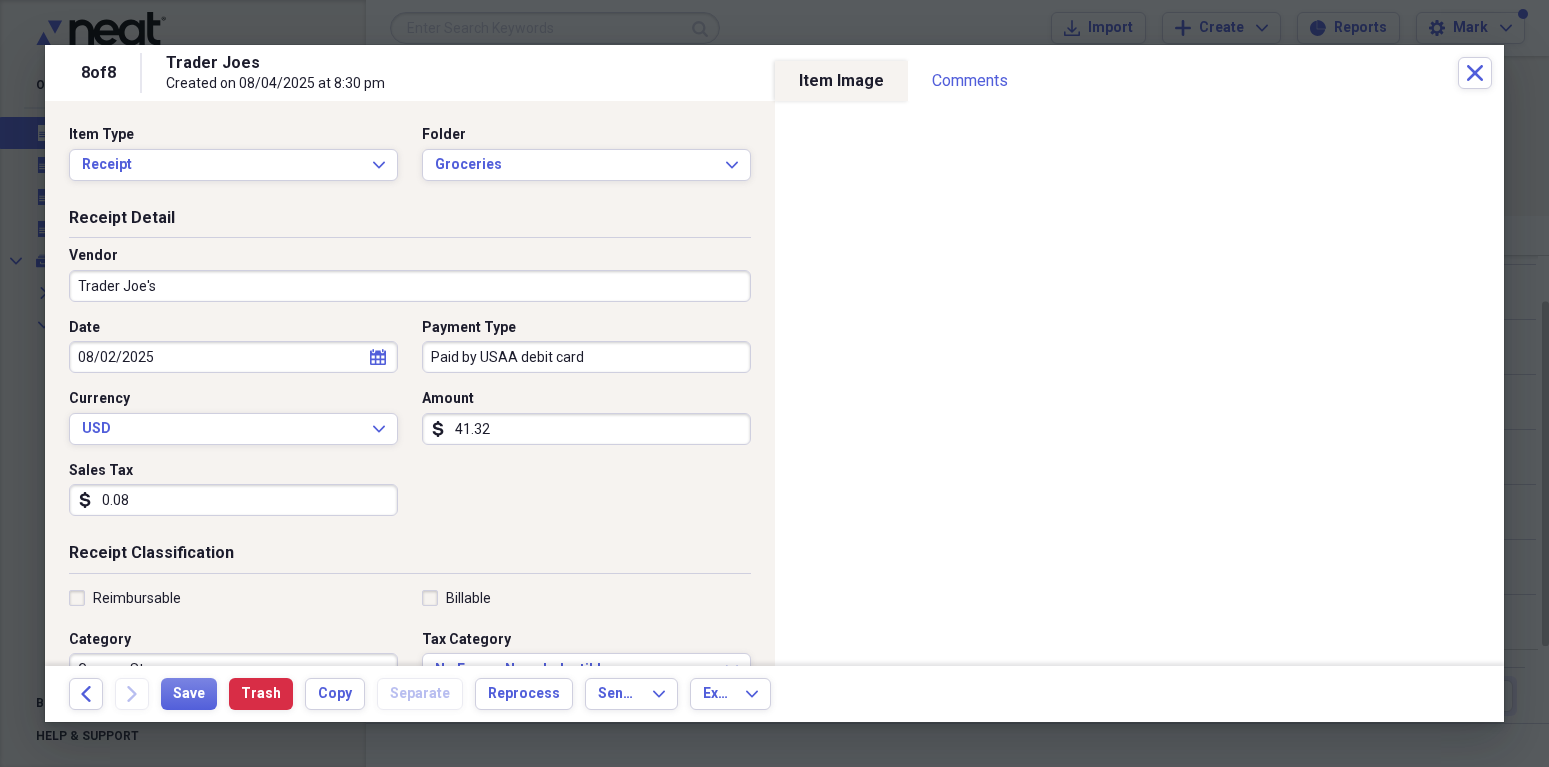 type on "0.81" 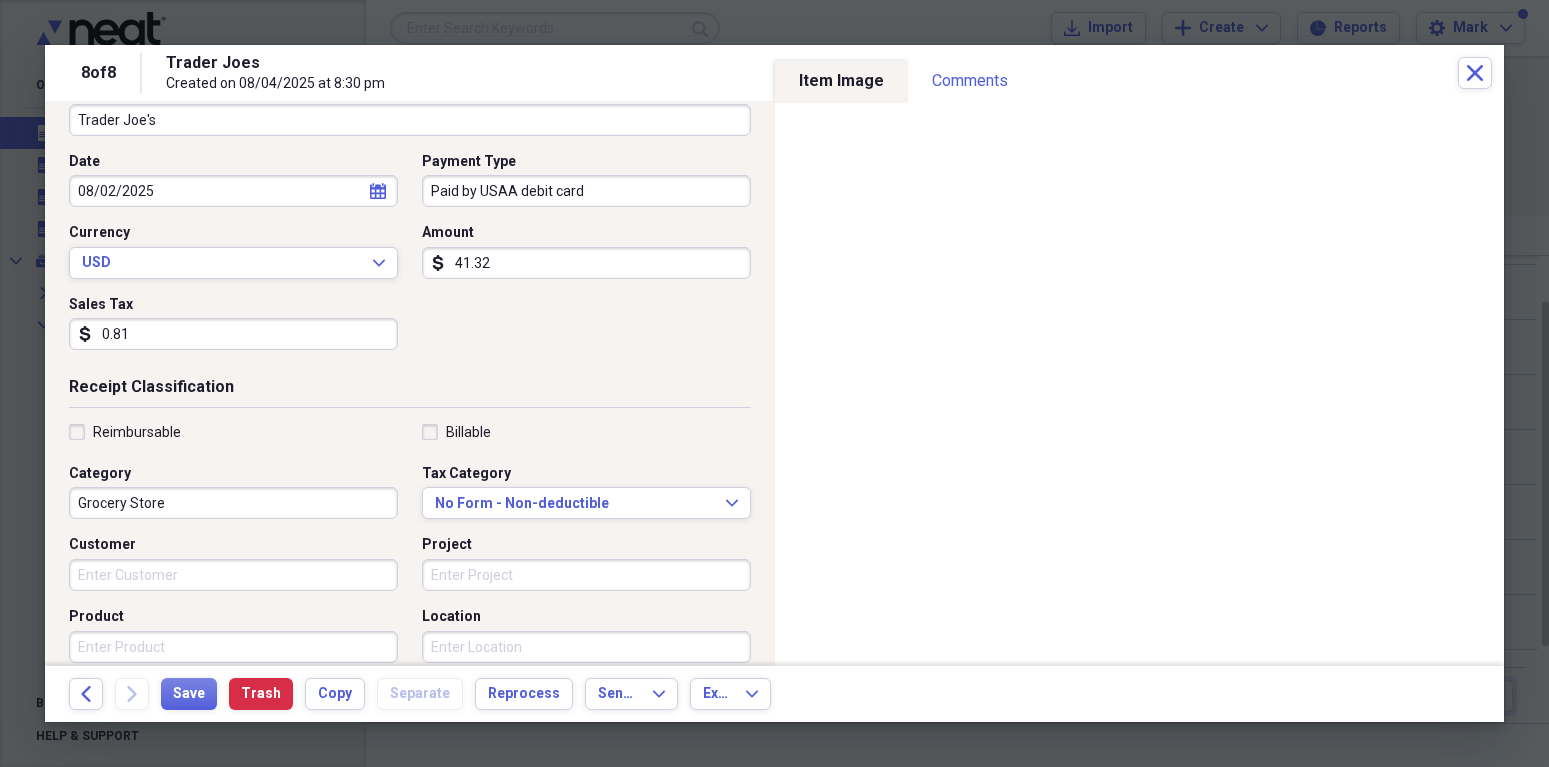 scroll, scrollTop: 175, scrollLeft: 0, axis: vertical 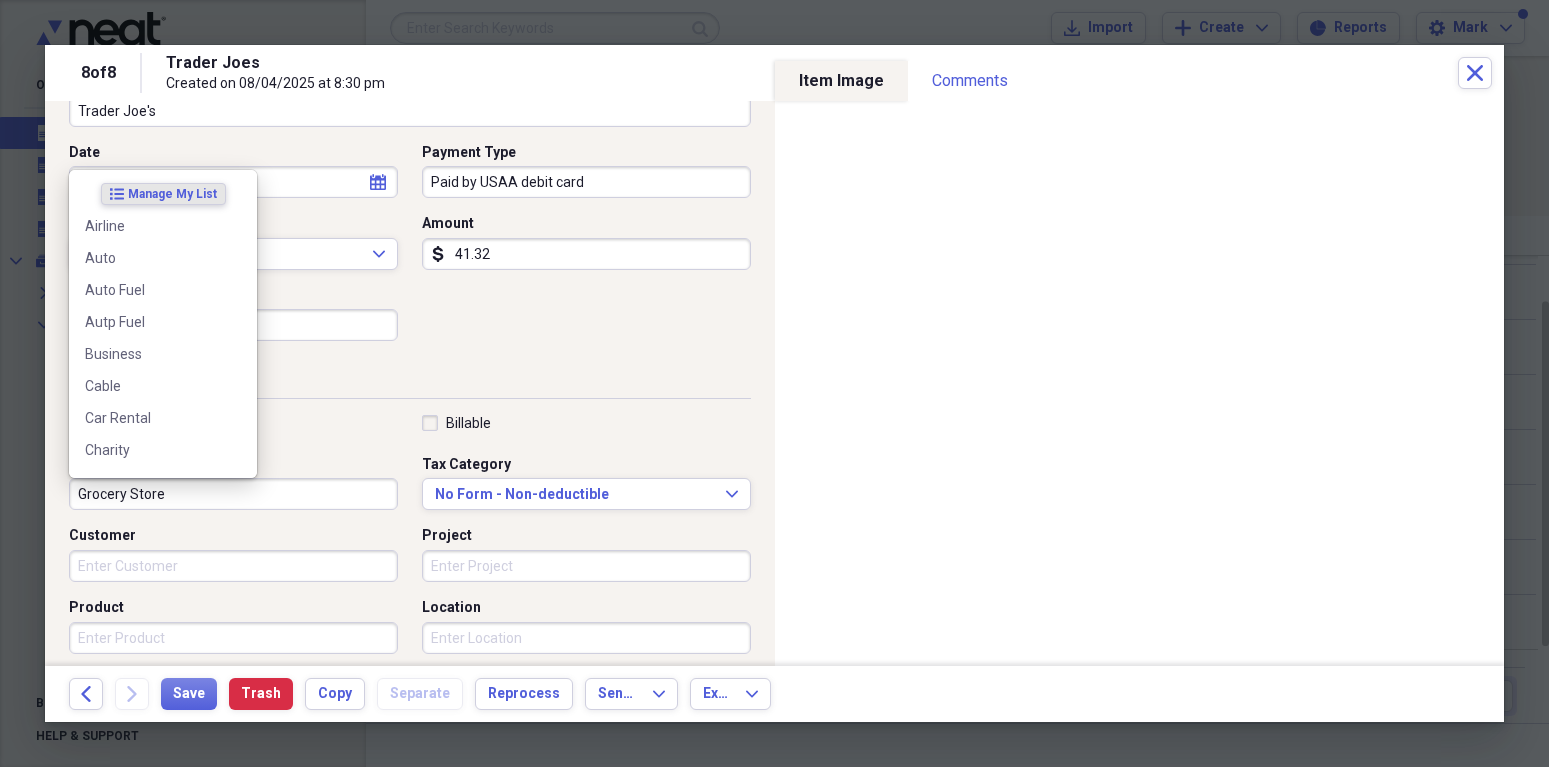 click on "Grocery Store" at bounding box center [233, 494] 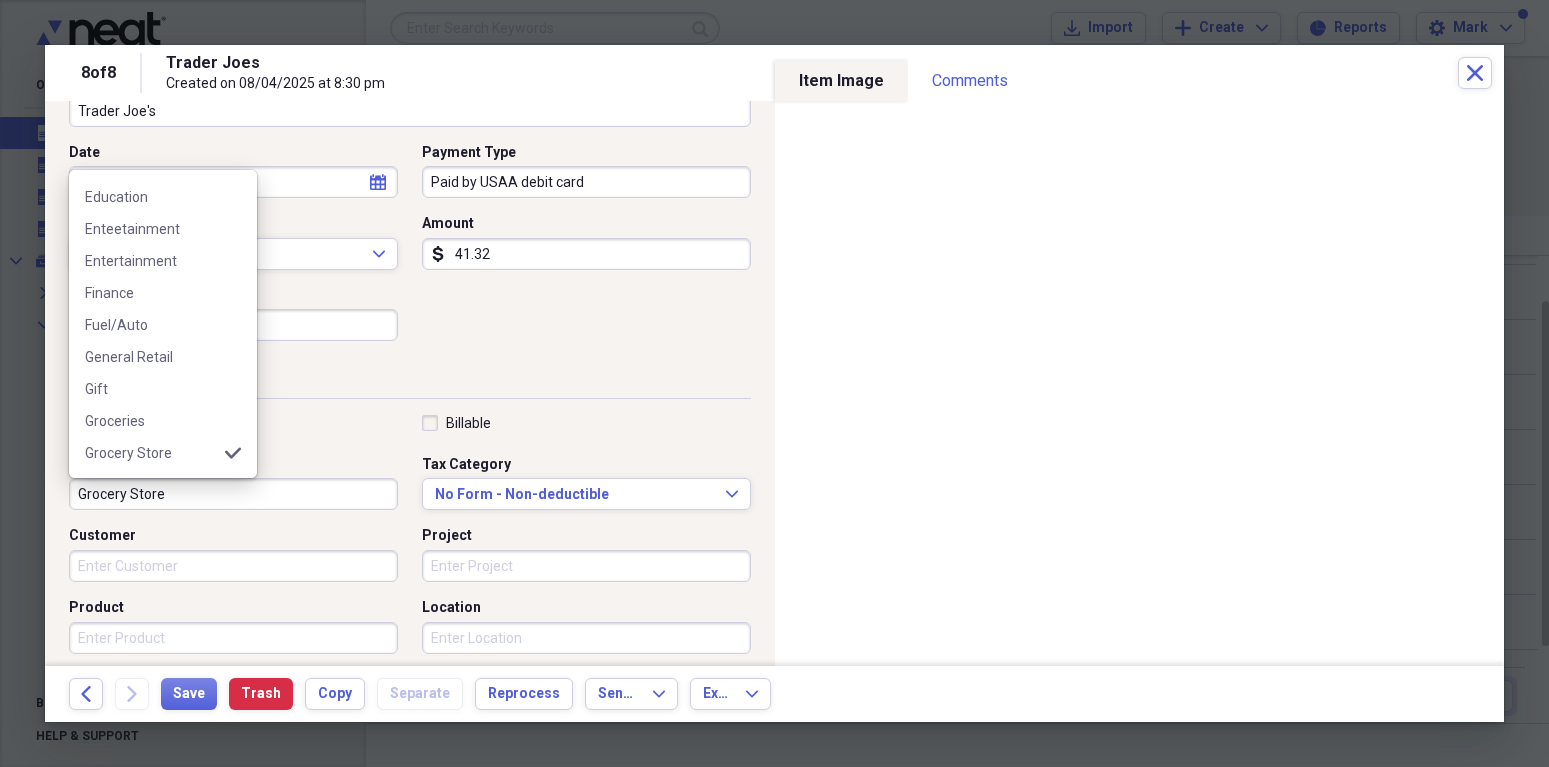 scroll, scrollTop: 560, scrollLeft: 0, axis: vertical 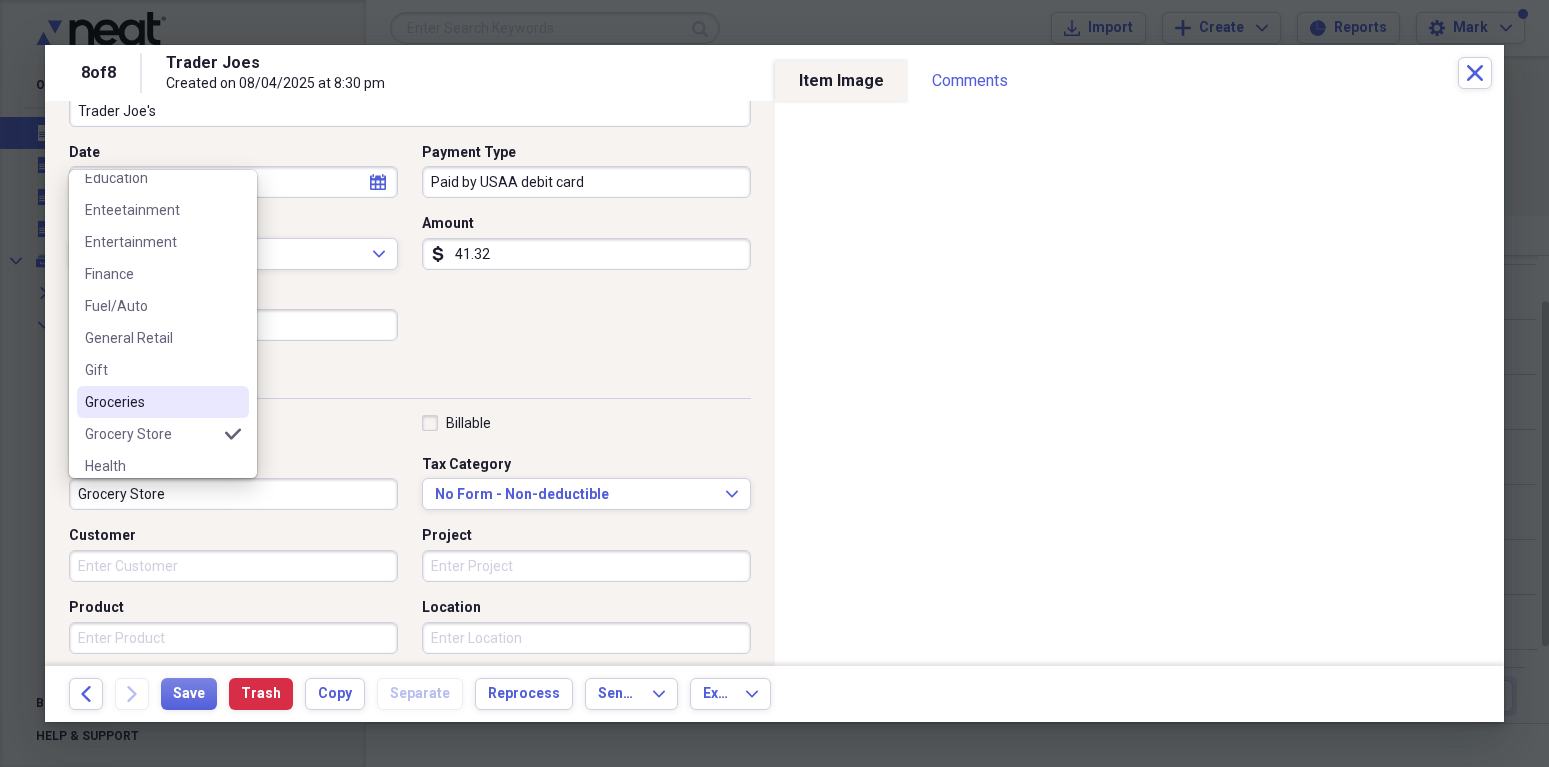 click on "Groceries" at bounding box center (151, 402) 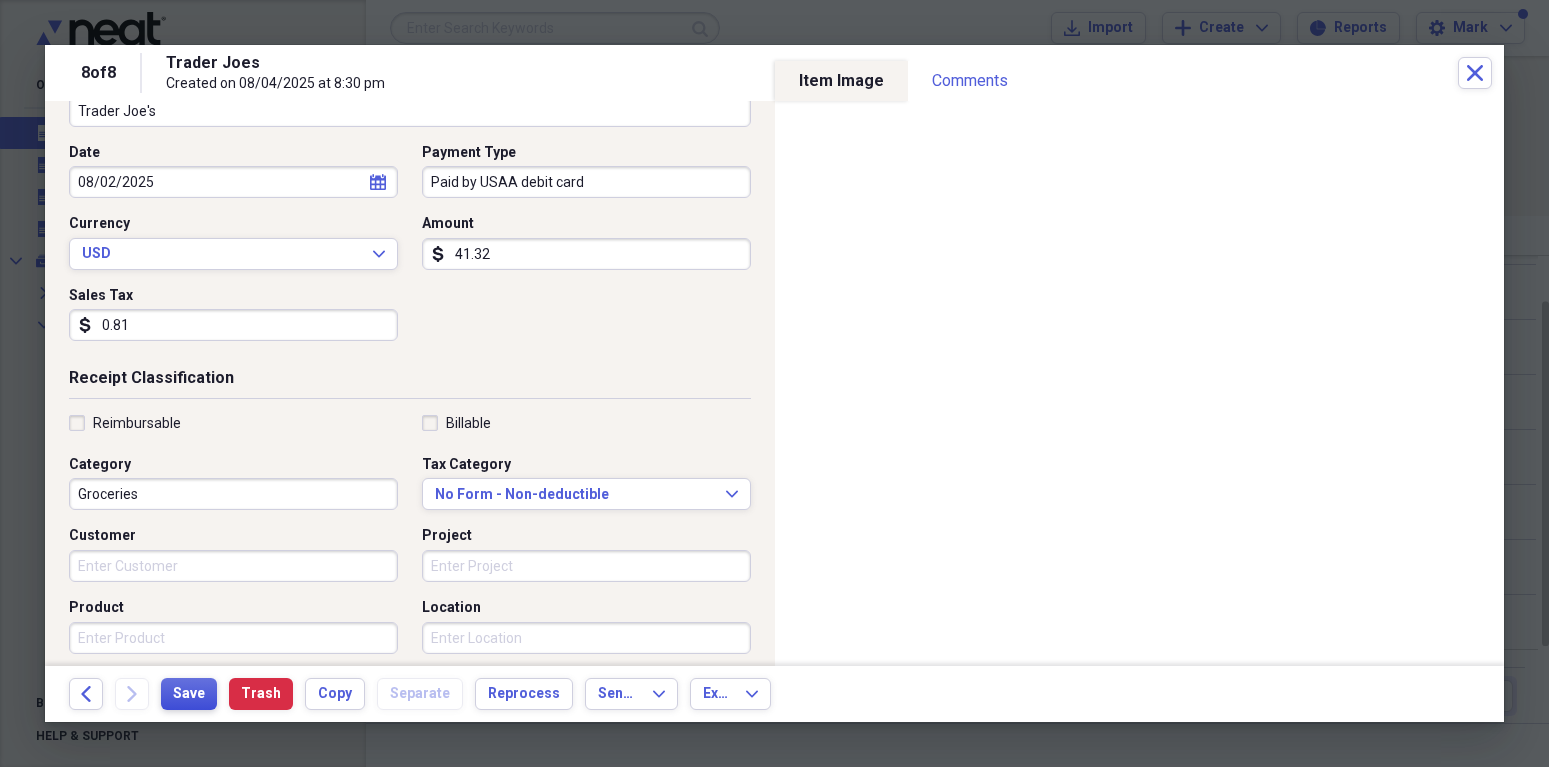 click on "Save" at bounding box center [189, 694] 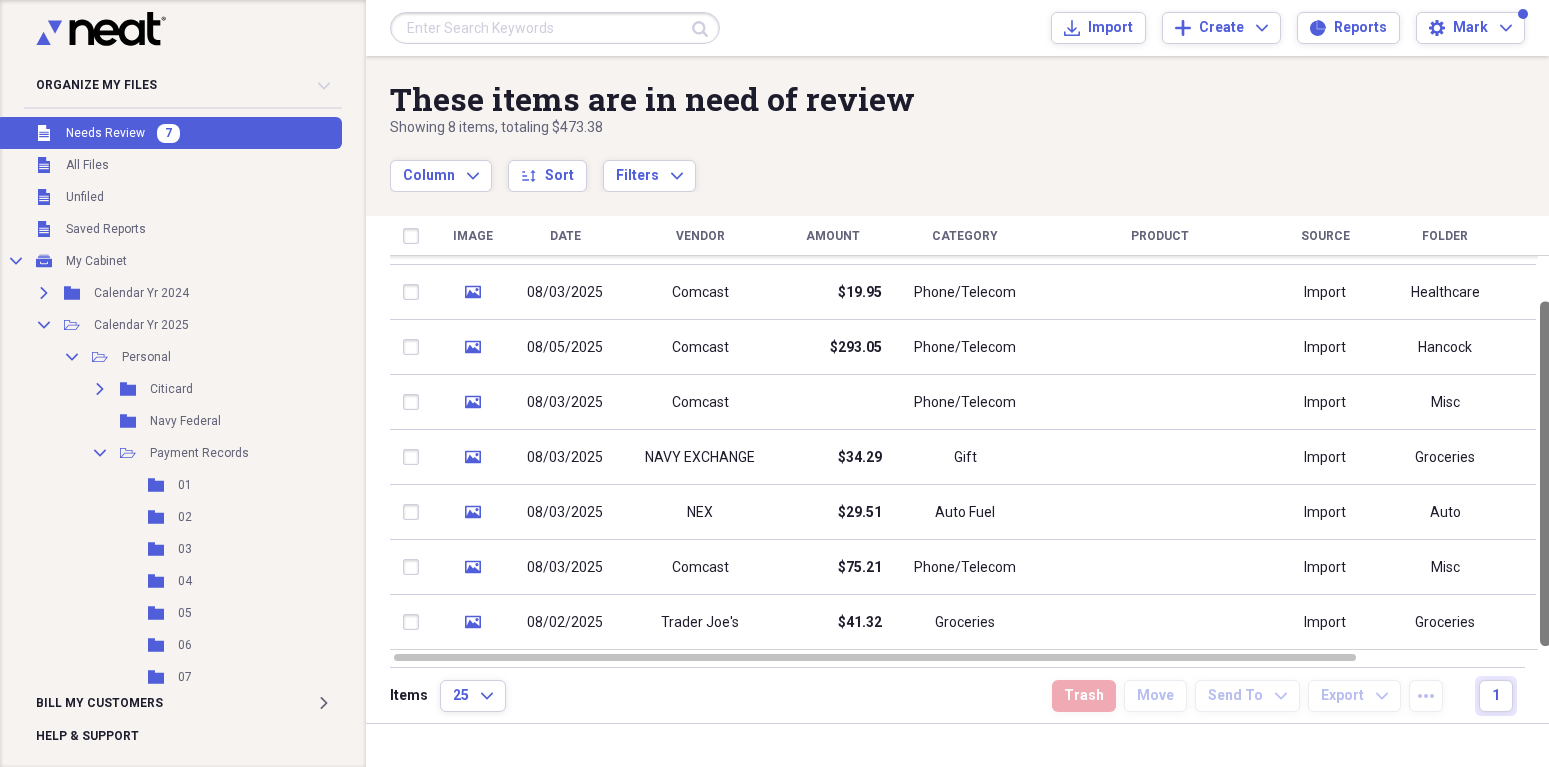drag, startPoint x: 1539, startPoint y: 558, endPoint x: 1536, endPoint y: 587, distance: 29.15476 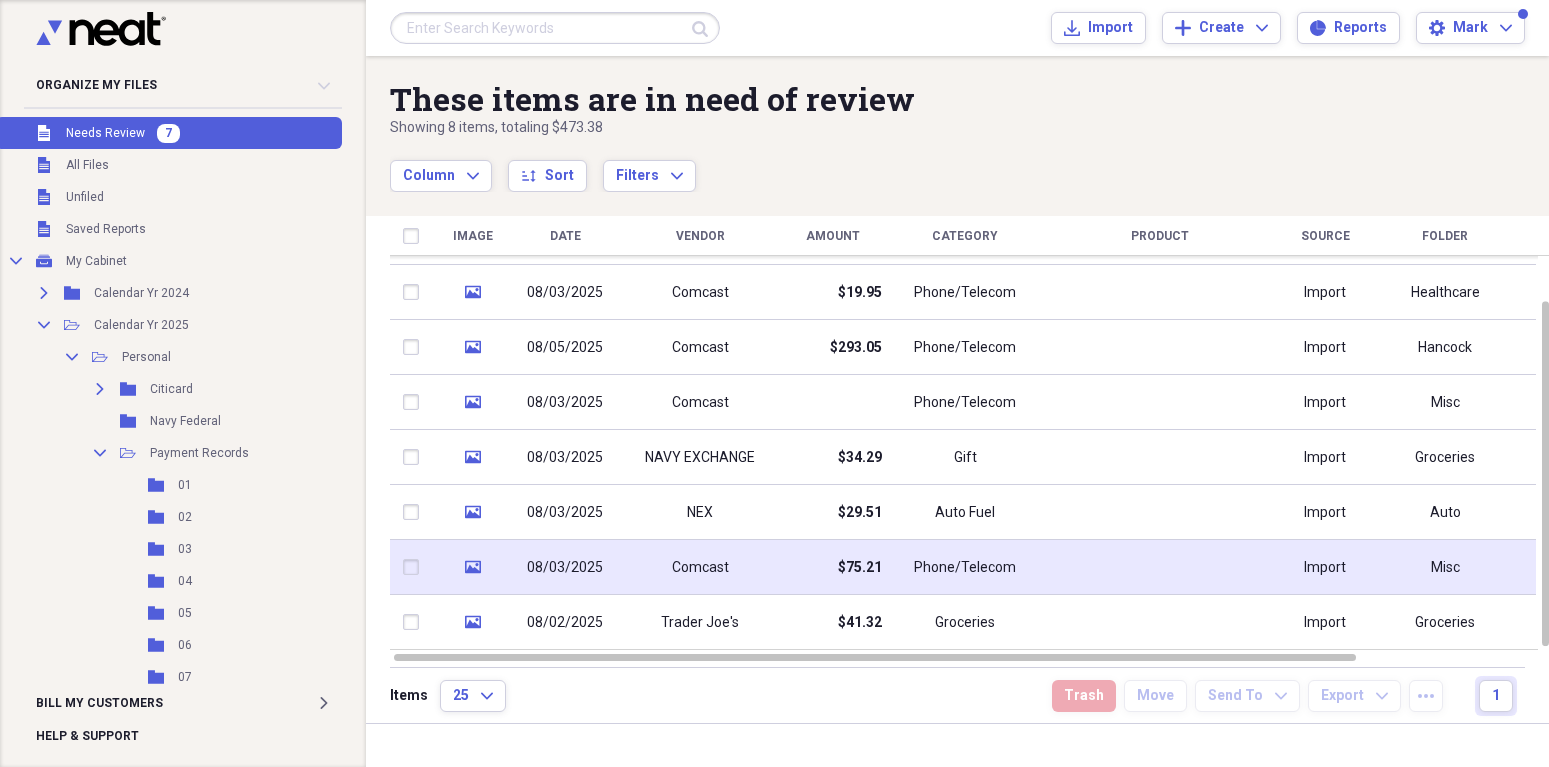 click on "08/03/2025" at bounding box center (565, 567) 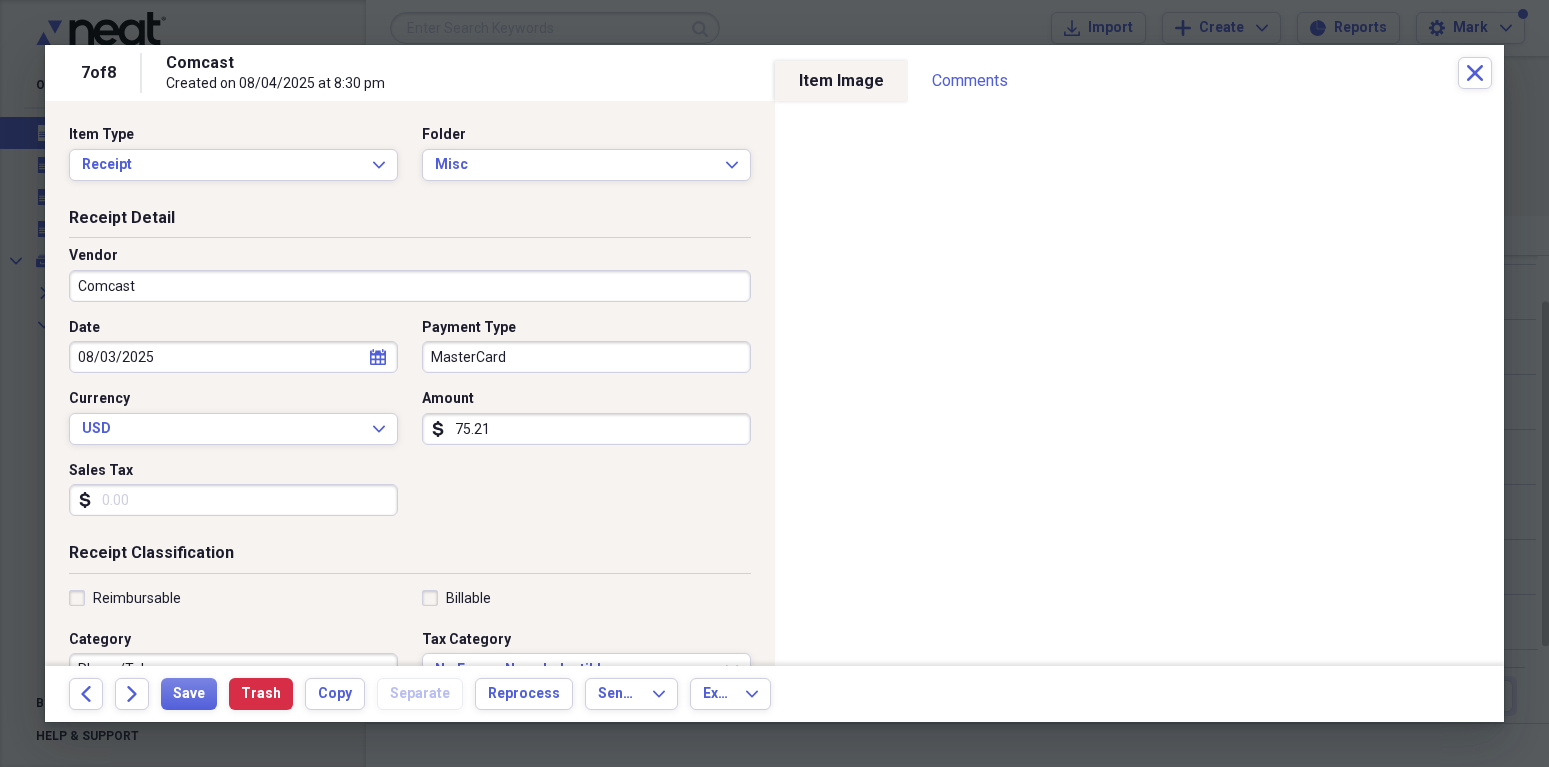 click on "Comcast" at bounding box center (410, 286) 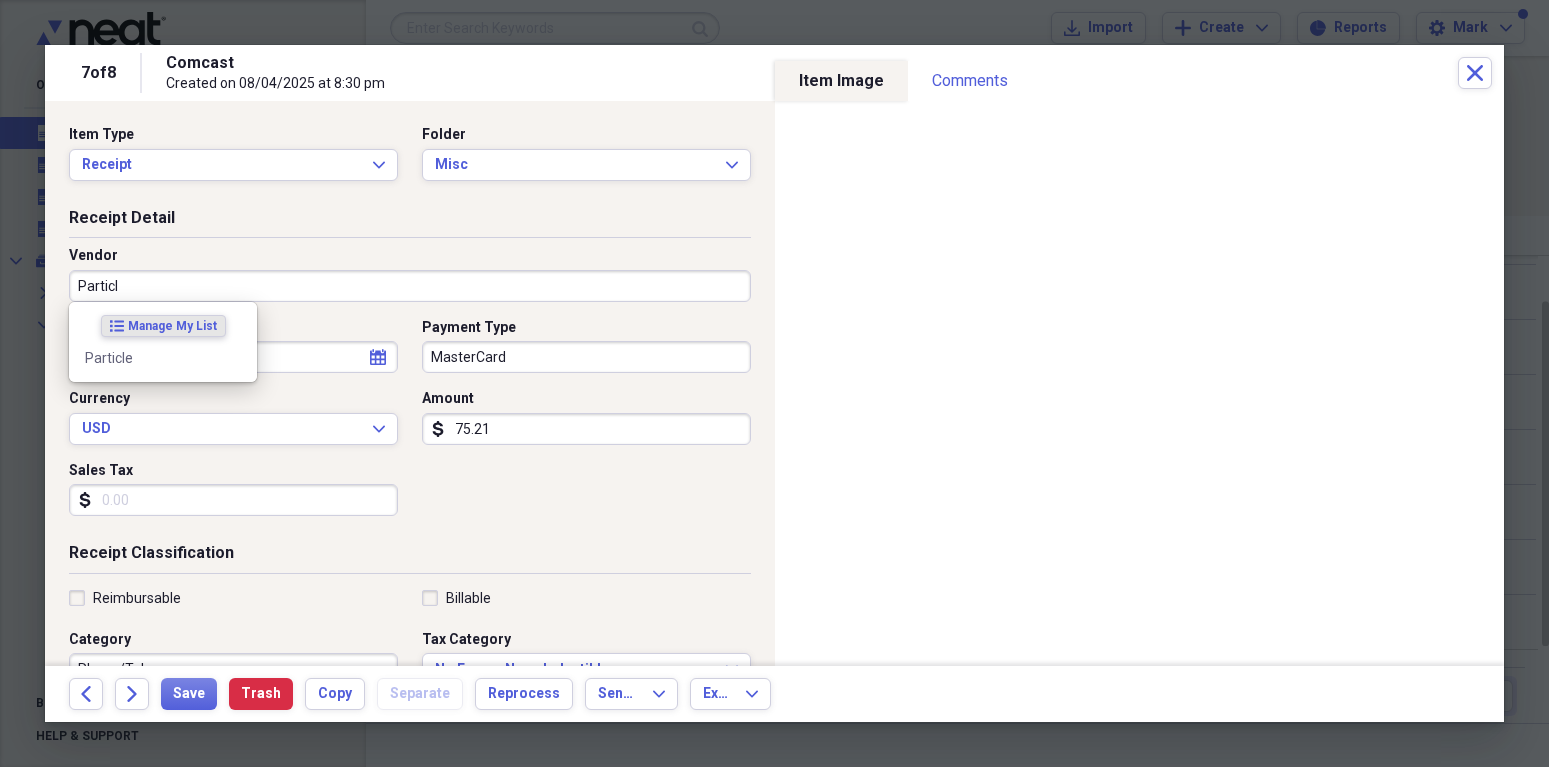 type on "Particle" 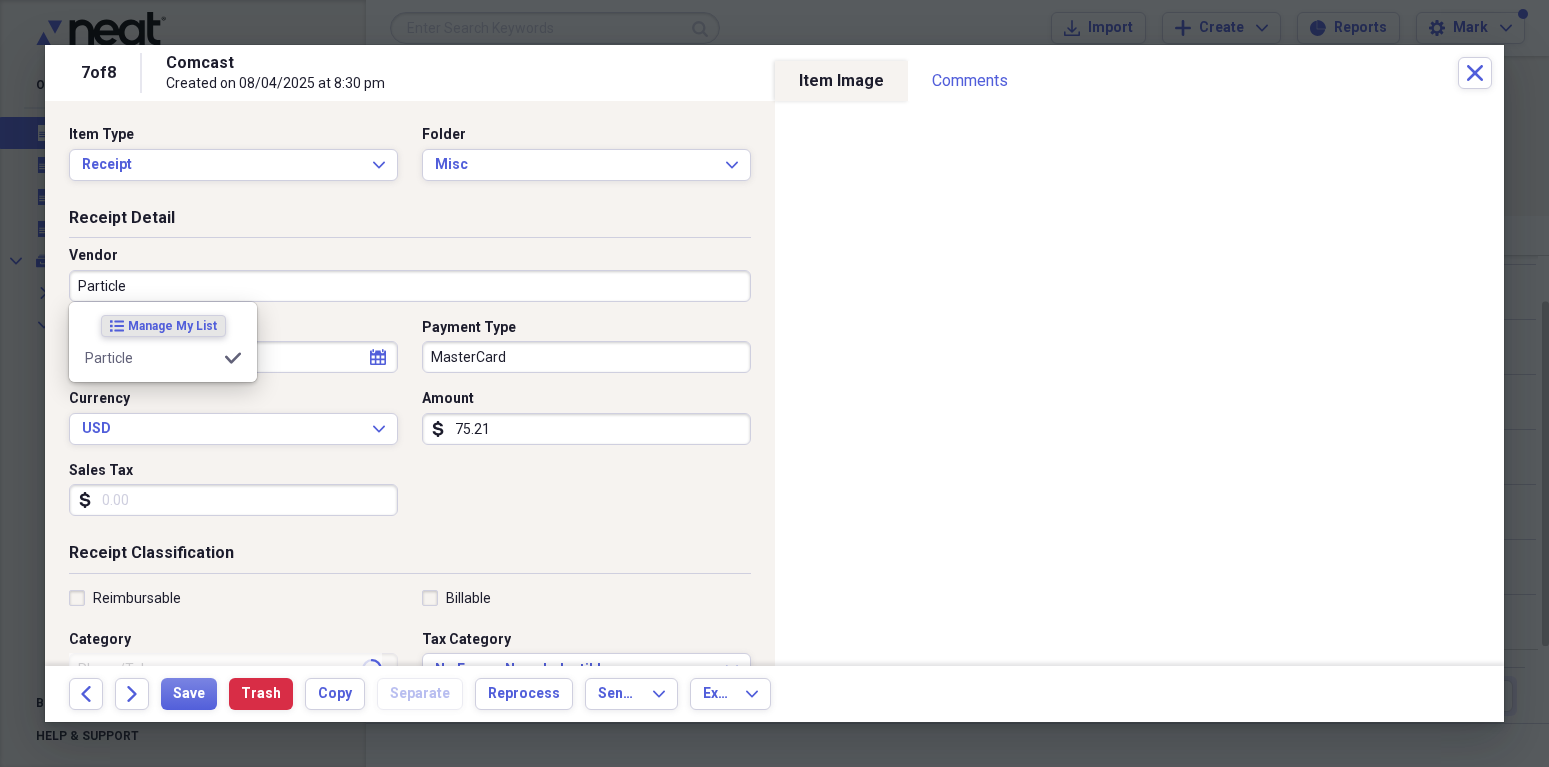type on "Personal Care" 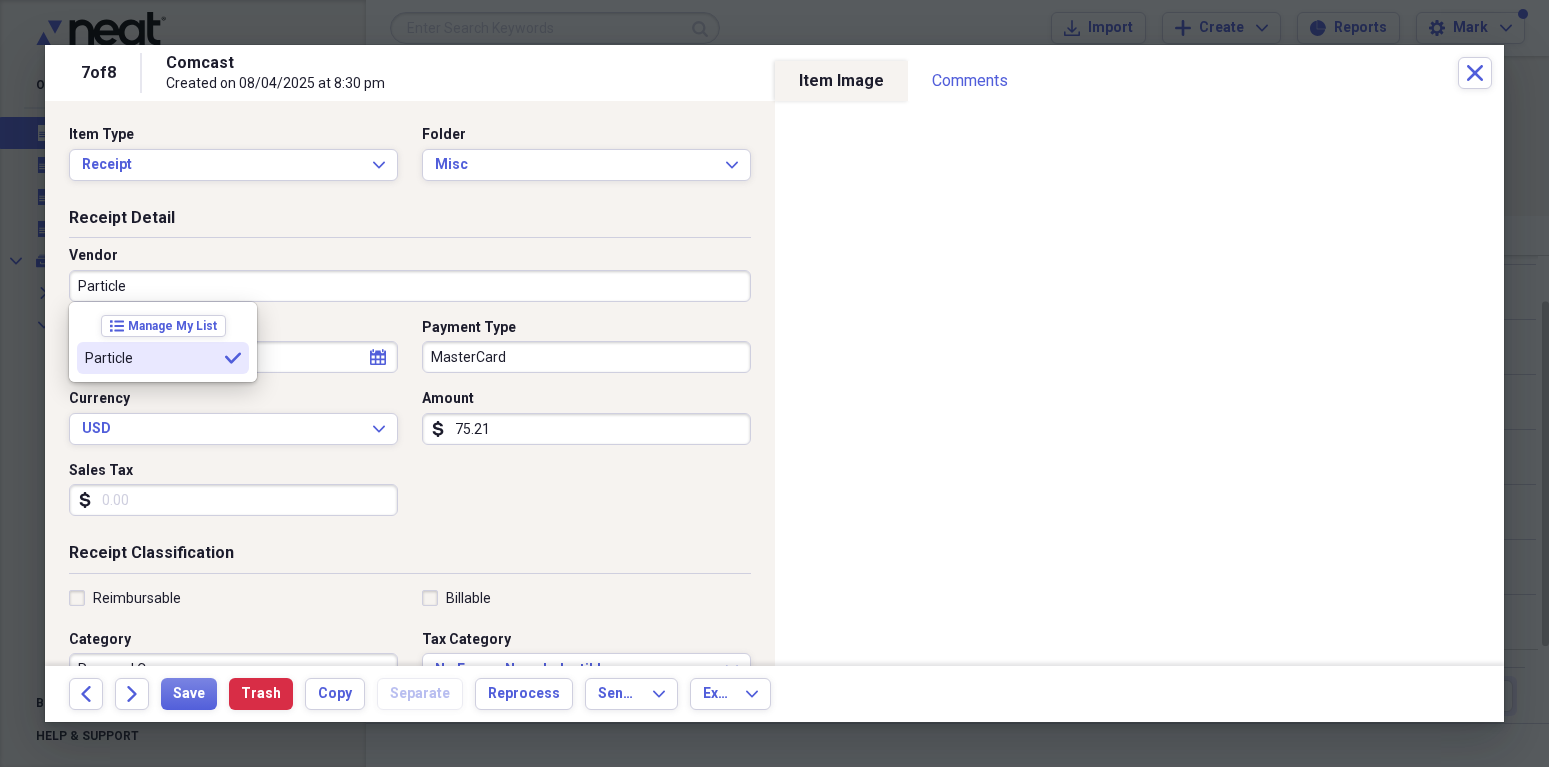type on "Particle" 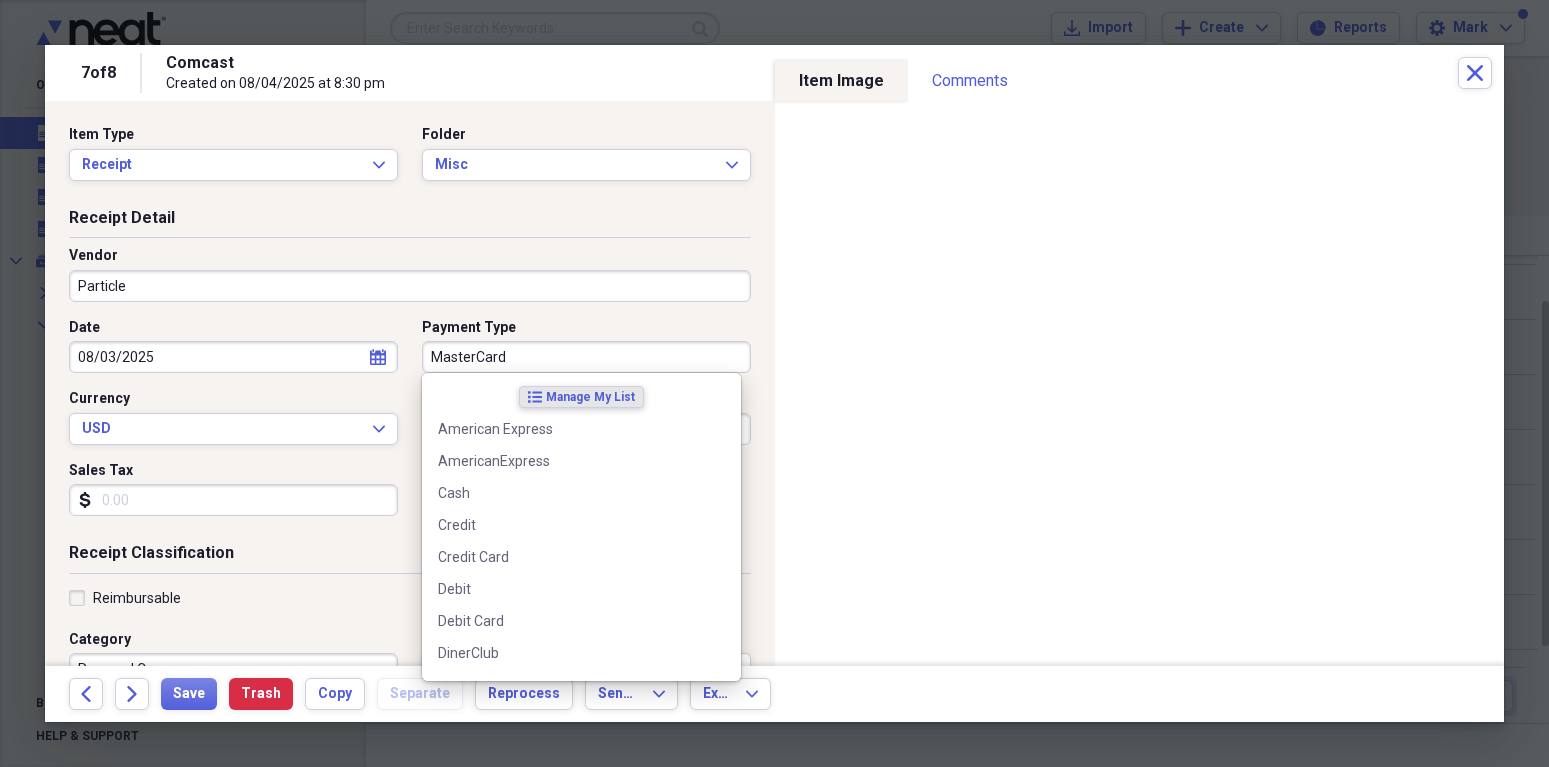 drag, startPoint x: 430, startPoint y: 357, endPoint x: 523, endPoint y: 362, distance: 93.13431 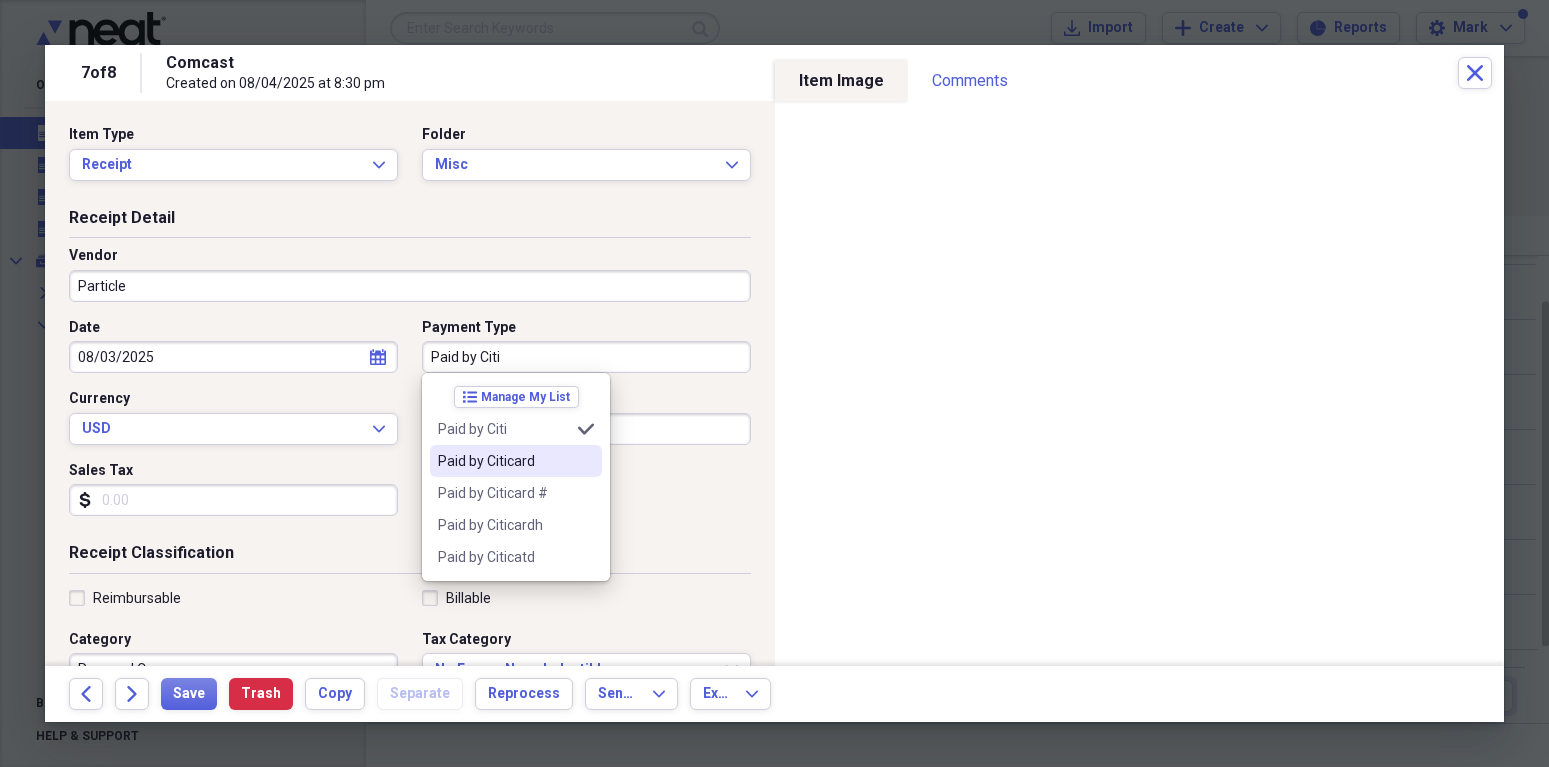 click on "Paid by Citicard" at bounding box center [504, 461] 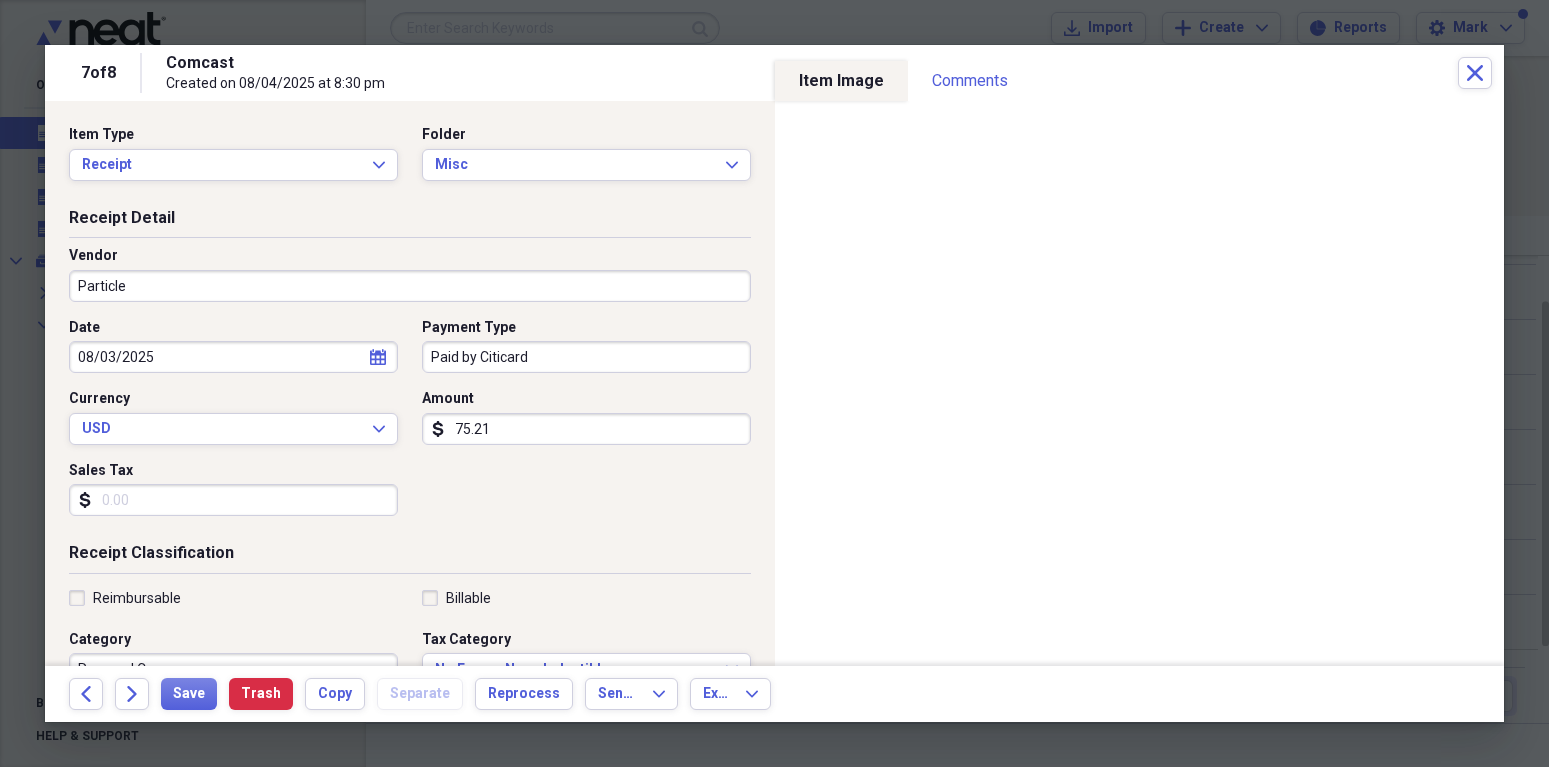 click on "Sales Tax" at bounding box center [233, 500] 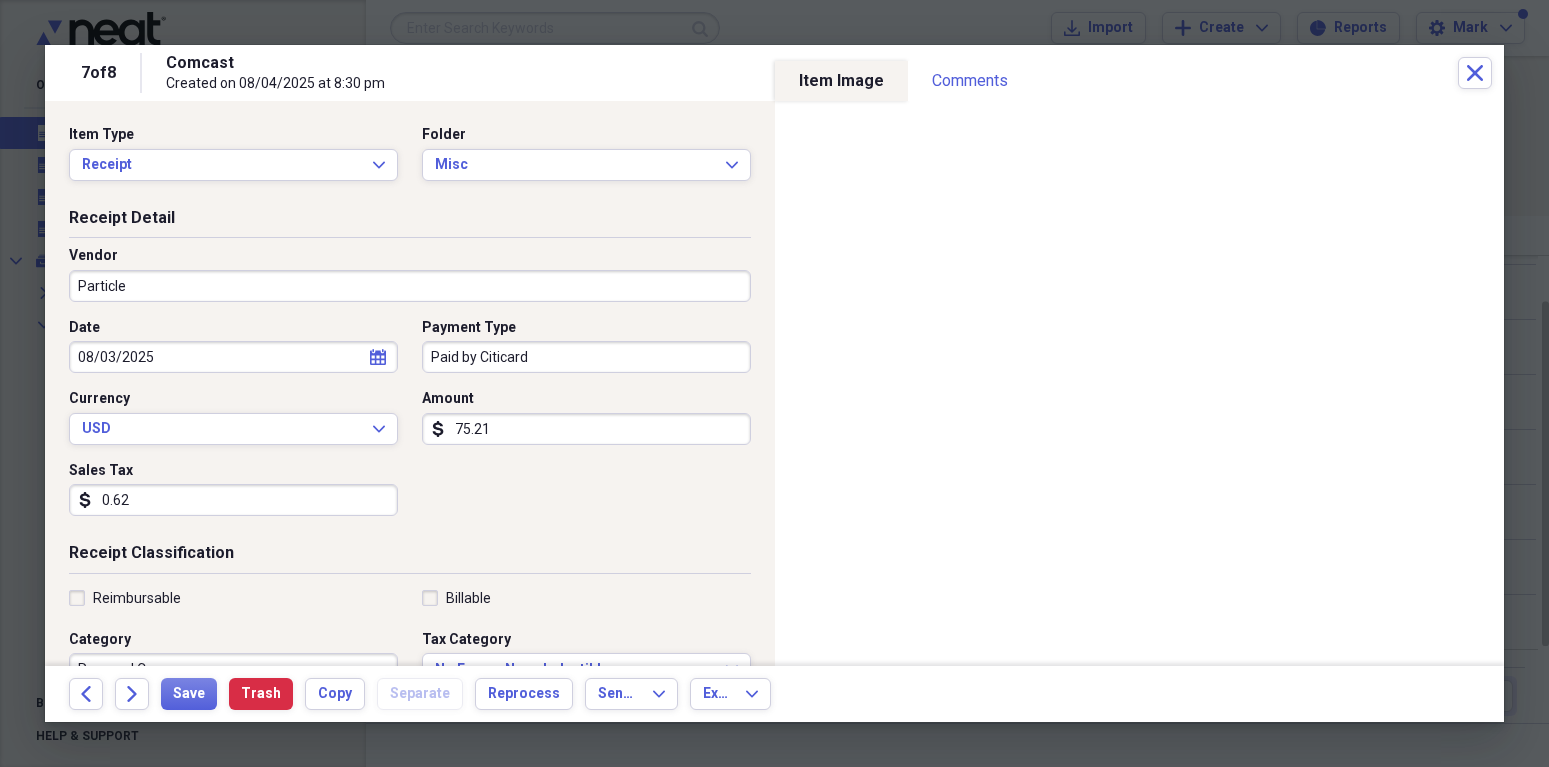 type on "6.21" 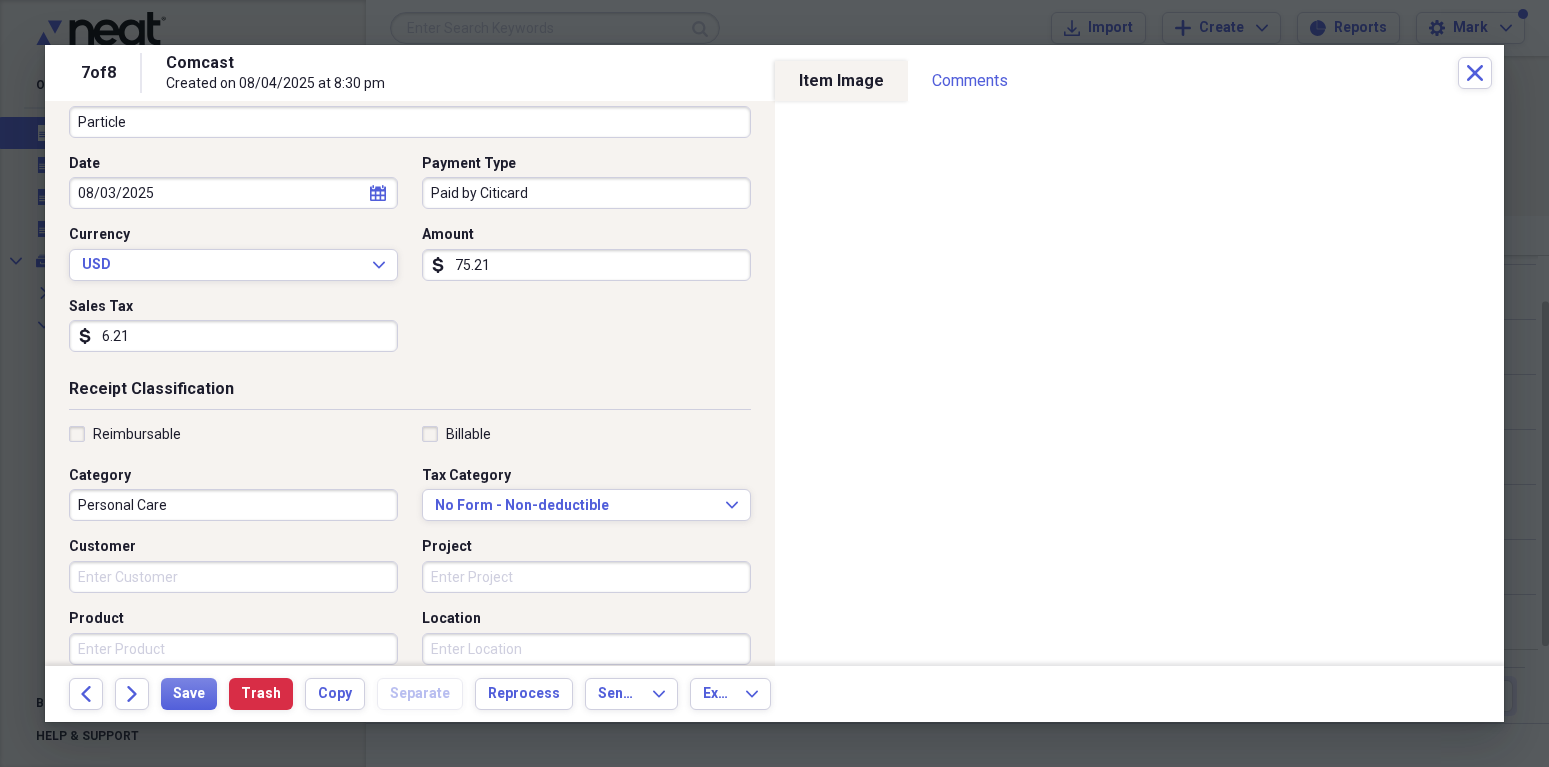 scroll, scrollTop: 175, scrollLeft: 0, axis: vertical 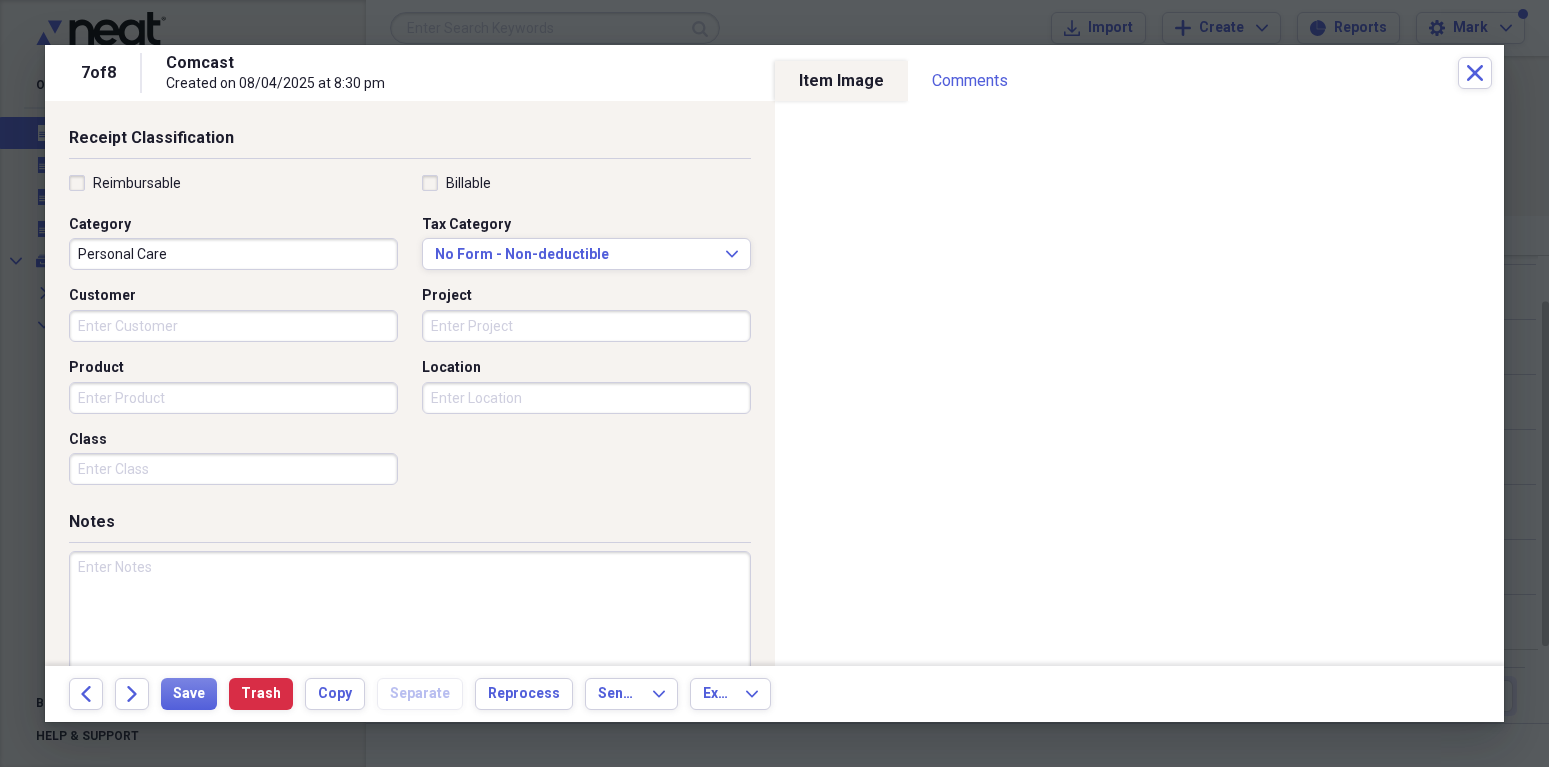click at bounding box center [410, 616] 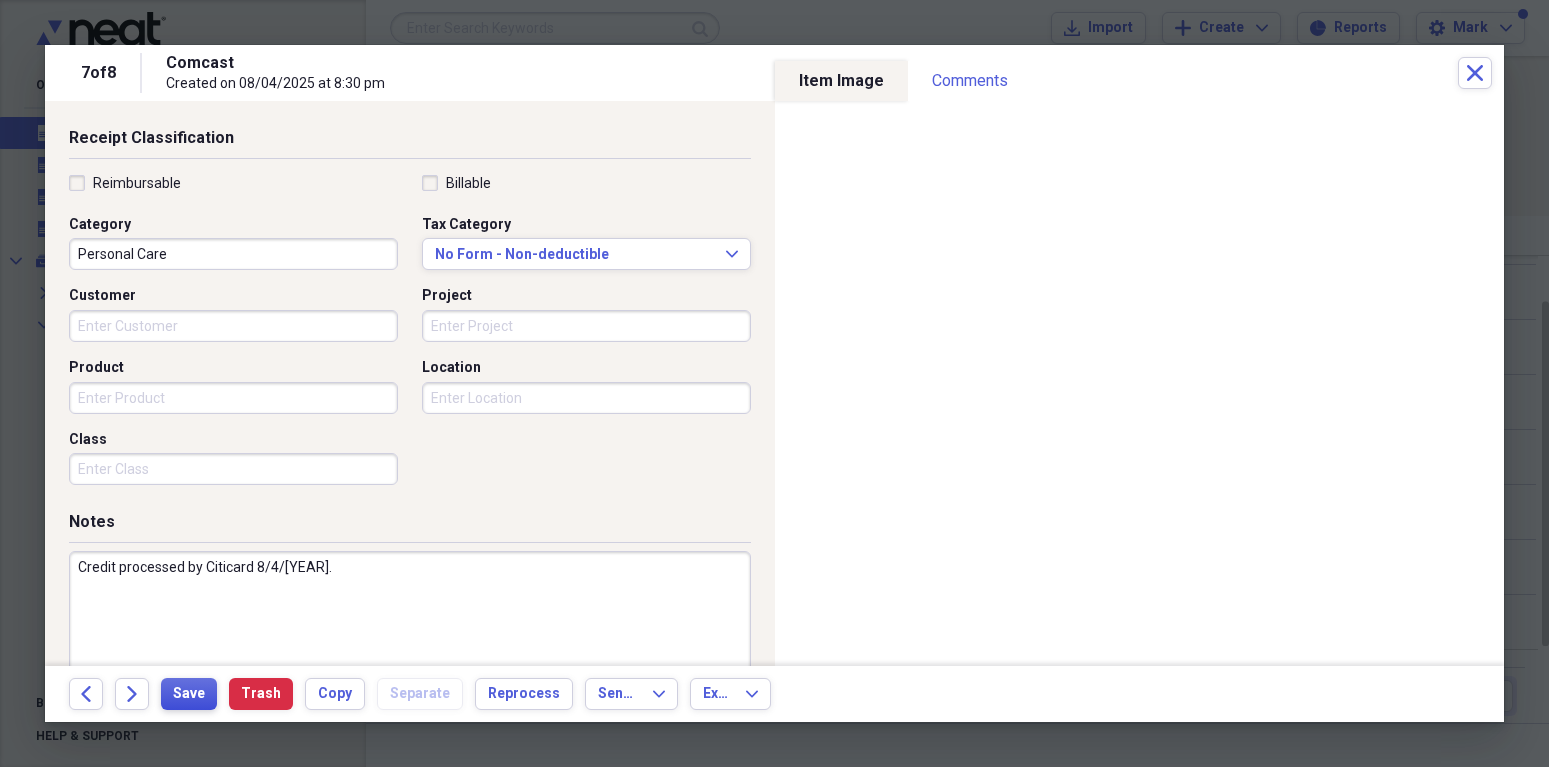 type on "Credit processed by Citicard 8/4/[YEAR]." 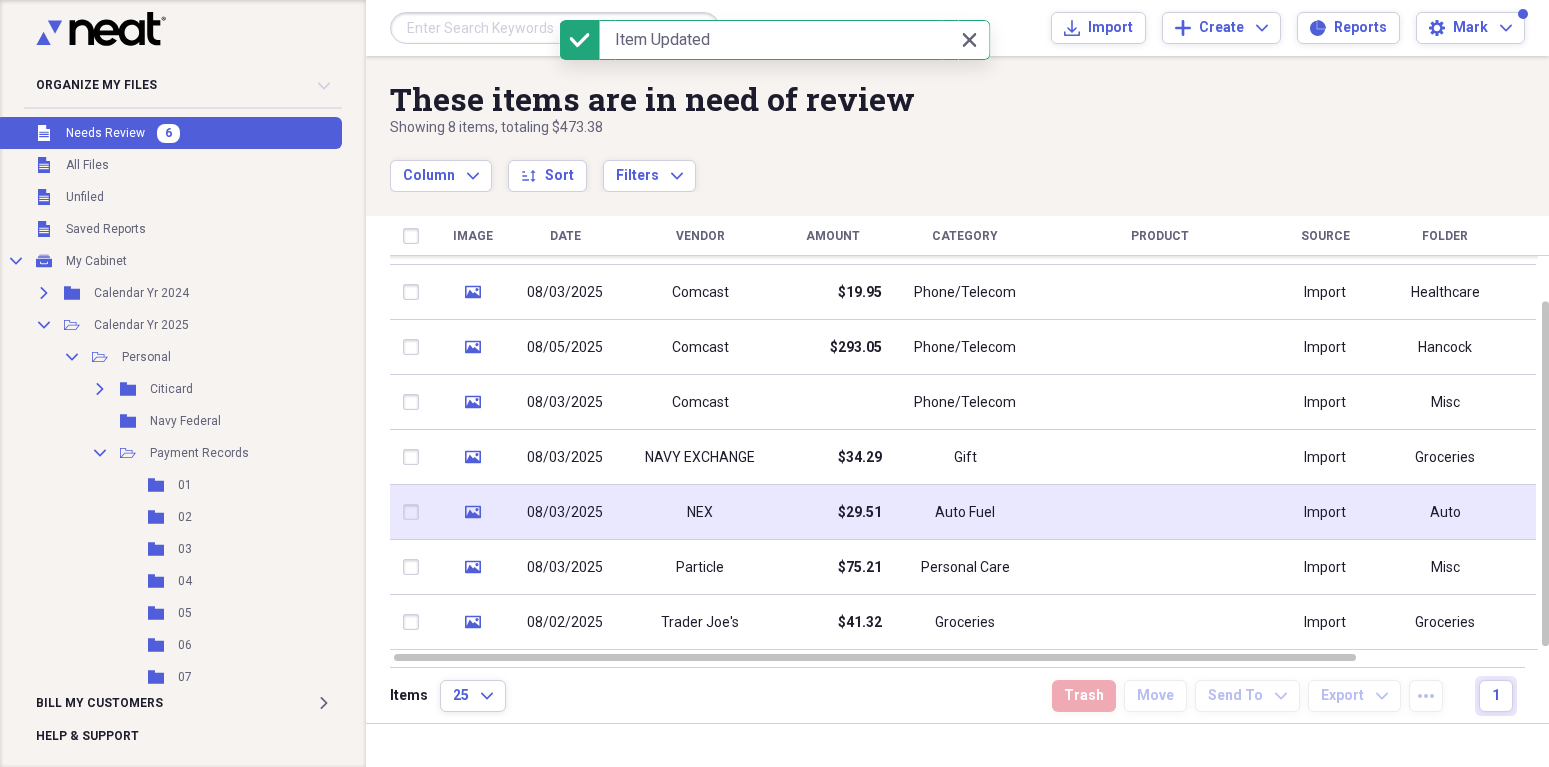 click on "08/03/2025" at bounding box center [565, 512] 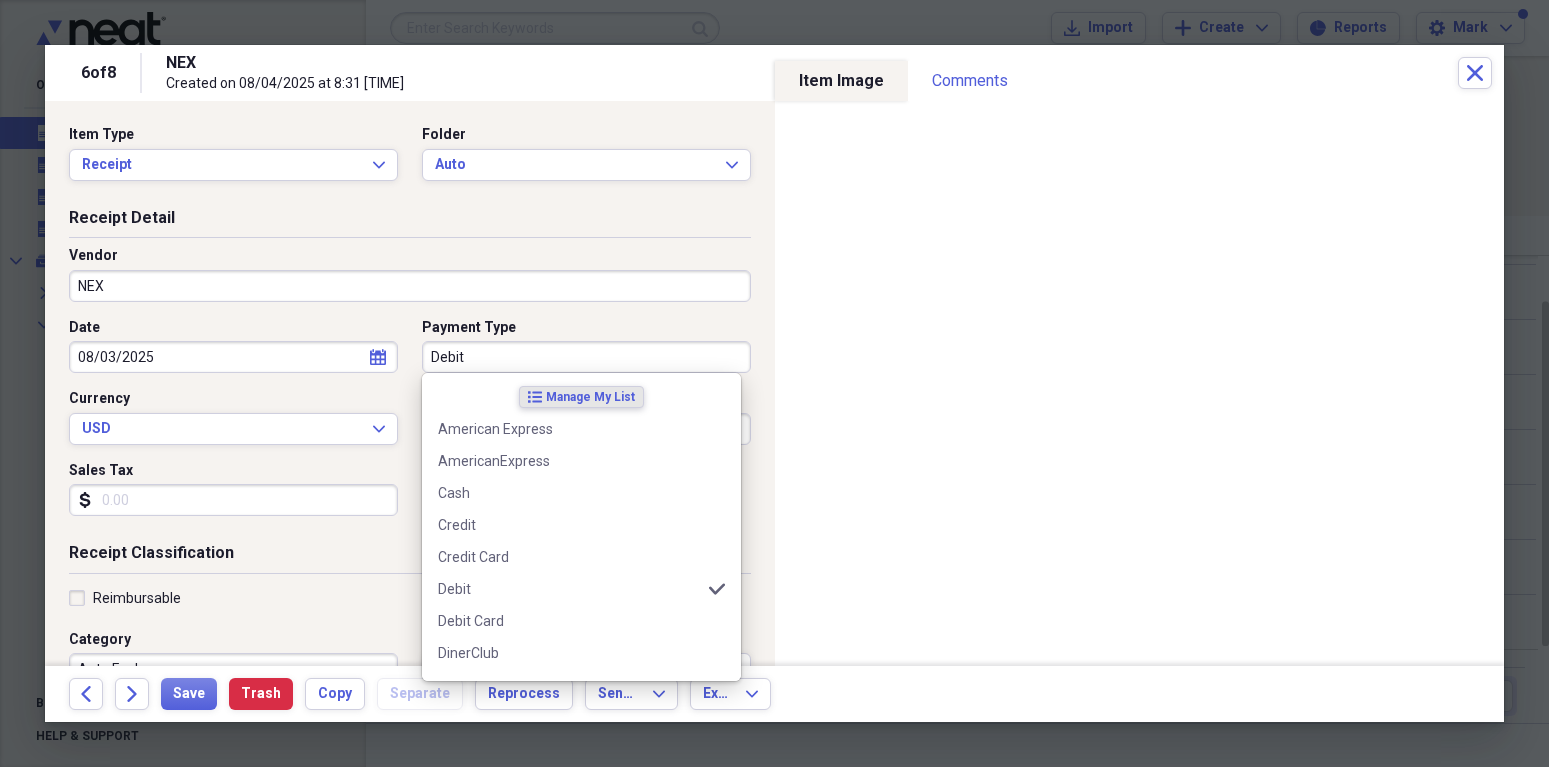 drag, startPoint x: 427, startPoint y: 351, endPoint x: 482, endPoint y: 349, distance: 55.03635 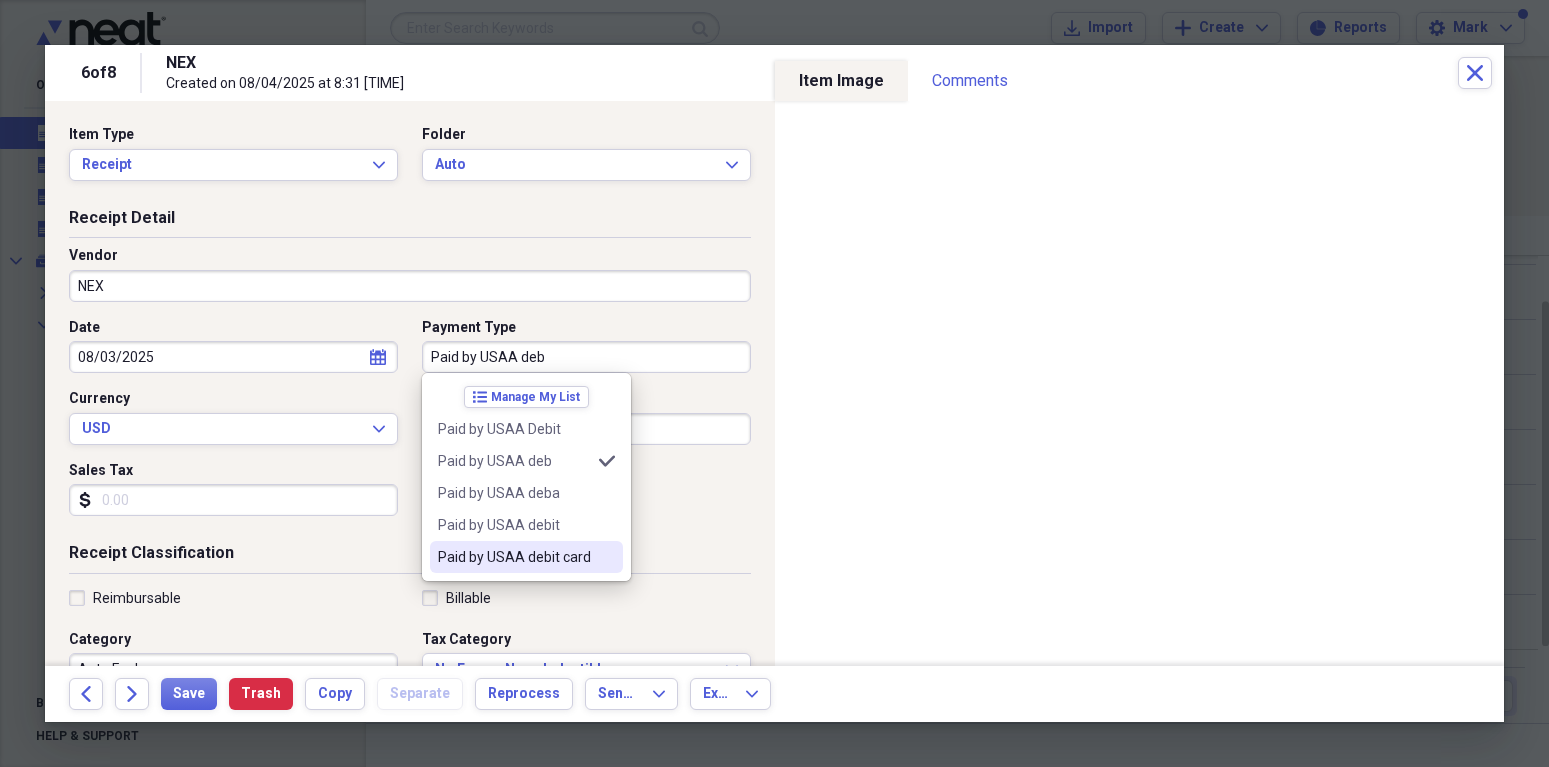 click on "Paid by USAA debit card" at bounding box center (514, 557) 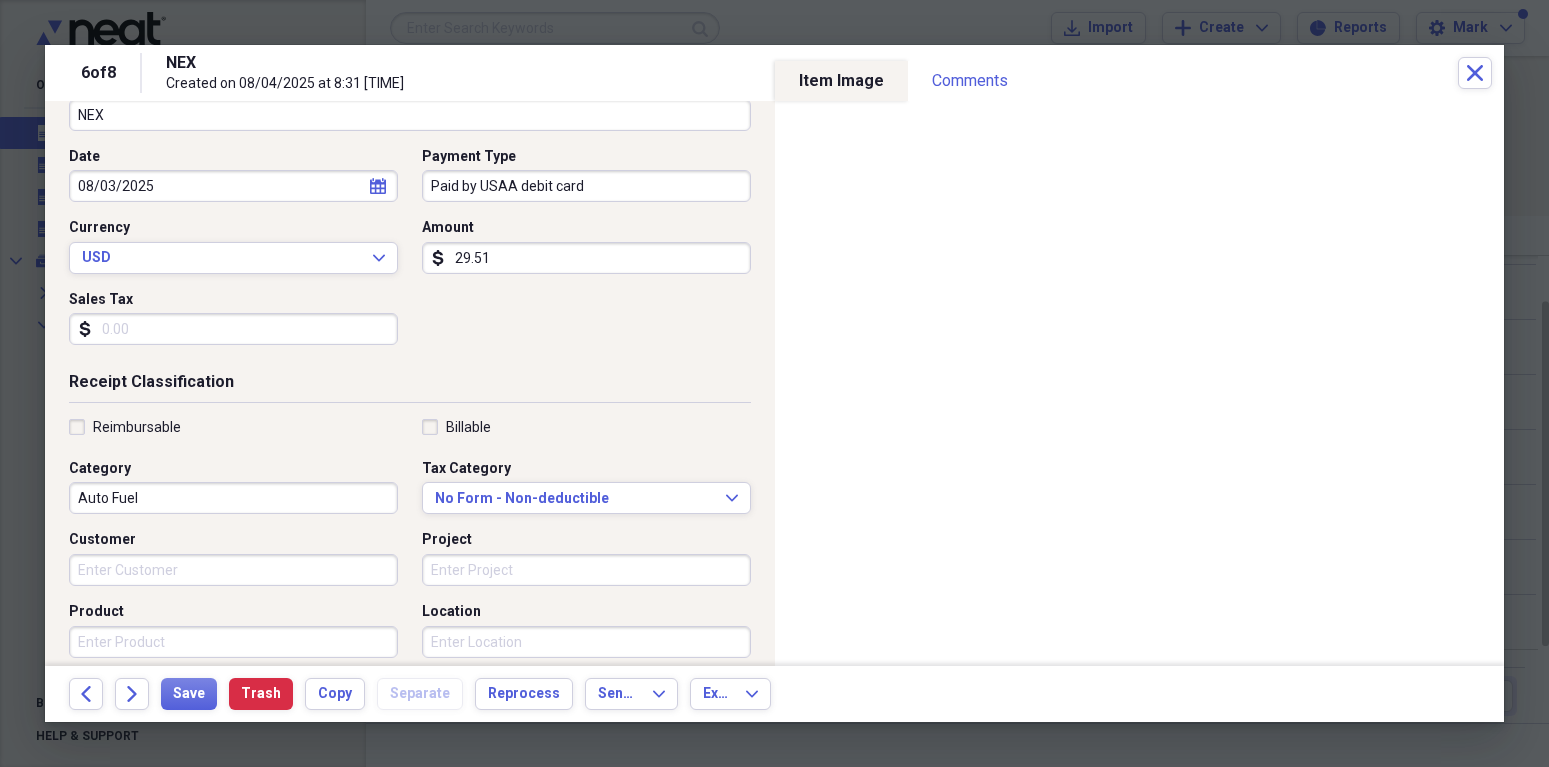 scroll, scrollTop: 0, scrollLeft: 0, axis: both 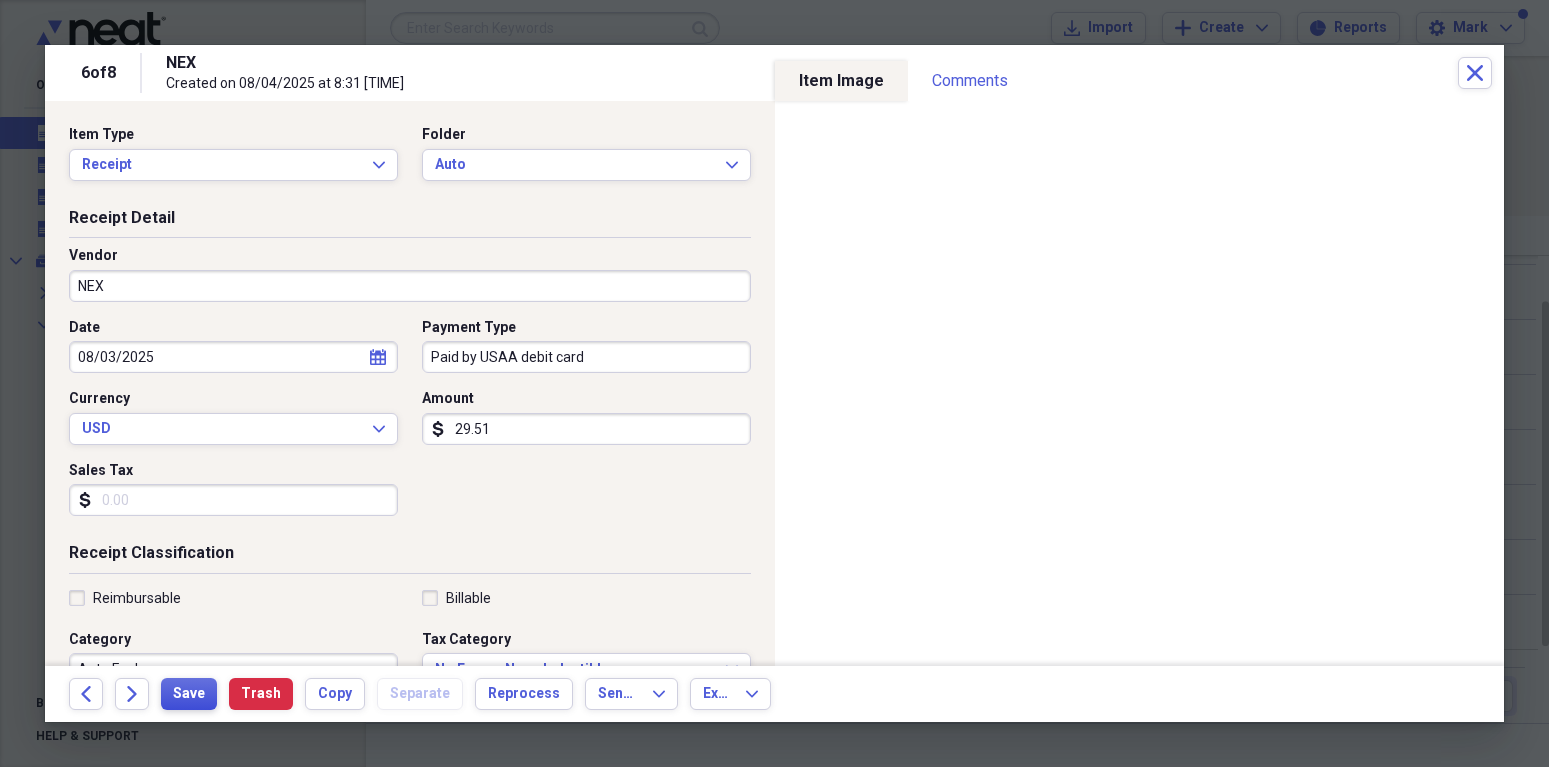 click on "Save" at bounding box center [189, 694] 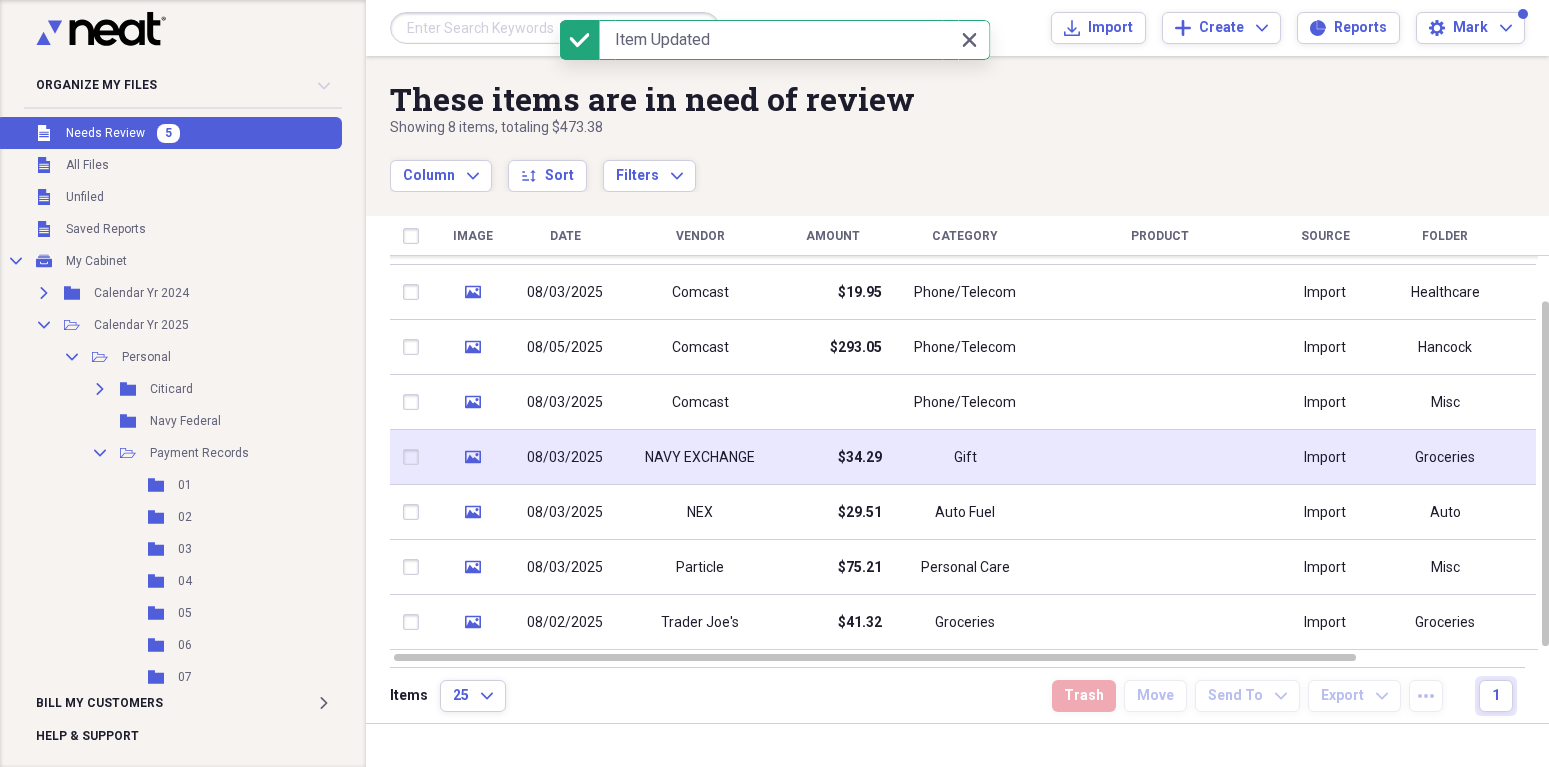 click on "08/03/2025" at bounding box center [565, 458] 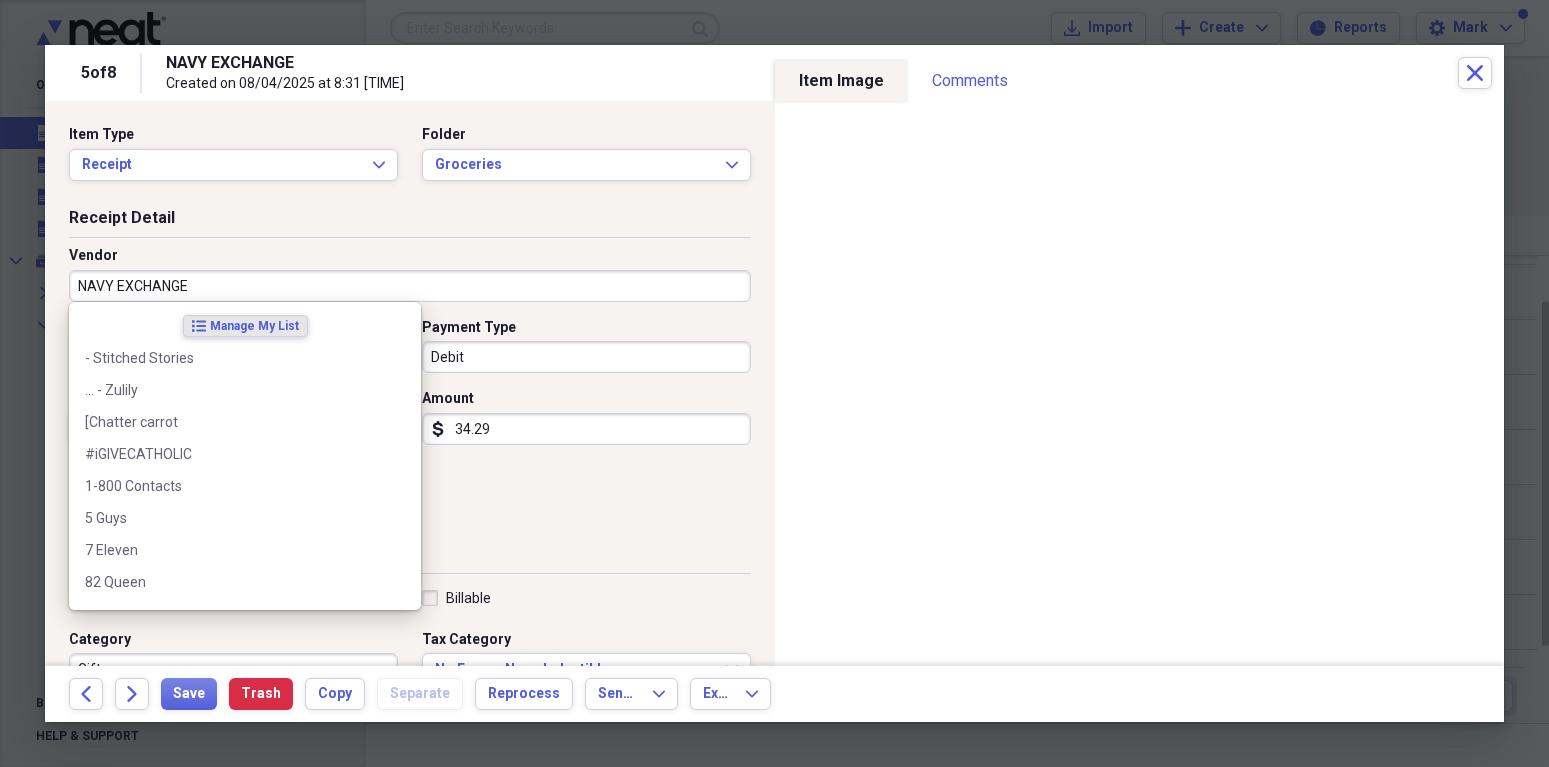 click on "NAVY EXCHANGE" at bounding box center (410, 286) 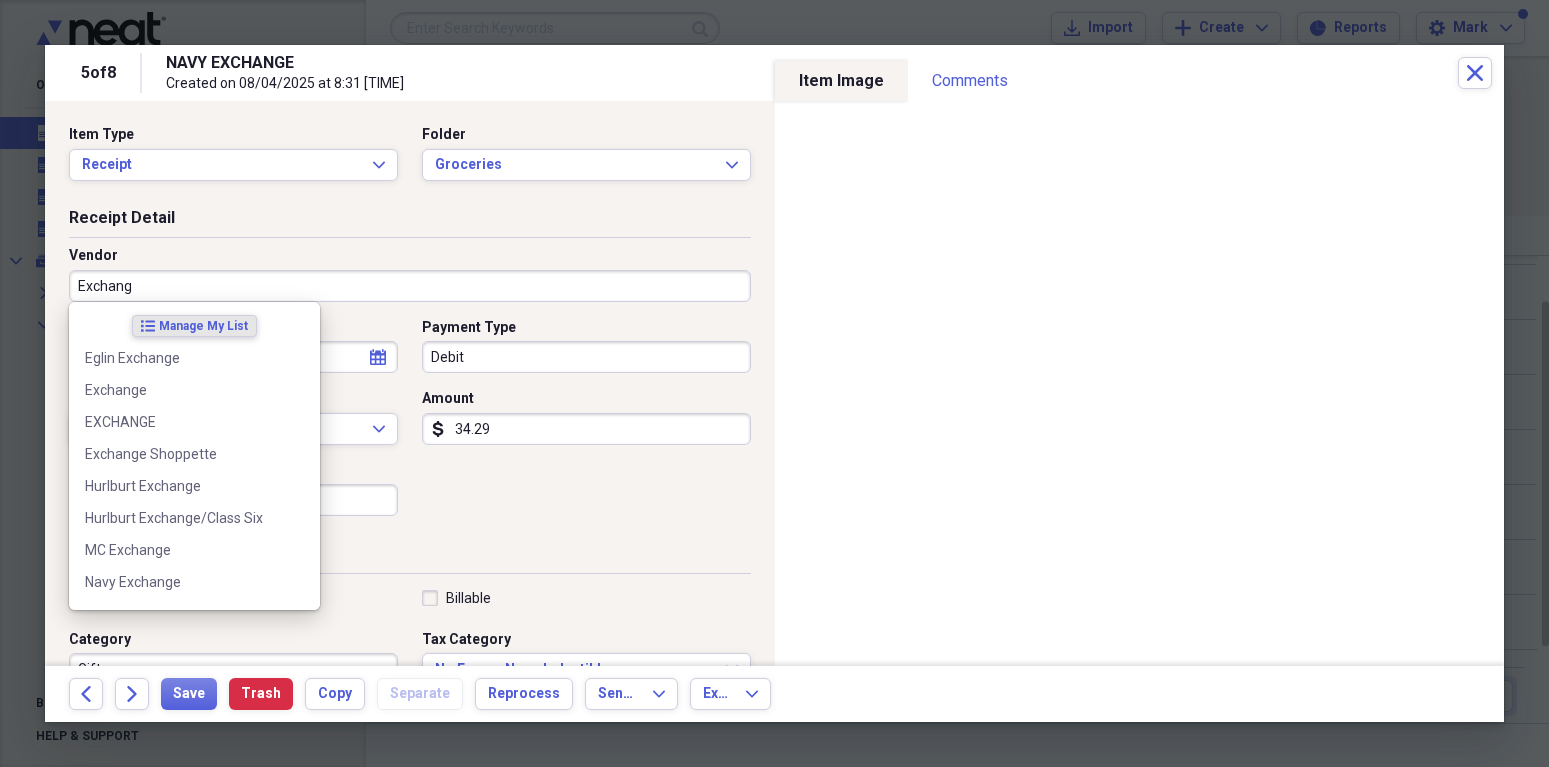 type on "Exchange" 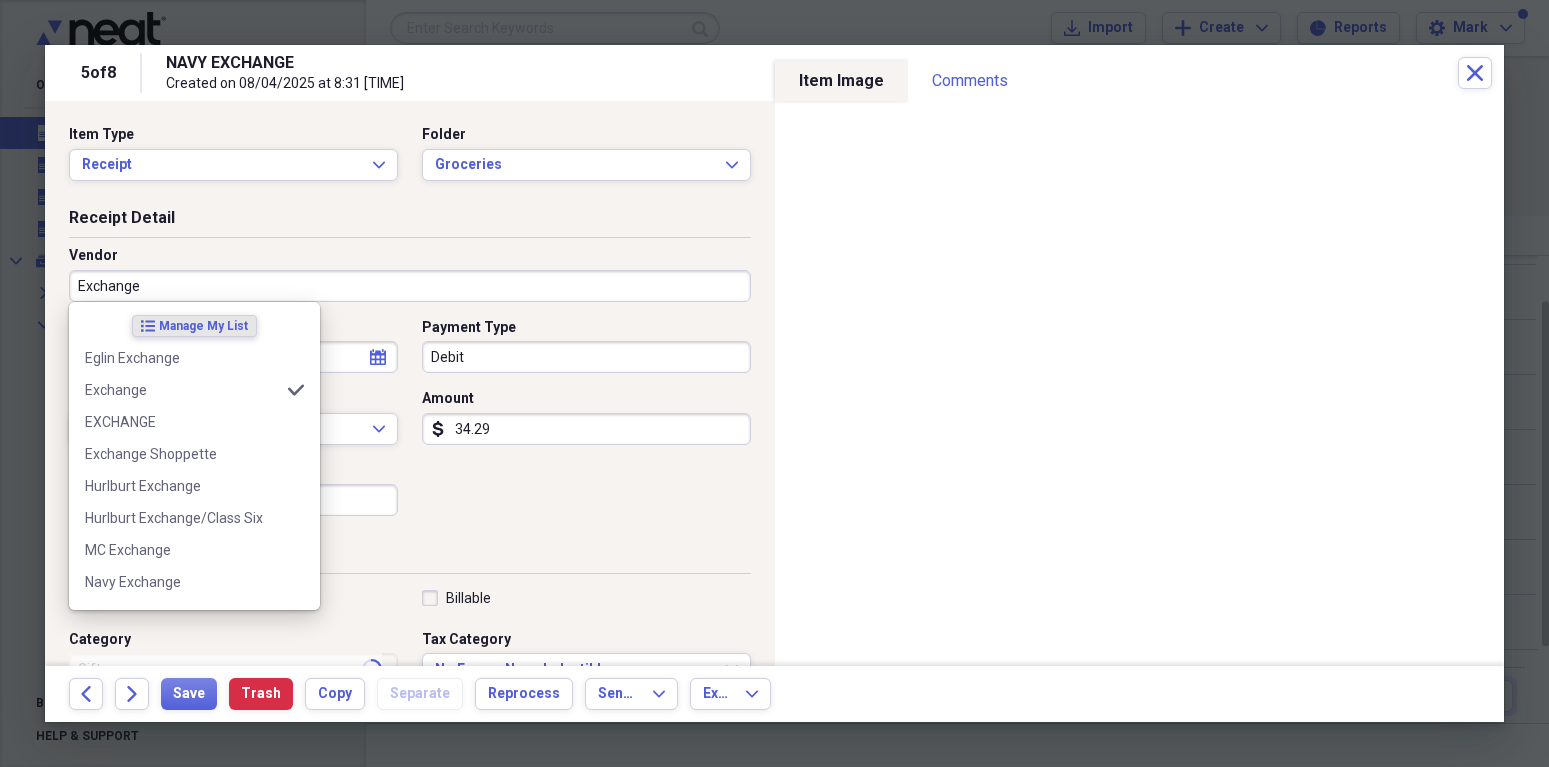 type on "Home Maintenance" 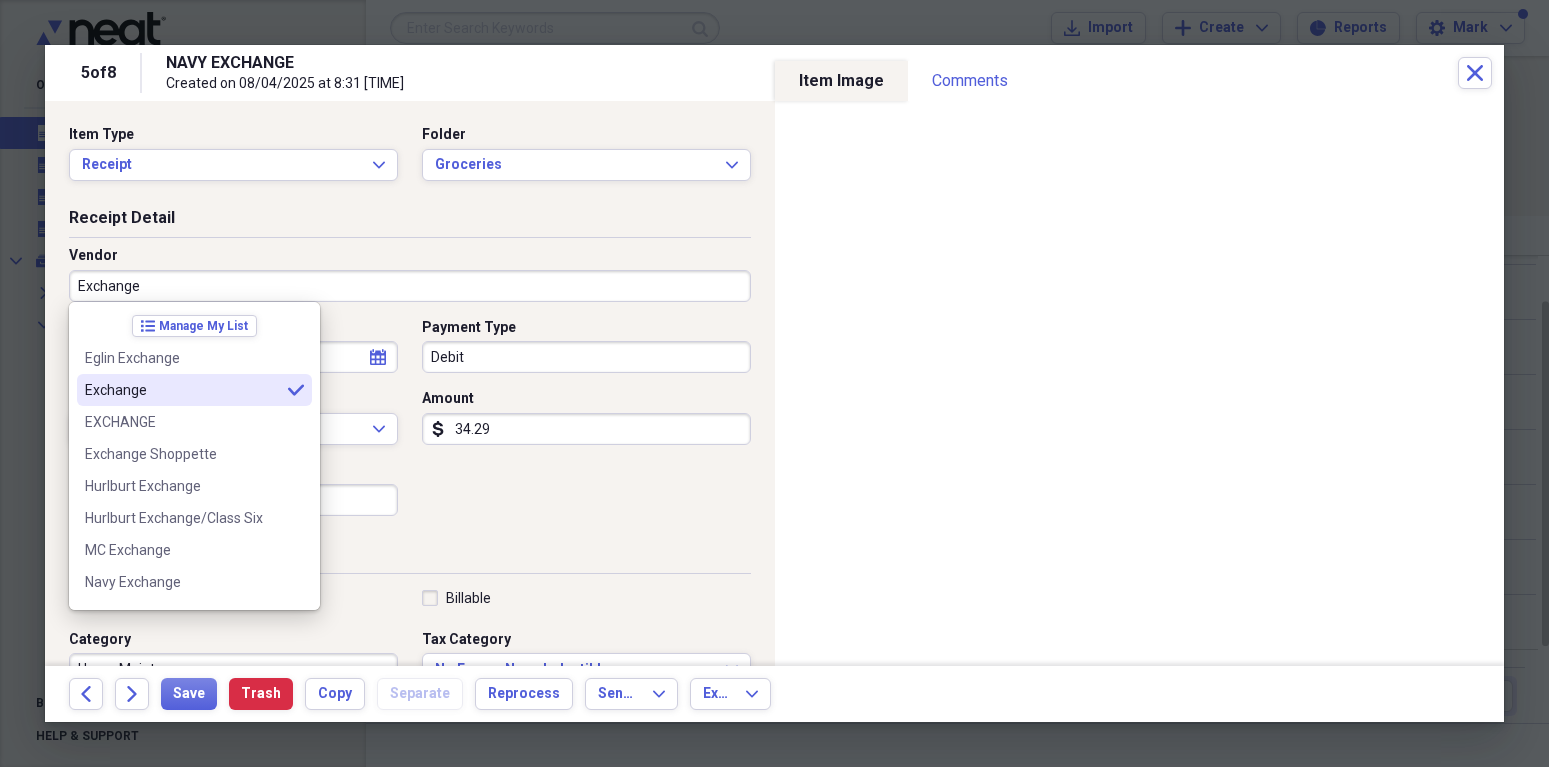 type on "Exchange" 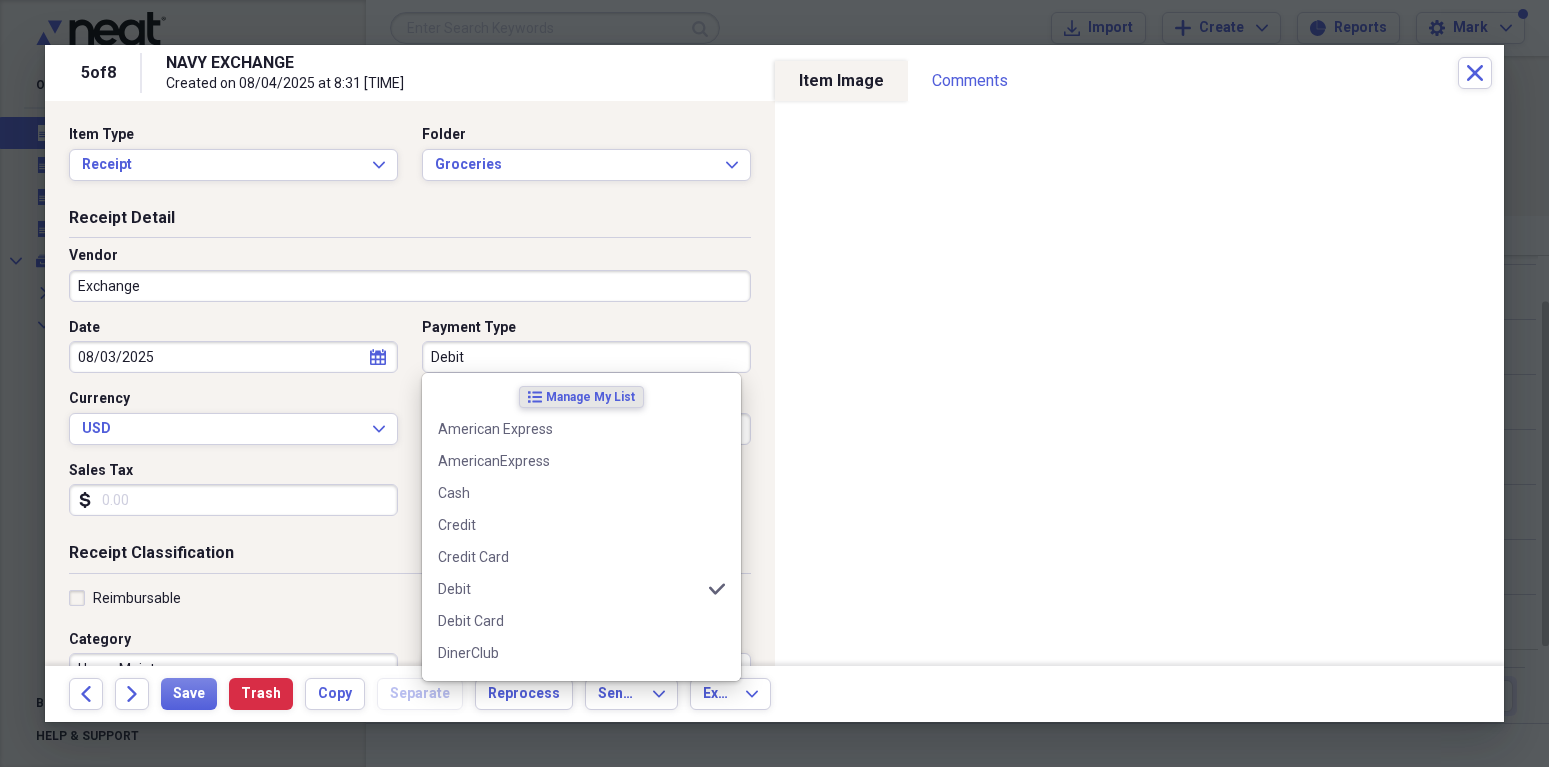 drag, startPoint x: 427, startPoint y: 353, endPoint x: 504, endPoint y: 355, distance: 77.02597 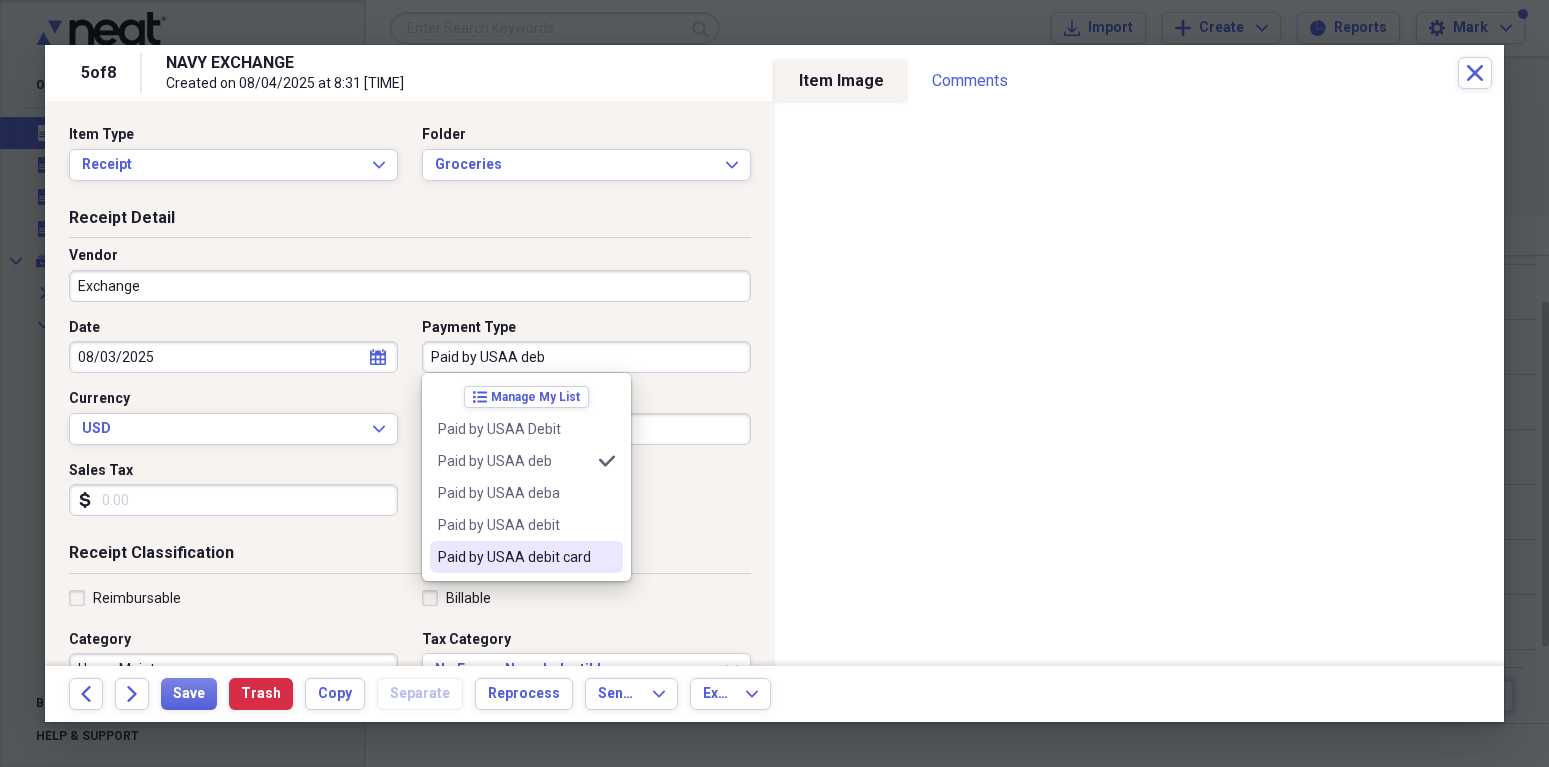 click on "Paid by USAA debit card" at bounding box center (514, 557) 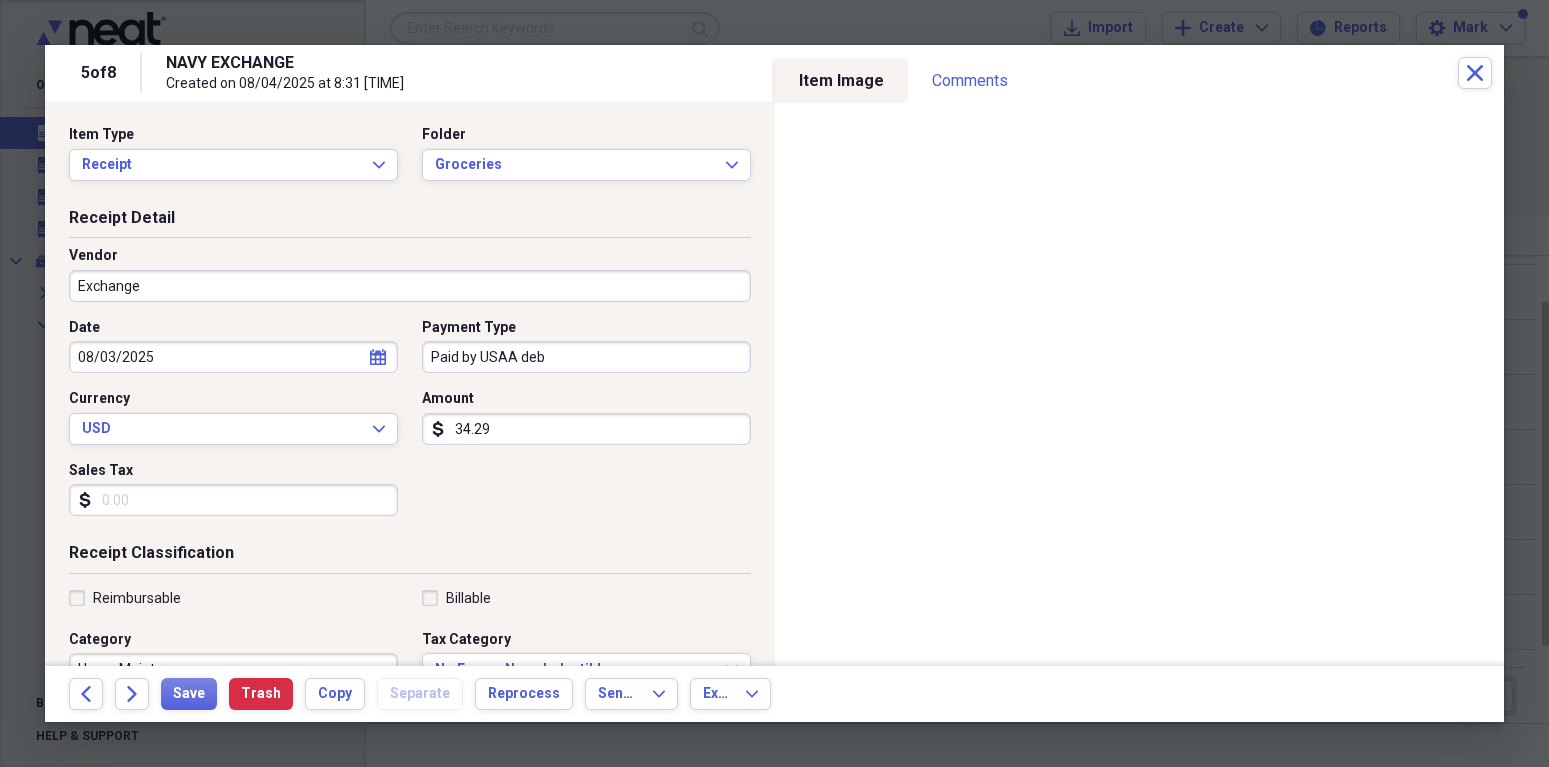 type on "Paid by USAA debit card" 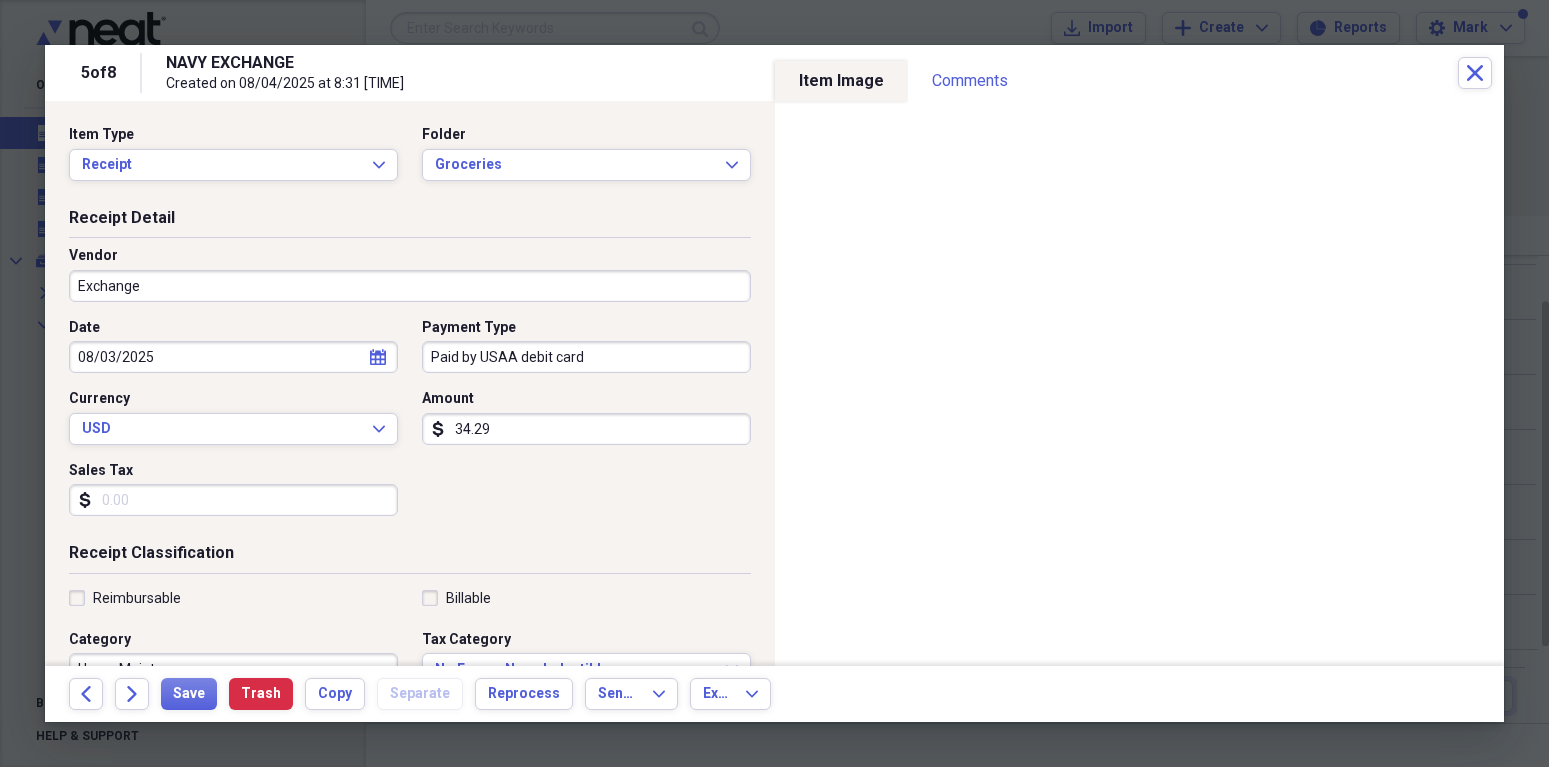 drag, startPoint x: 451, startPoint y: 423, endPoint x: 536, endPoint y: 424, distance: 85.00588 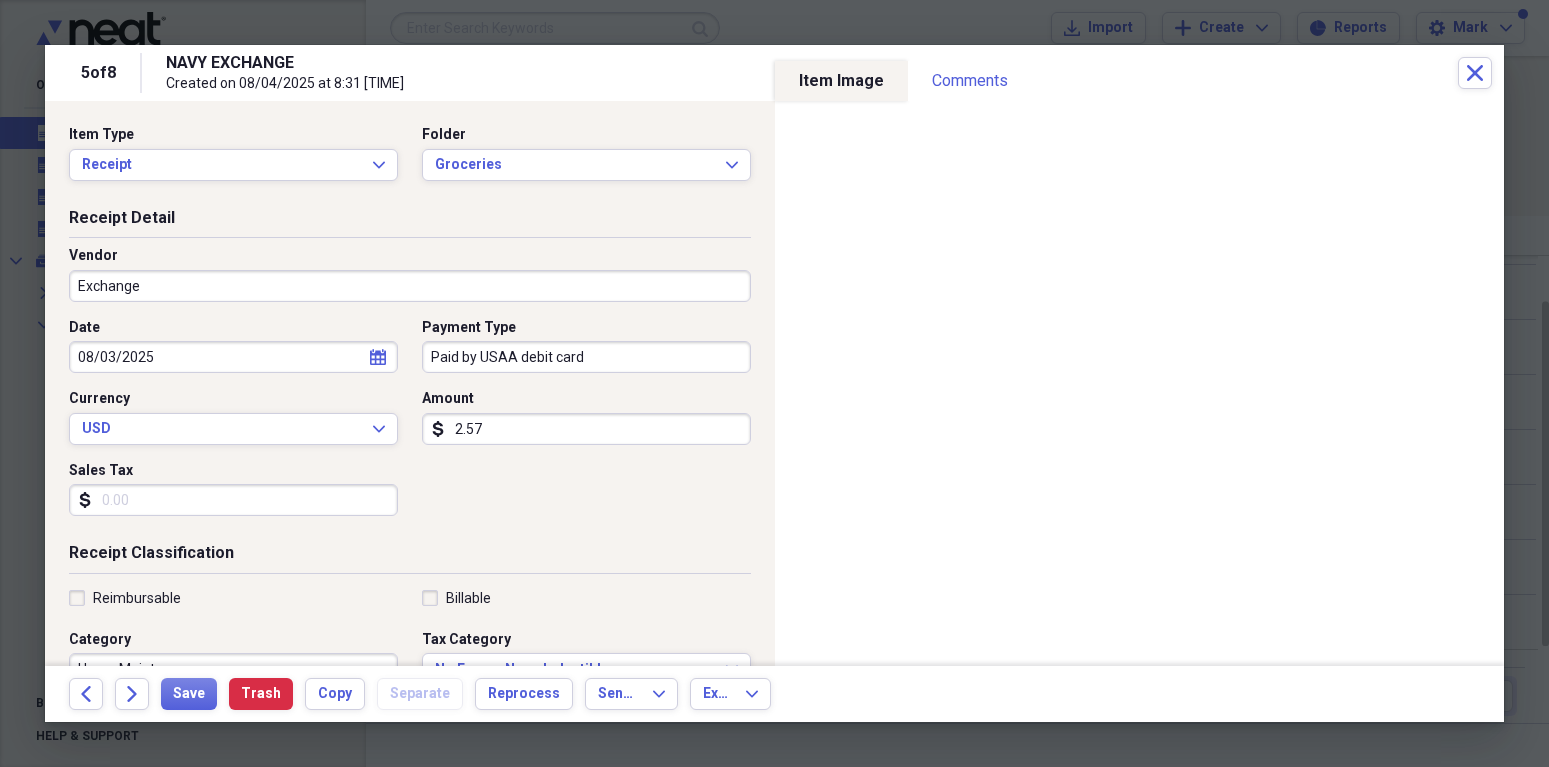 type on "25.79" 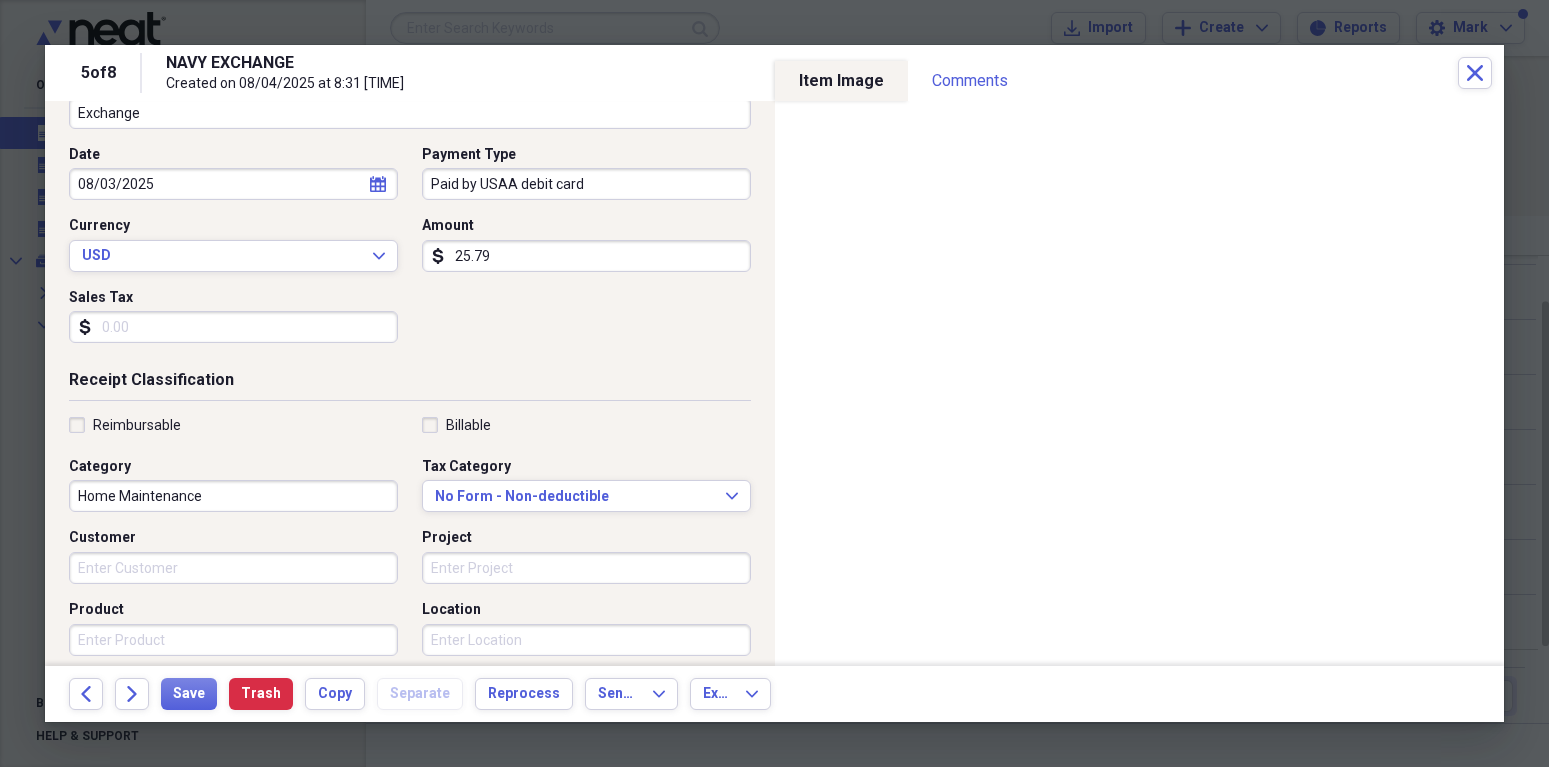 scroll, scrollTop: 189, scrollLeft: 0, axis: vertical 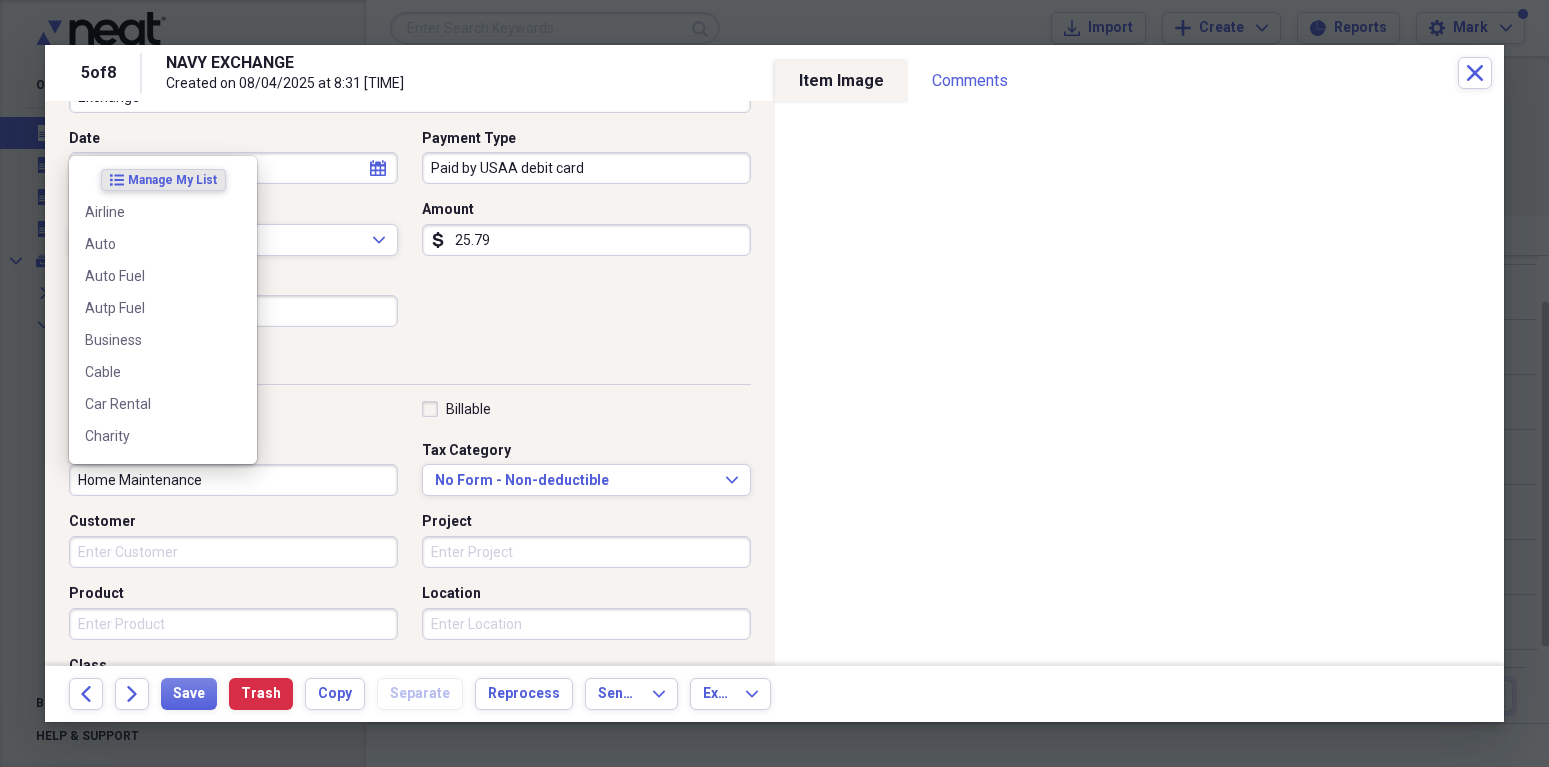 click on "Home Maintenance" at bounding box center [233, 480] 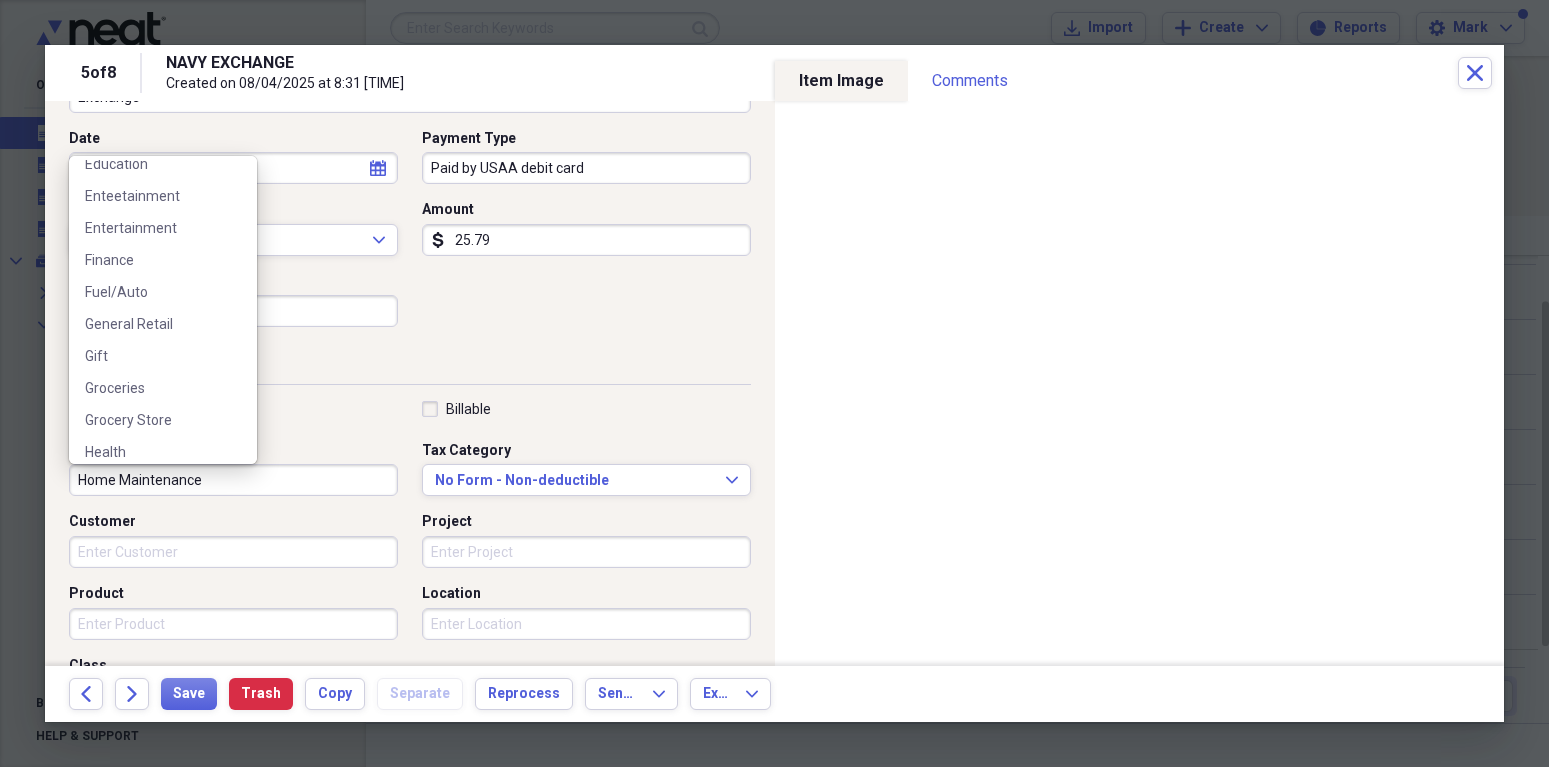 scroll, scrollTop: 586, scrollLeft: 0, axis: vertical 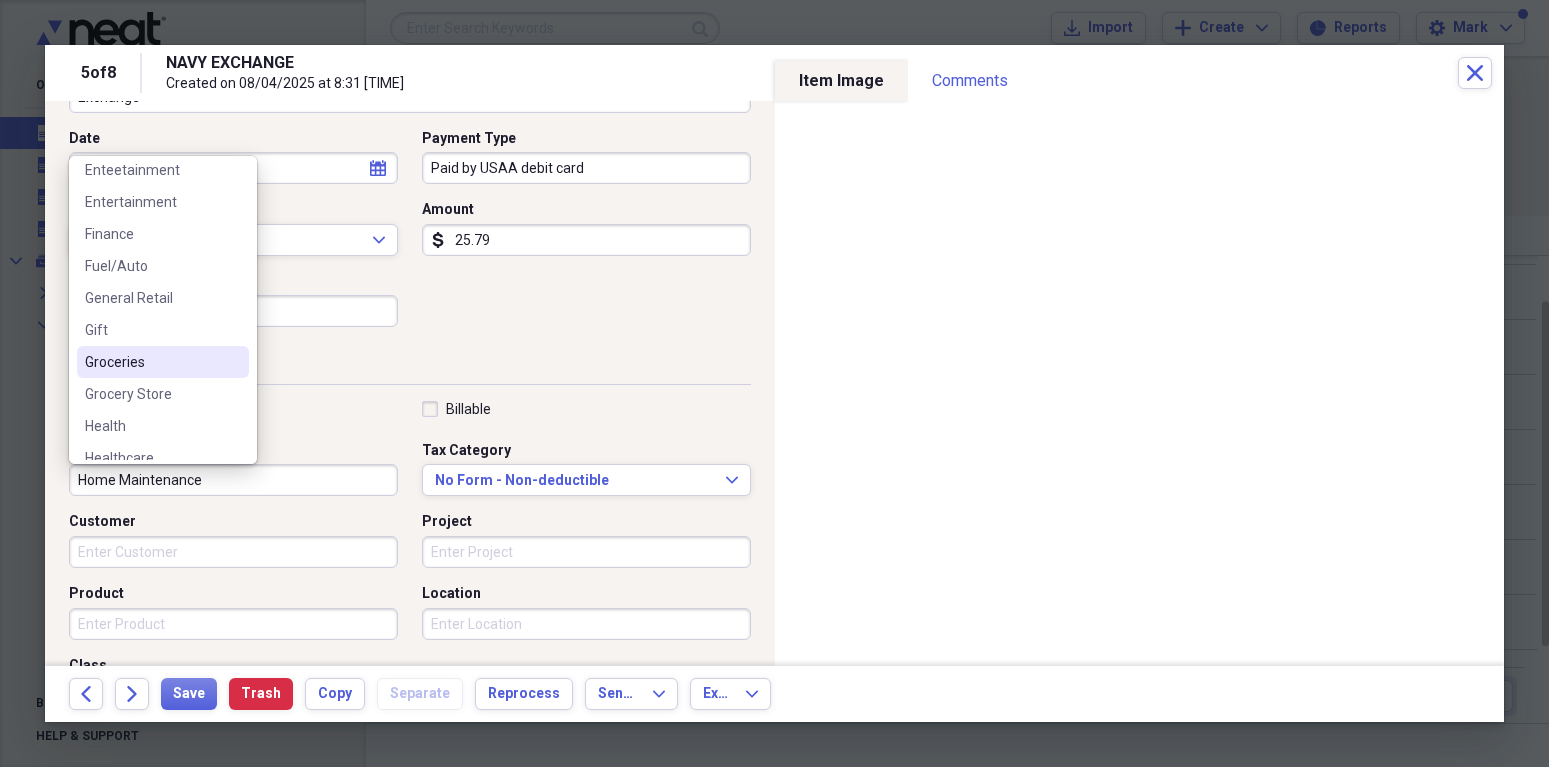 click on "Groceries" at bounding box center [151, 362] 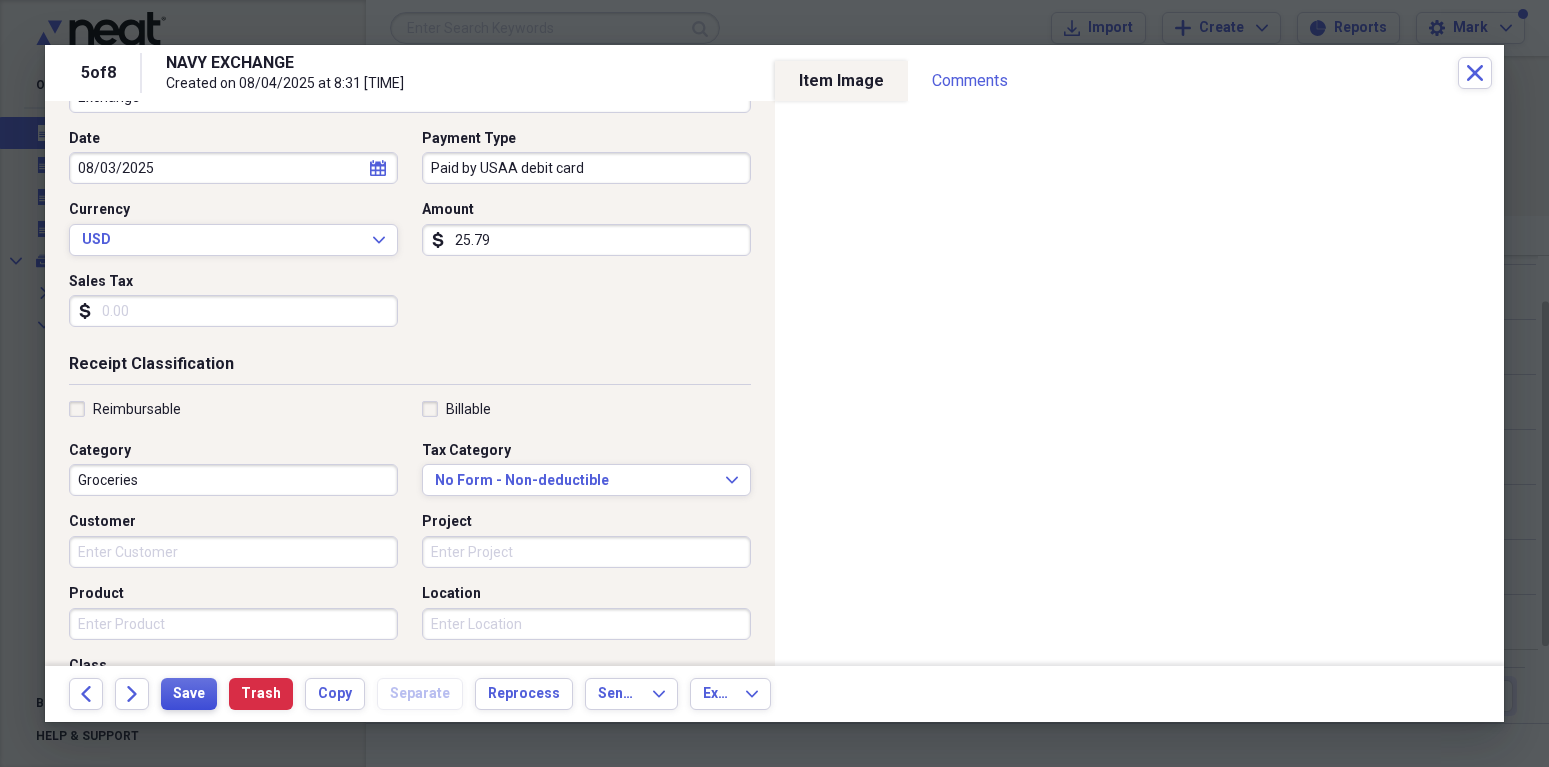 click on "Save" at bounding box center [189, 694] 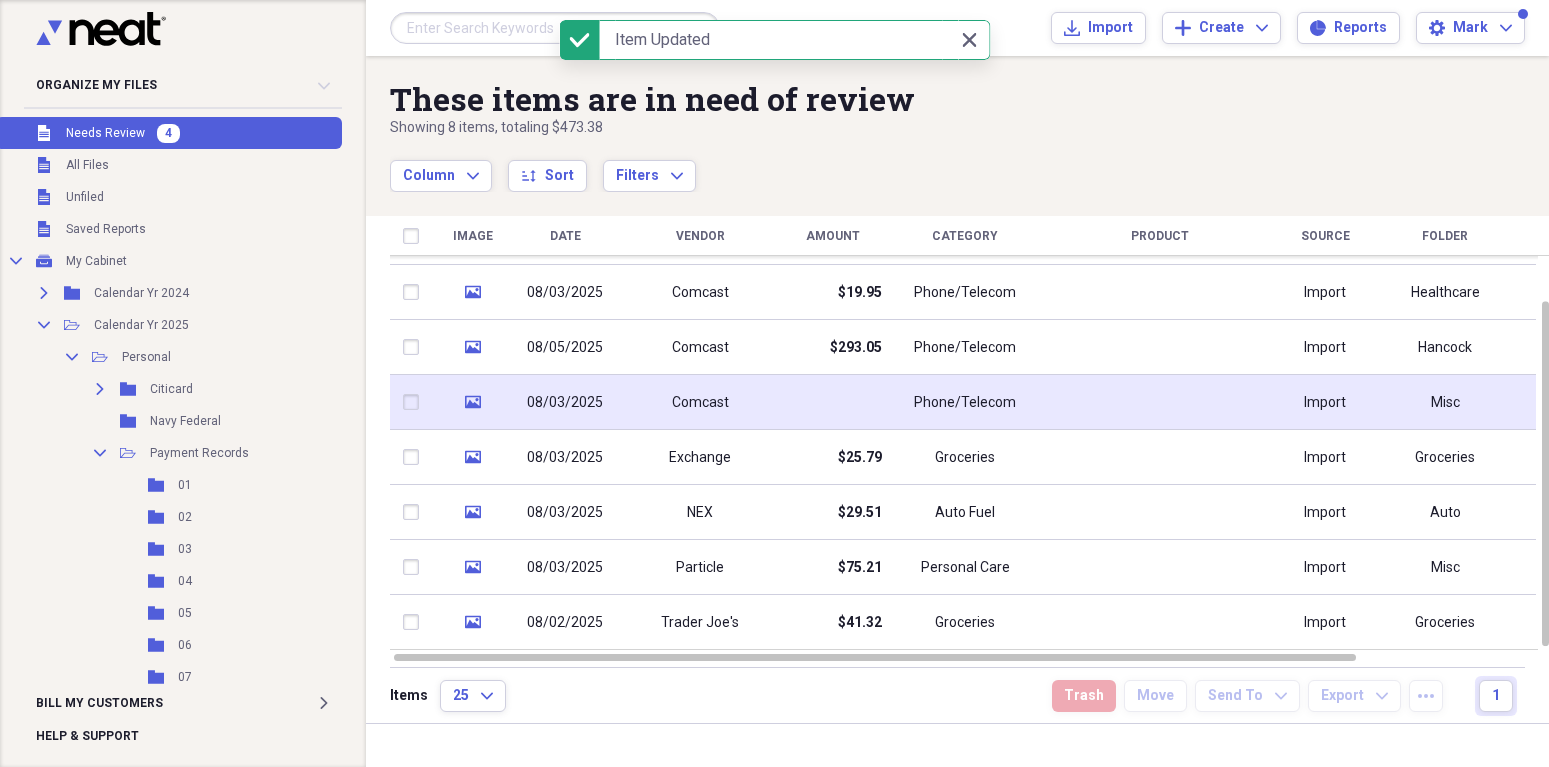 click on "08/03/2025" at bounding box center [565, 402] 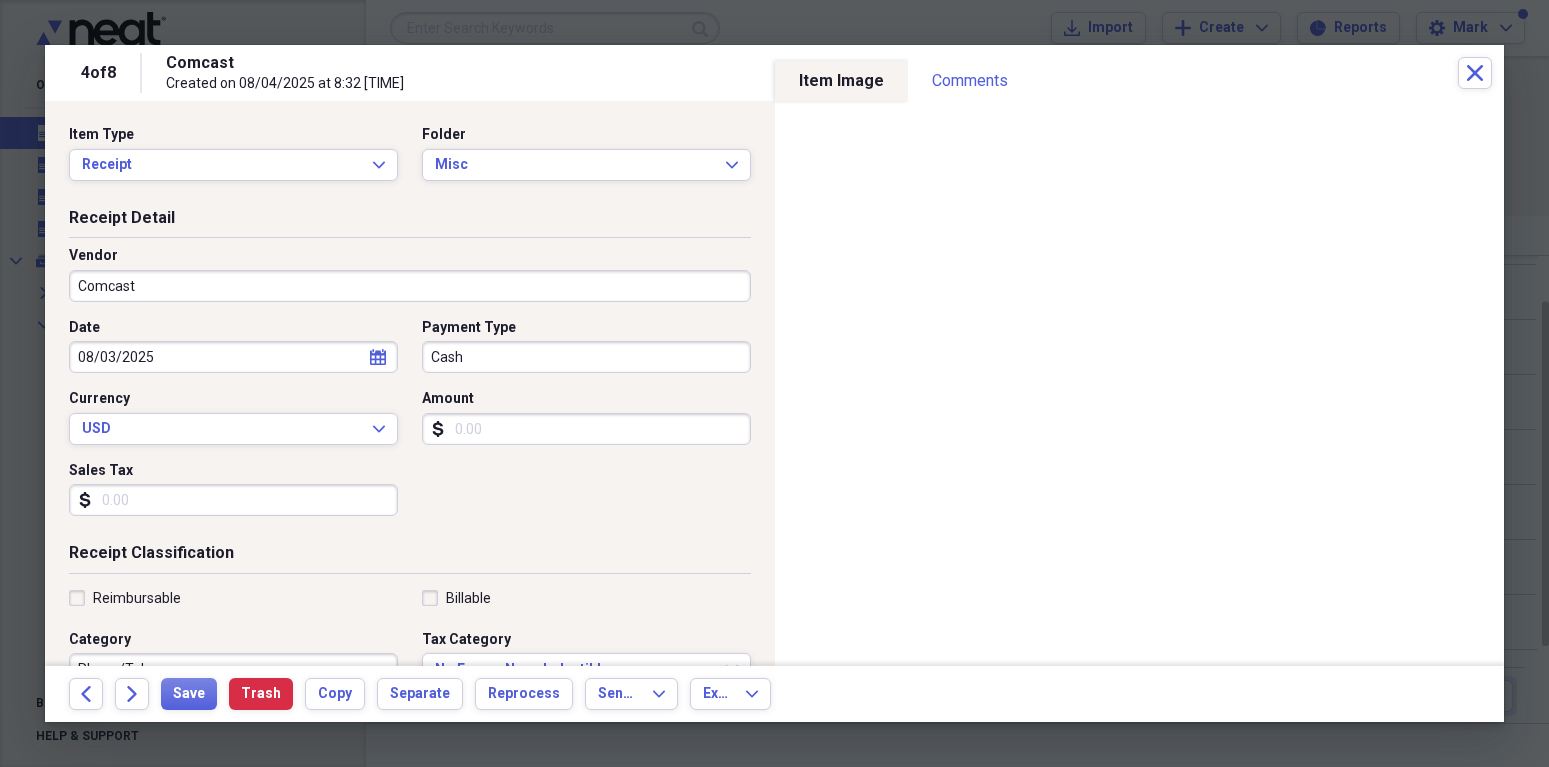 click on "Comcast" at bounding box center [410, 286] 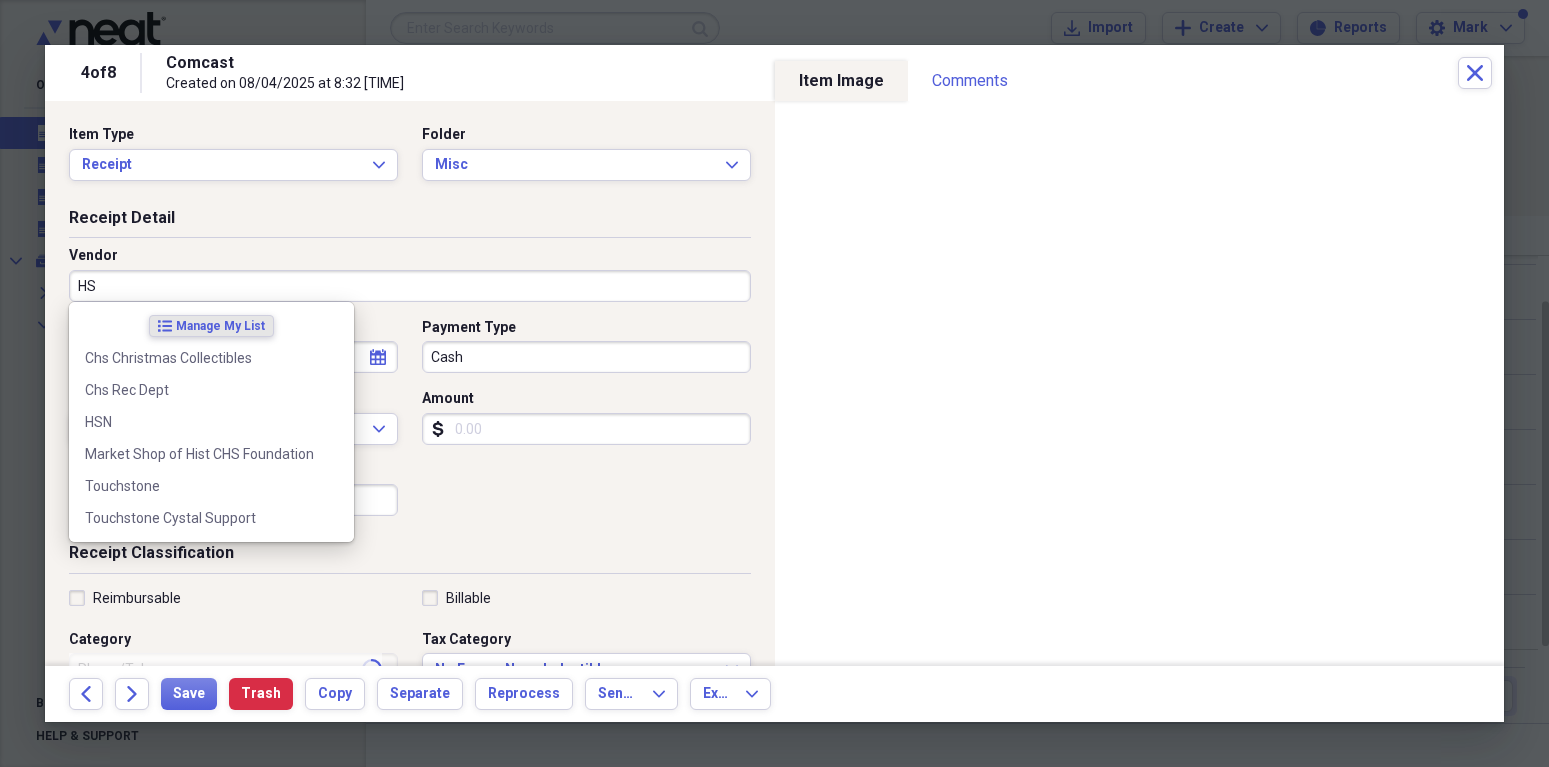 type on "HSN" 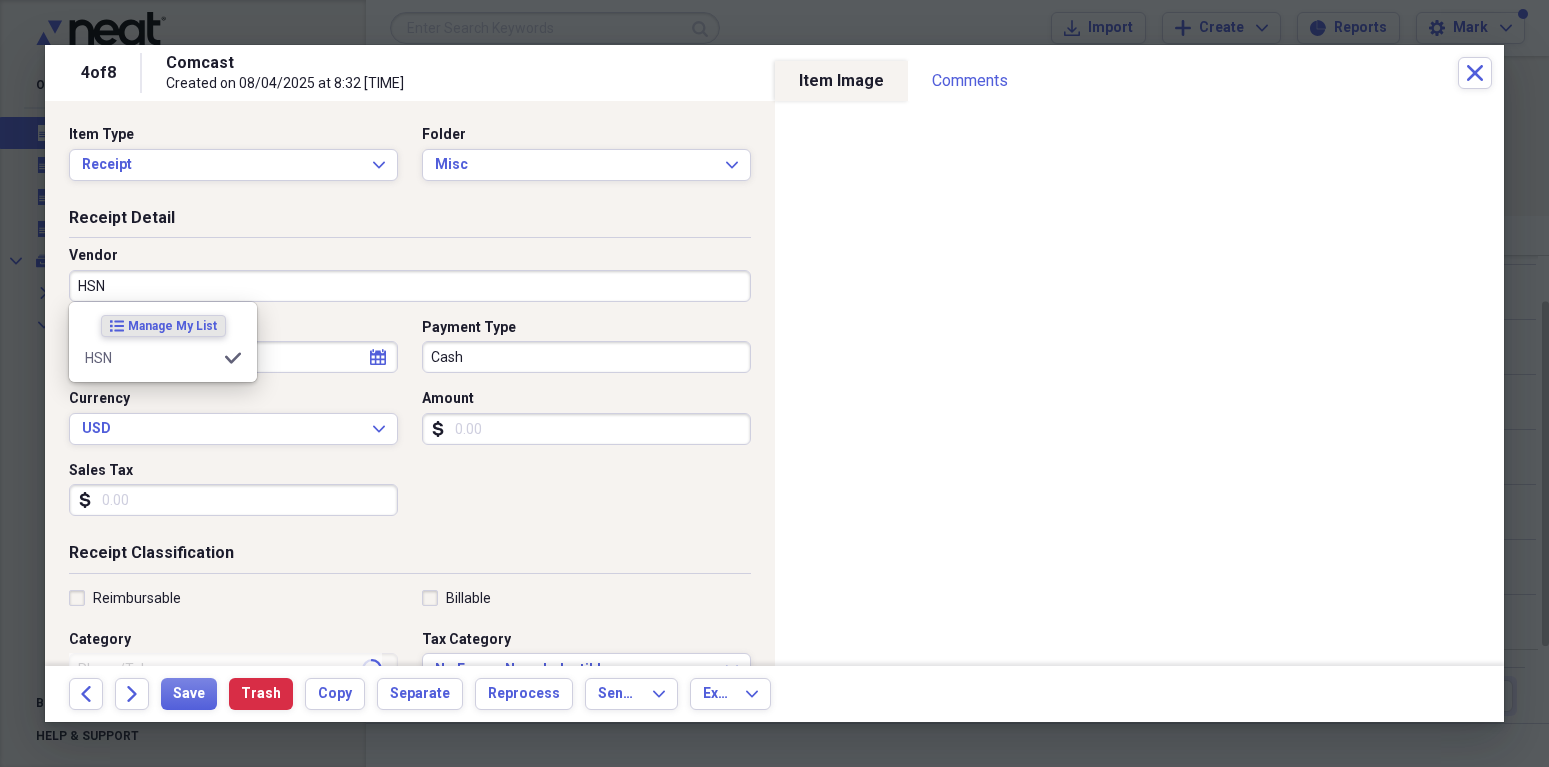 type on "Hobbies" 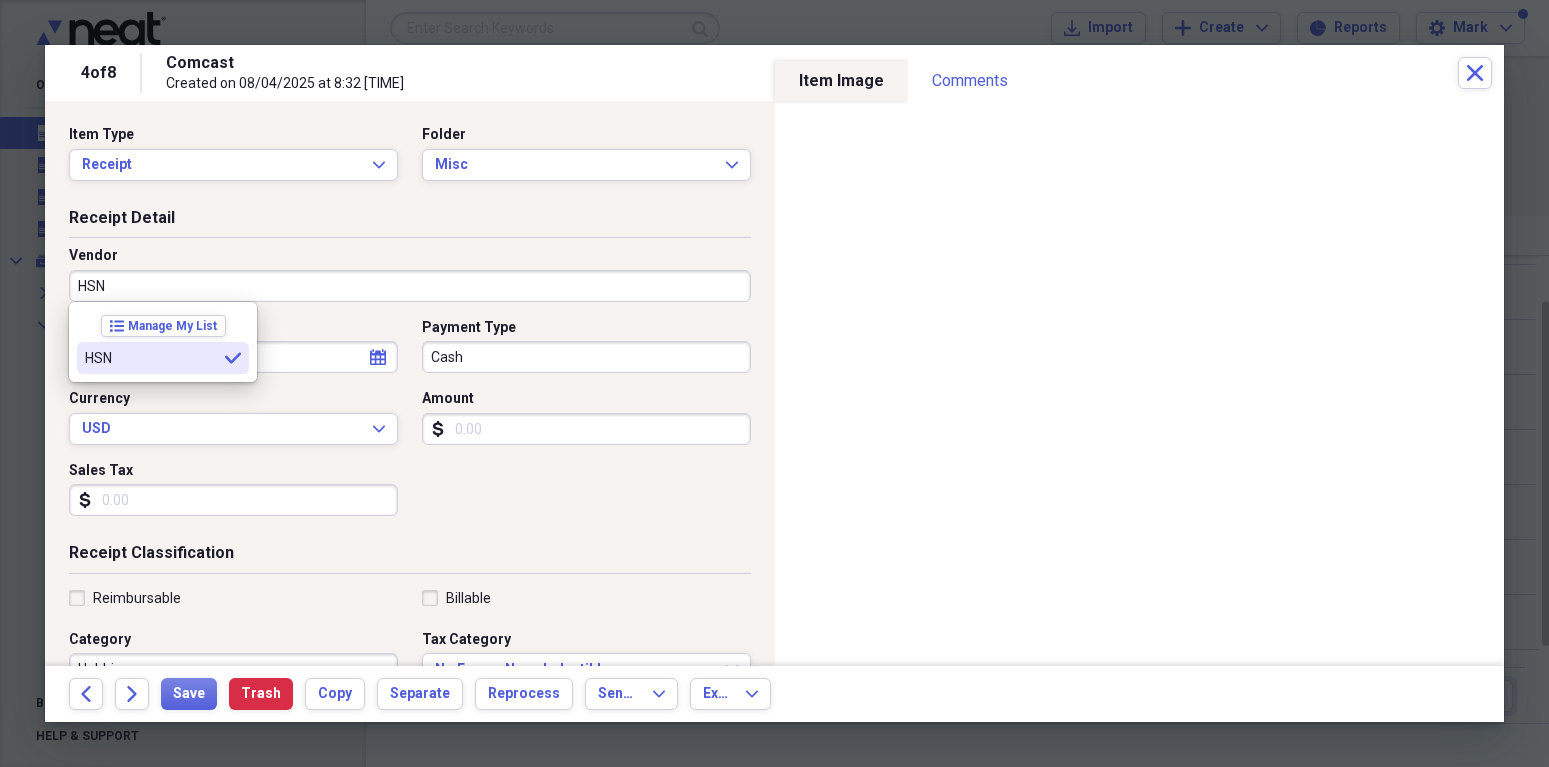 type on "HSN" 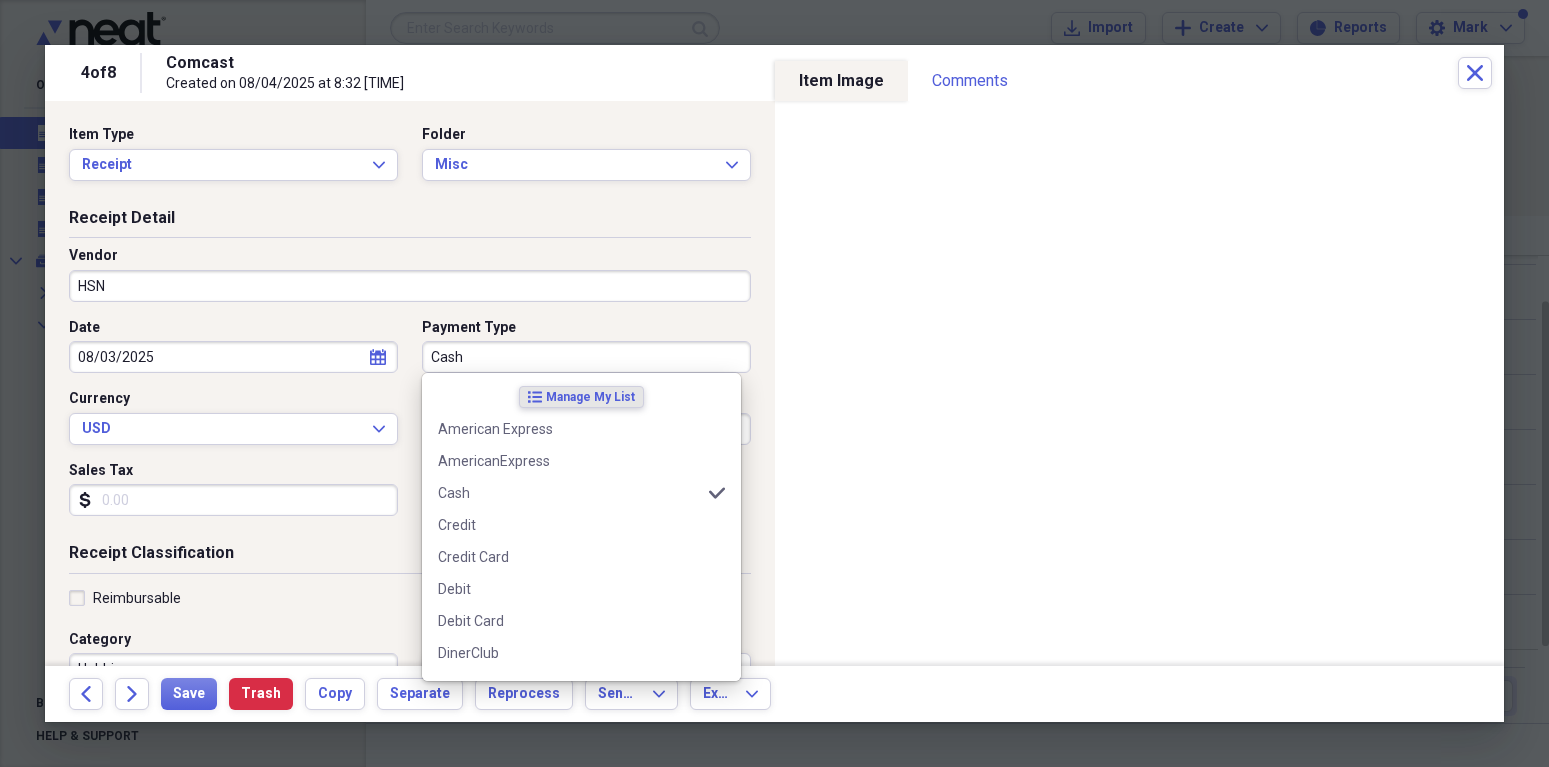 drag, startPoint x: 429, startPoint y: 356, endPoint x: 482, endPoint y: 357, distance: 53.009434 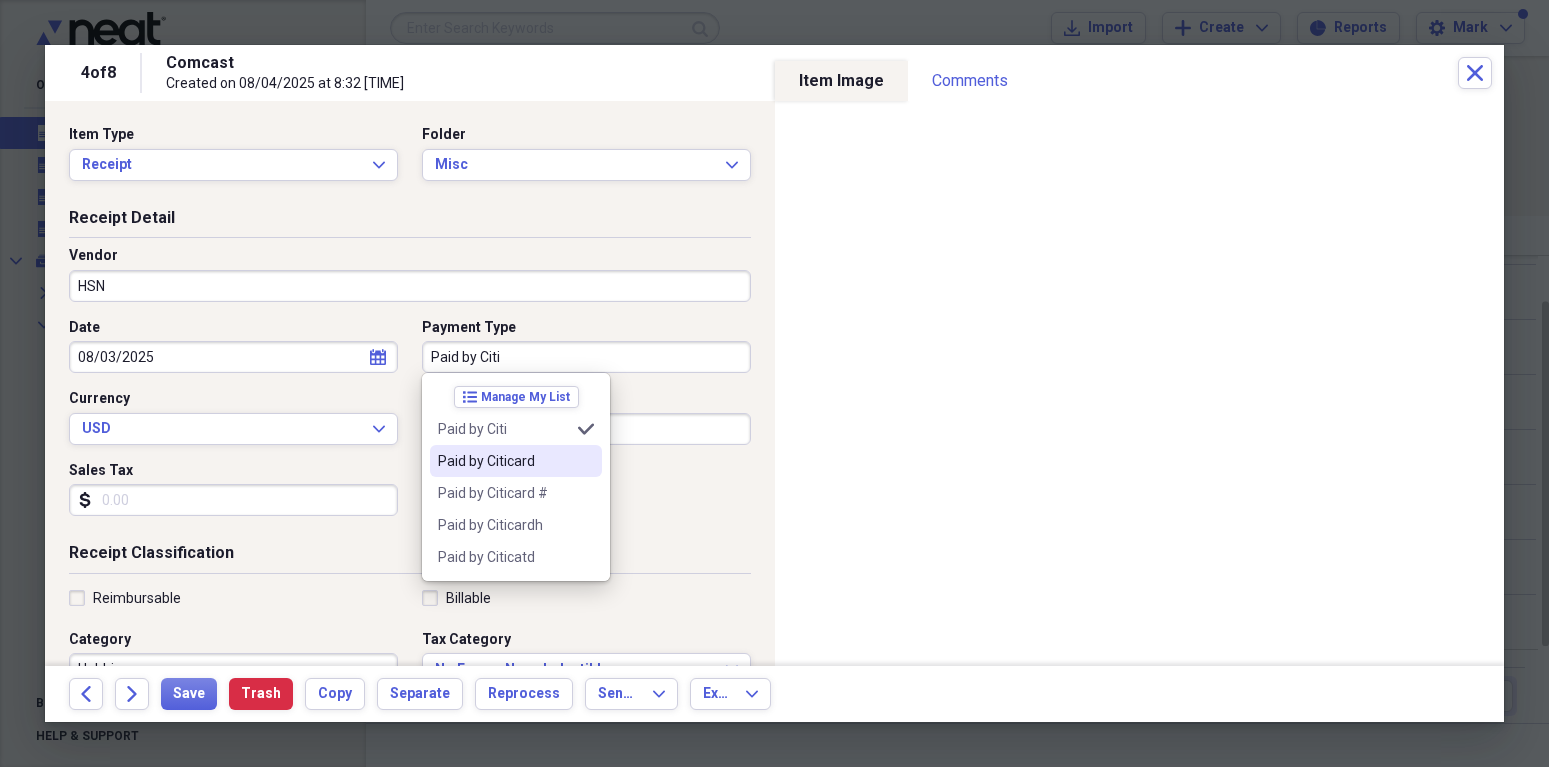 click on "Paid by Citicard" at bounding box center (504, 461) 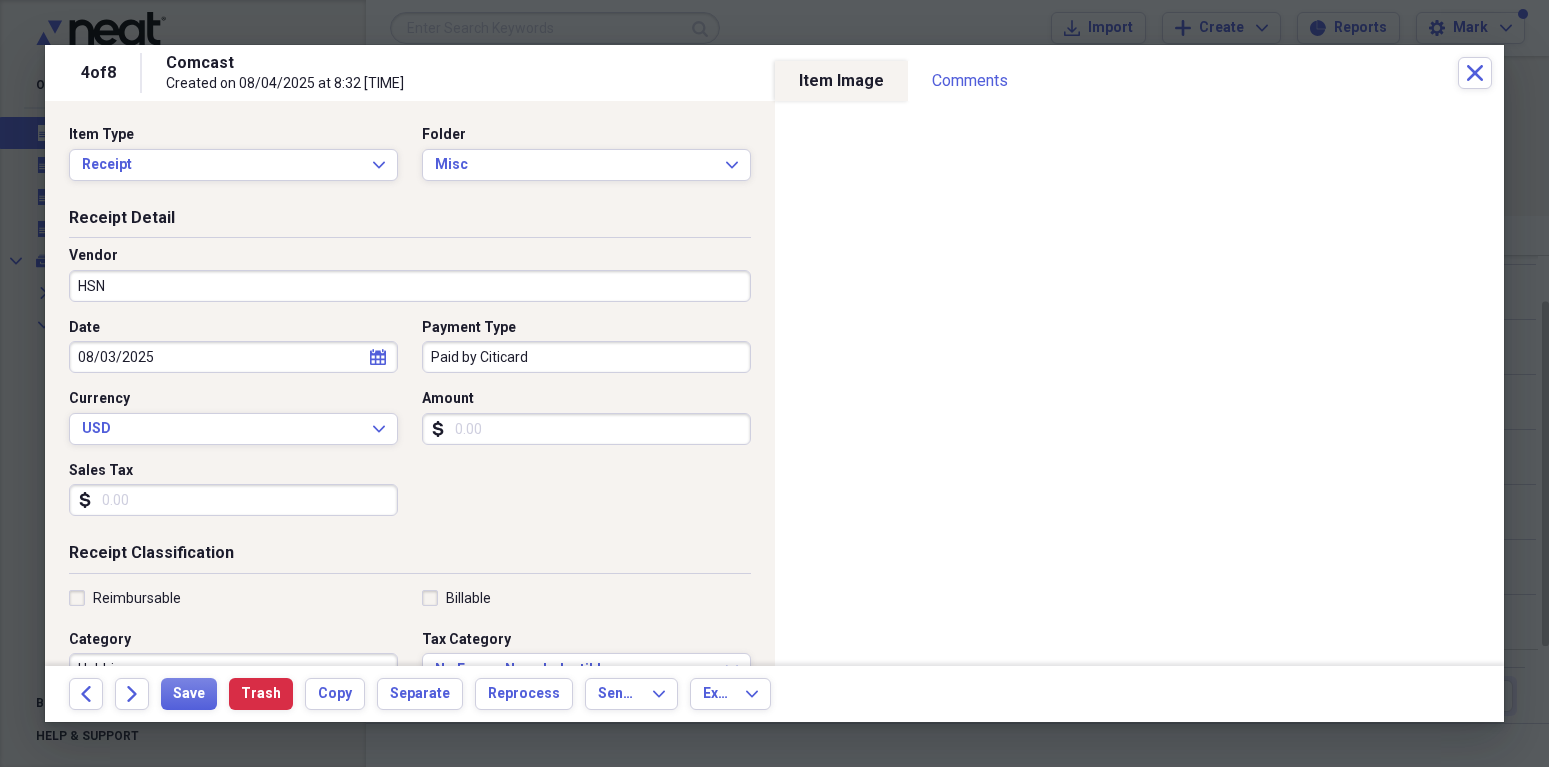 click on "Amount" at bounding box center [586, 429] 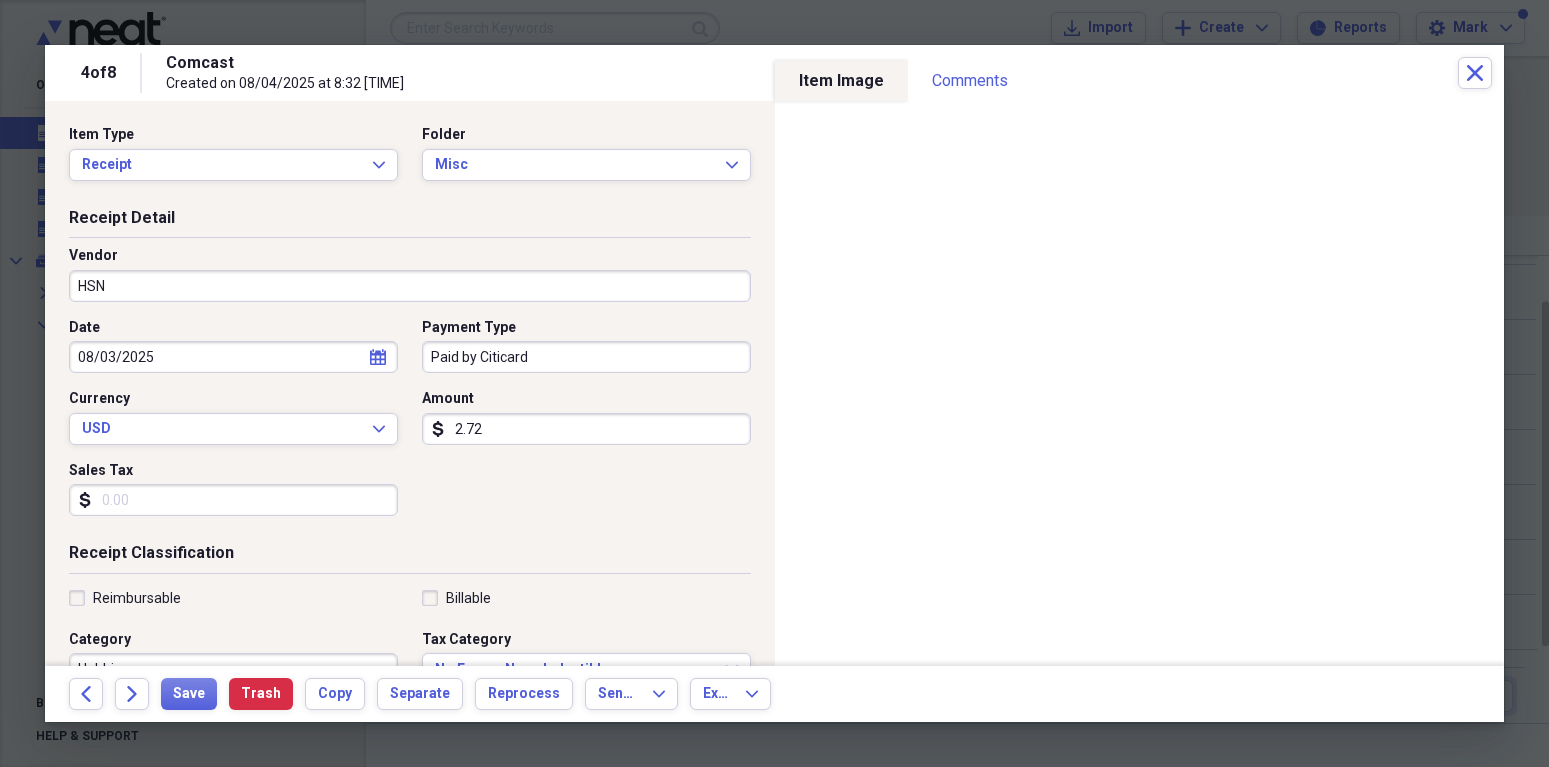 type on "27.20" 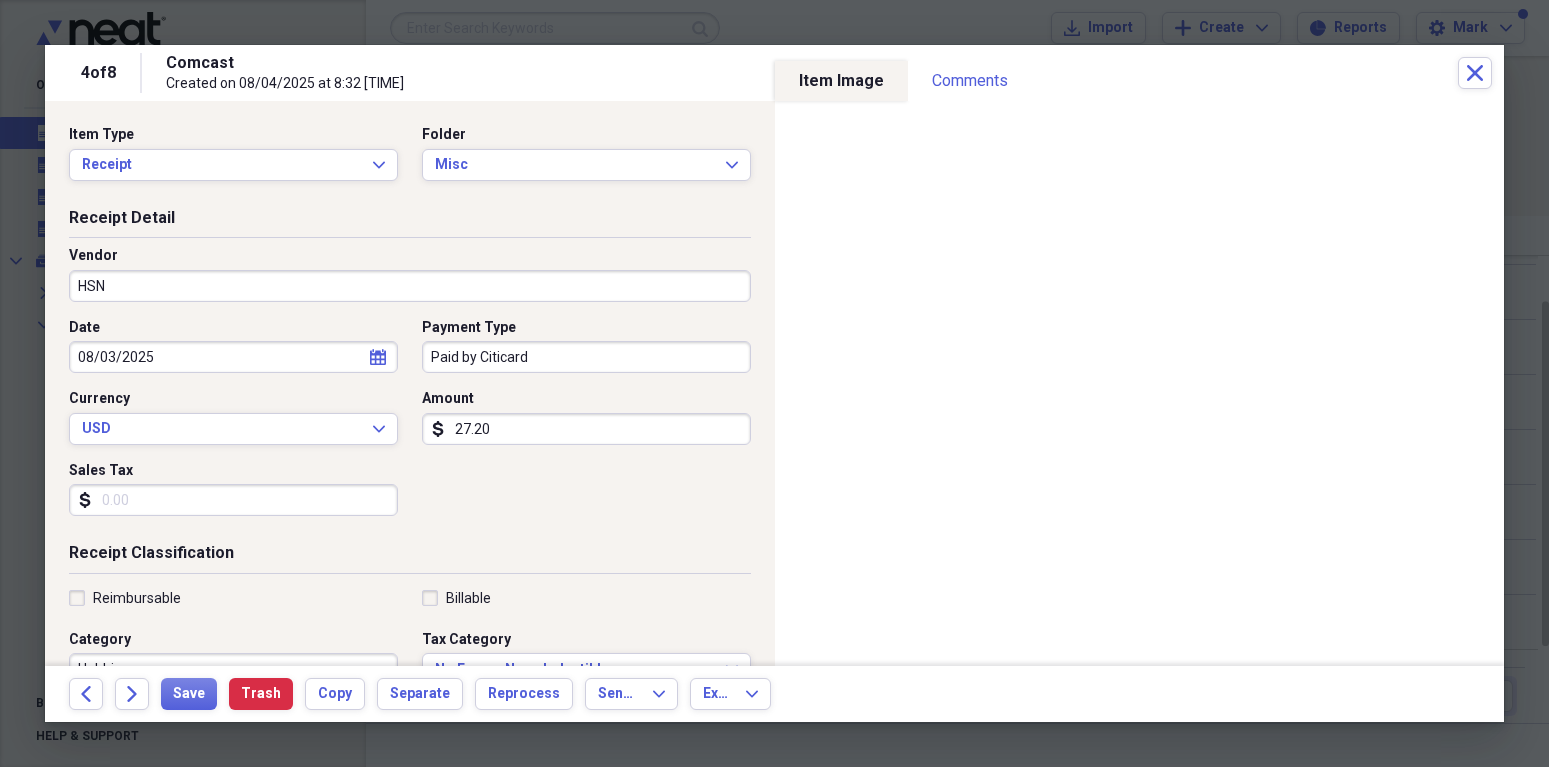 click on "Sales Tax" at bounding box center [233, 500] 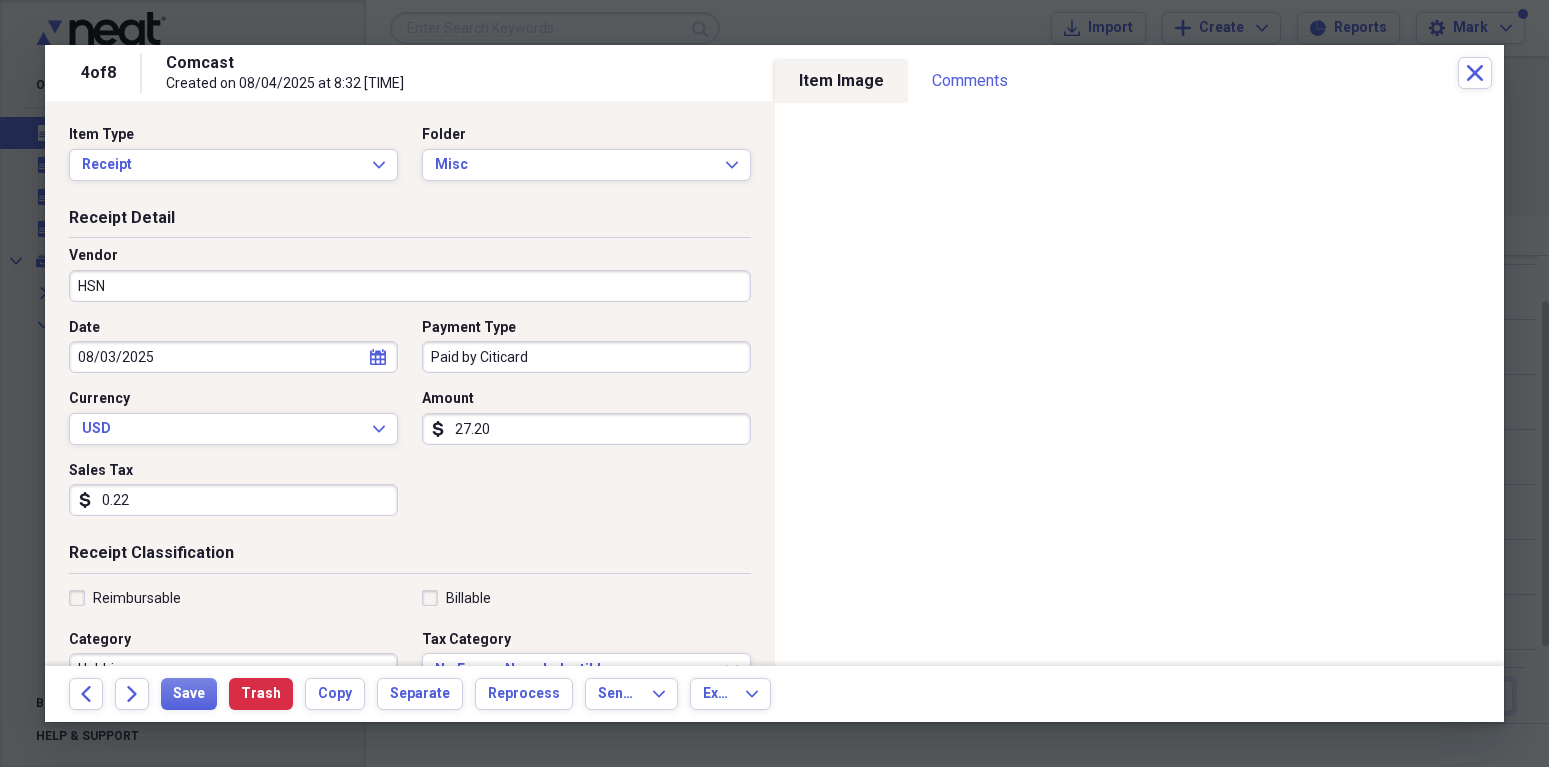 type on "2.25" 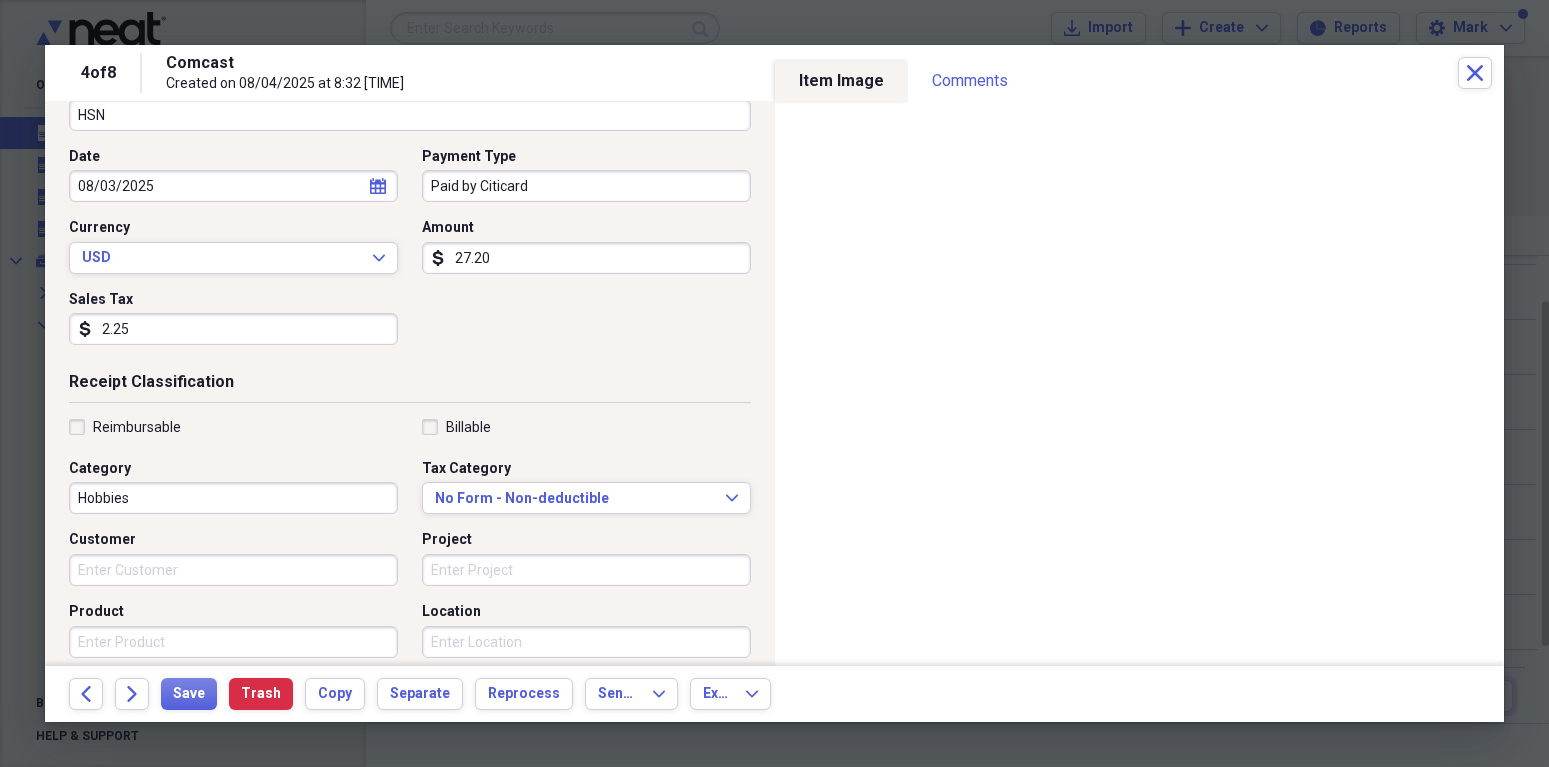 scroll, scrollTop: 182, scrollLeft: 0, axis: vertical 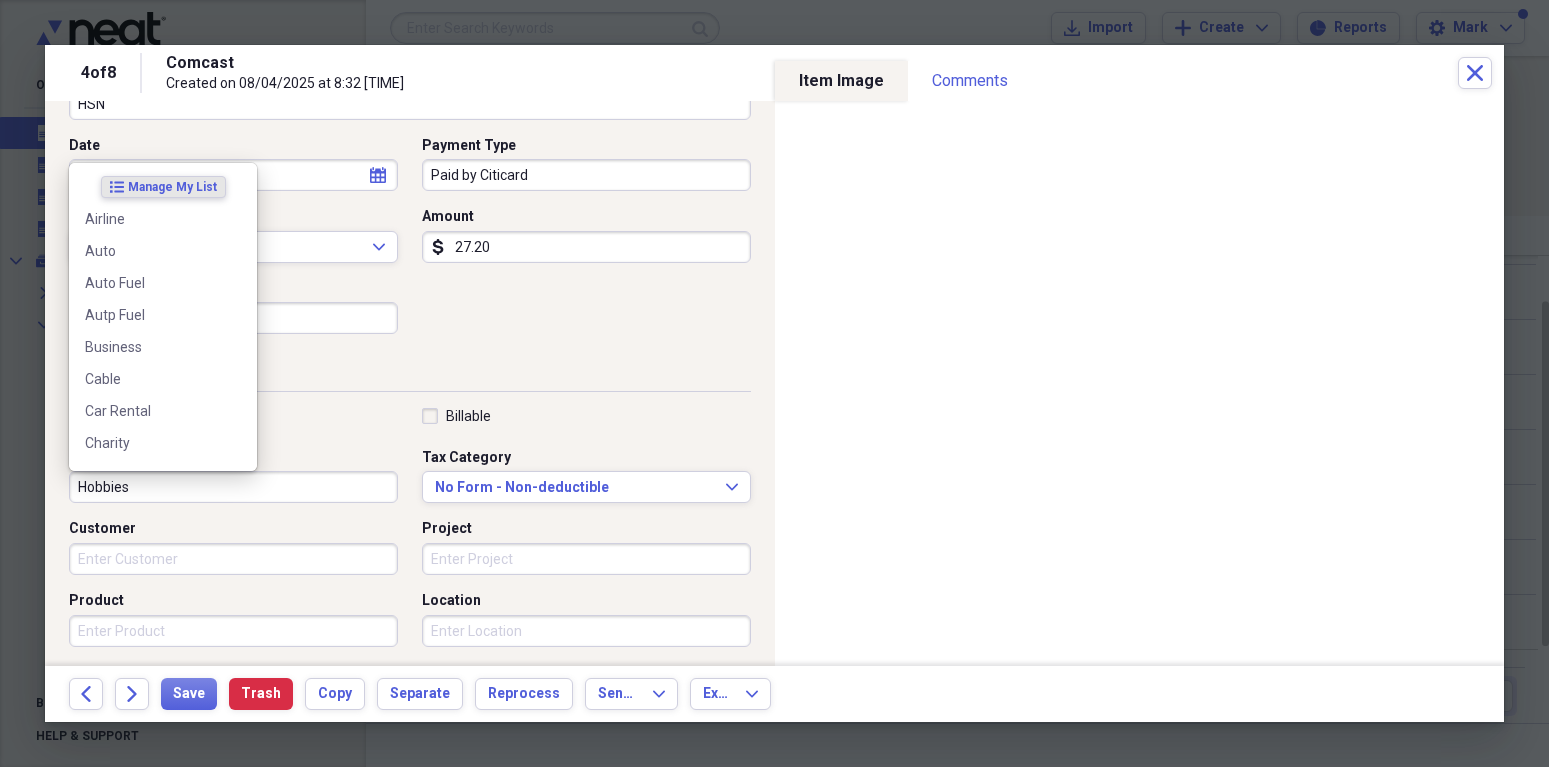 click on "Hobbies" at bounding box center [233, 487] 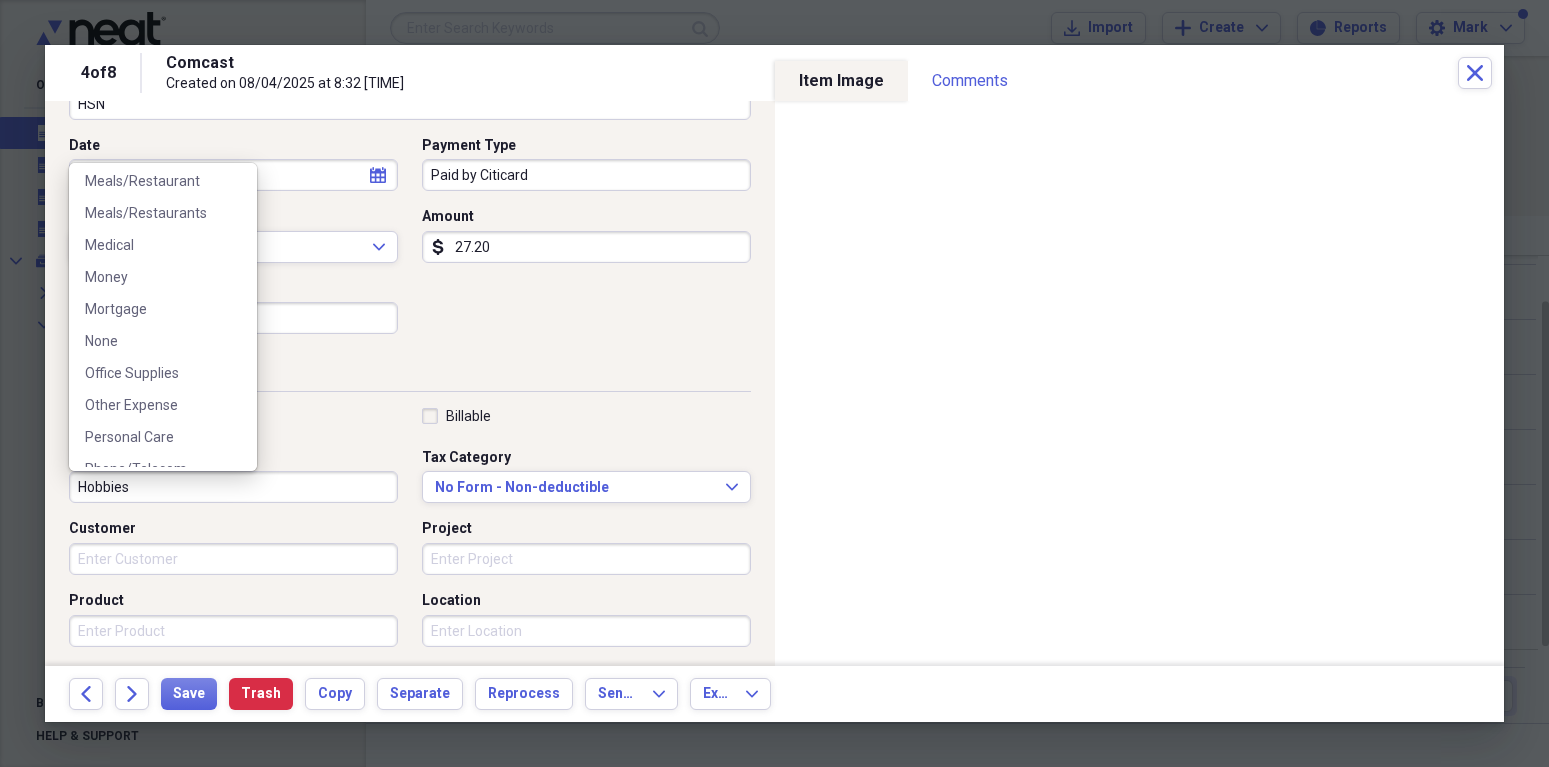 scroll, scrollTop: 1088, scrollLeft: 0, axis: vertical 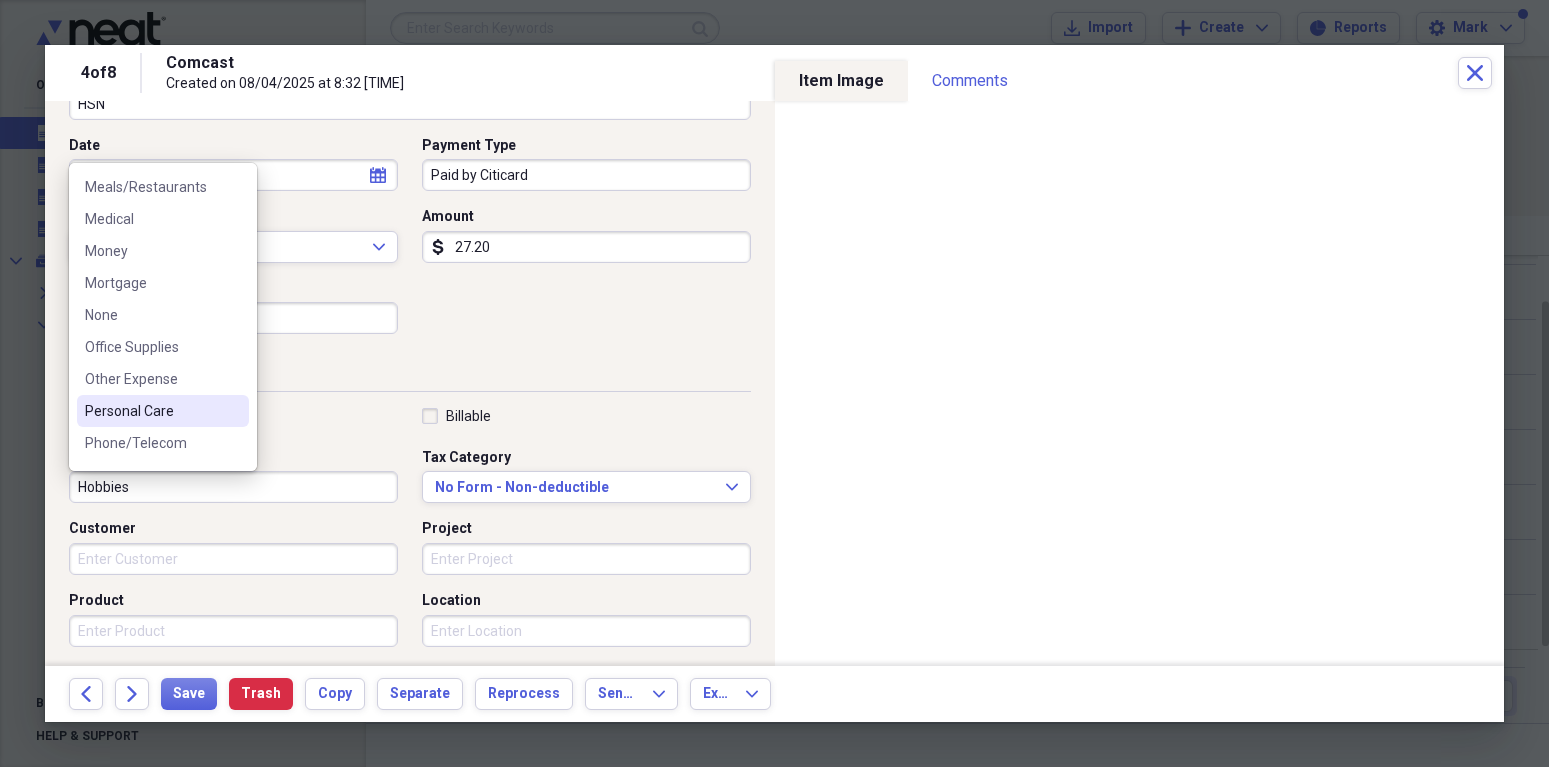 click on "Personal Care" at bounding box center [151, 411] 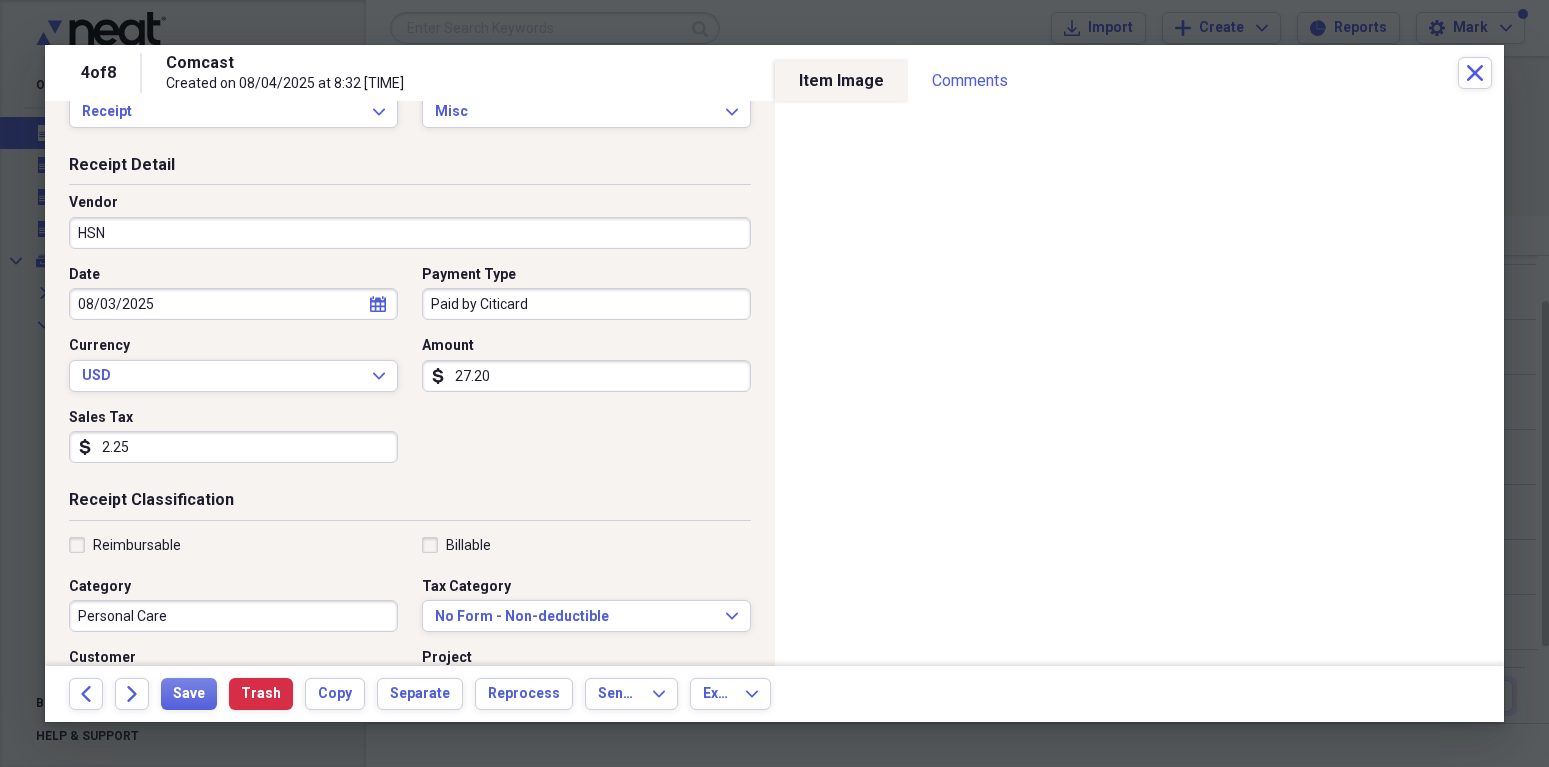 scroll, scrollTop: 0, scrollLeft: 0, axis: both 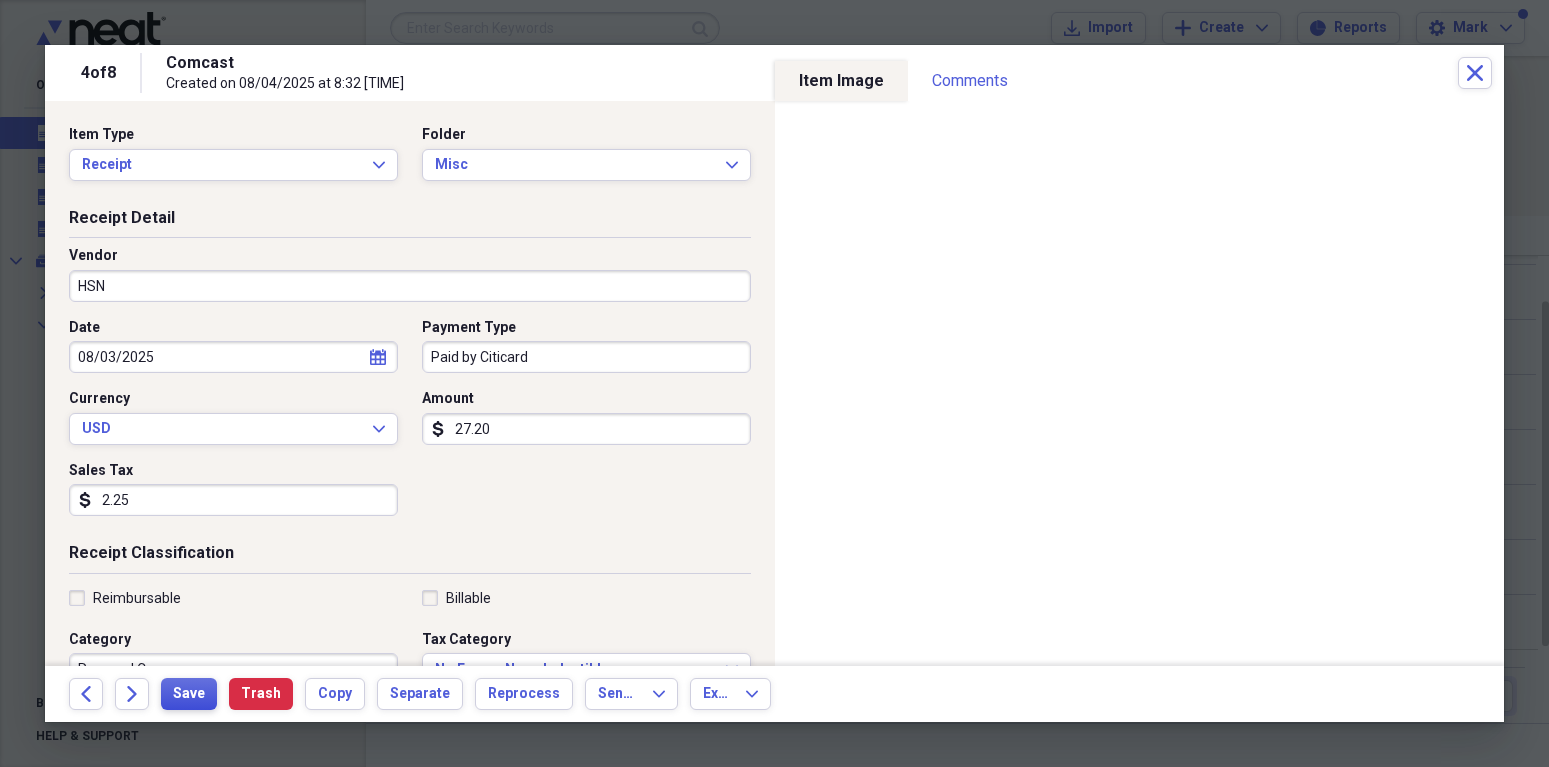 click on "Save" at bounding box center [189, 694] 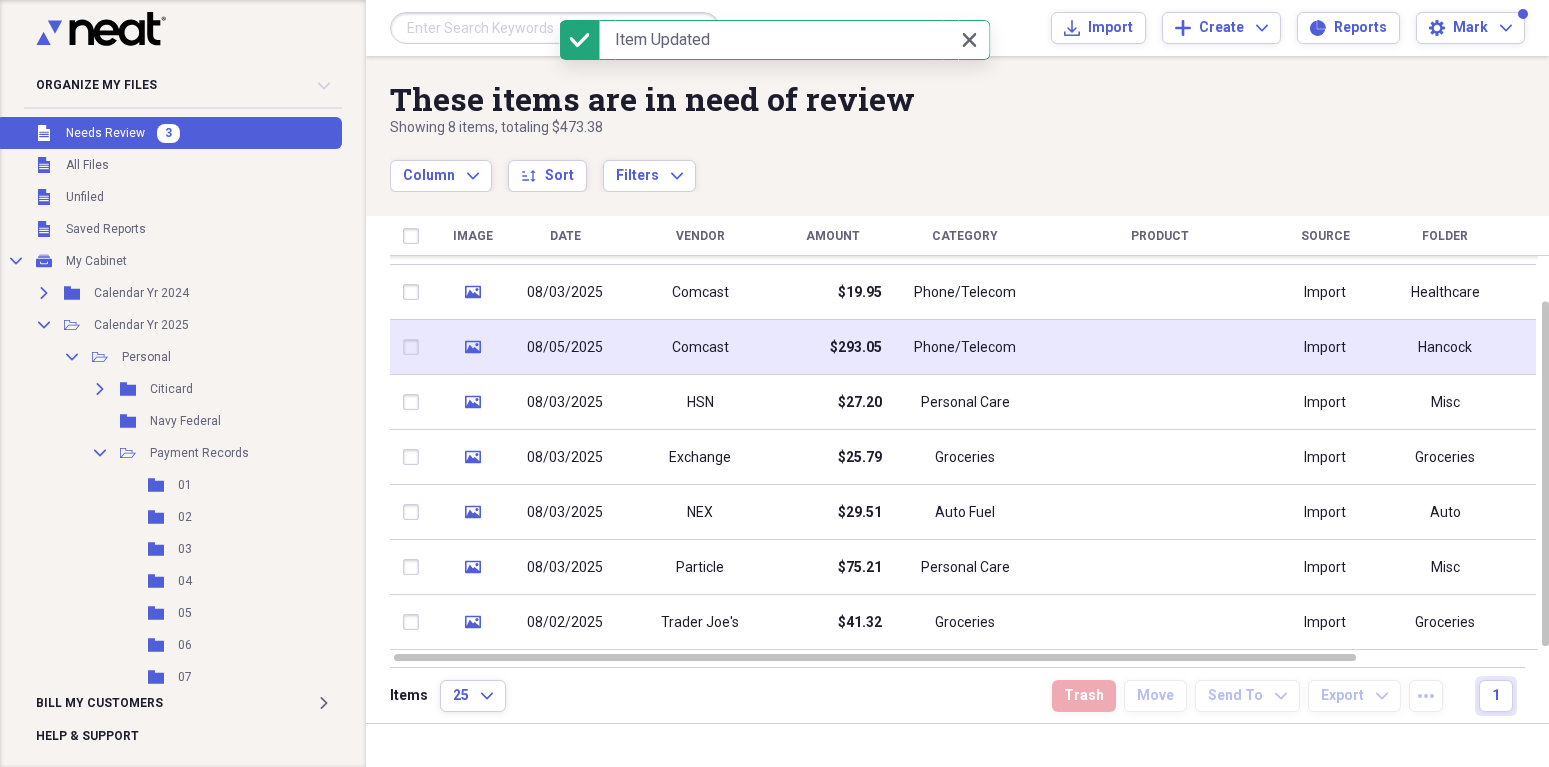 click on "08/05/2025" at bounding box center (565, 347) 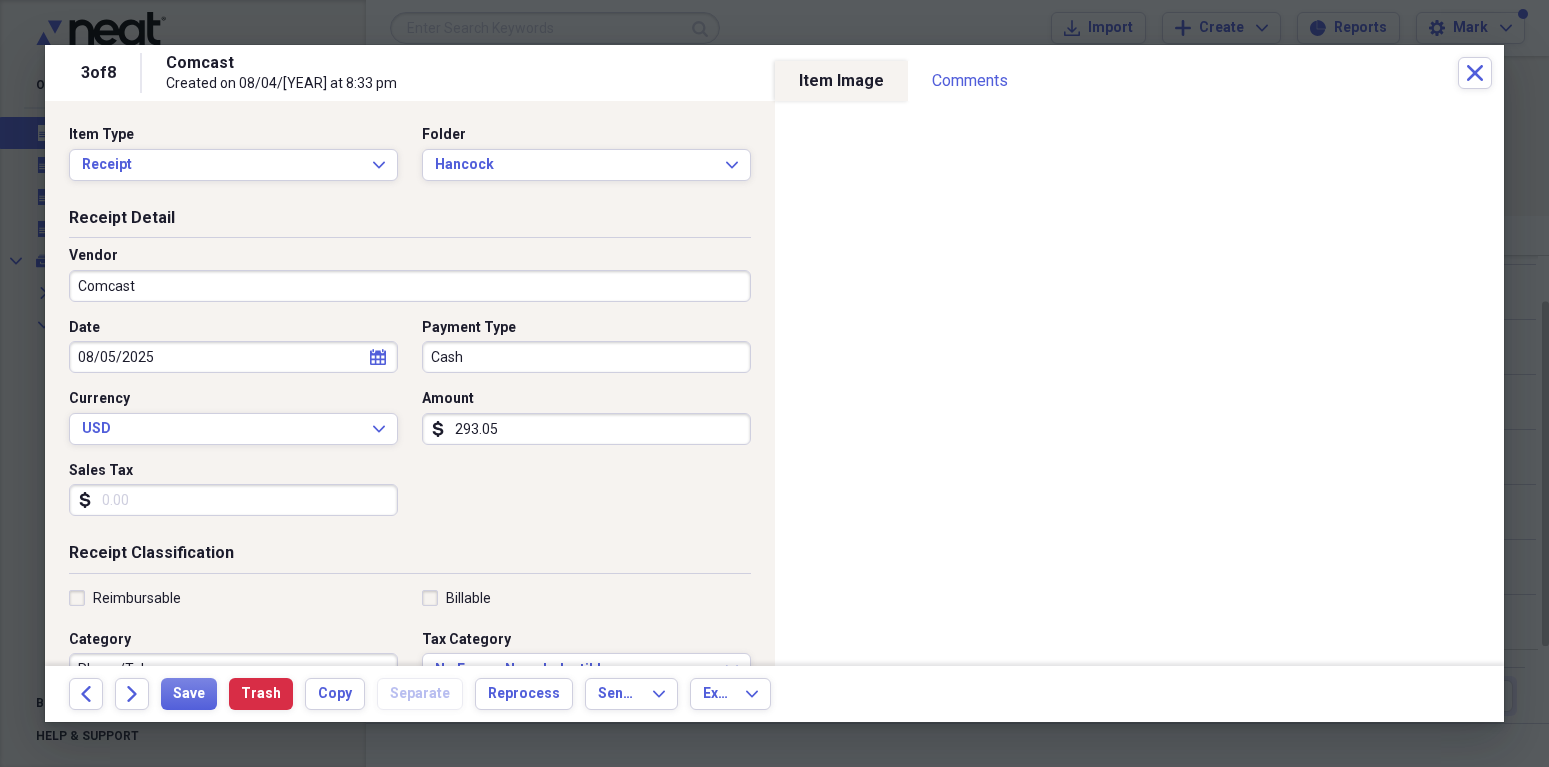 click on "Comcast" at bounding box center [410, 286] 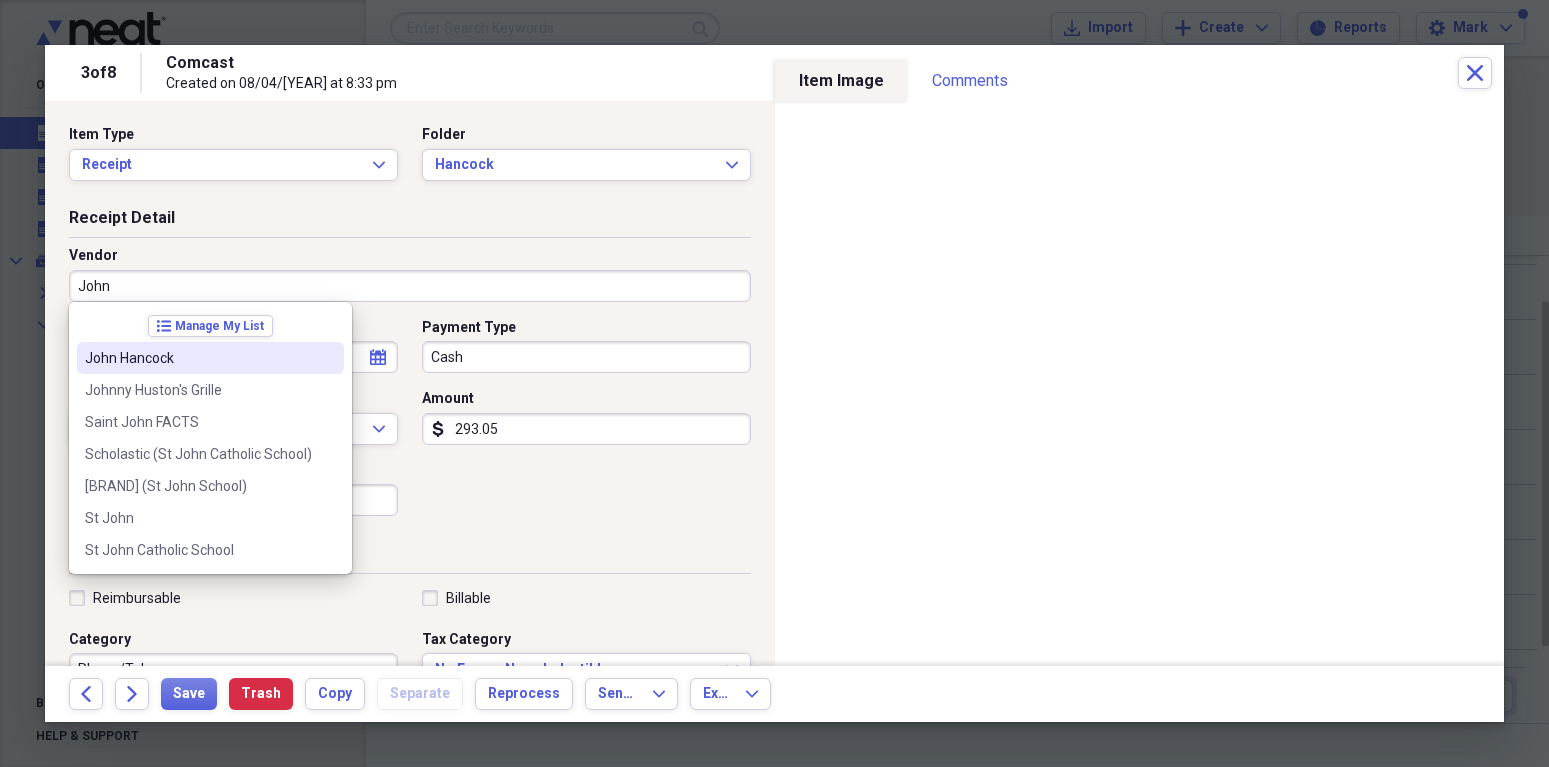 click on "John Hancock" at bounding box center (198, 358) 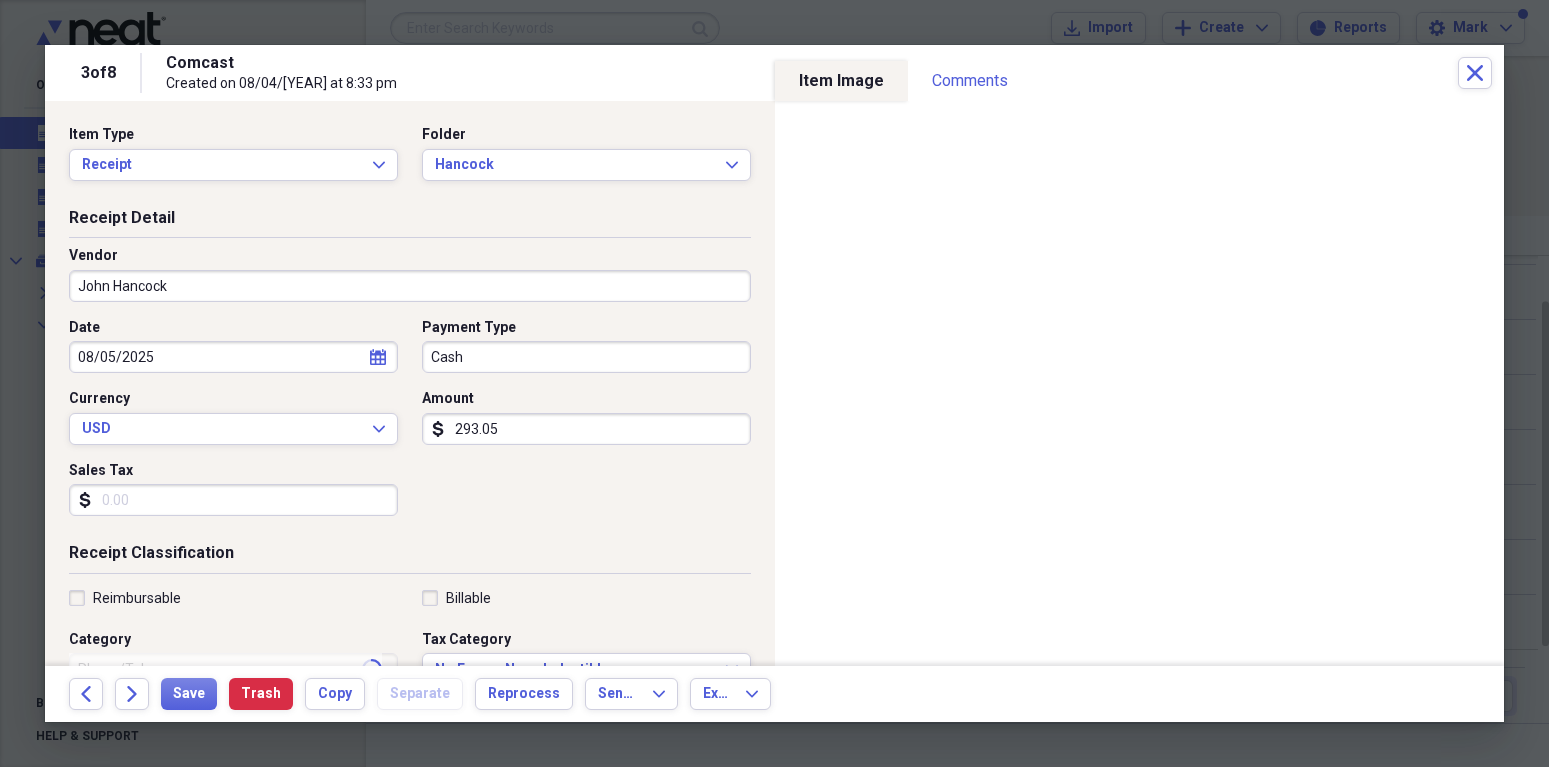 type on "Healthcare" 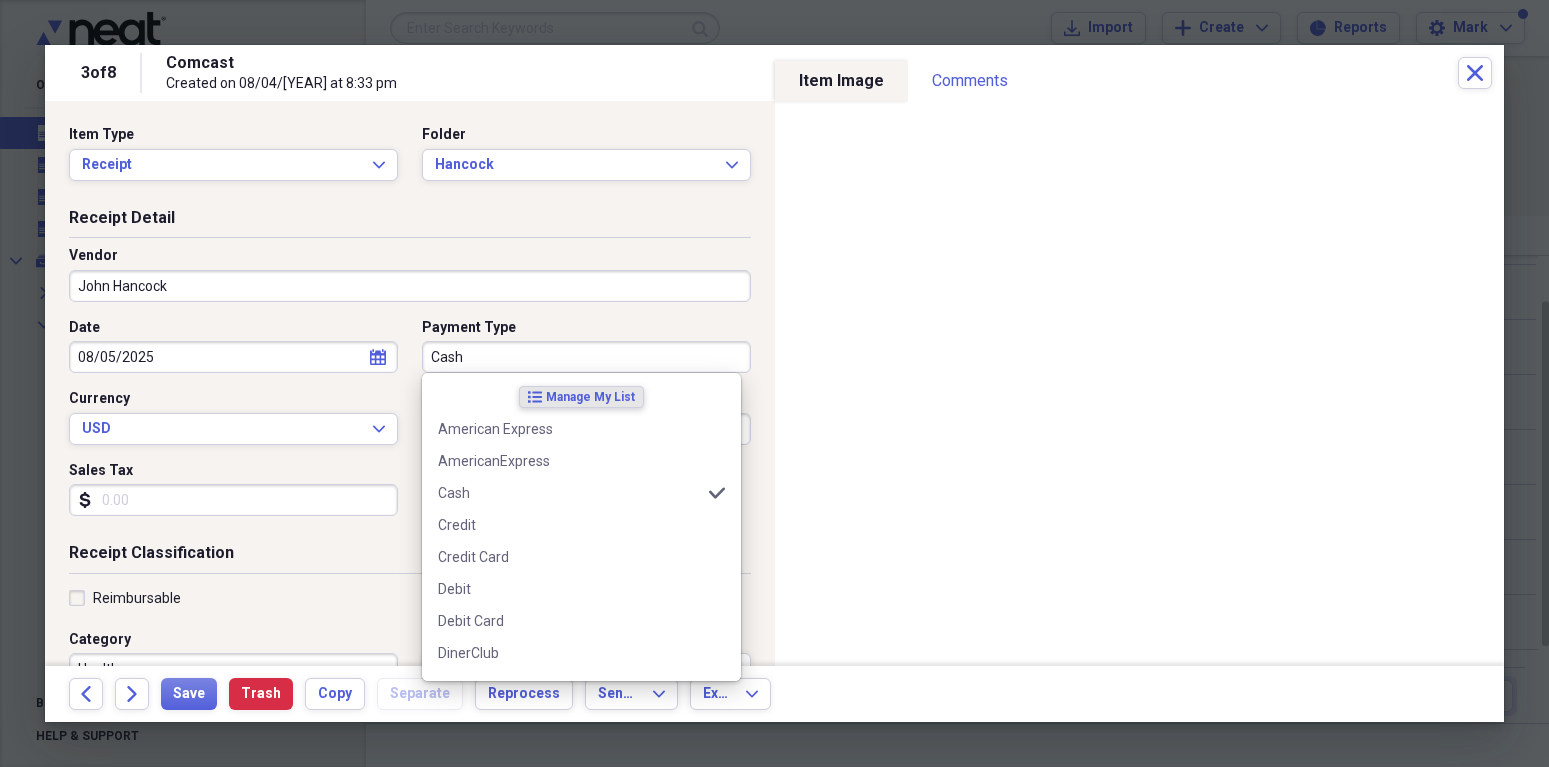 drag, startPoint x: 428, startPoint y: 357, endPoint x: 491, endPoint y: 353, distance: 63.126858 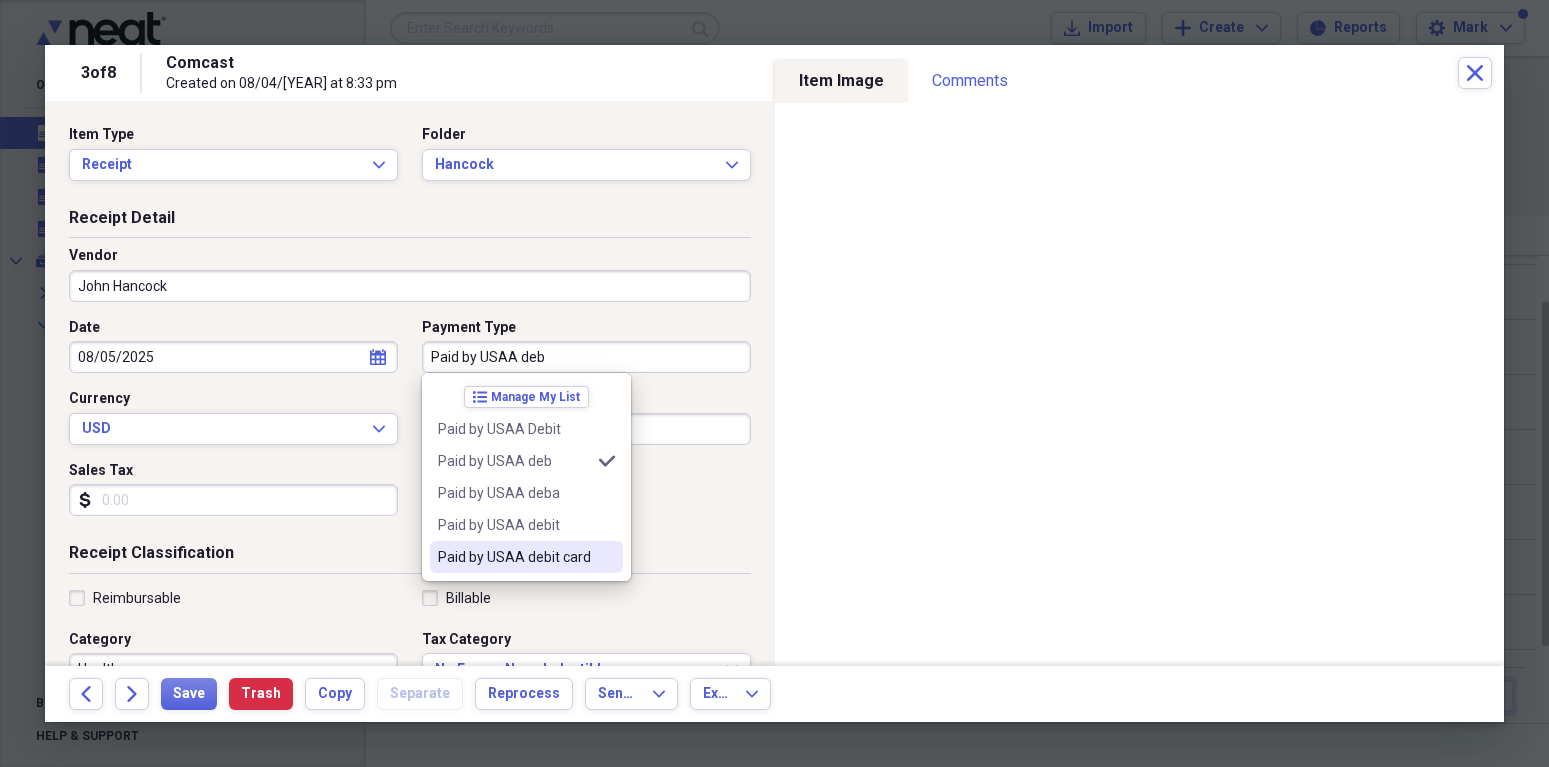 click on "Paid by USAA debit card" at bounding box center [514, 557] 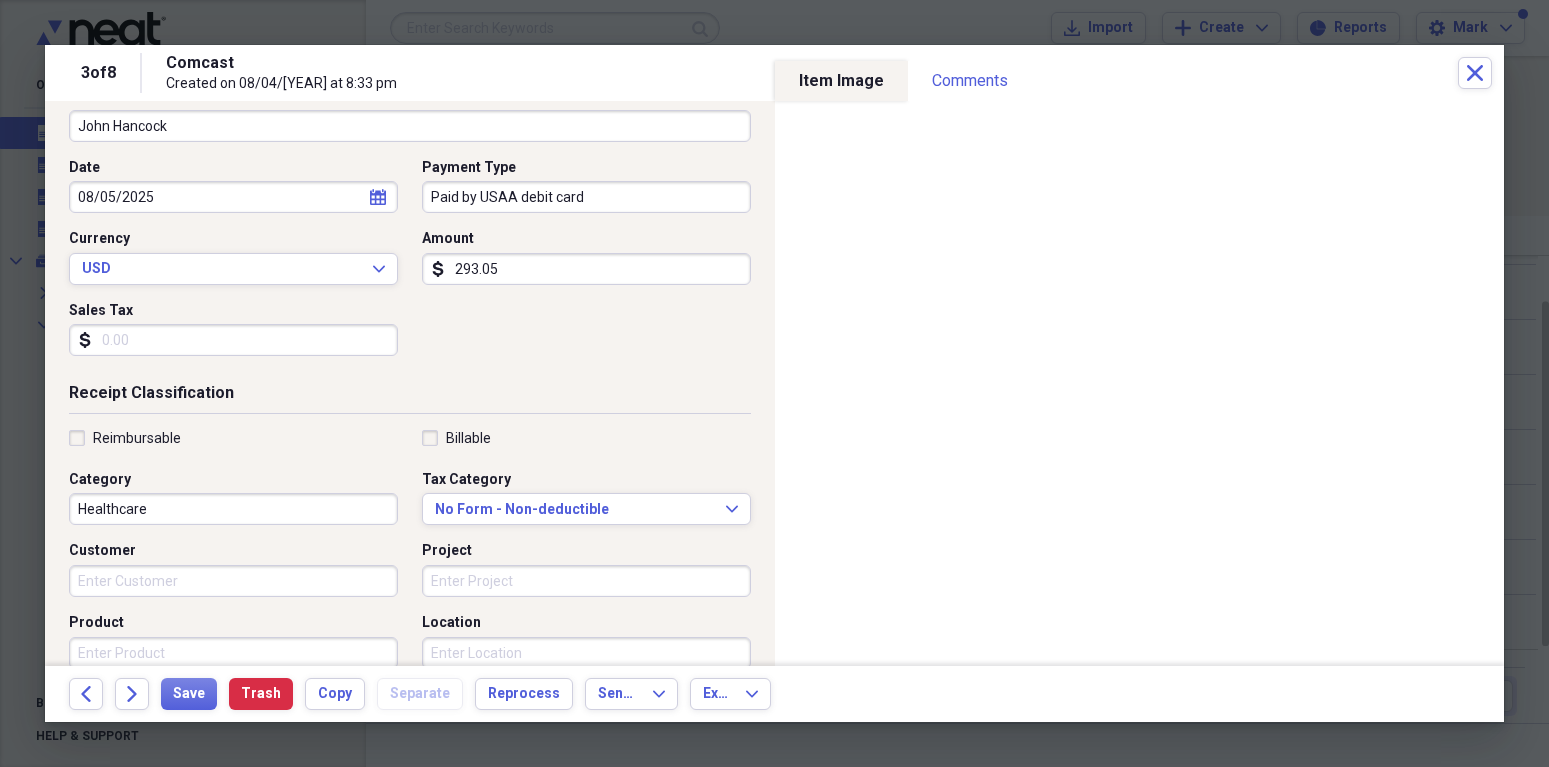 scroll, scrollTop: 175, scrollLeft: 0, axis: vertical 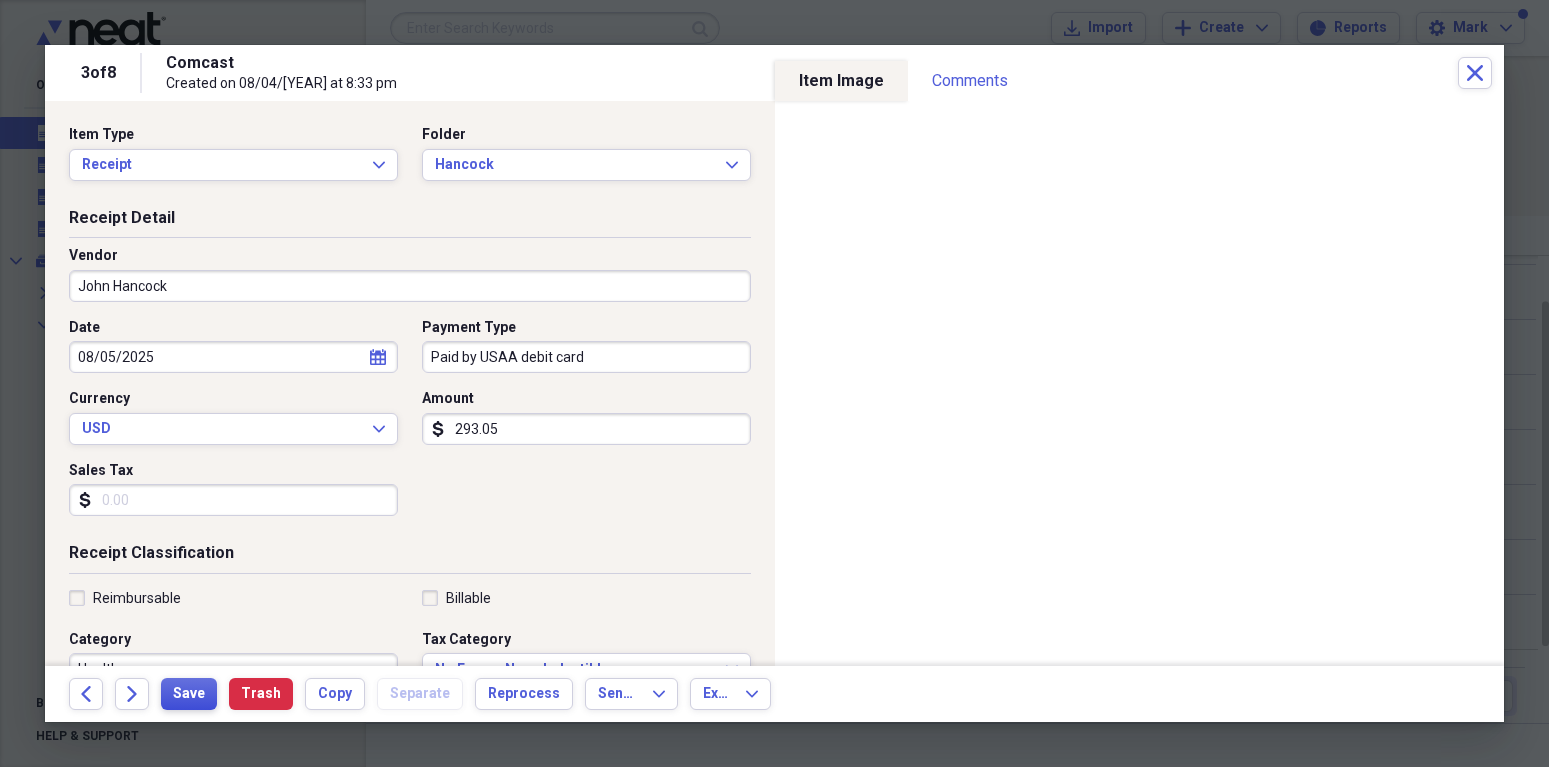 click on "Save" at bounding box center [189, 694] 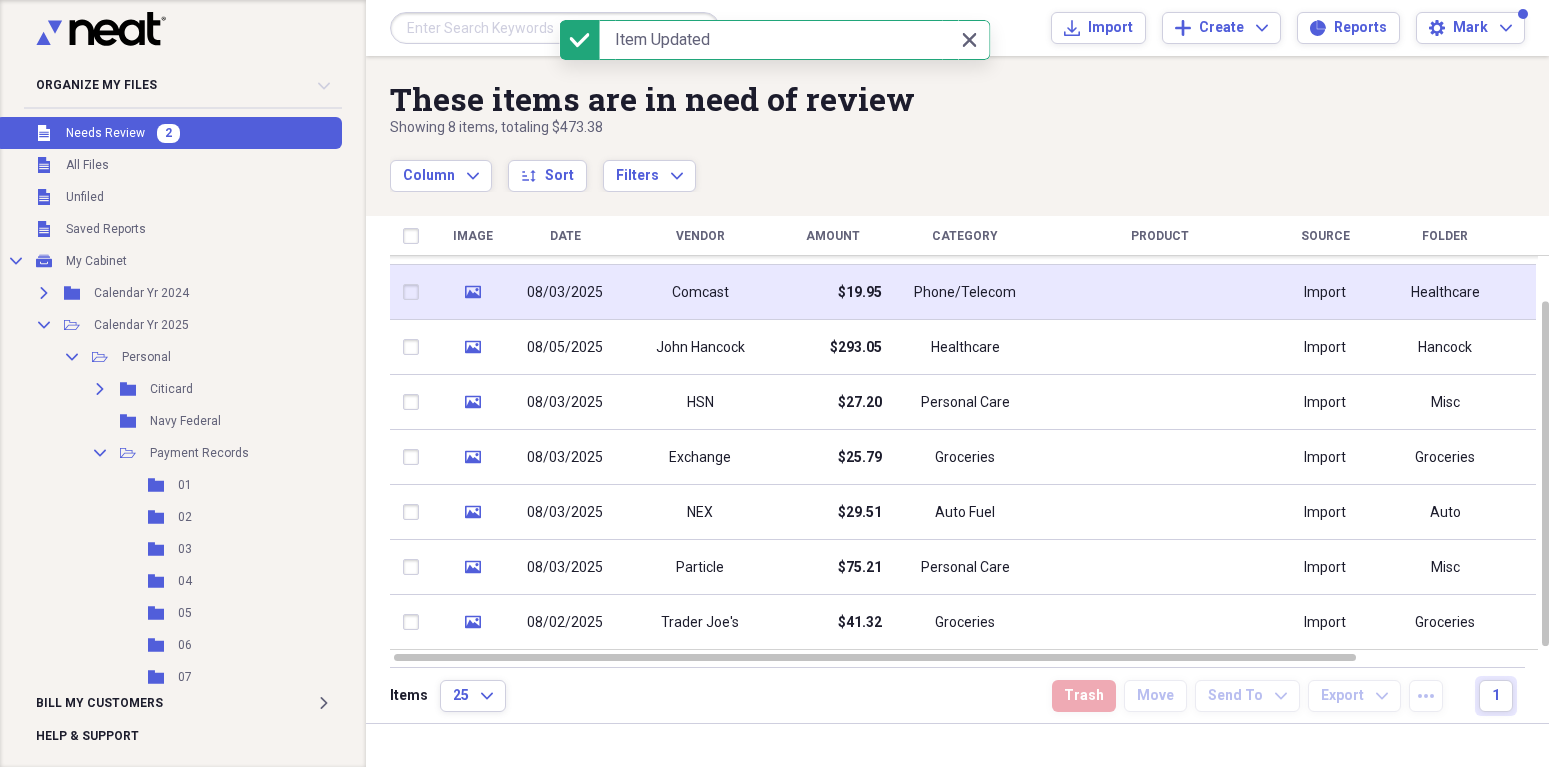 click on "media" at bounding box center [472, 292] 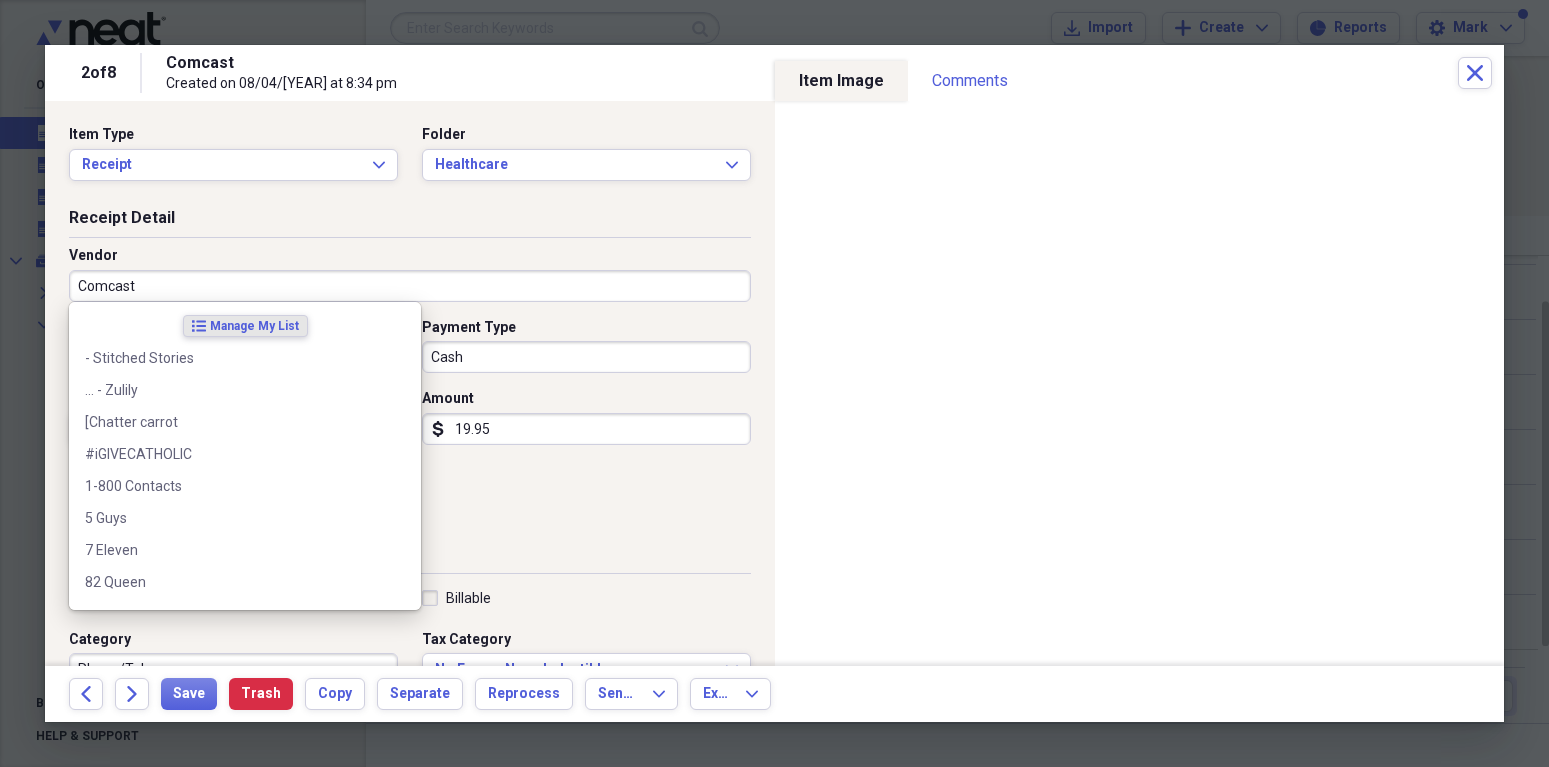 click on "Comcast" at bounding box center [410, 286] 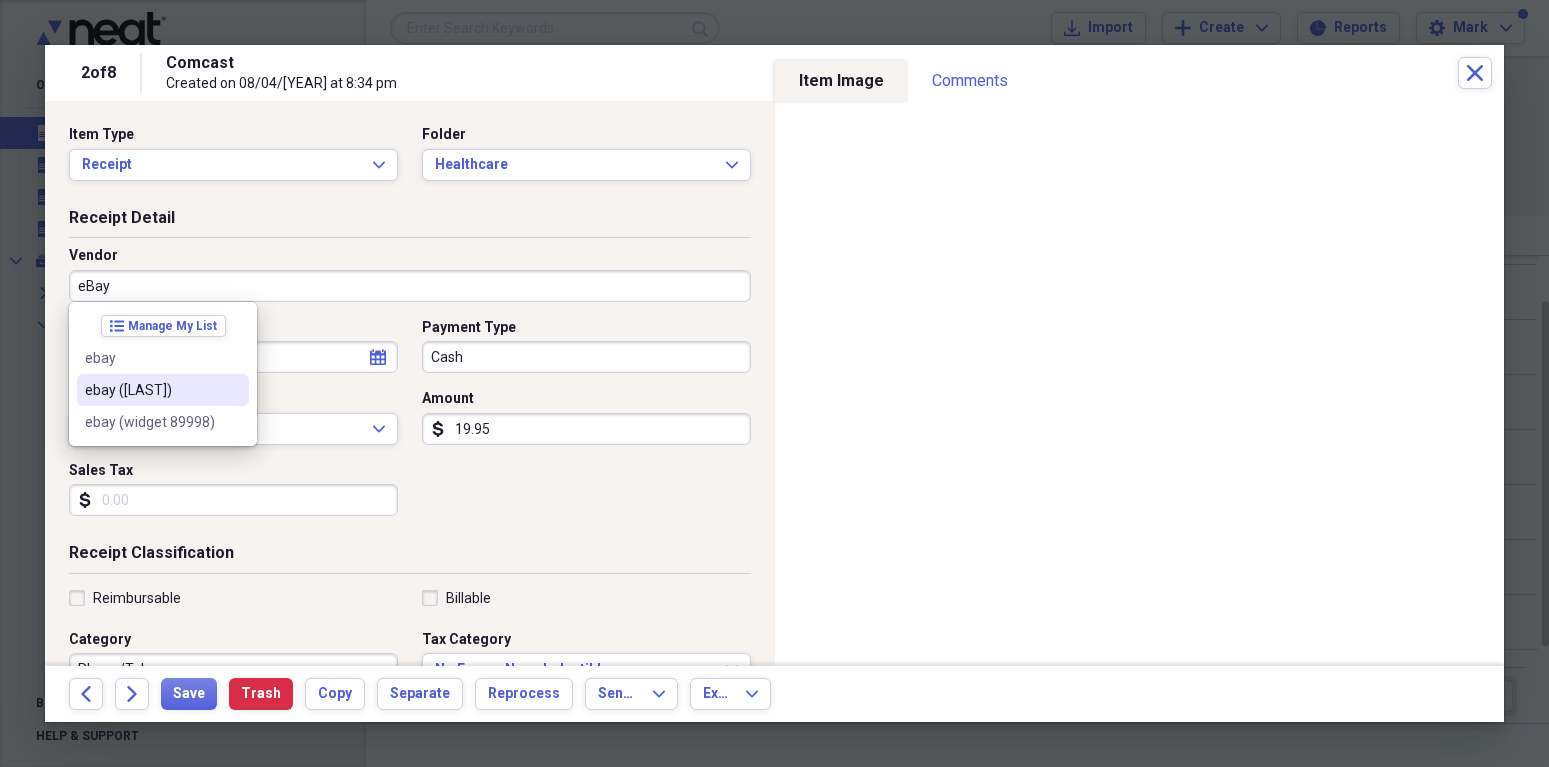 type on "eBay" 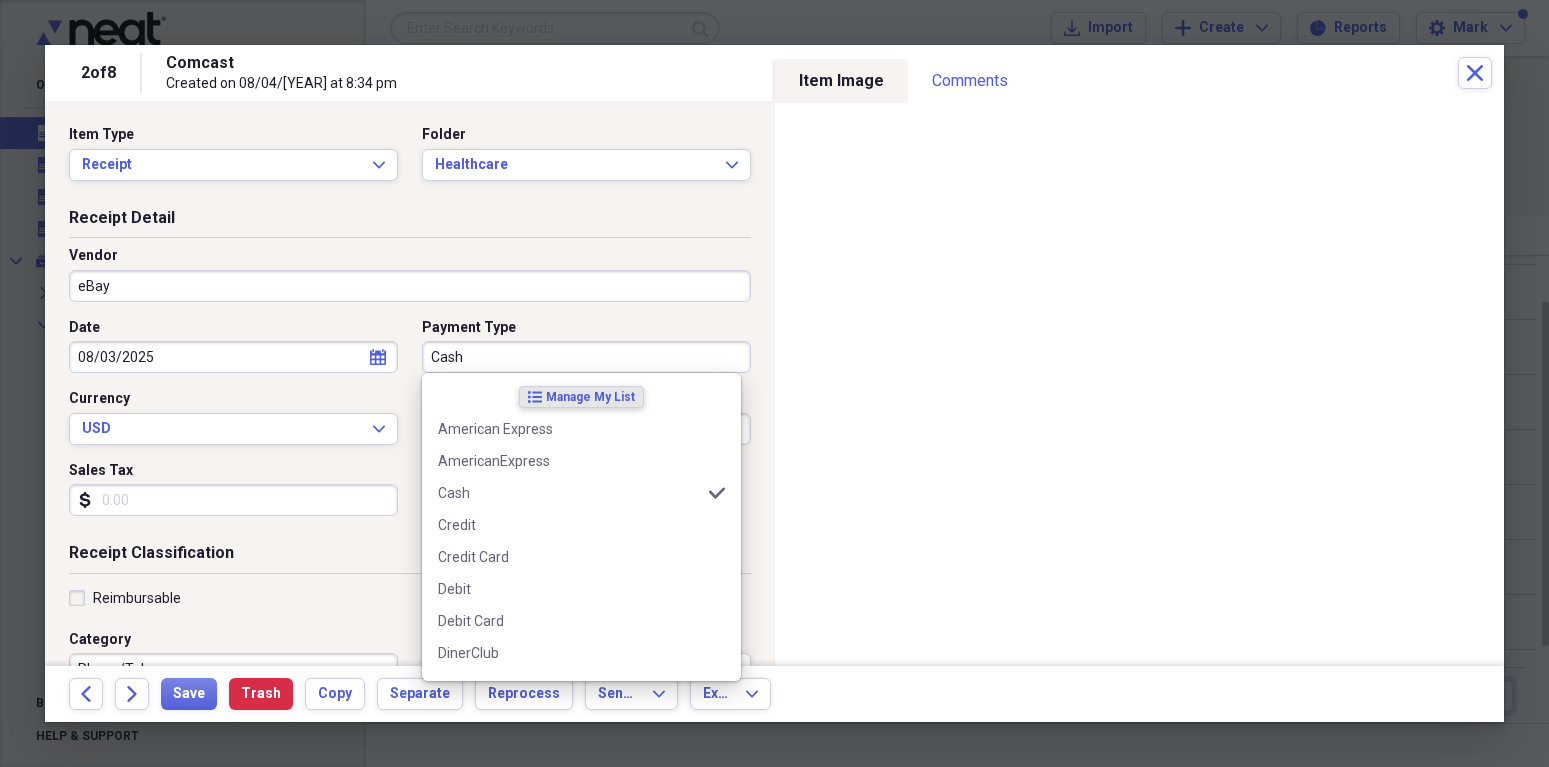 drag, startPoint x: 428, startPoint y: 357, endPoint x: 474, endPoint y: 356, distance: 46.010868 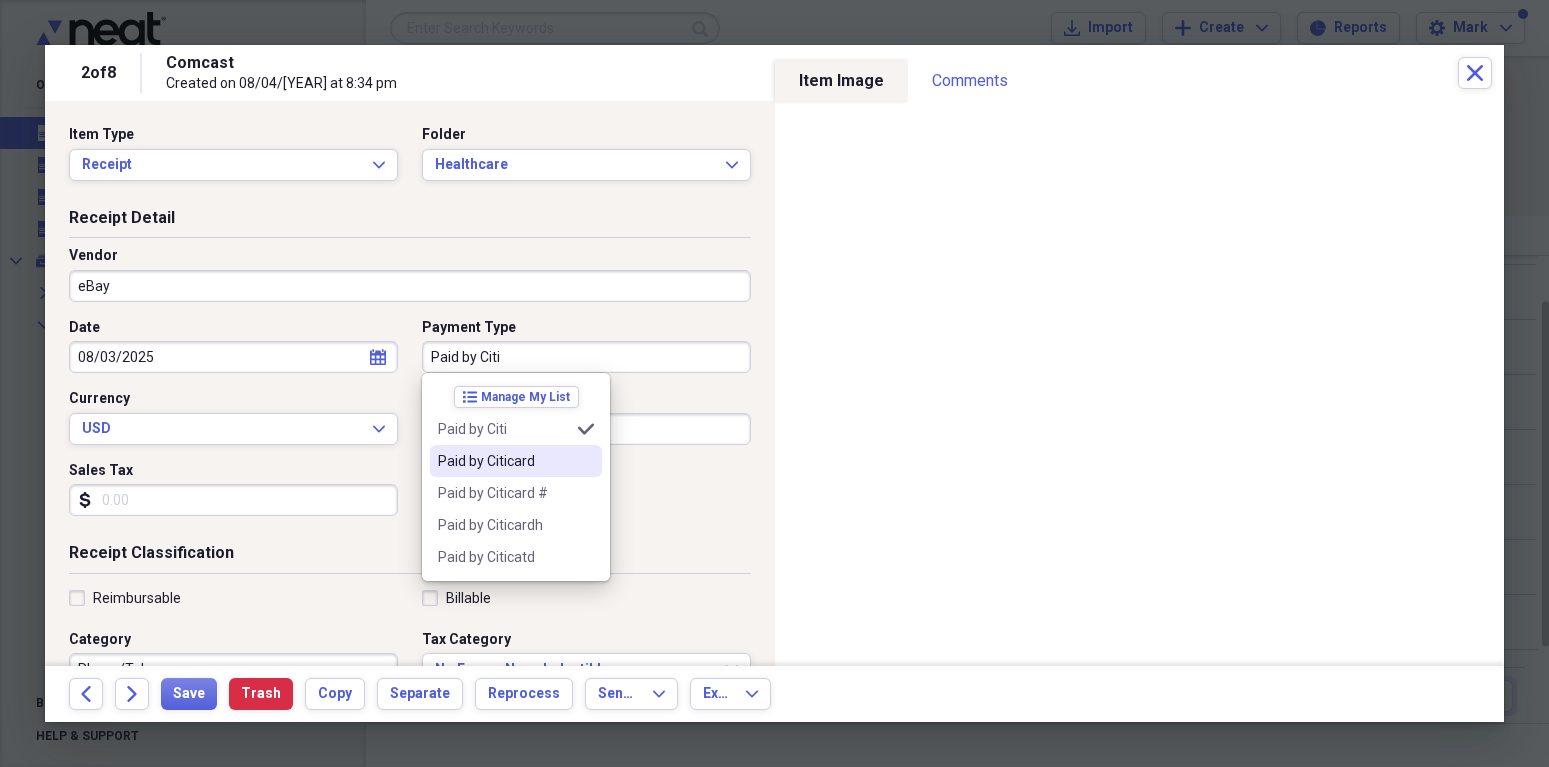 click on "Paid by Citicard" at bounding box center (516, 461) 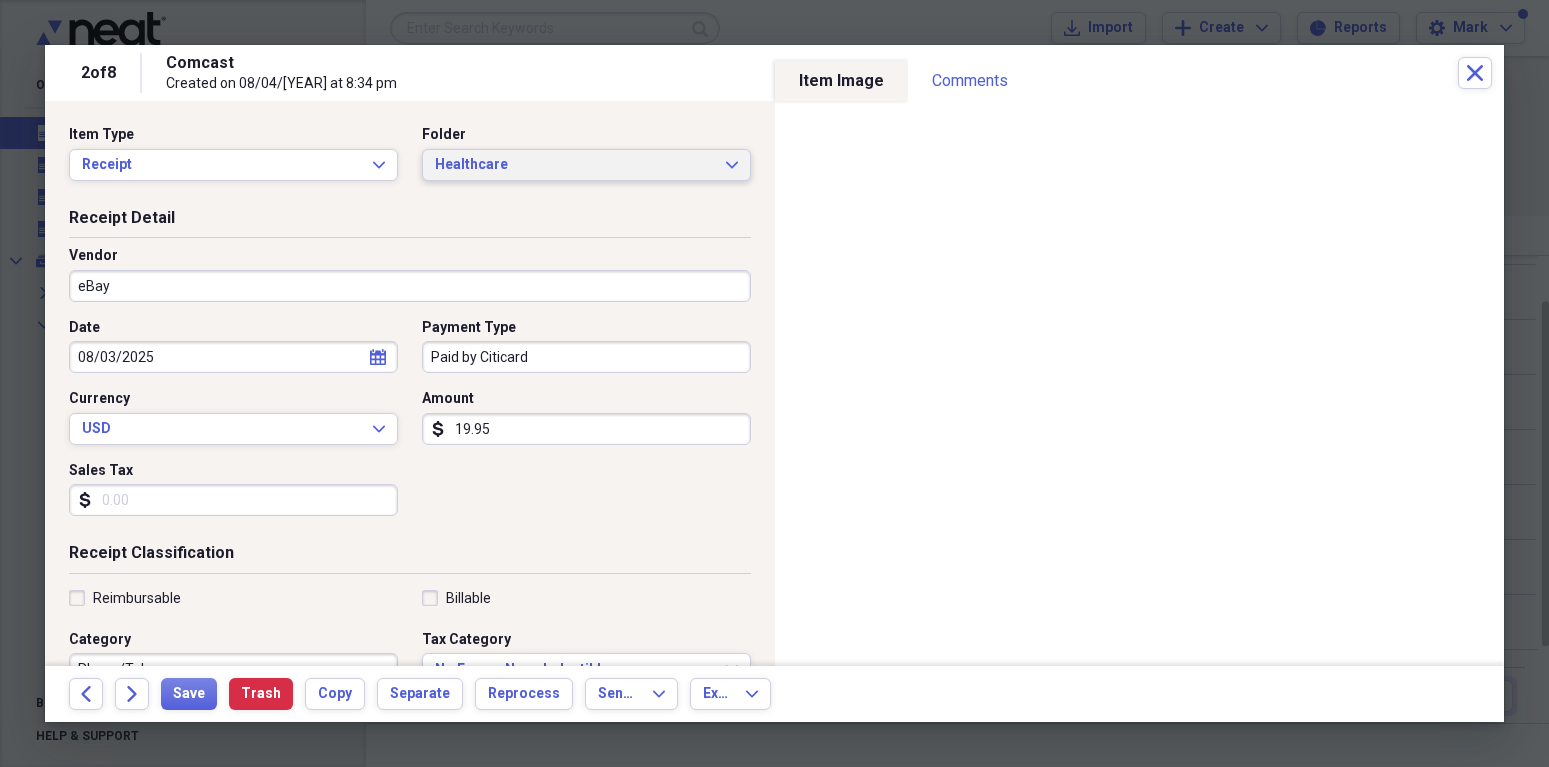 click on "Healthcare Expand" at bounding box center [586, 165] 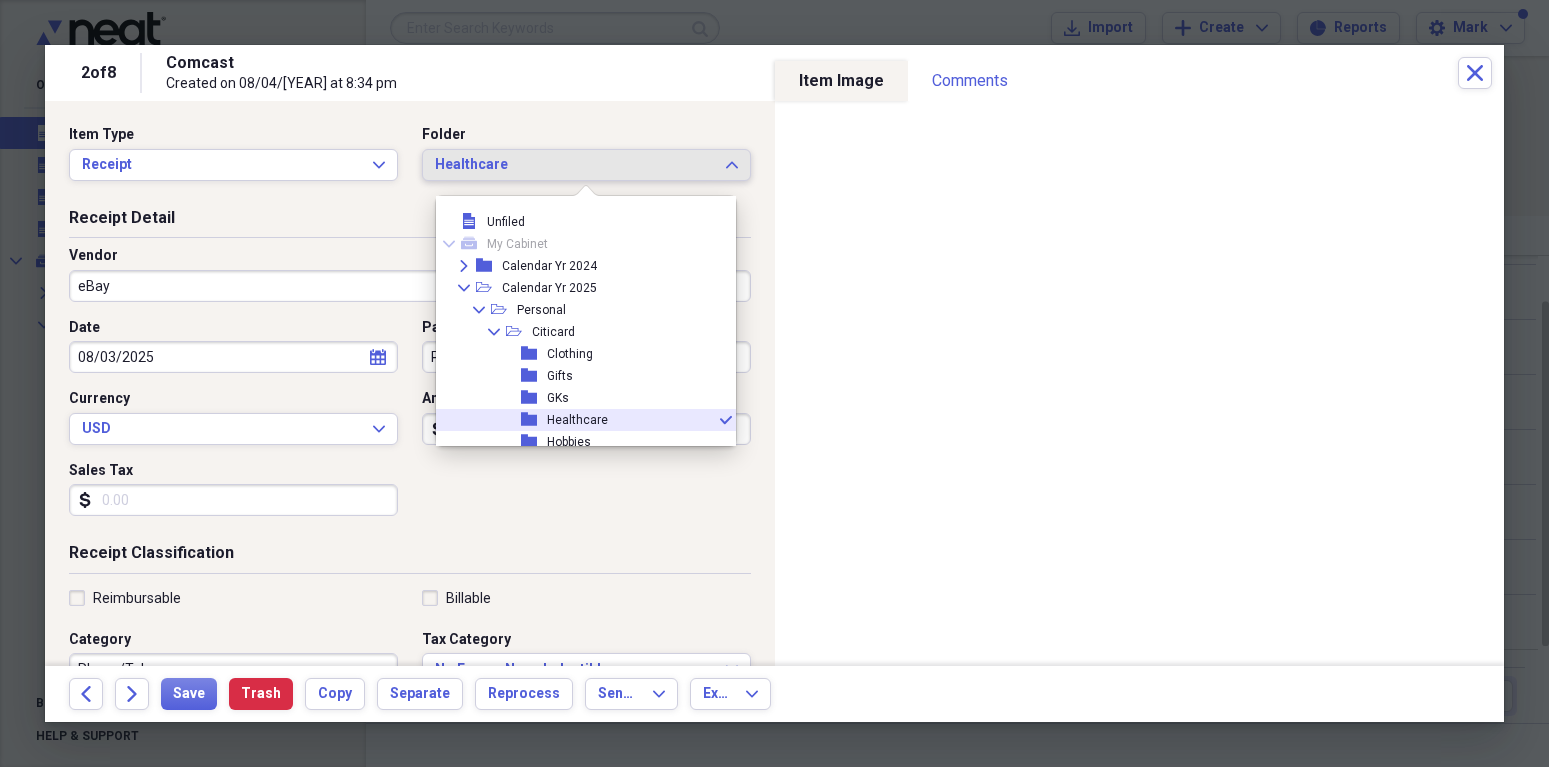 scroll, scrollTop: 99, scrollLeft: 0, axis: vertical 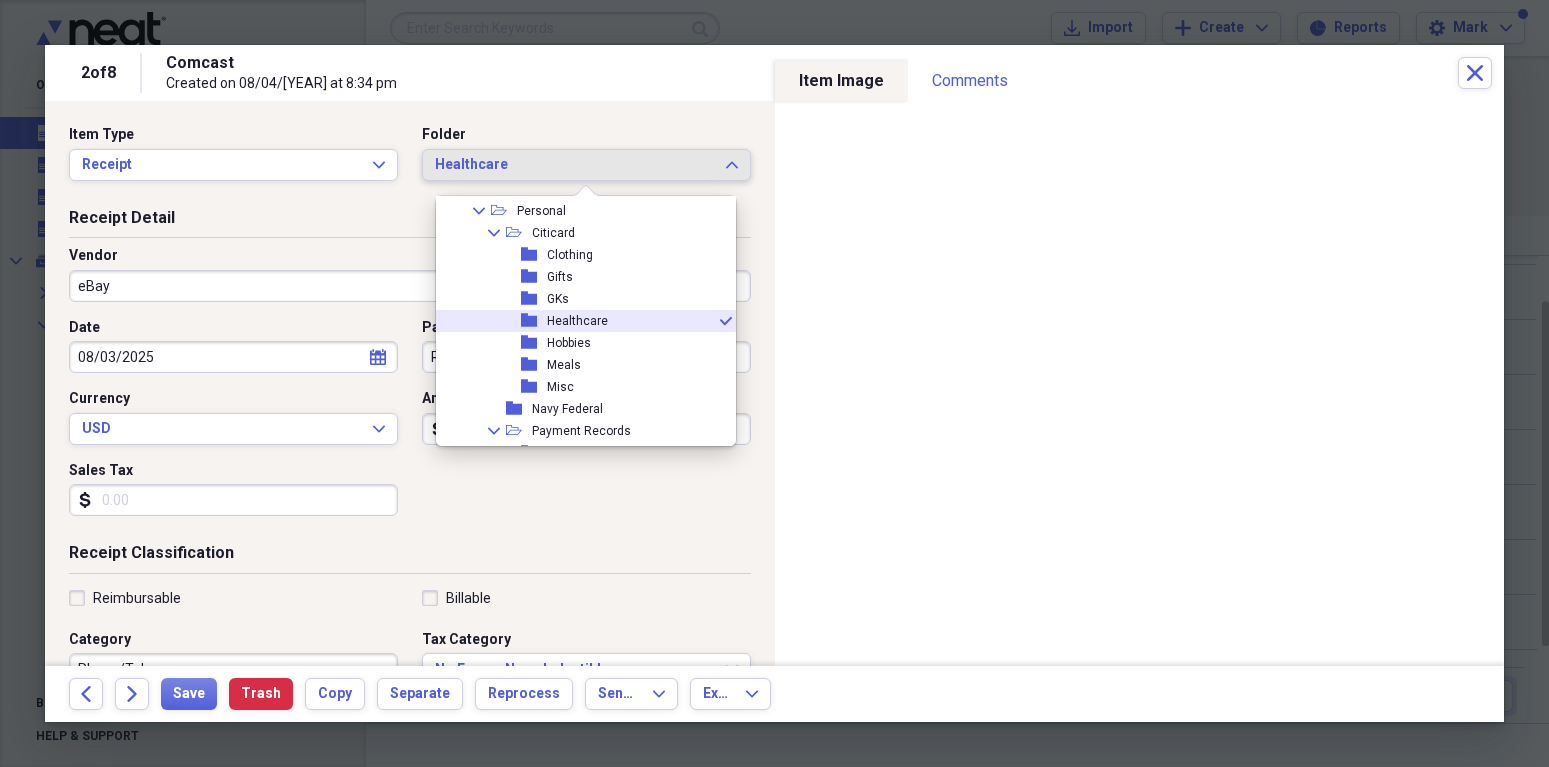 click on "Healthcare Expand" at bounding box center [586, 165] 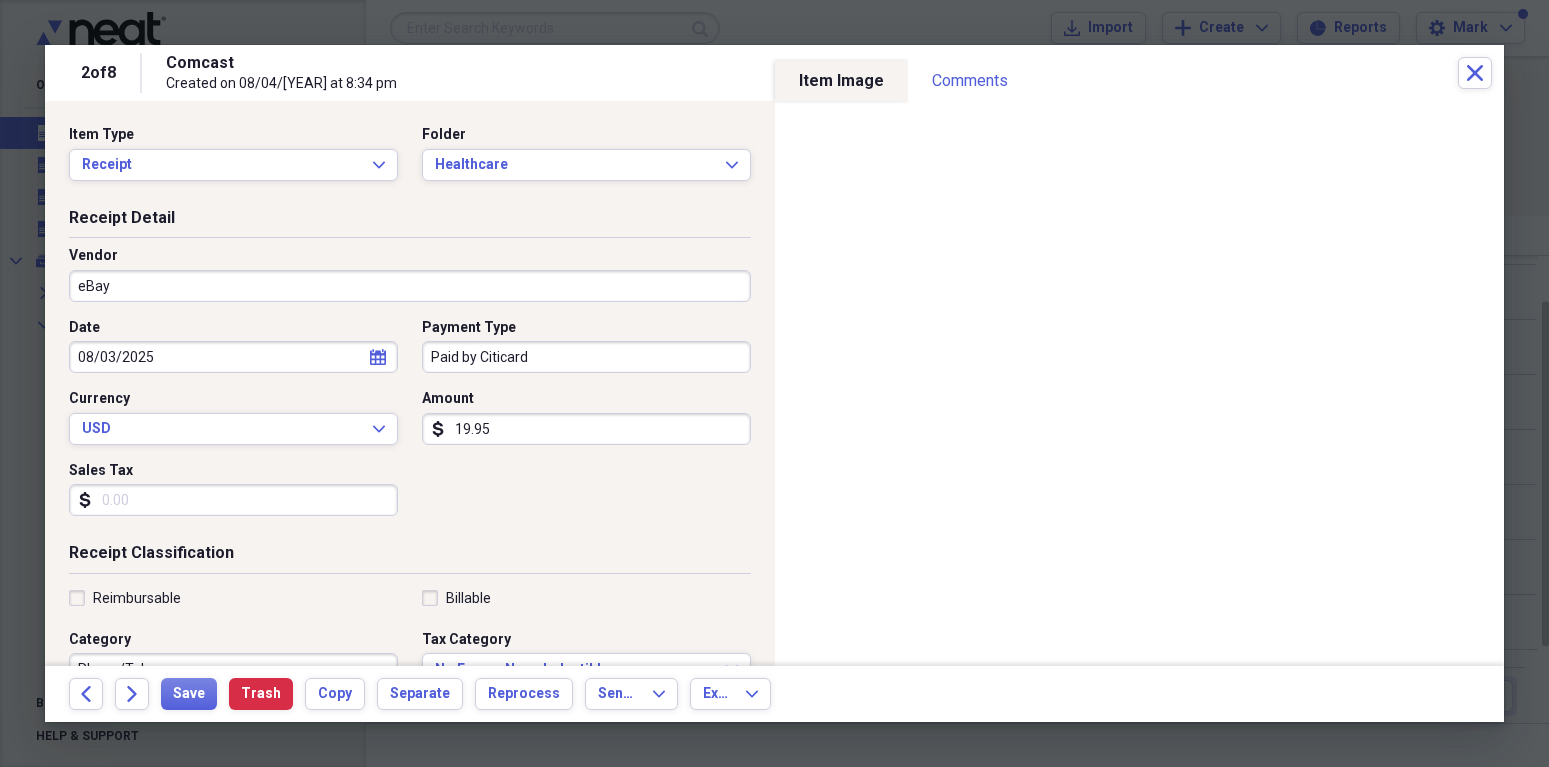 click on "Receipt Detail Vendor eBay Date 08/03/2025 calendar Calendar Payment Type Paid by Citicard Currency USD Expand Amount dollar-sign 19.95 Sales Tax dollar-sign" at bounding box center [410, 375] 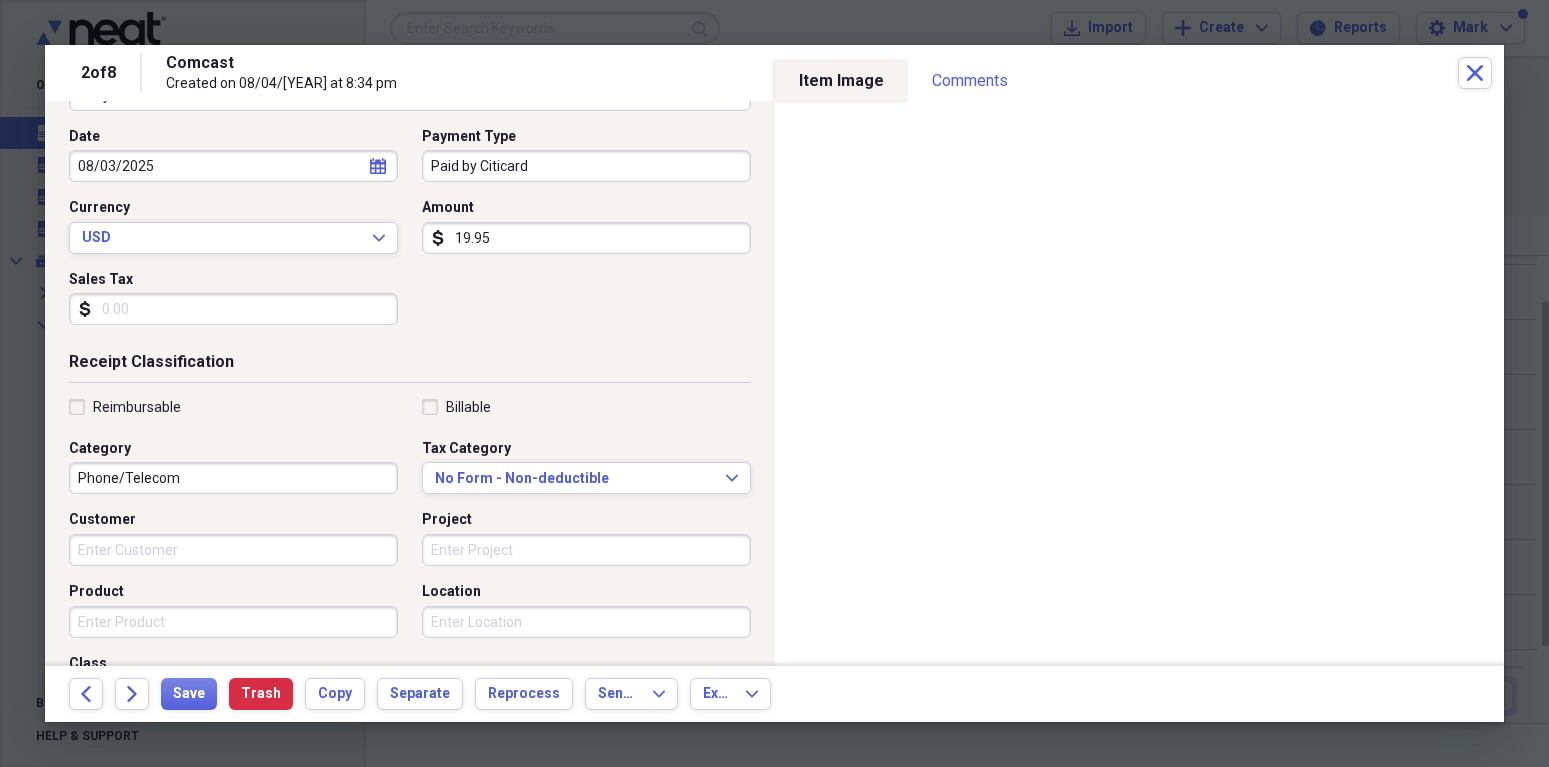 scroll, scrollTop: 201, scrollLeft: 0, axis: vertical 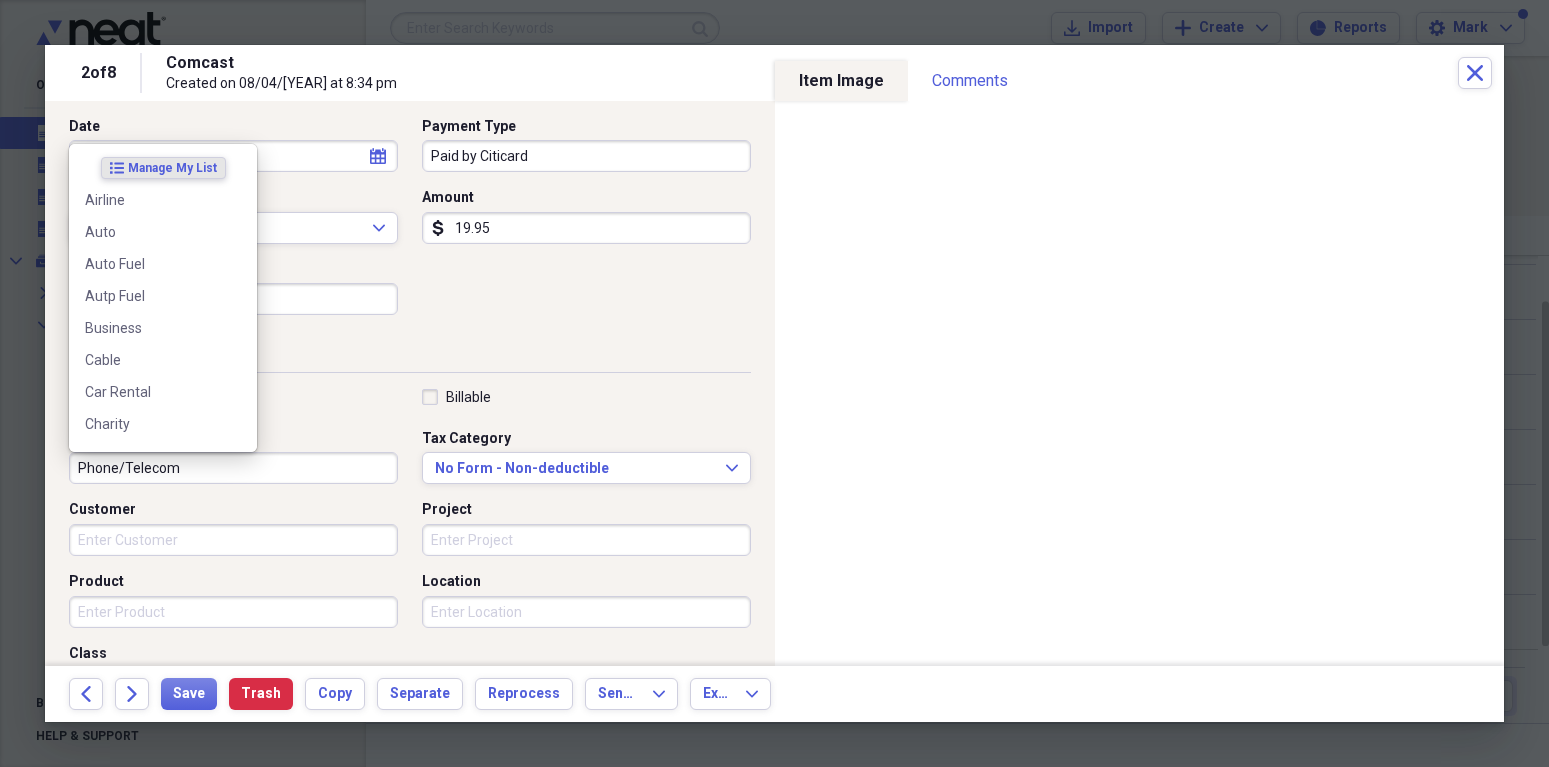 click on "Phone/Telecom" at bounding box center [233, 468] 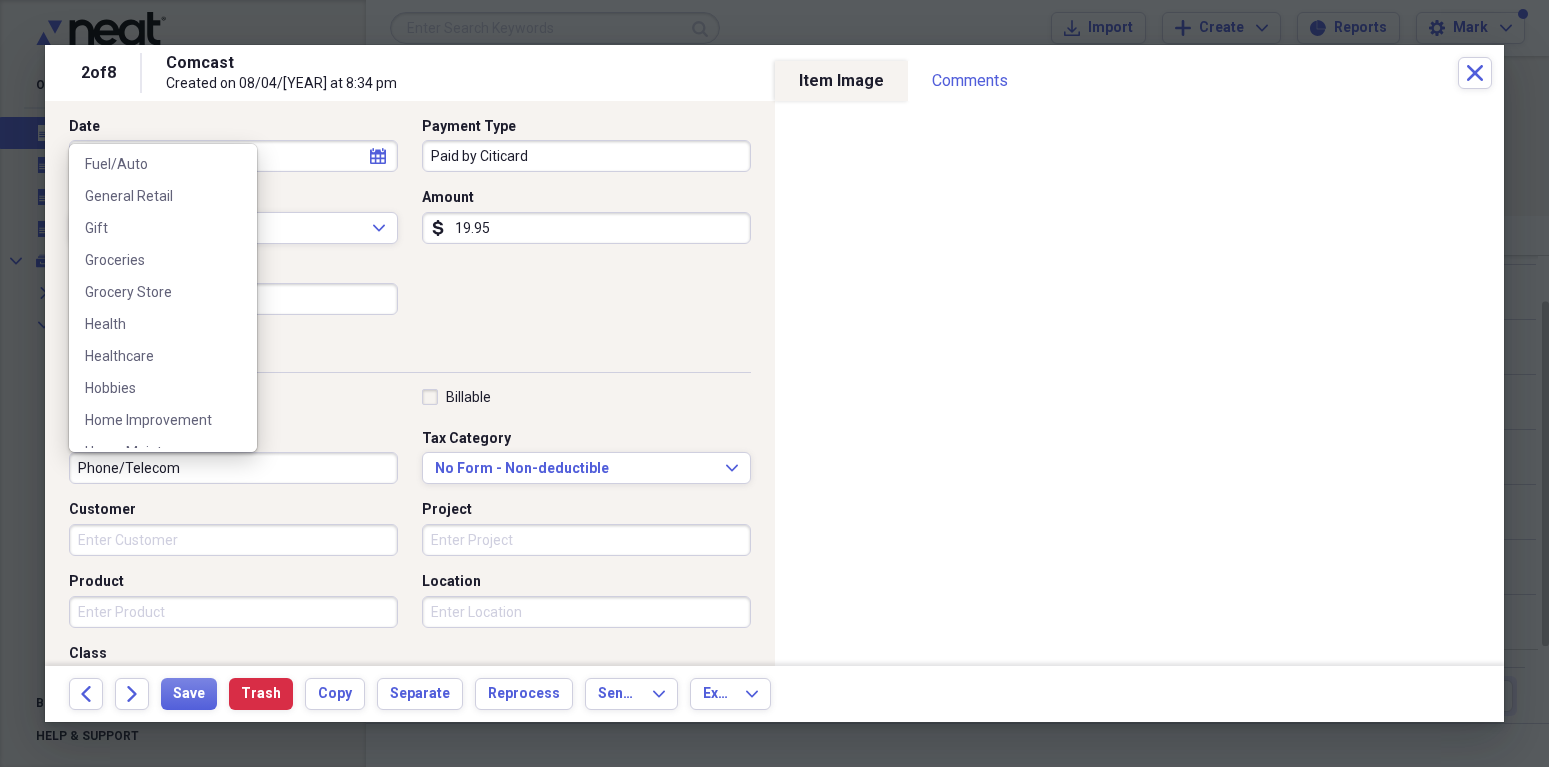 scroll, scrollTop: 715, scrollLeft: 0, axis: vertical 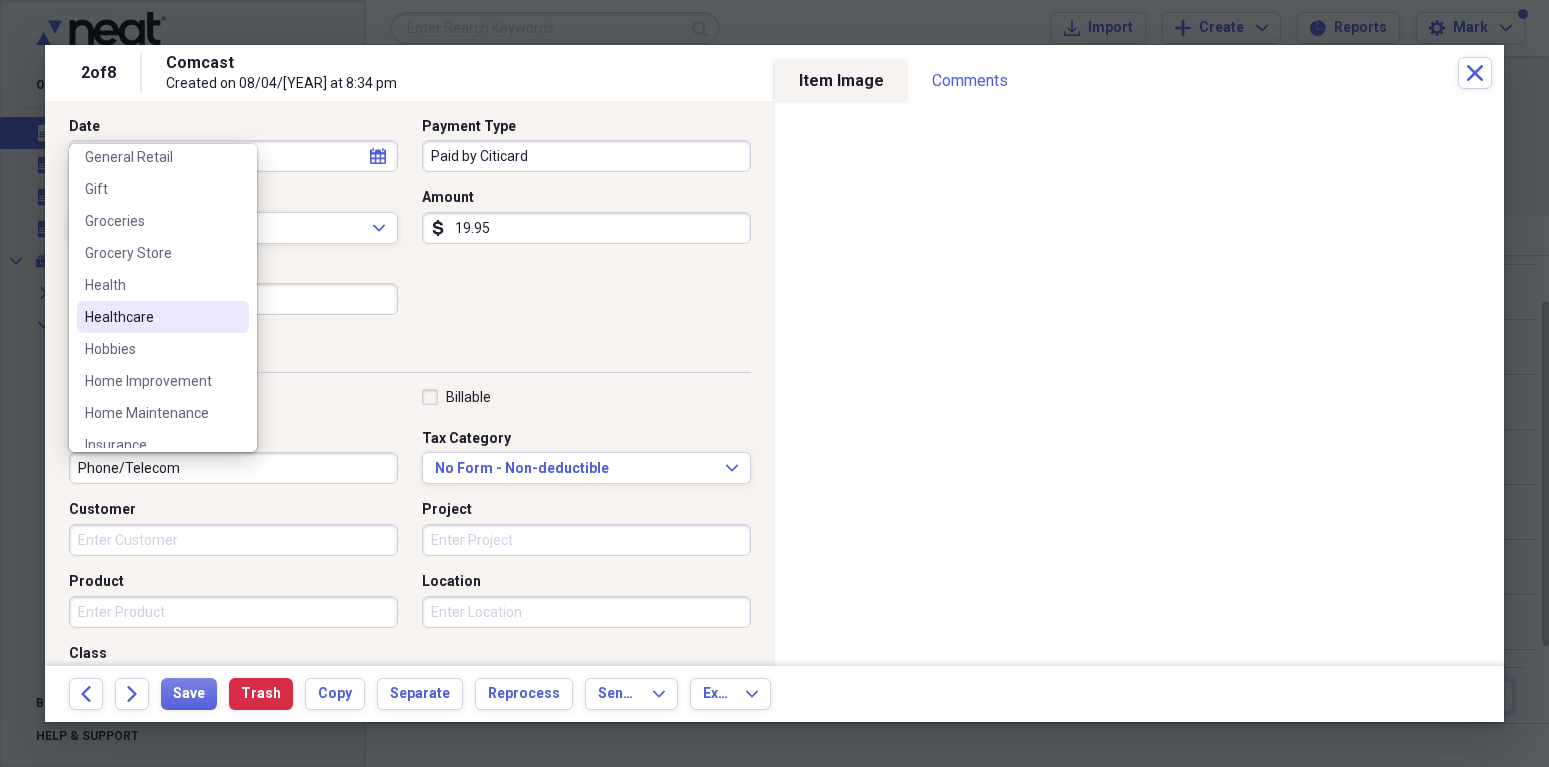 click on "Healthcare" at bounding box center (151, 317) 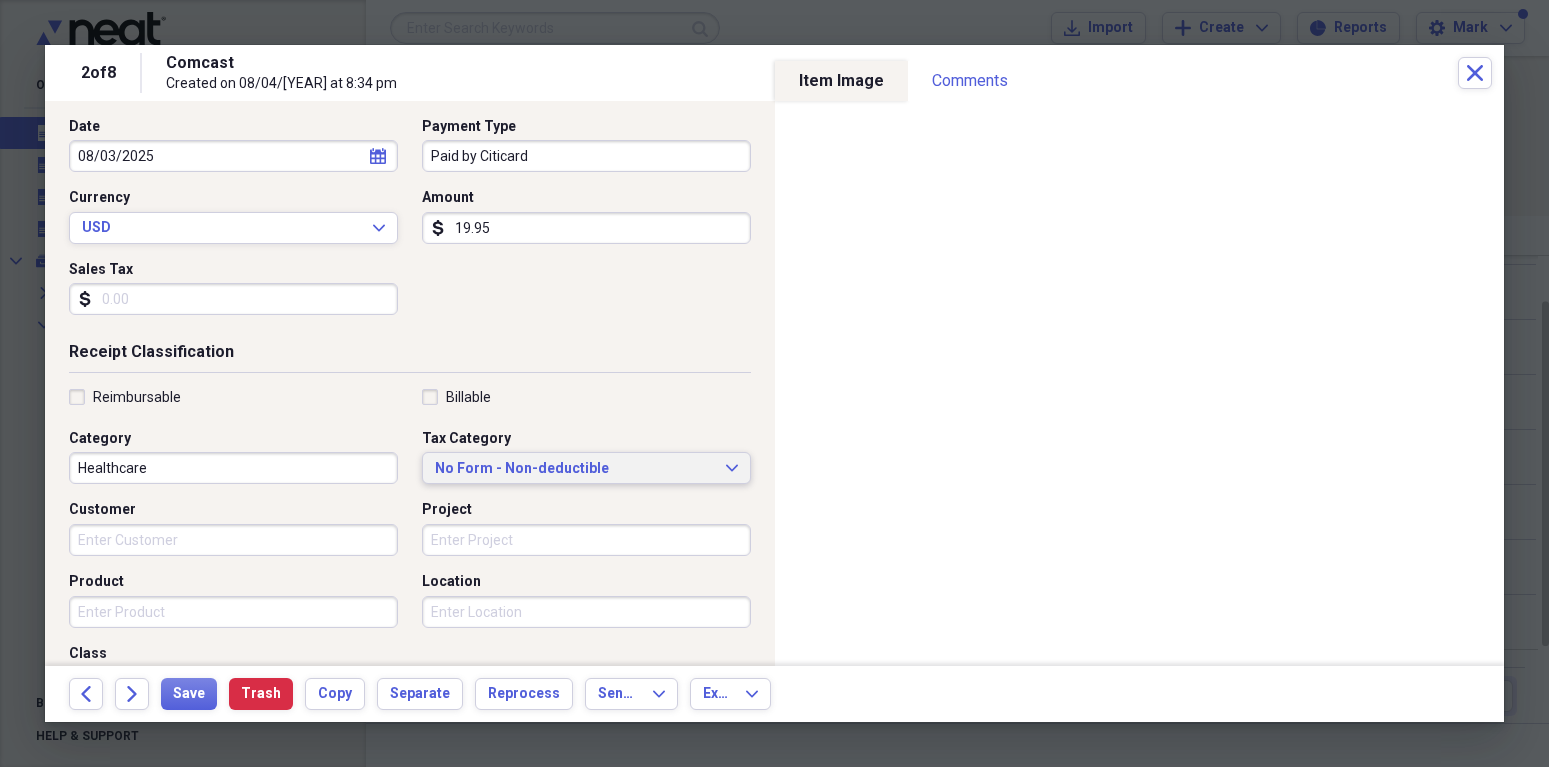 click on "Expand" 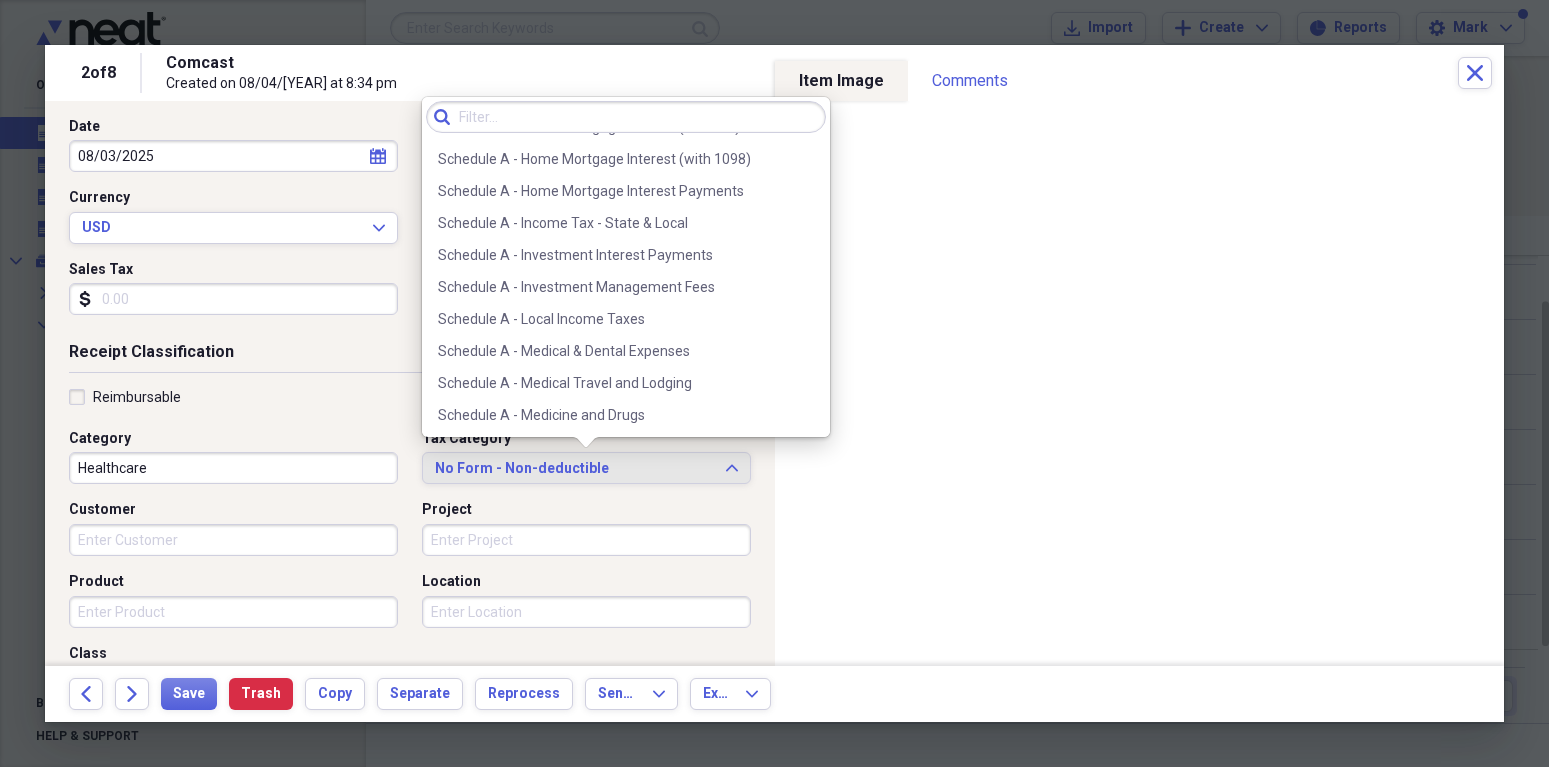 scroll, scrollTop: 1291, scrollLeft: 0, axis: vertical 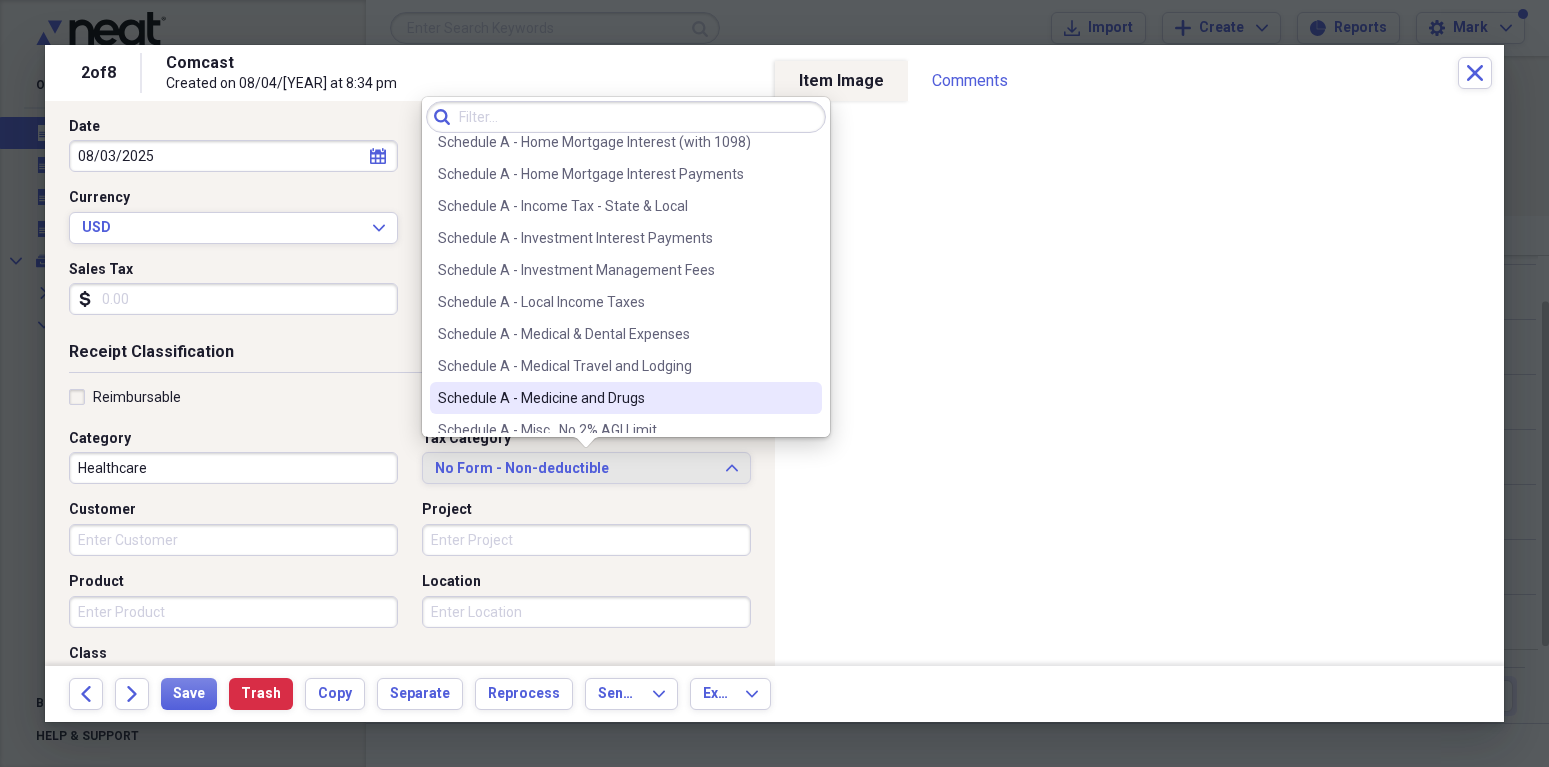 click on "Schedule A - Medicine and Drugs" at bounding box center (614, 398) 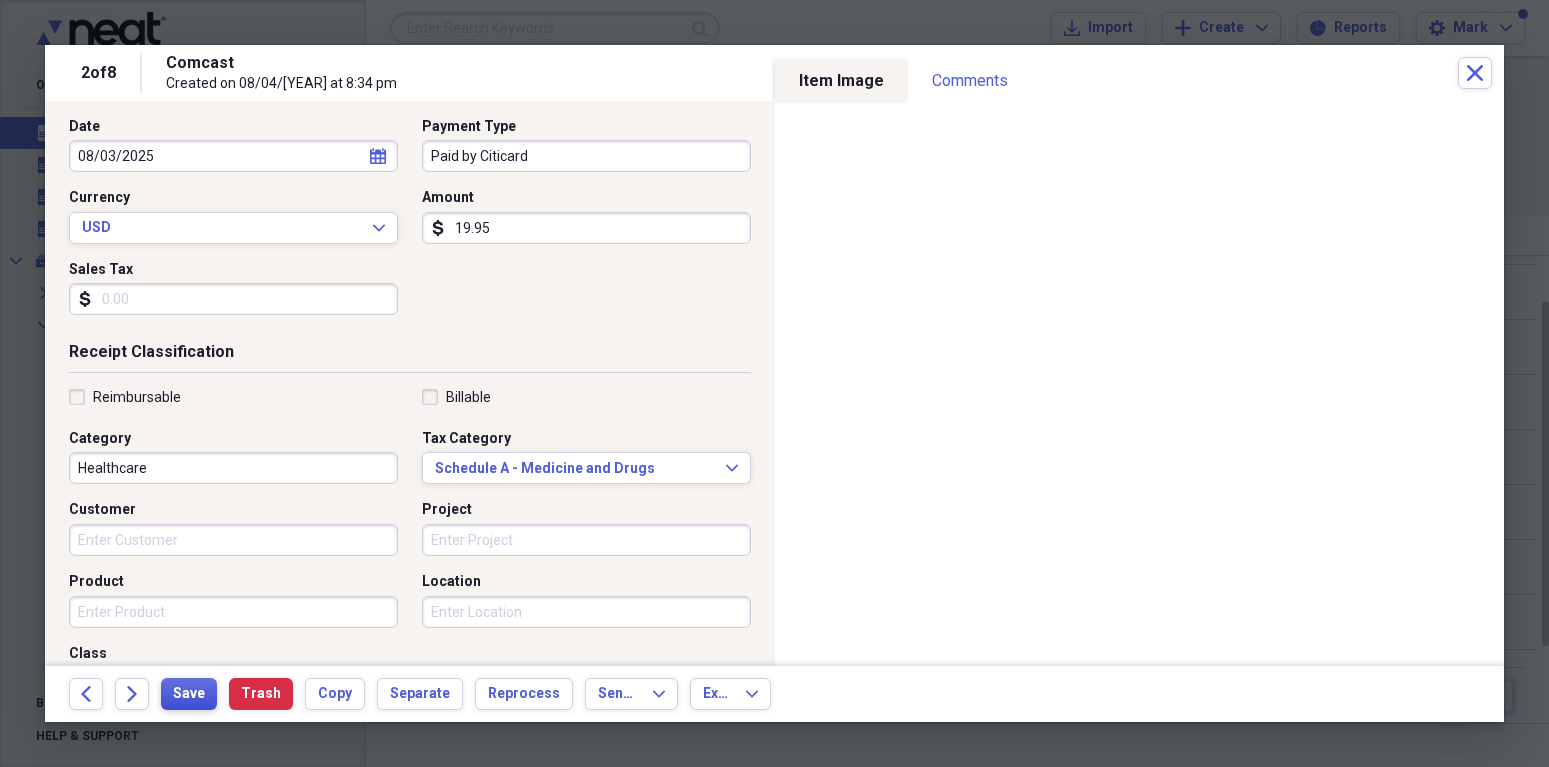 click on "Save" at bounding box center [189, 694] 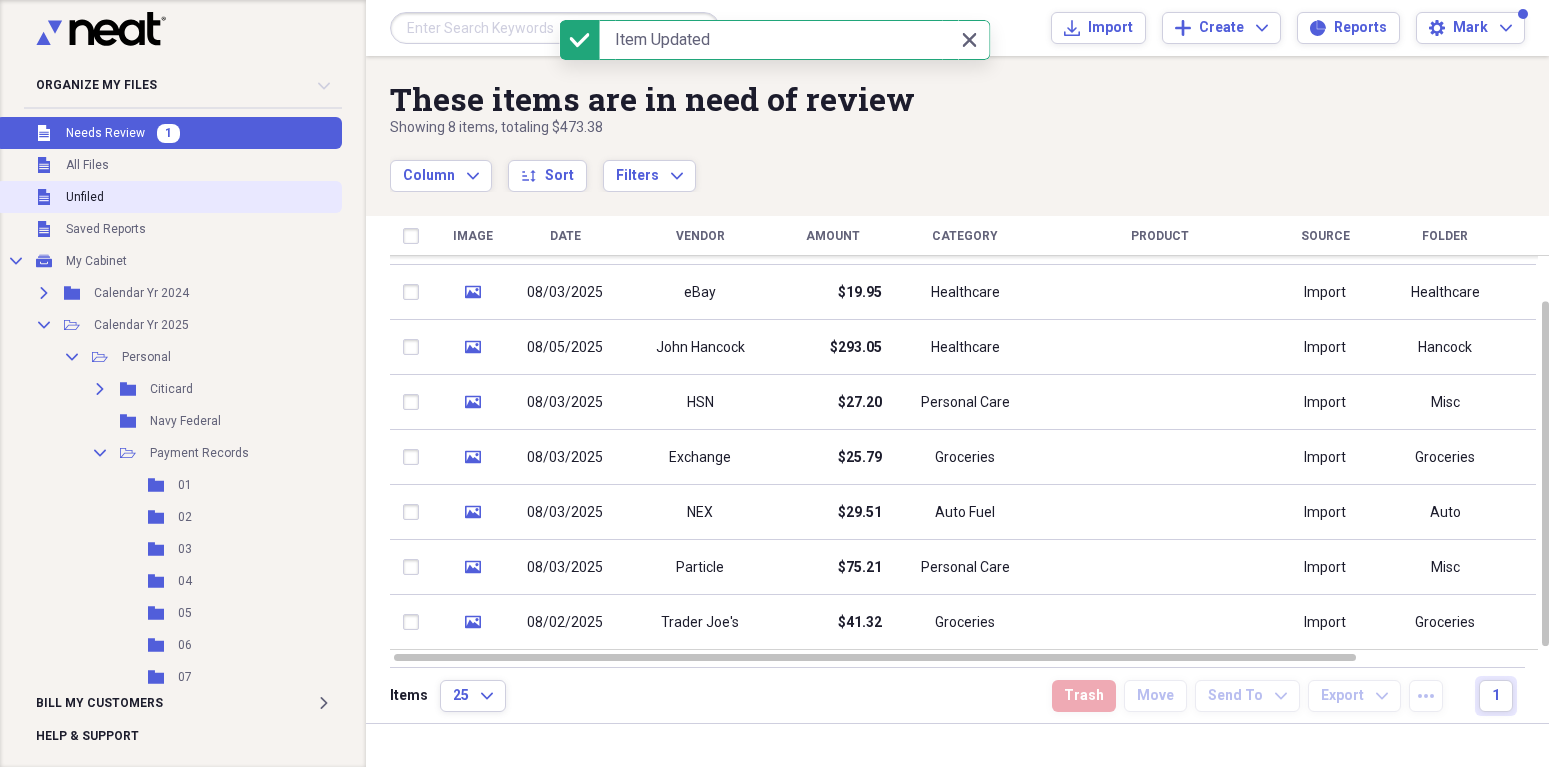 click on "Unfiled" at bounding box center [85, 197] 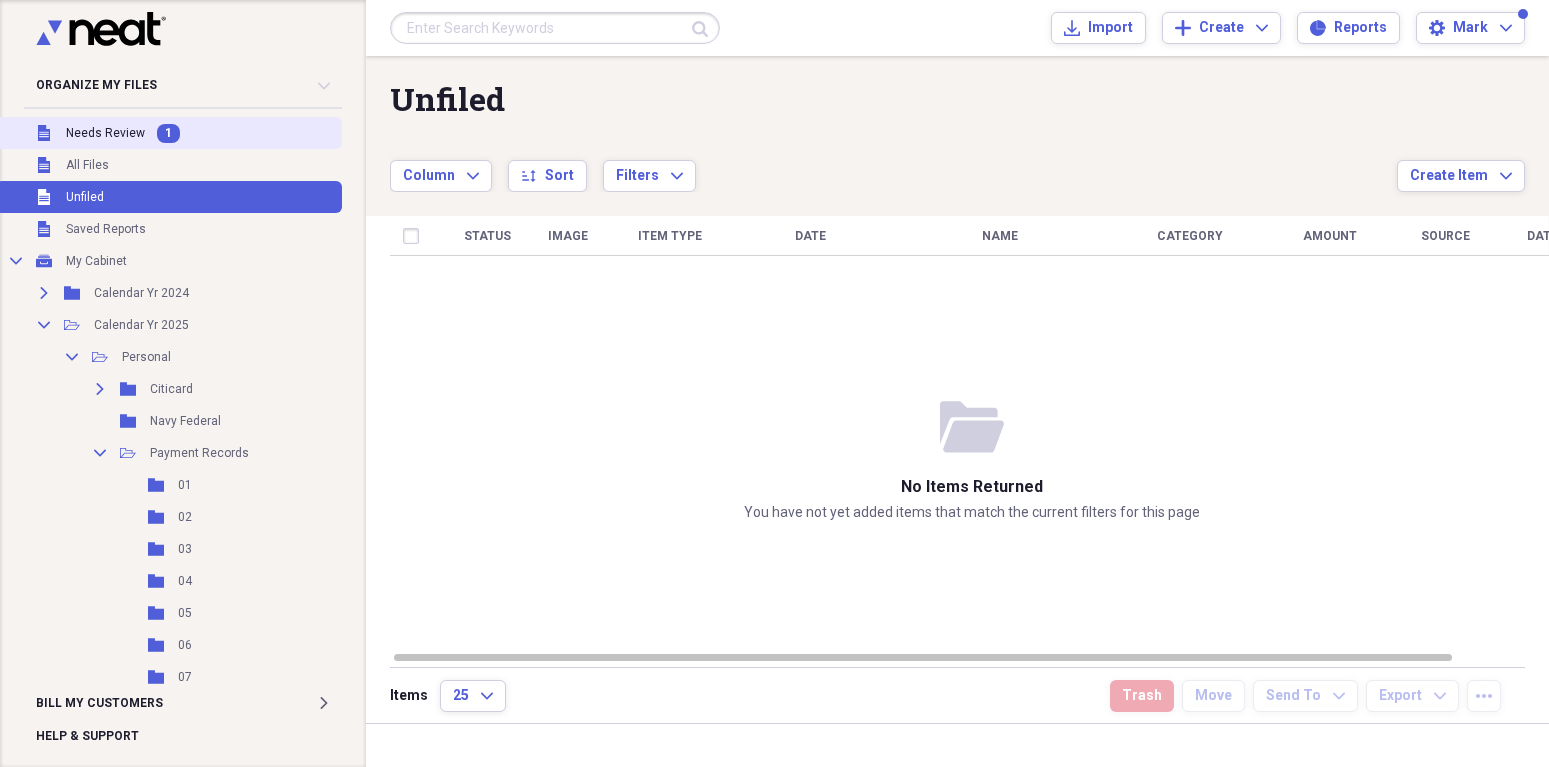 click on "Needs Review" at bounding box center (105, 133) 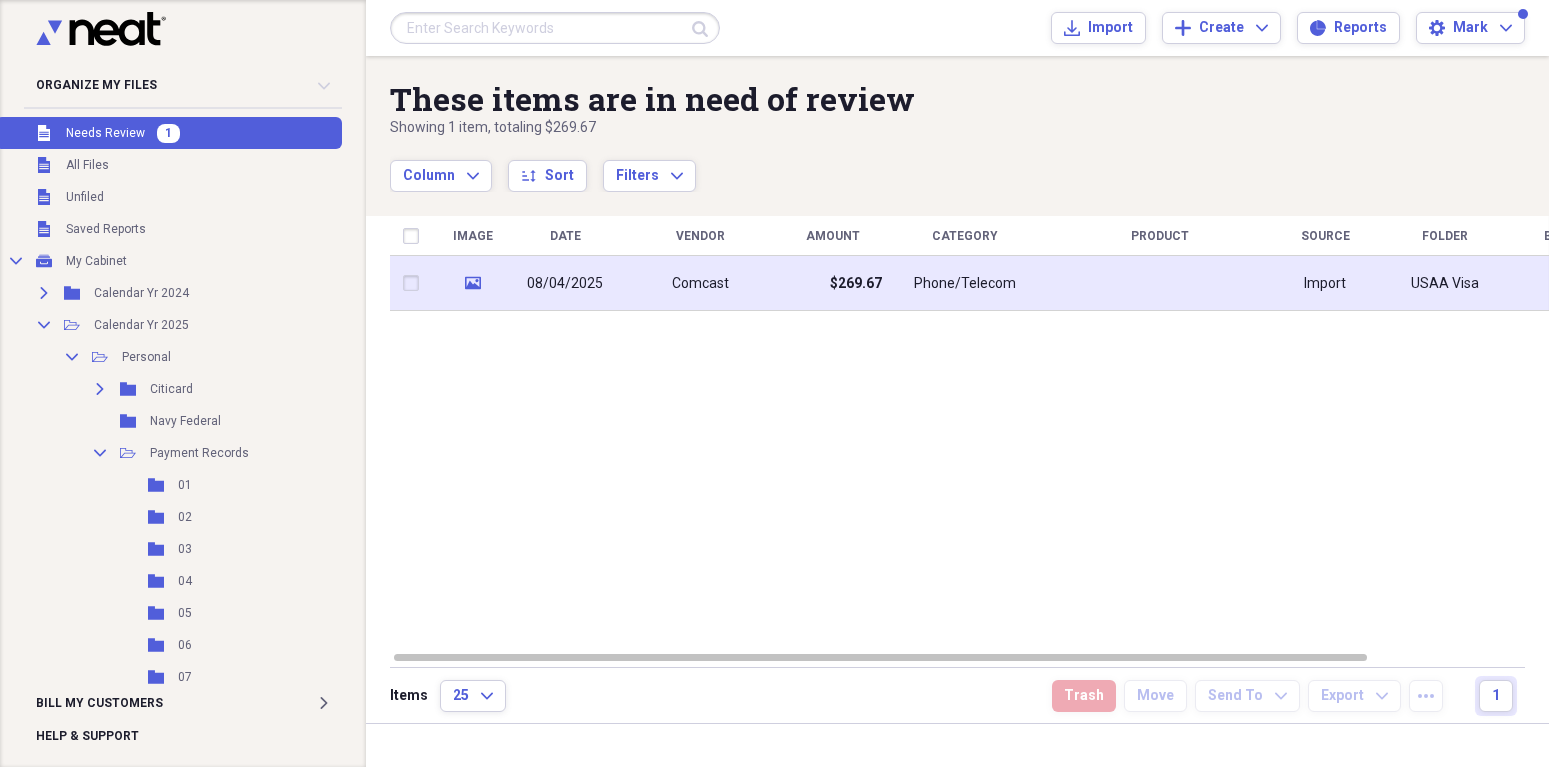 click on "08/04/2025" at bounding box center [565, 284] 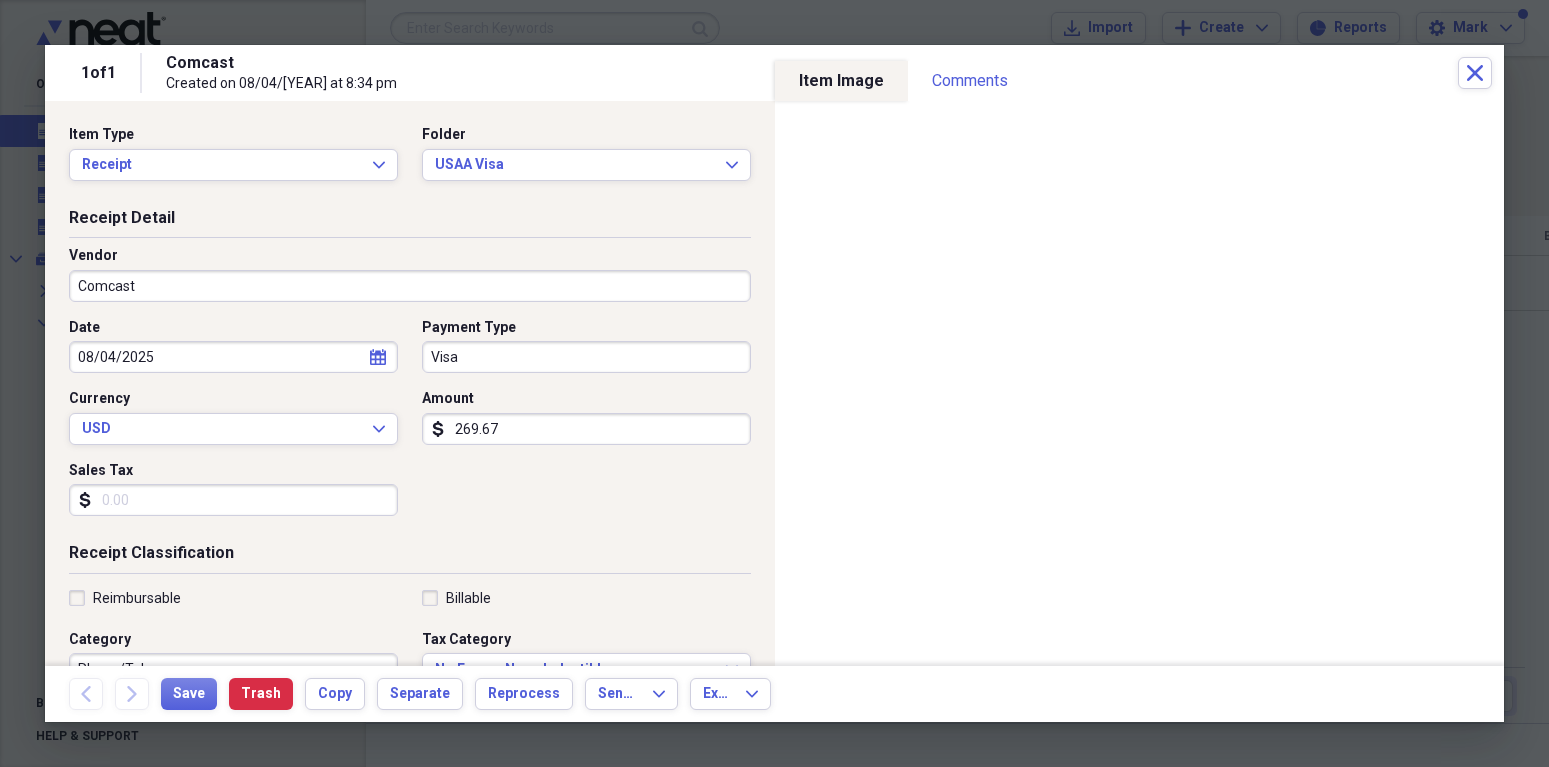 click on "Comcast" at bounding box center [410, 286] 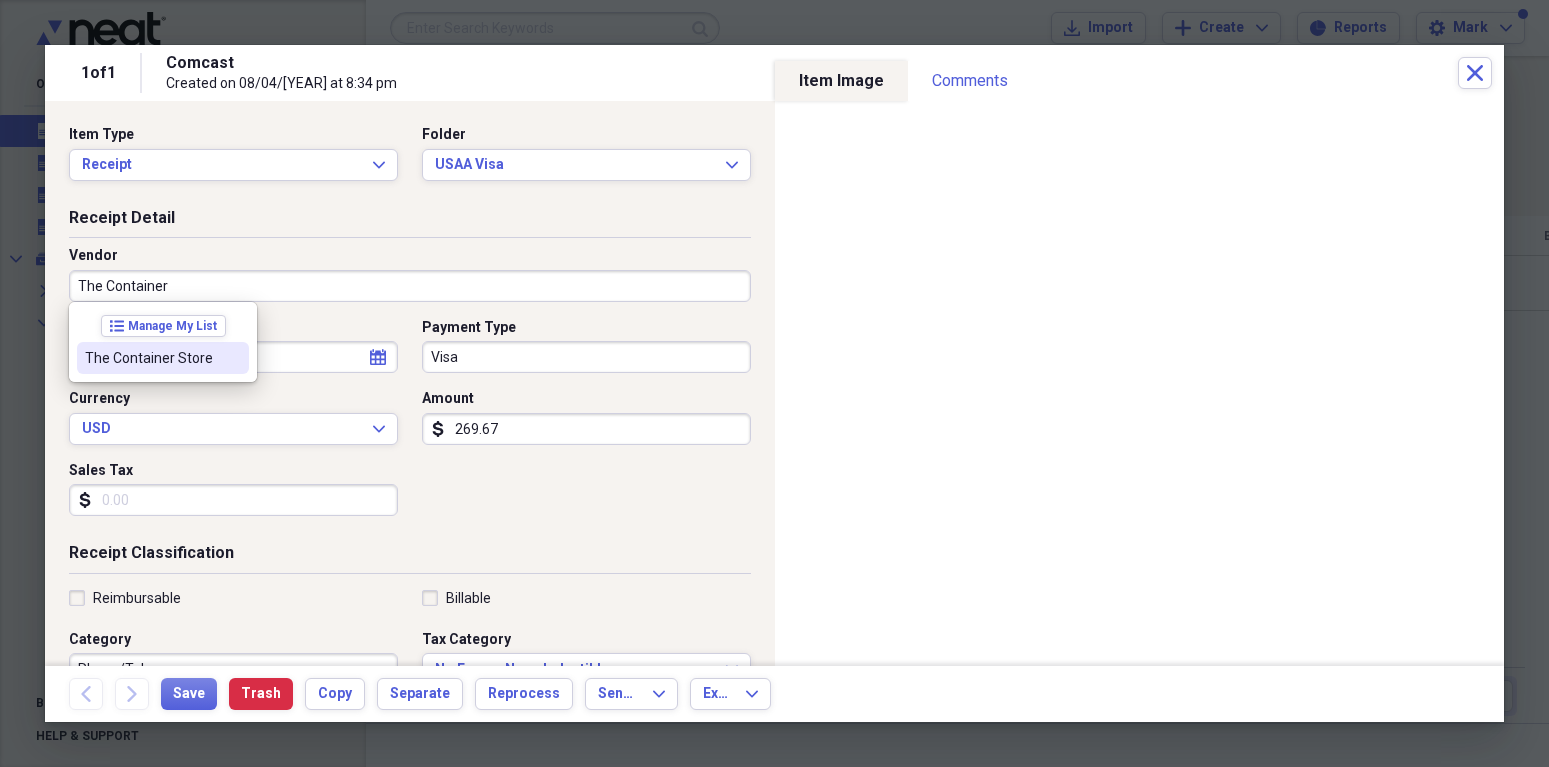 click on "The Container Store" at bounding box center [151, 358] 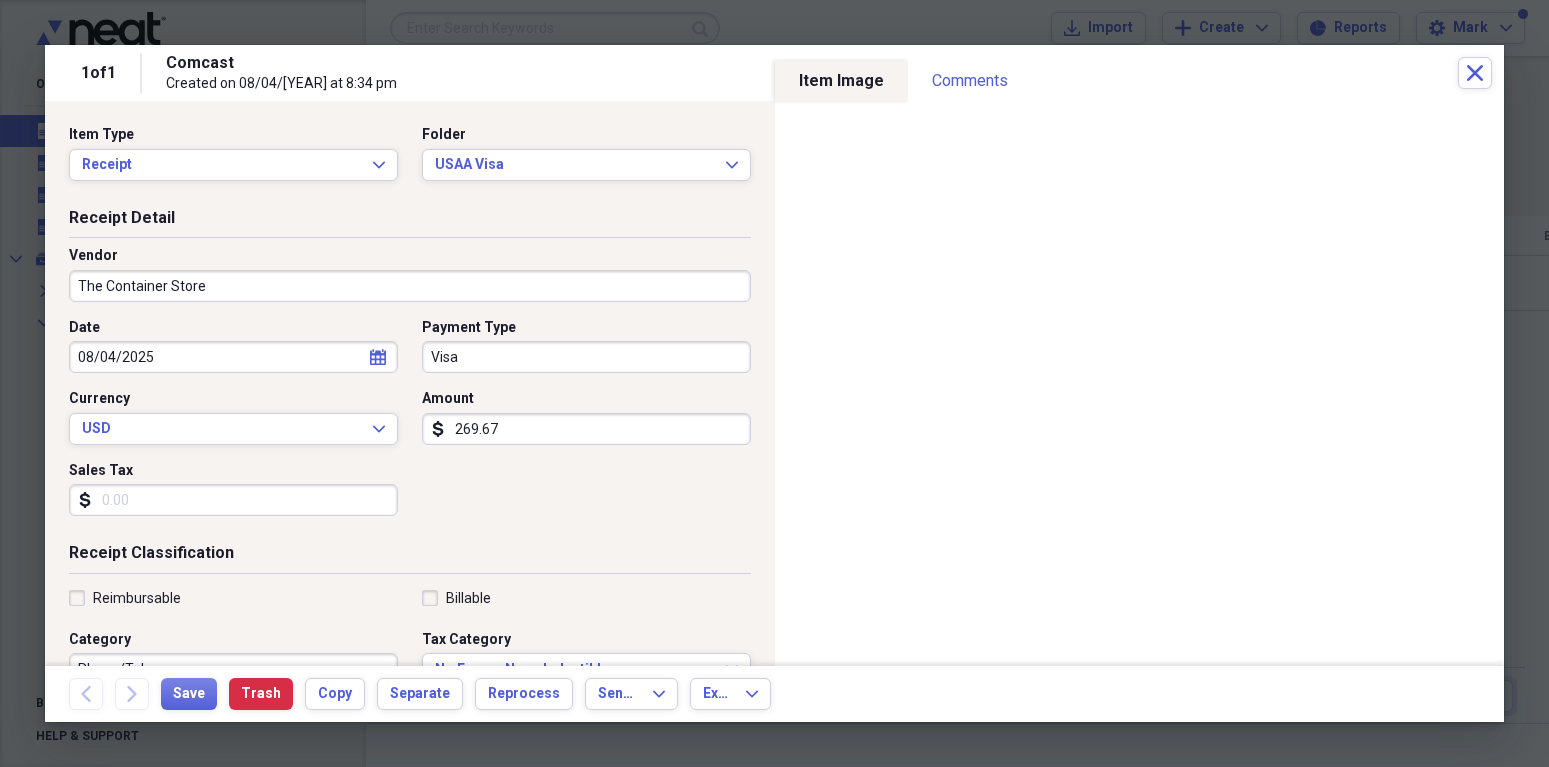 type on "Home Improvement" 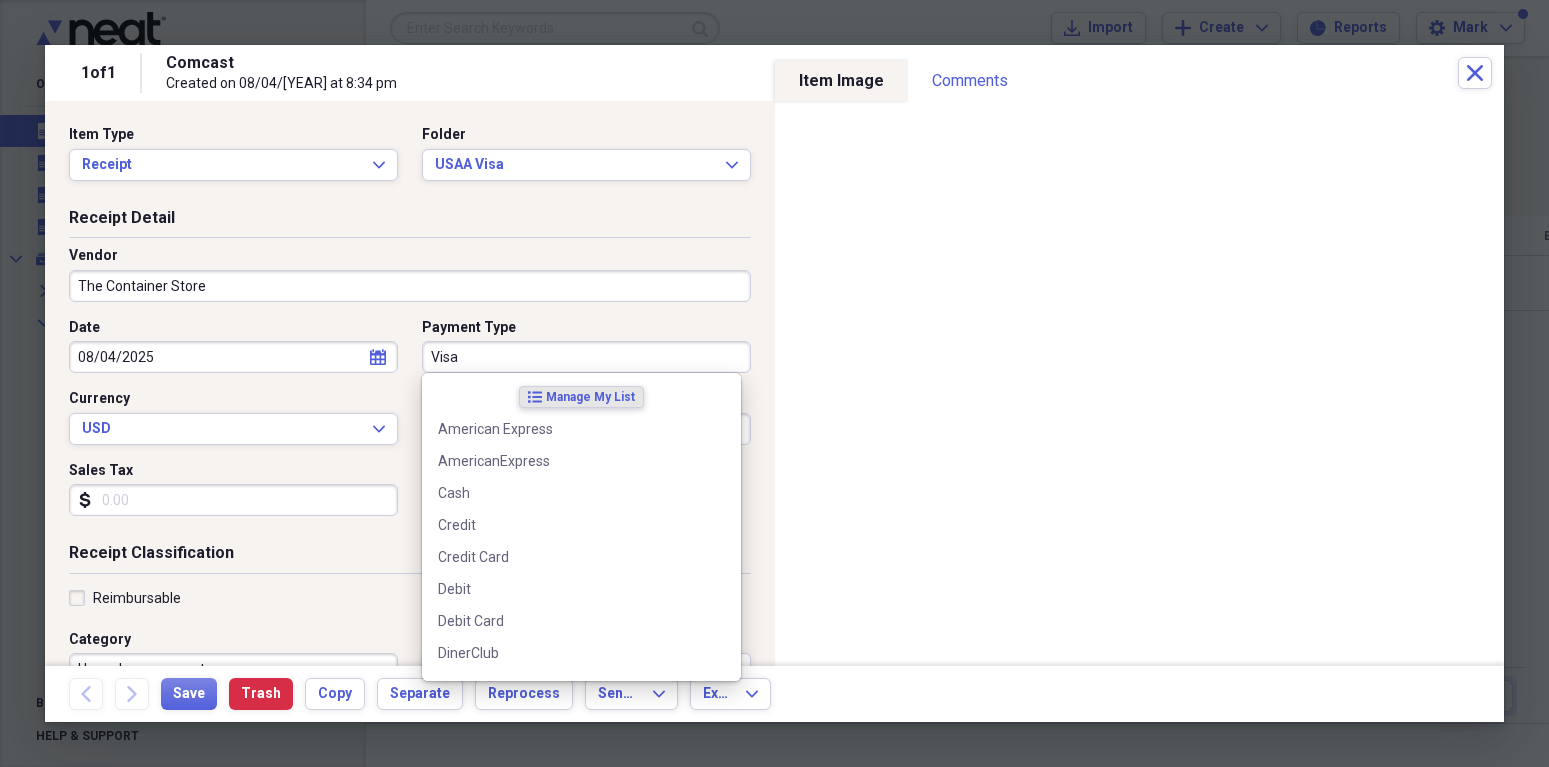 drag, startPoint x: 426, startPoint y: 352, endPoint x: 464, endPoint y: 354, distance: 38.052597 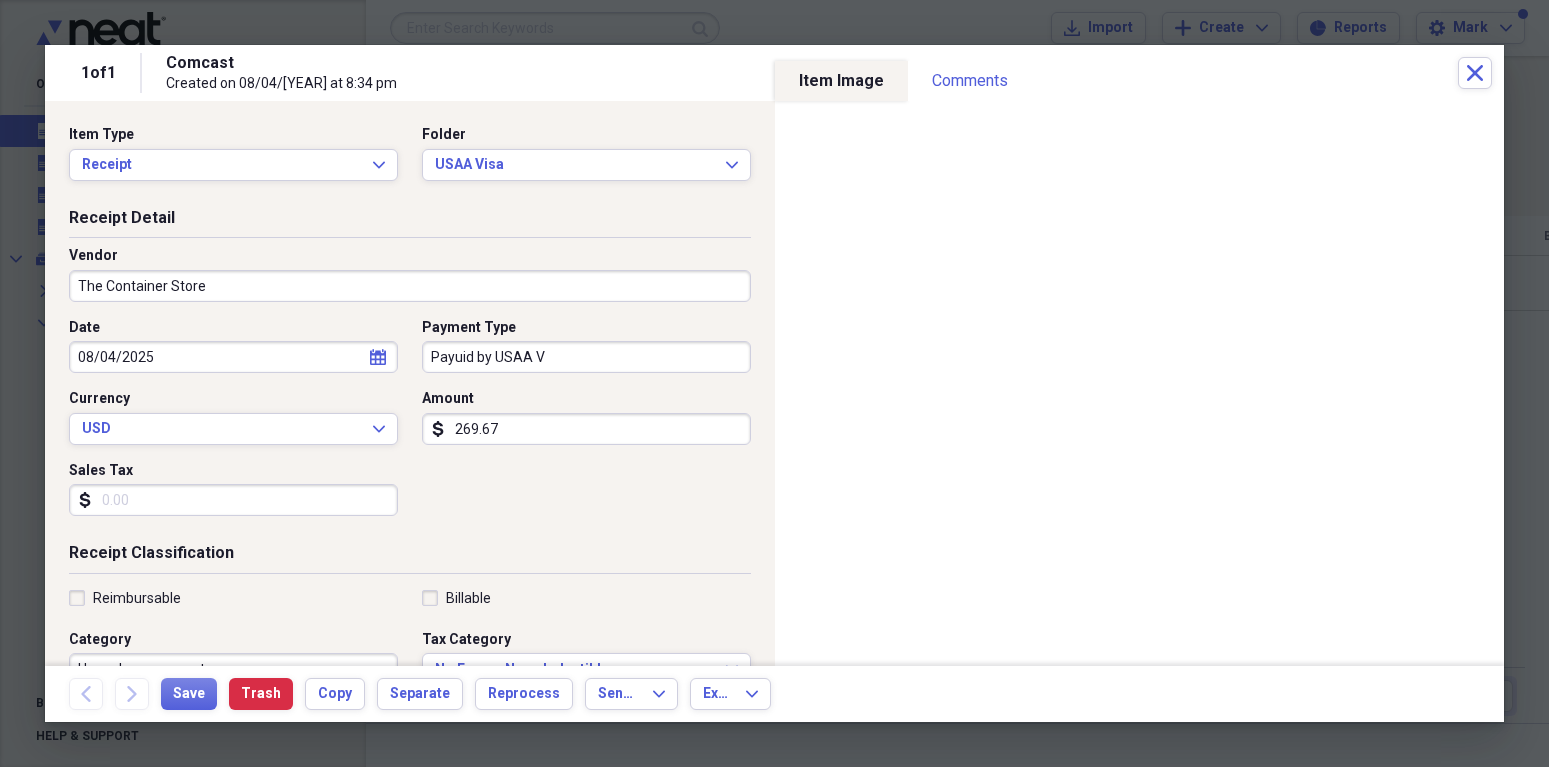 click on "Payuid by USAA V" at bounding box center (586, 357) 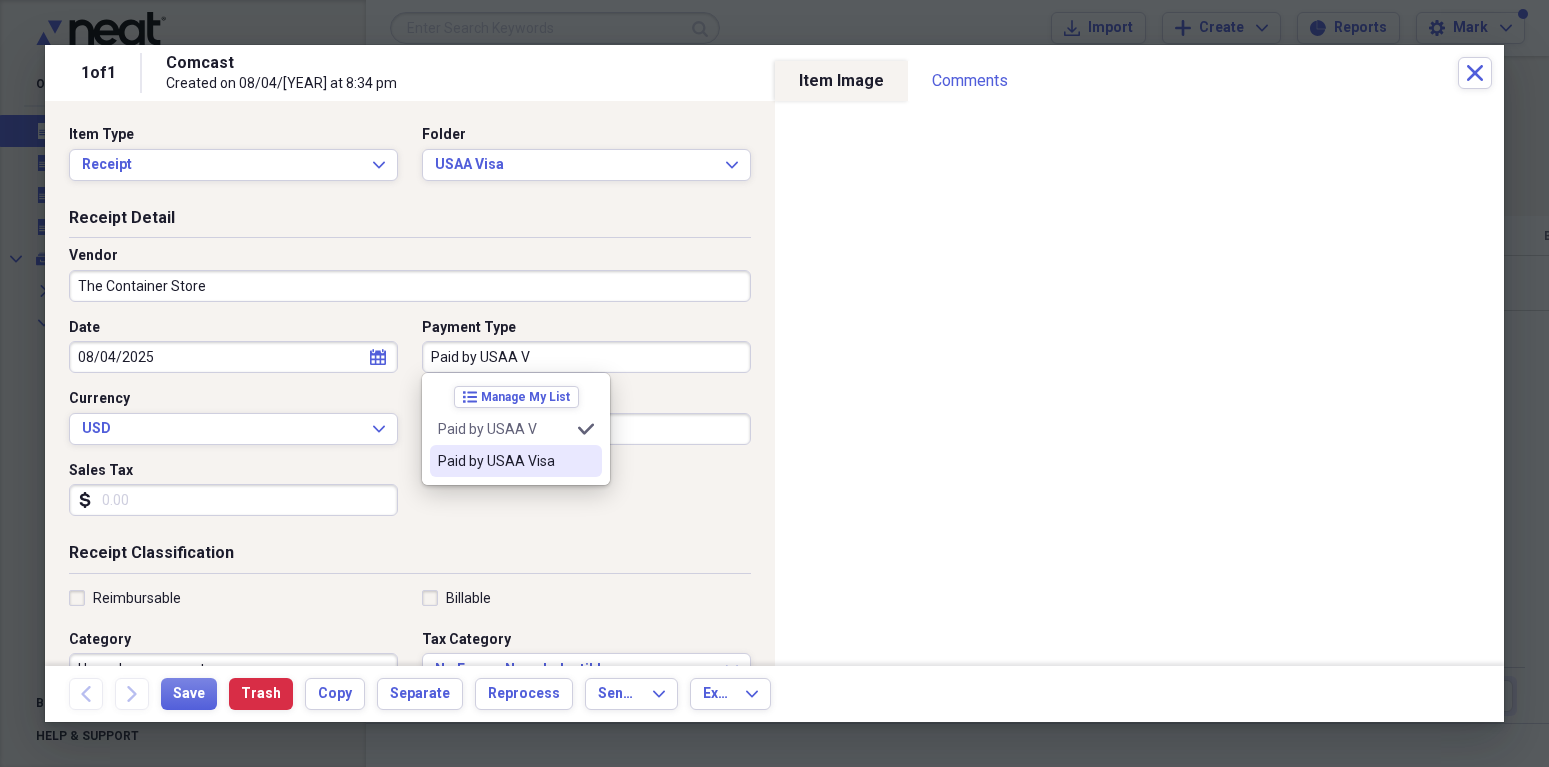 drag, startPoint x: 466, startPoint y: 459, endPoint x: 762, endPoint y: 388, distance: 304.39612 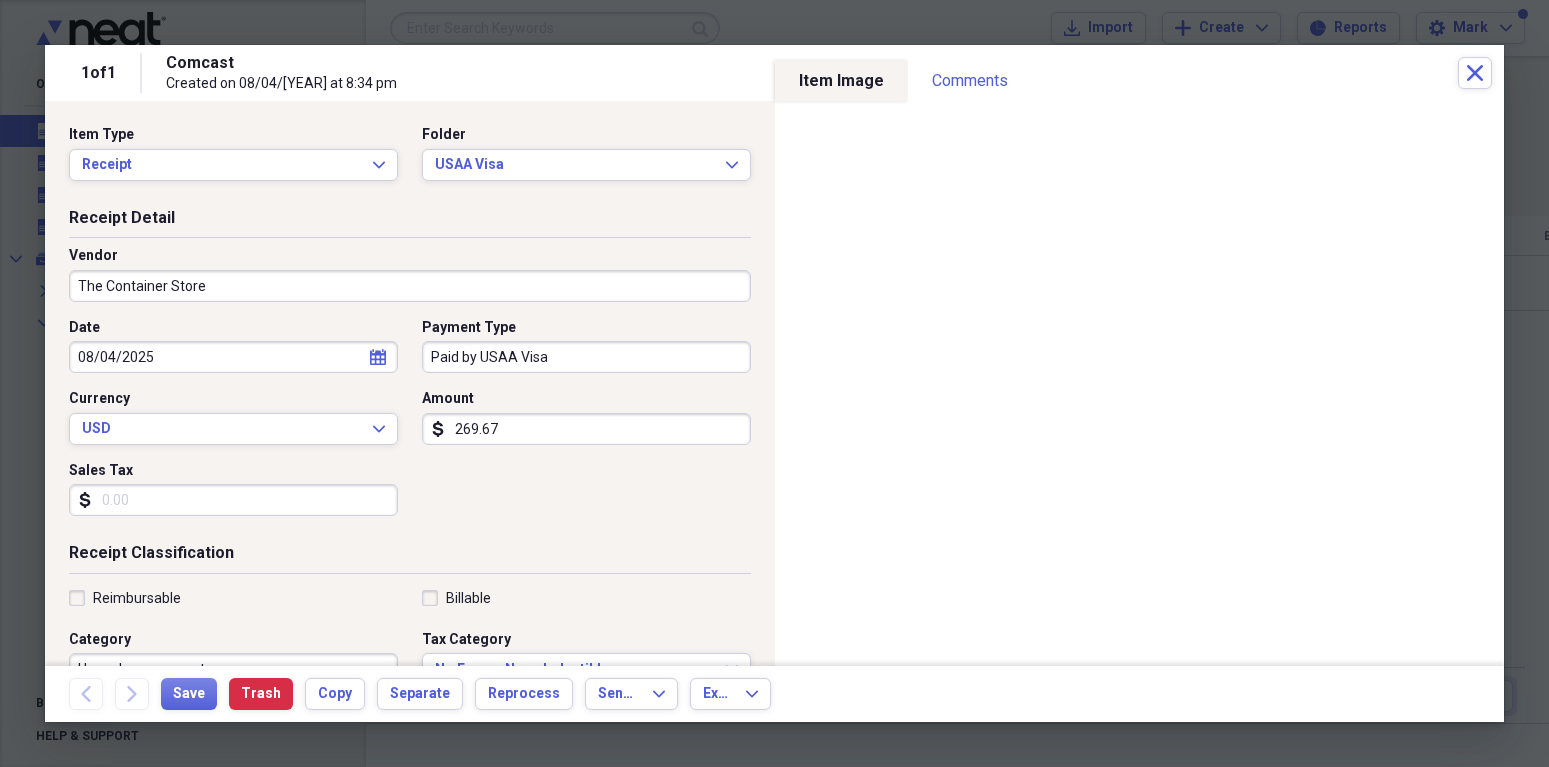 click on "Sales Tax" at bounding box center [233, 500] 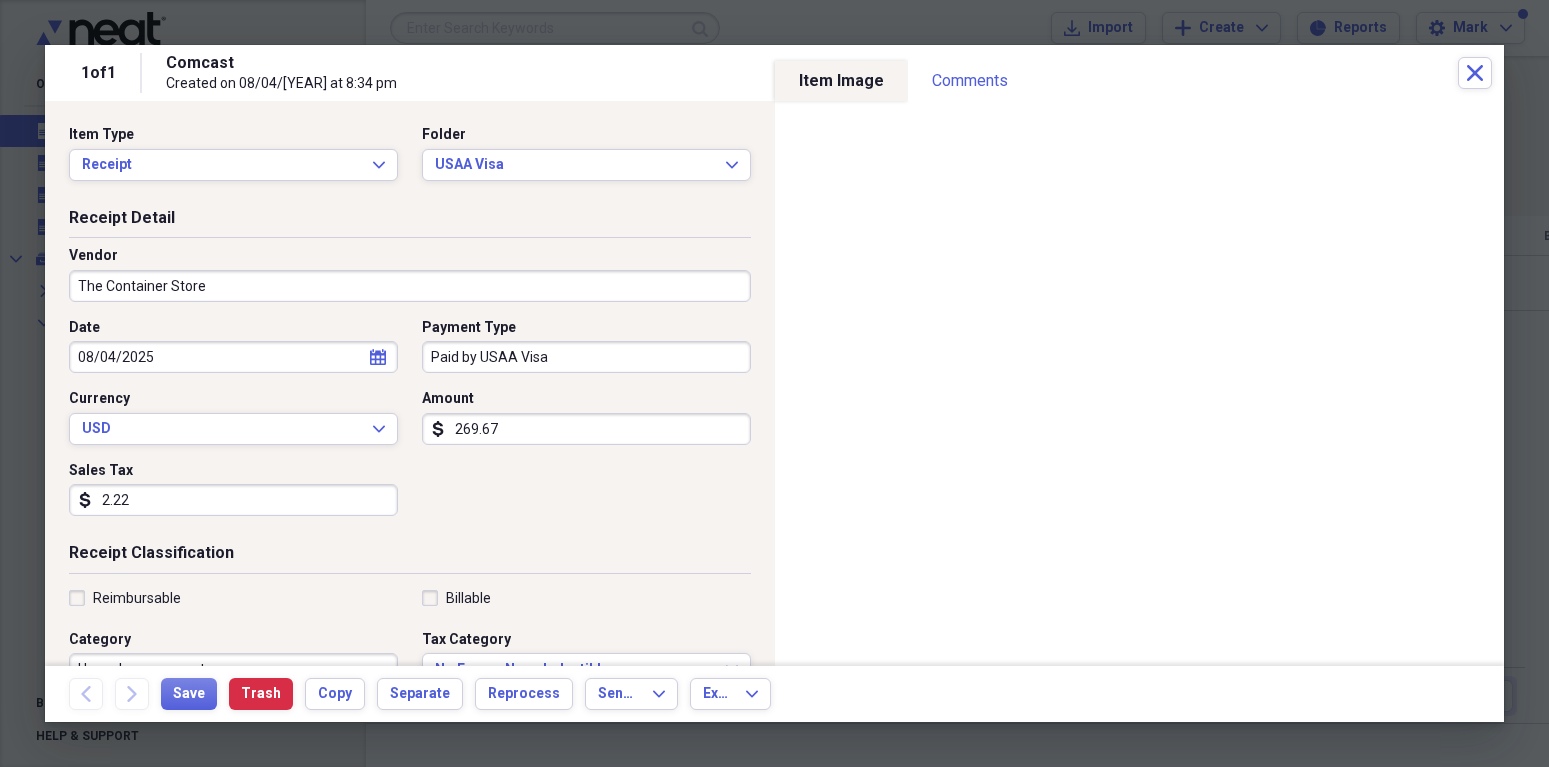 type on "22.27" 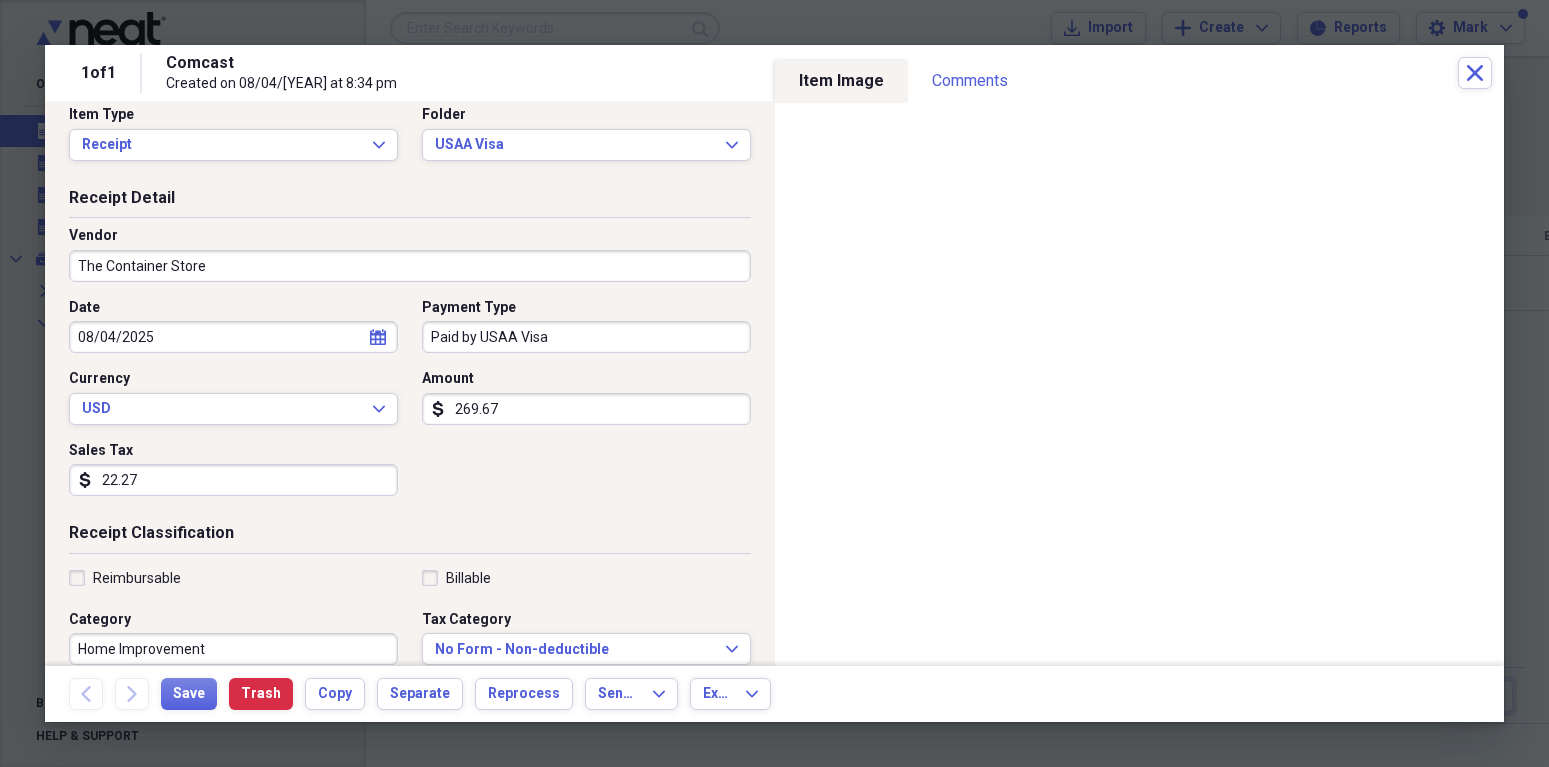 scroll, scrollTop: 0, scrollLeft: 0, axis: both 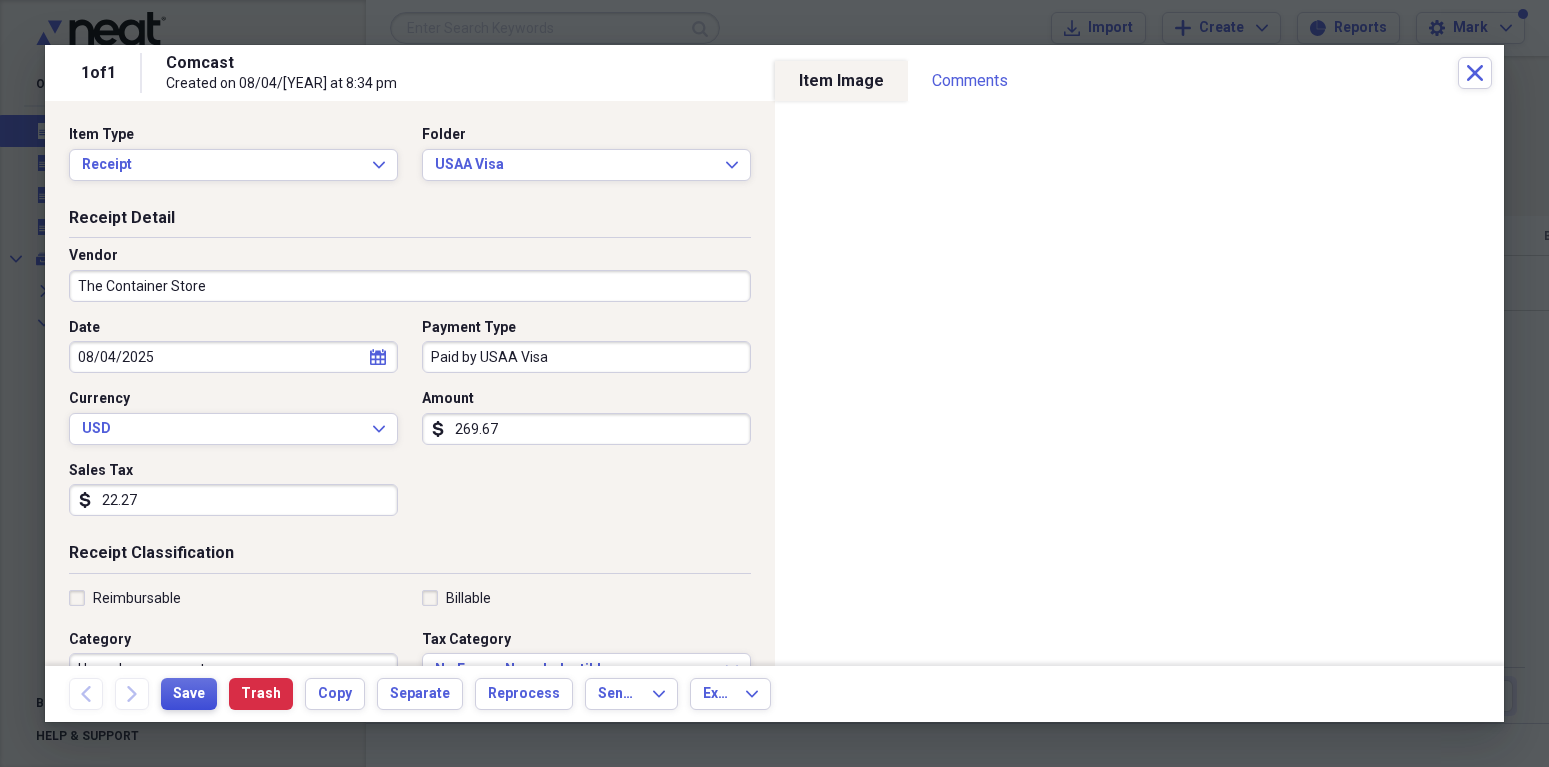 click on "Save" at bounding box center [189, 694] 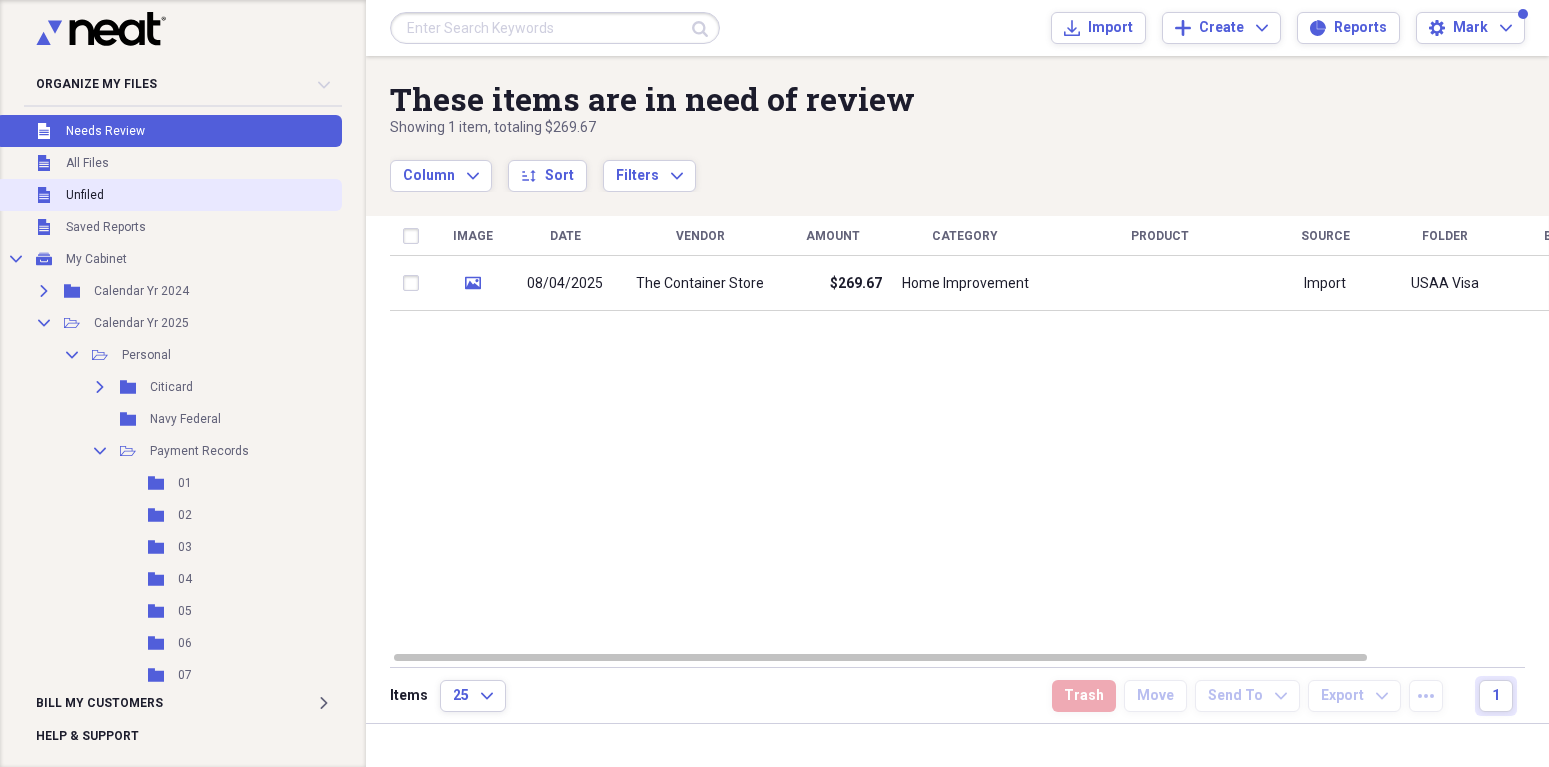 click on "Unfiled" at bounding box center [85, 195] 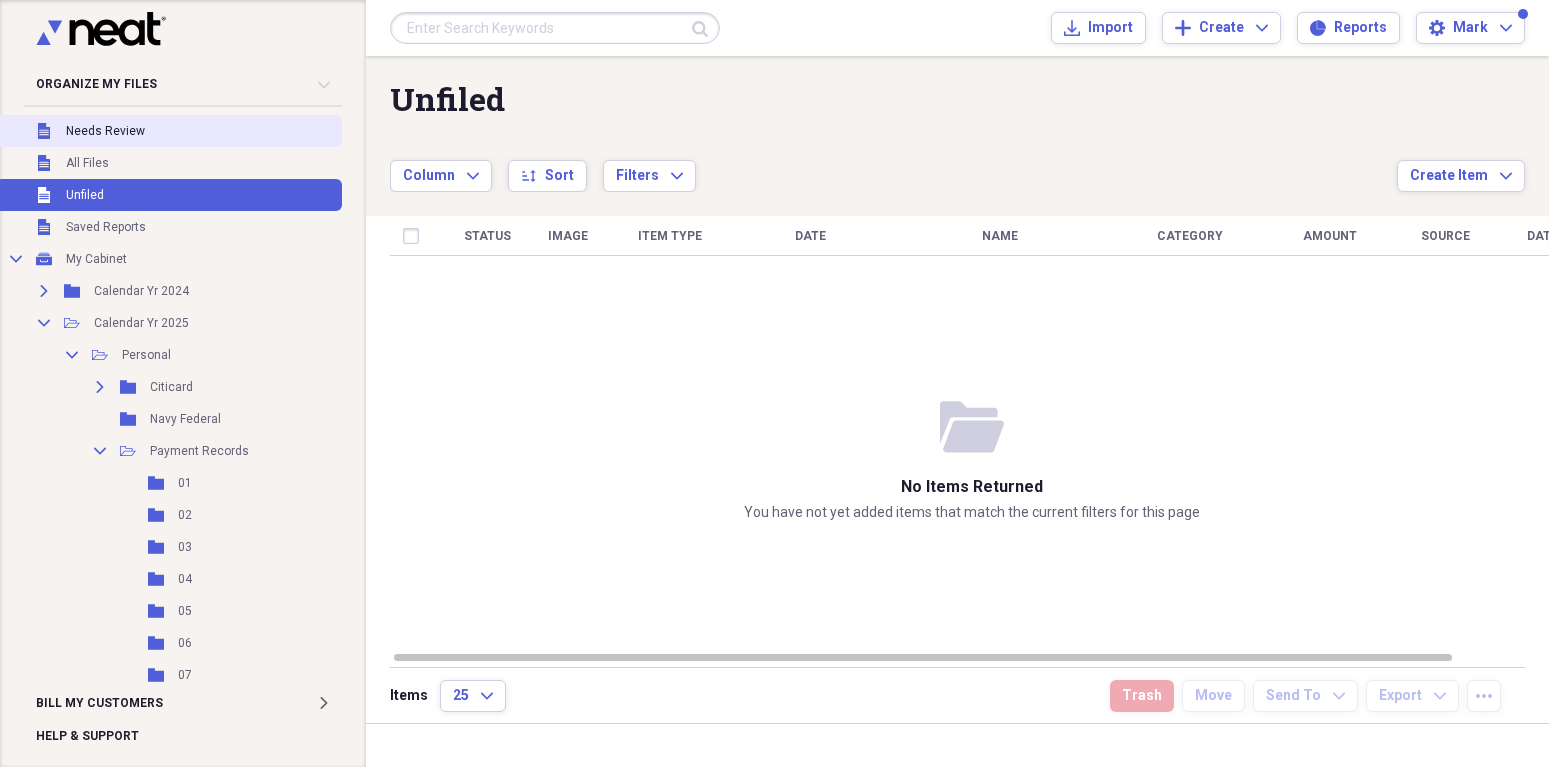 click on "Unfiled Needs Review" at bounding box center [169, 131] 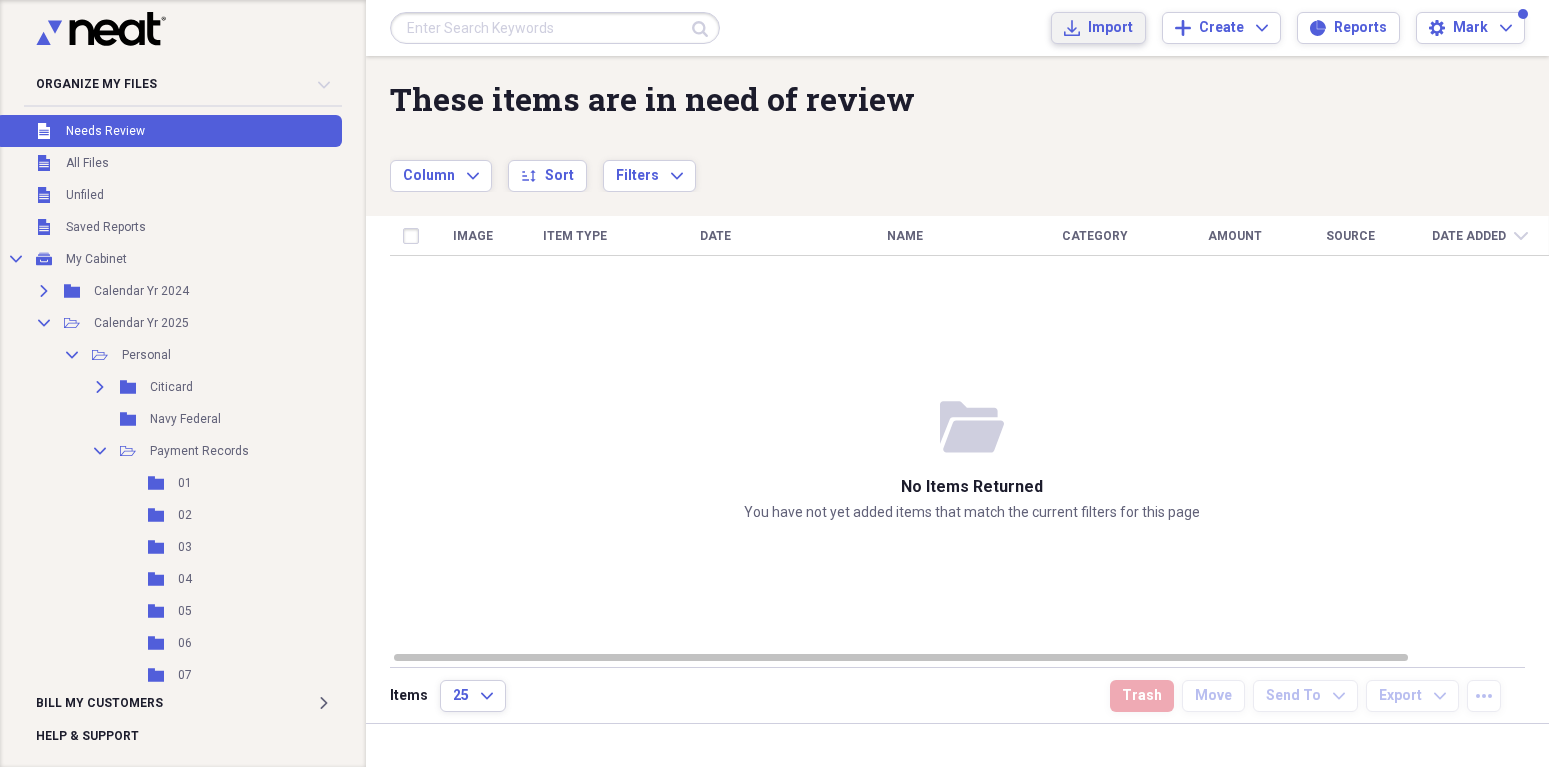 click on "Import" at bounding box center [1110, 28] 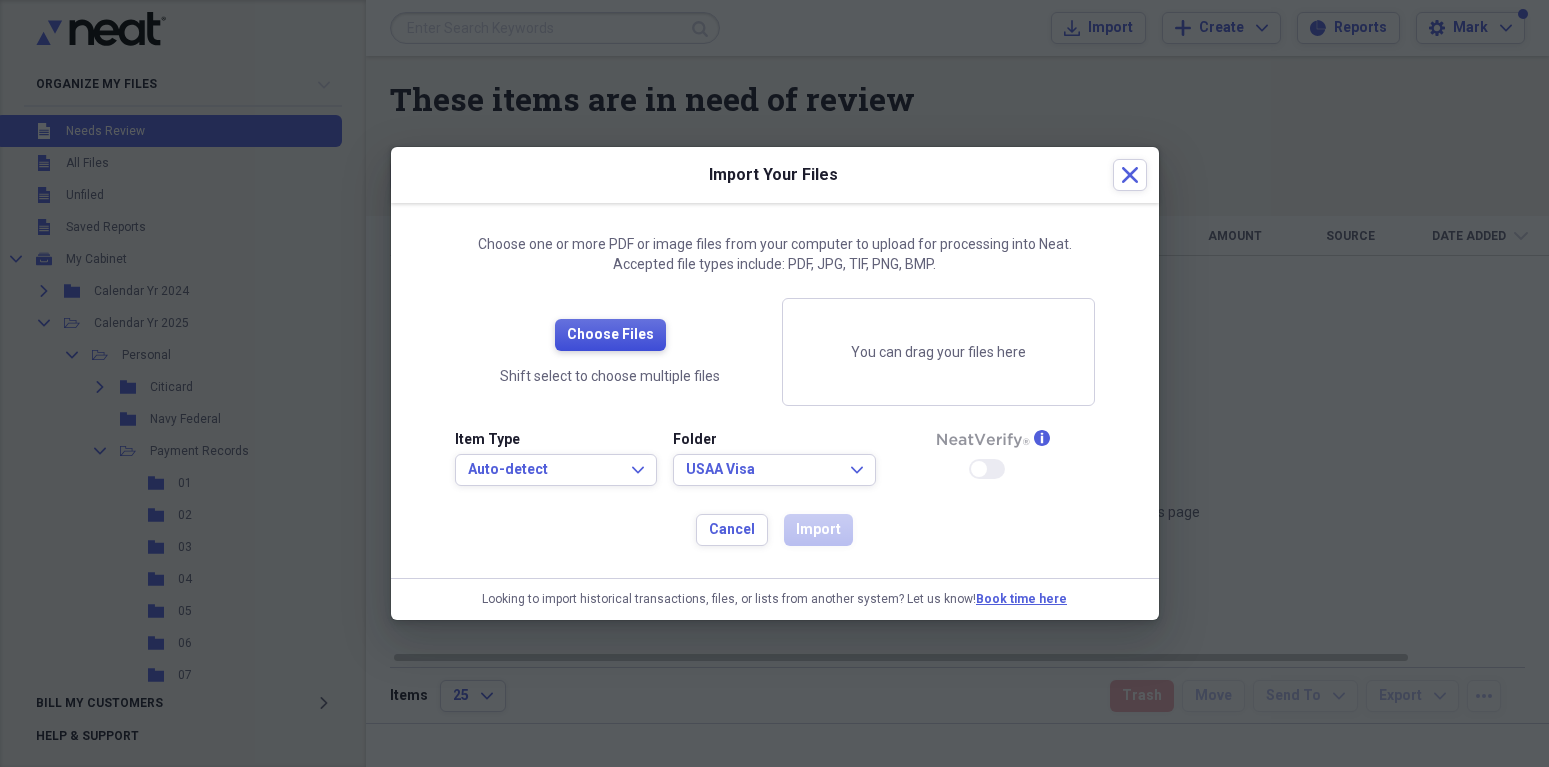 click on "Choose Files" at bounding box center [610, 335] 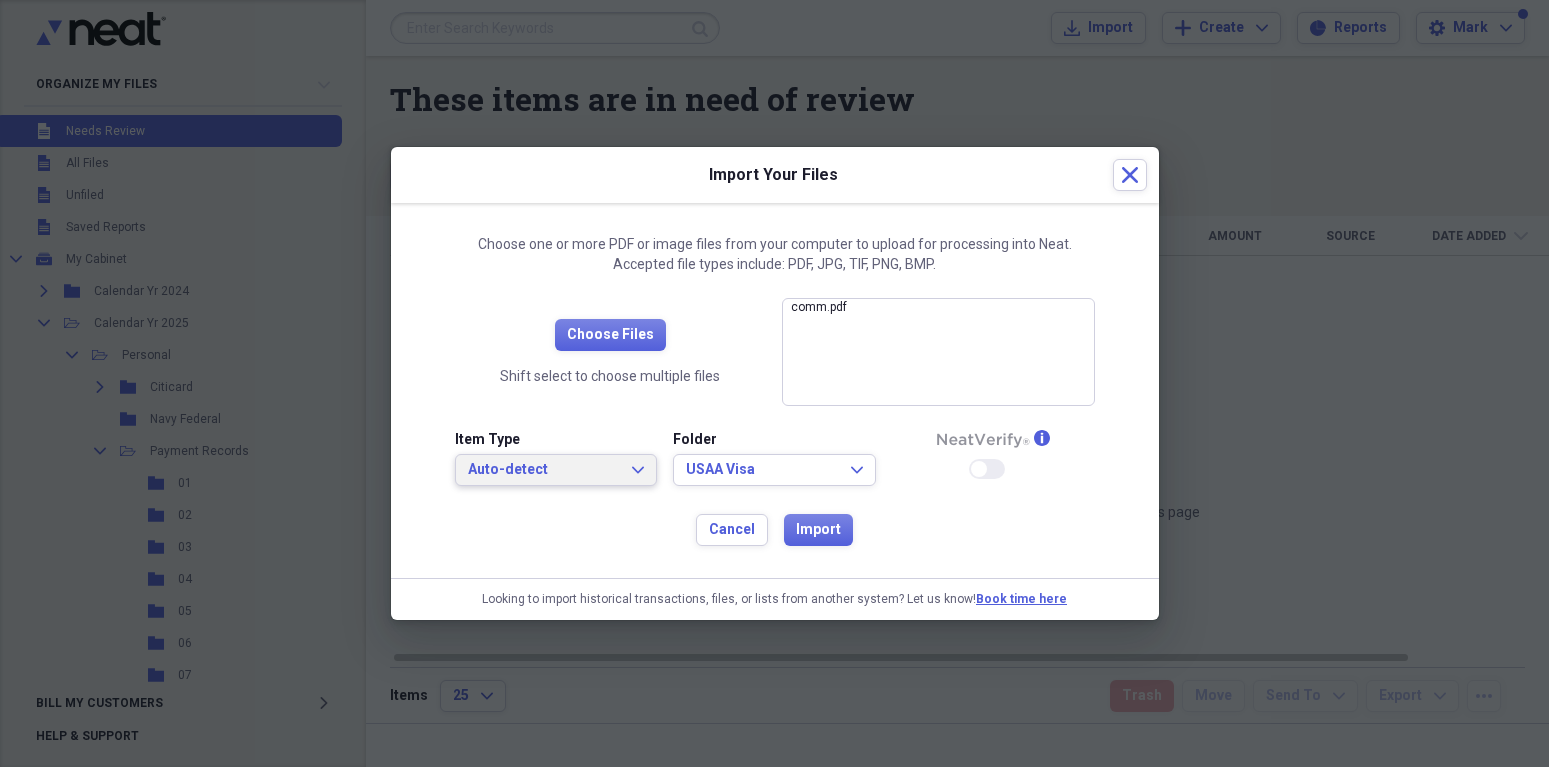 click 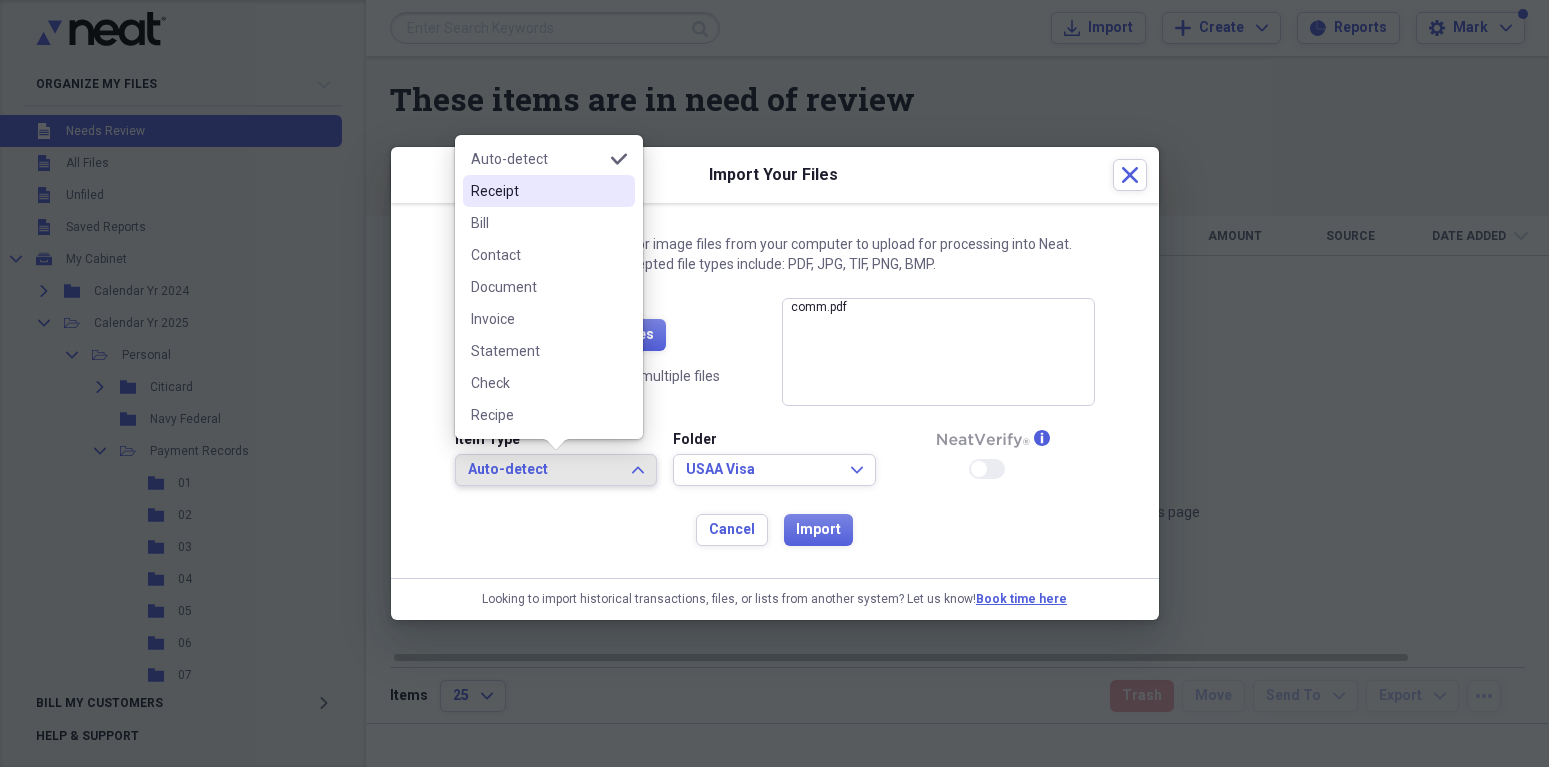 click on "Receipt" at bounding box center [537, 191] 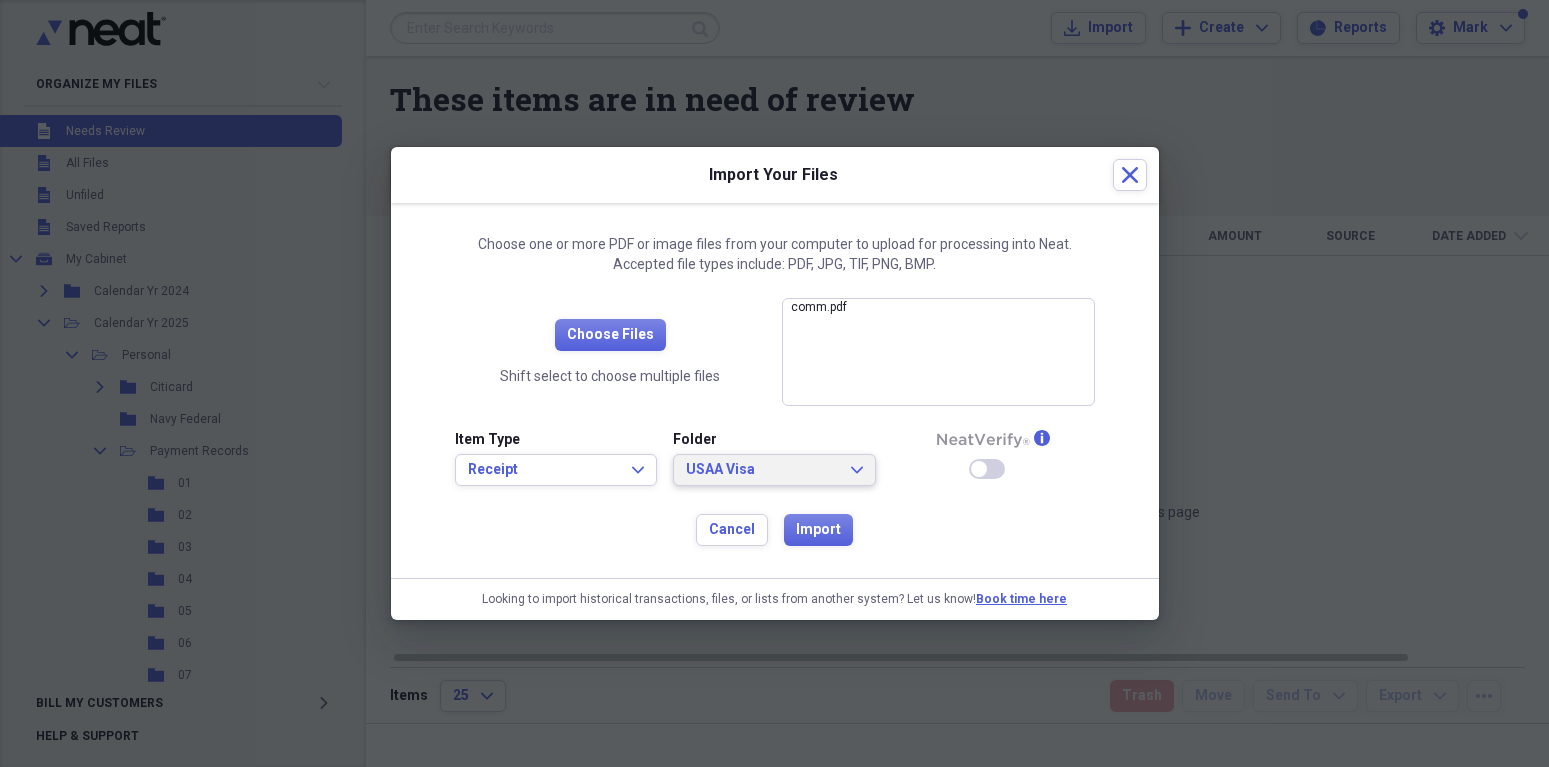 click 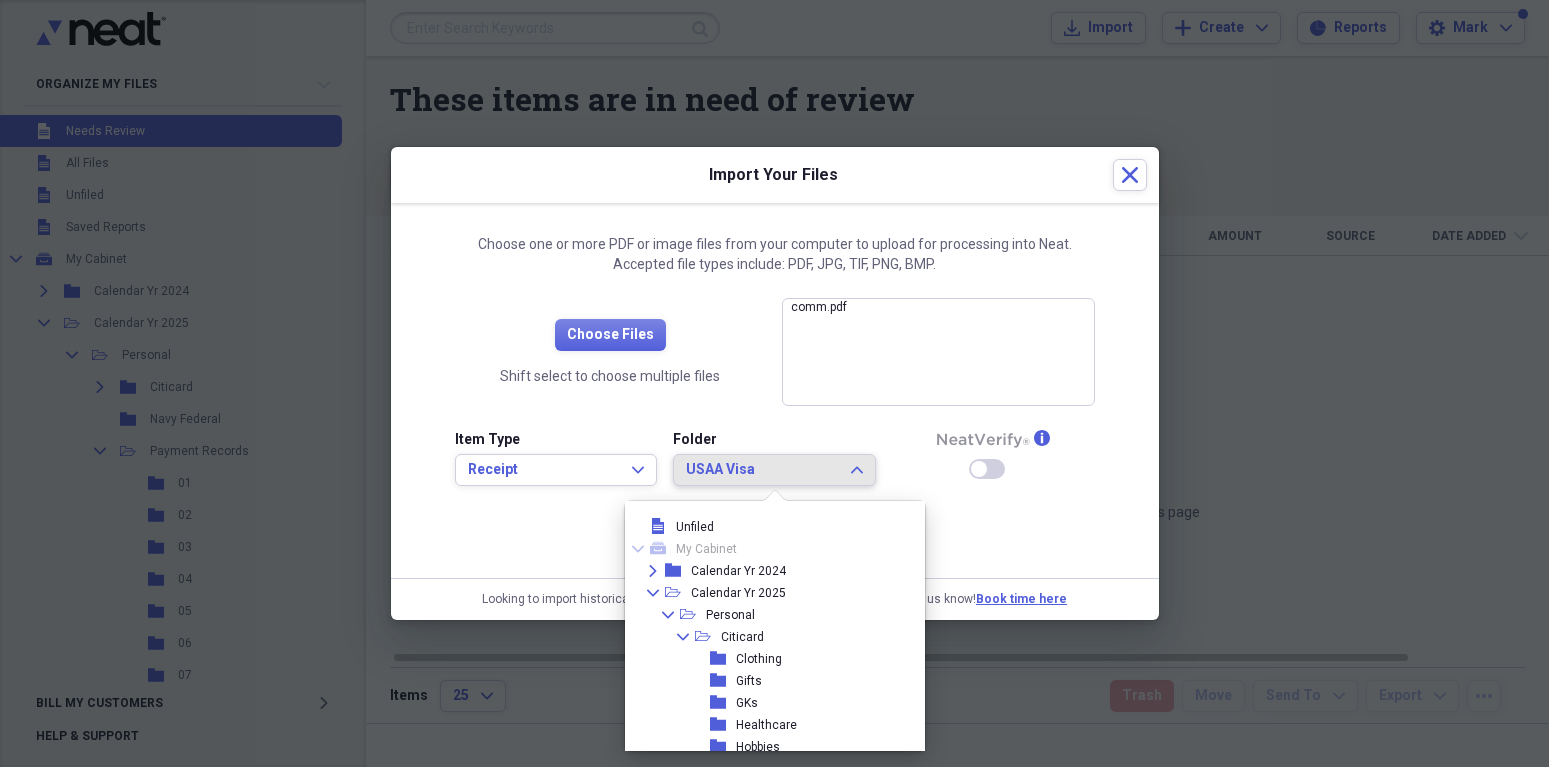 scroll, scrollTop: 865, scrollLeft: 0, axis: vertical 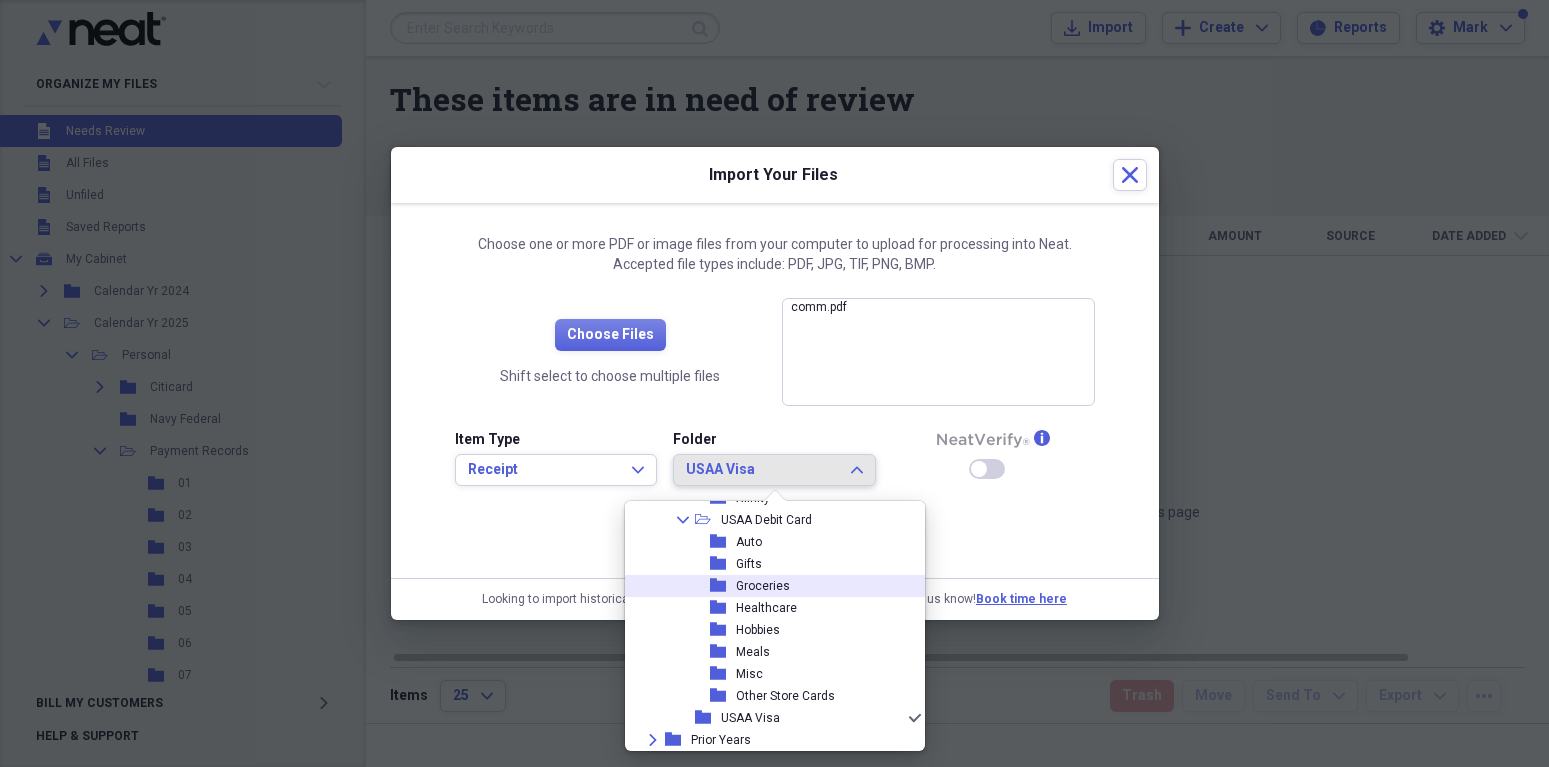 click on "Groceries" at bounding box center (763, 586) 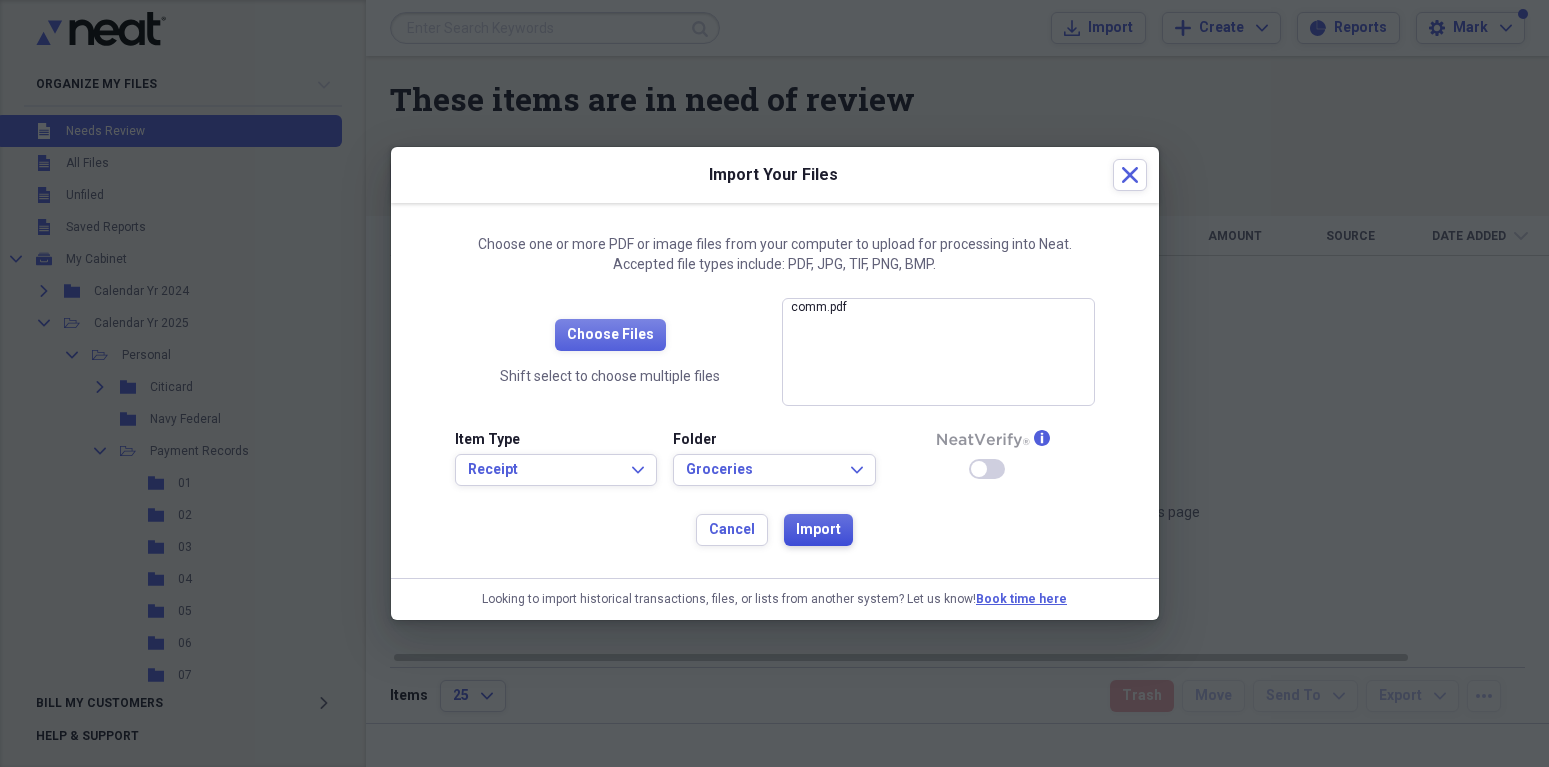 click on "Import" at bounding box center (818, 530) 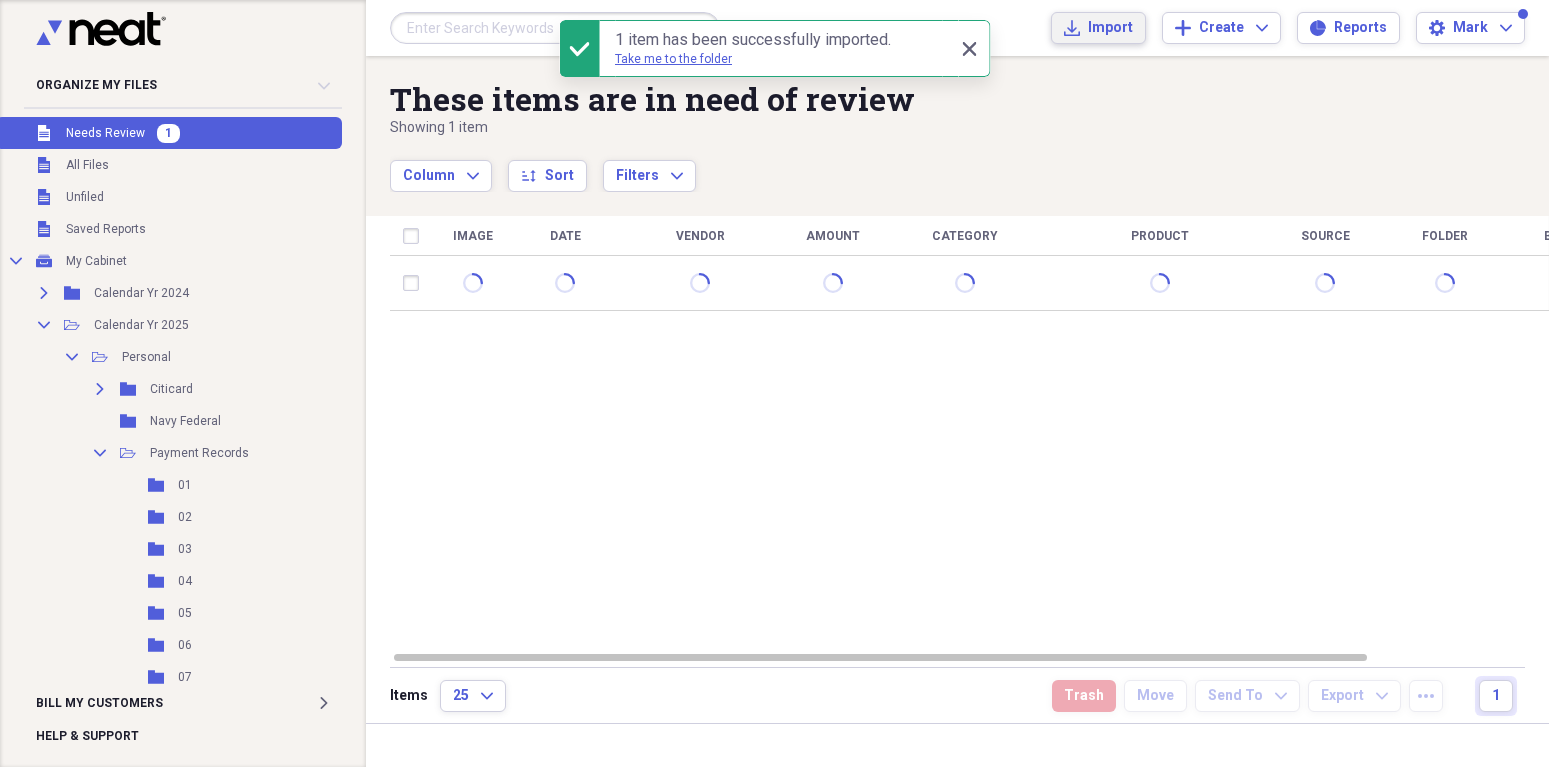 click on "Import" at bounding box center [1110, 28] 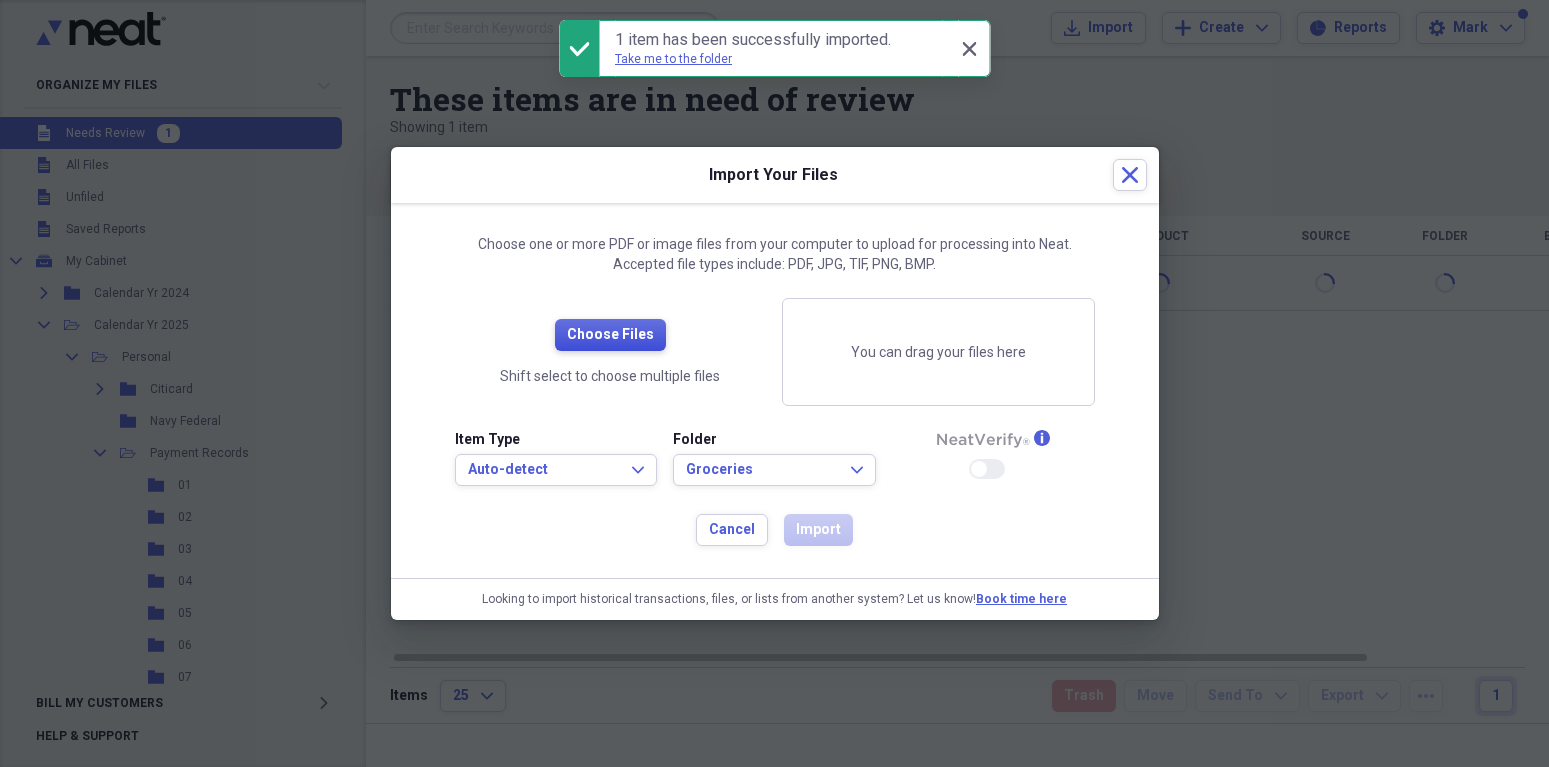 click on "Choose Files" at bounding box center (610, 335) 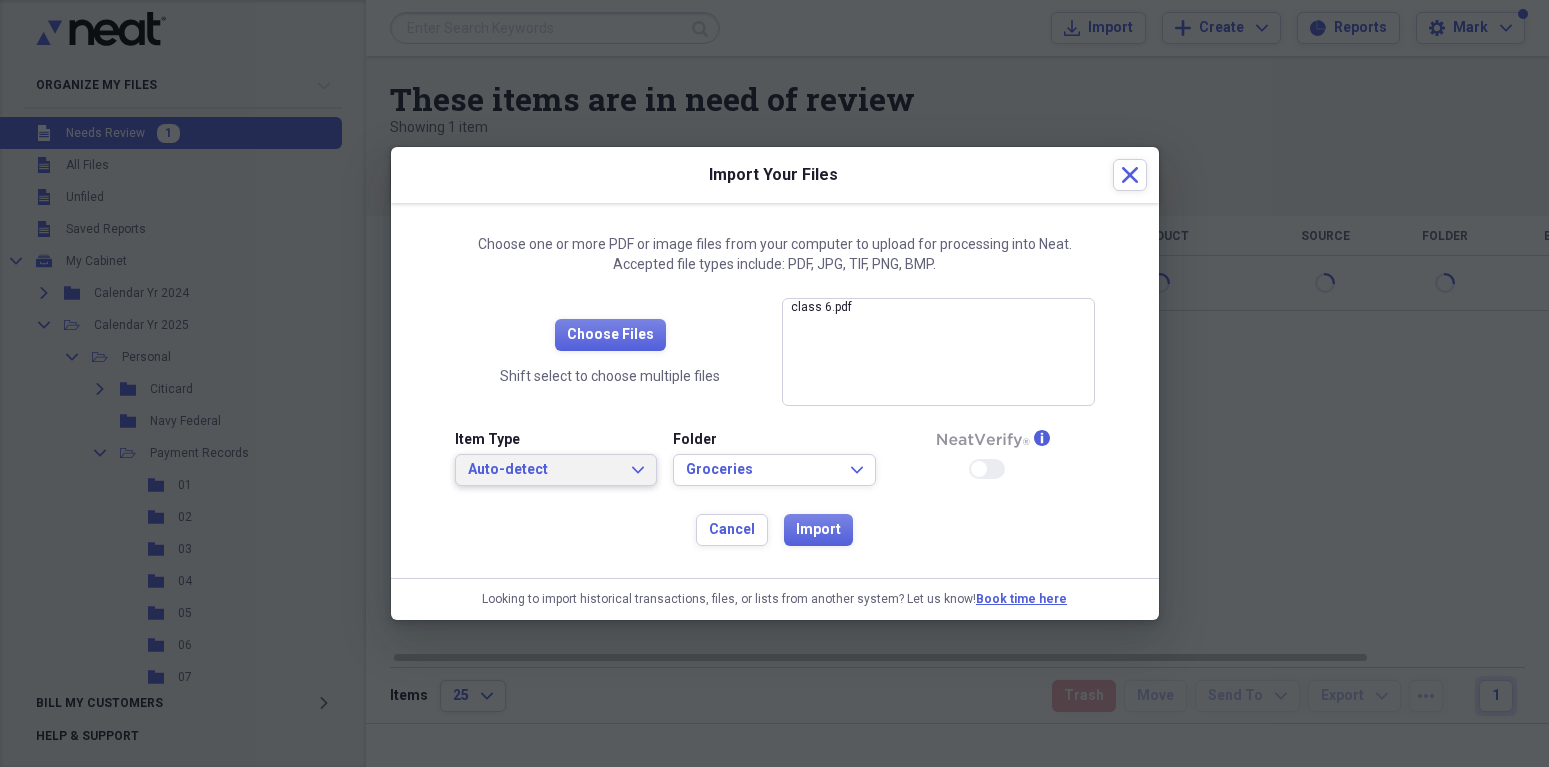 click on "Expand" 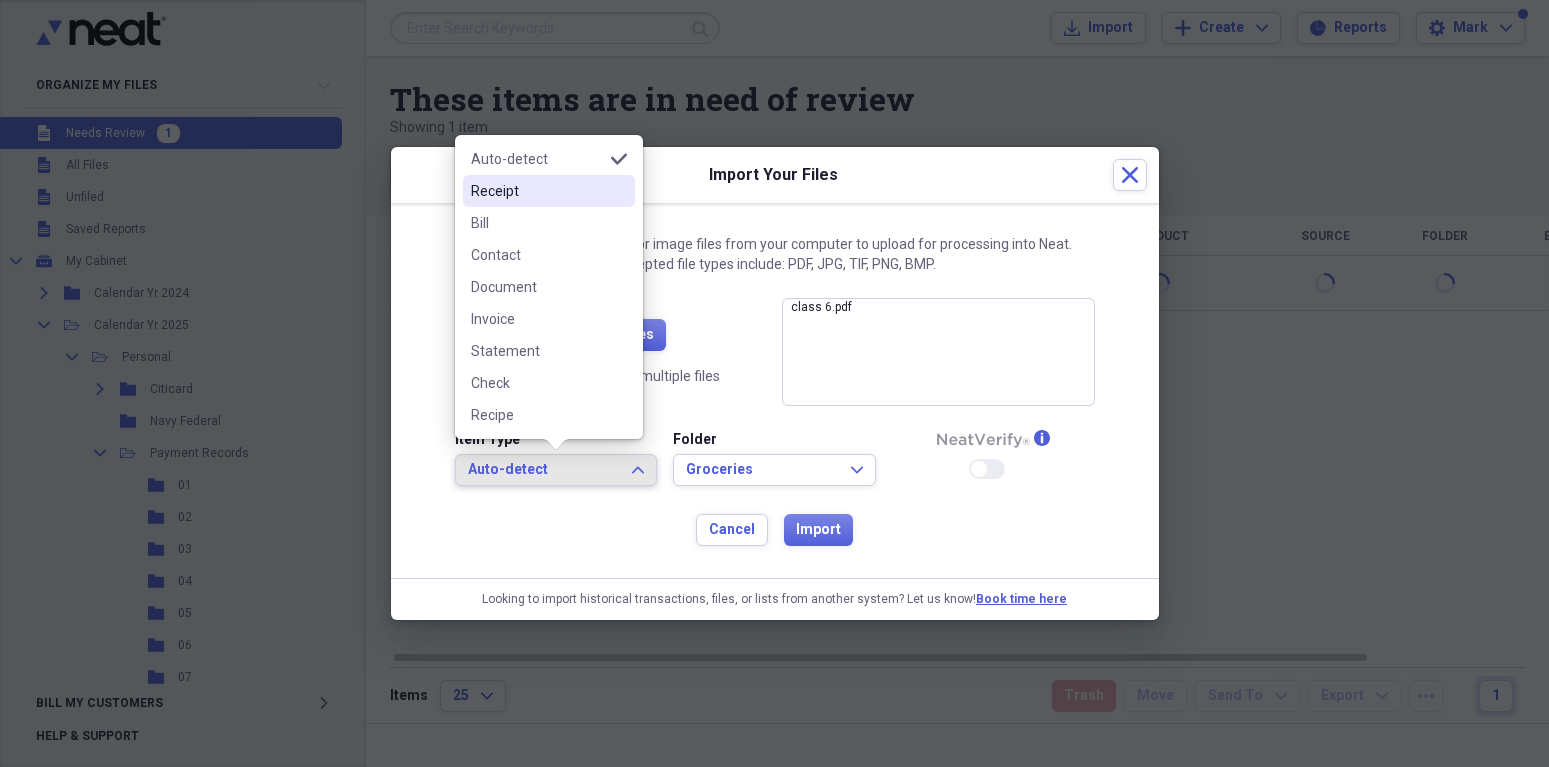 click on "Receipt" at bounding box center (537, 191) 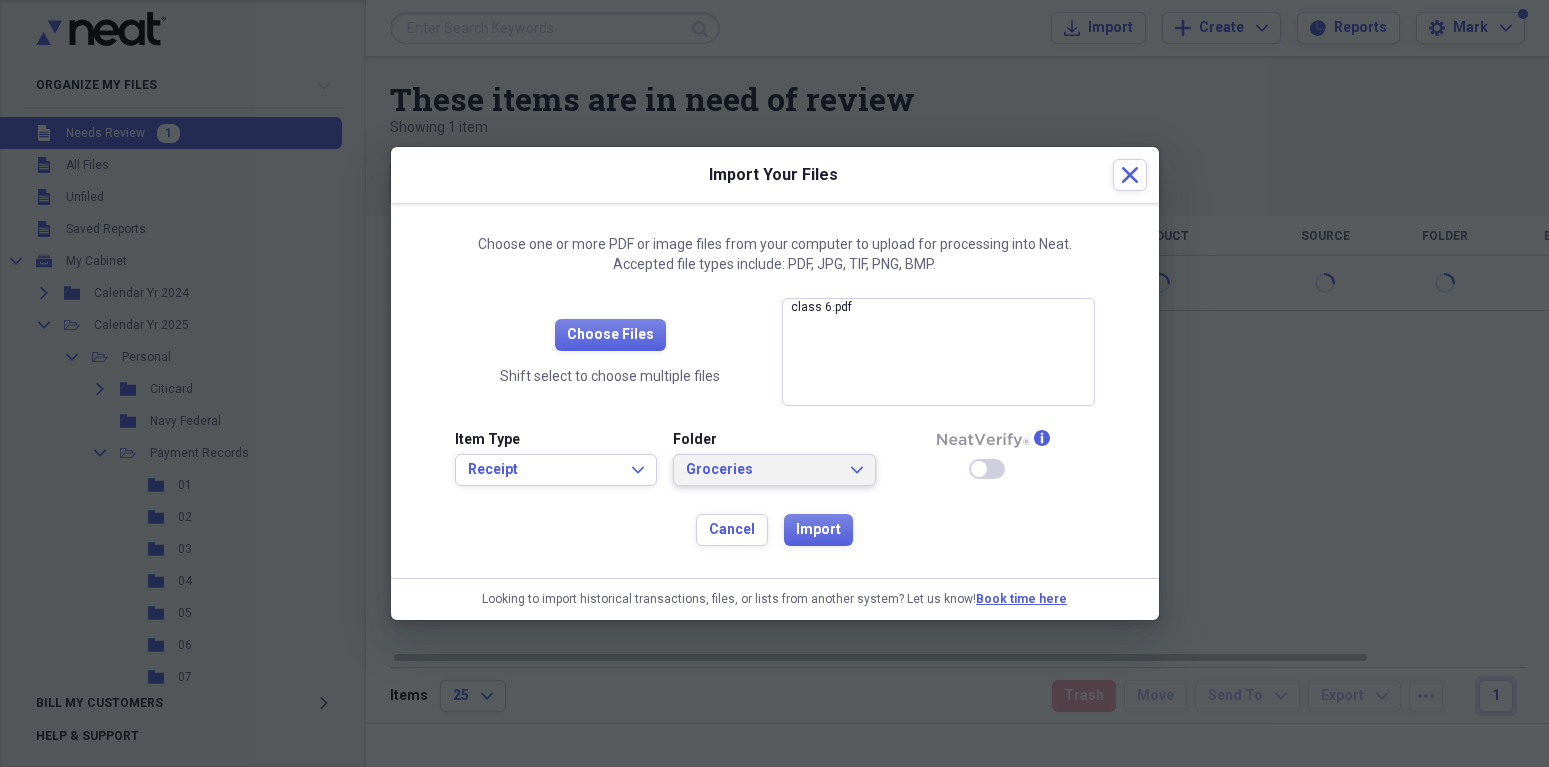 click on "Expand" 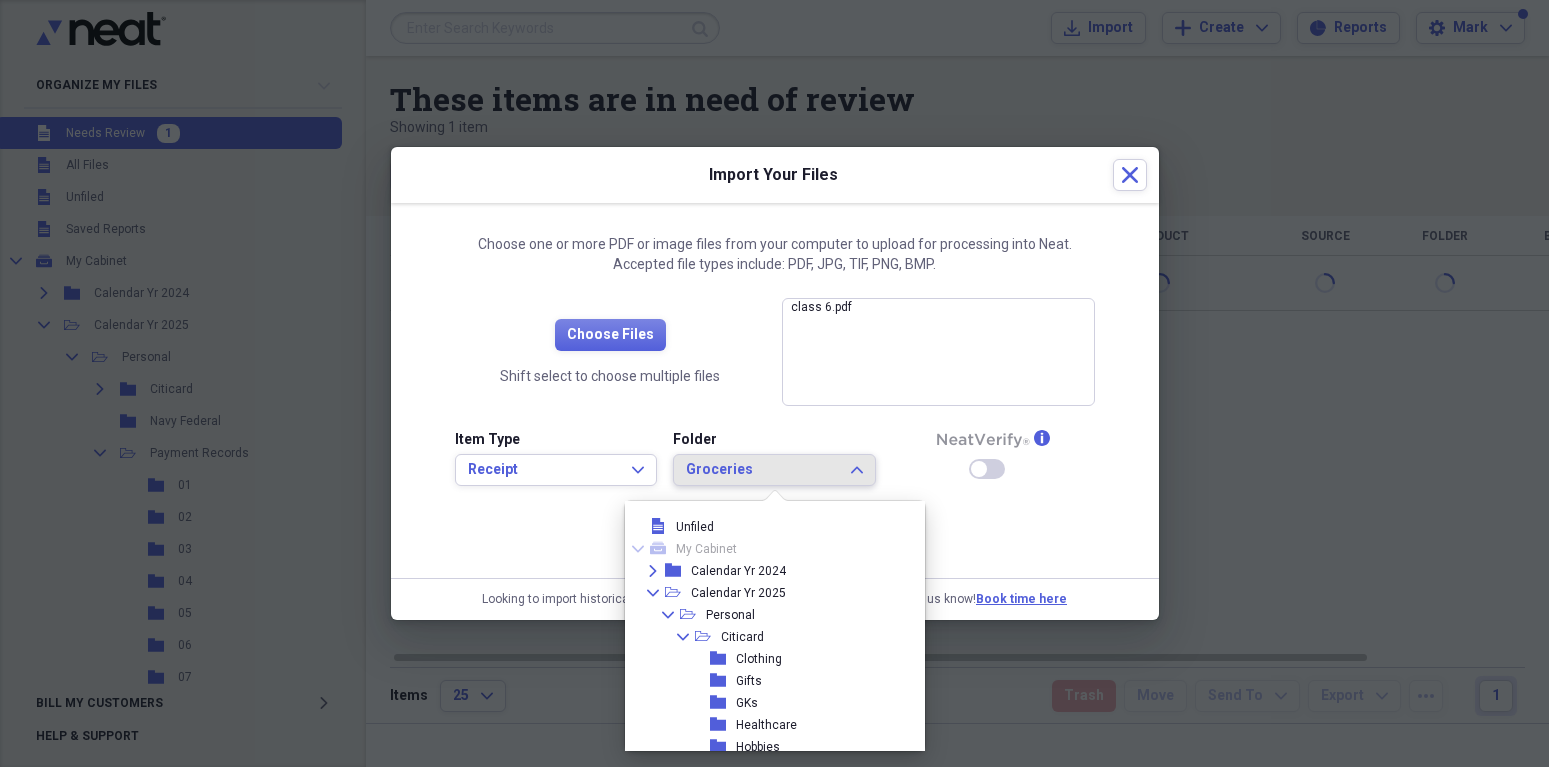 scroll, scrollTop: 825, scrollLeft: 0, axis: vertical 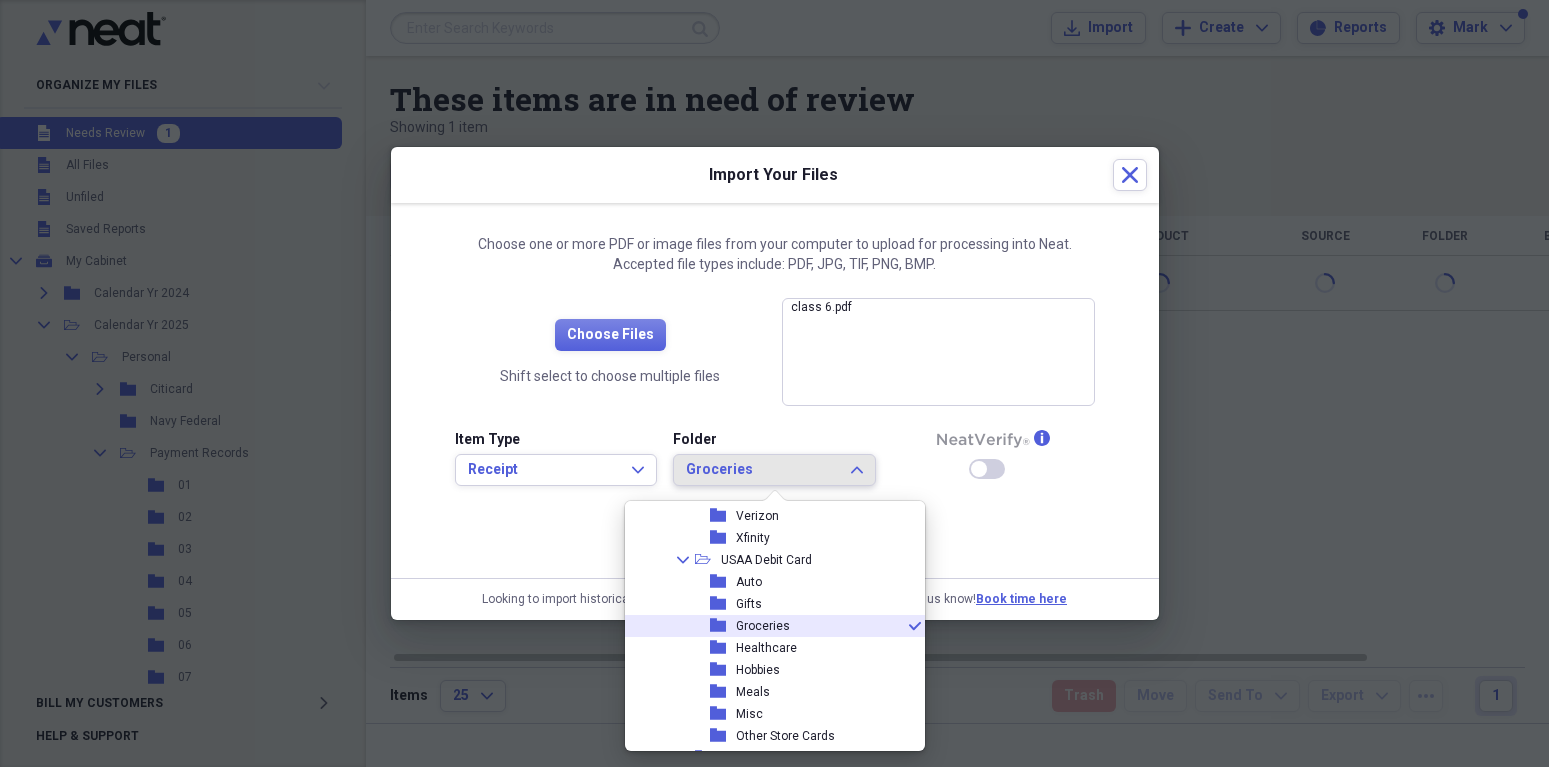 click on "Expand" 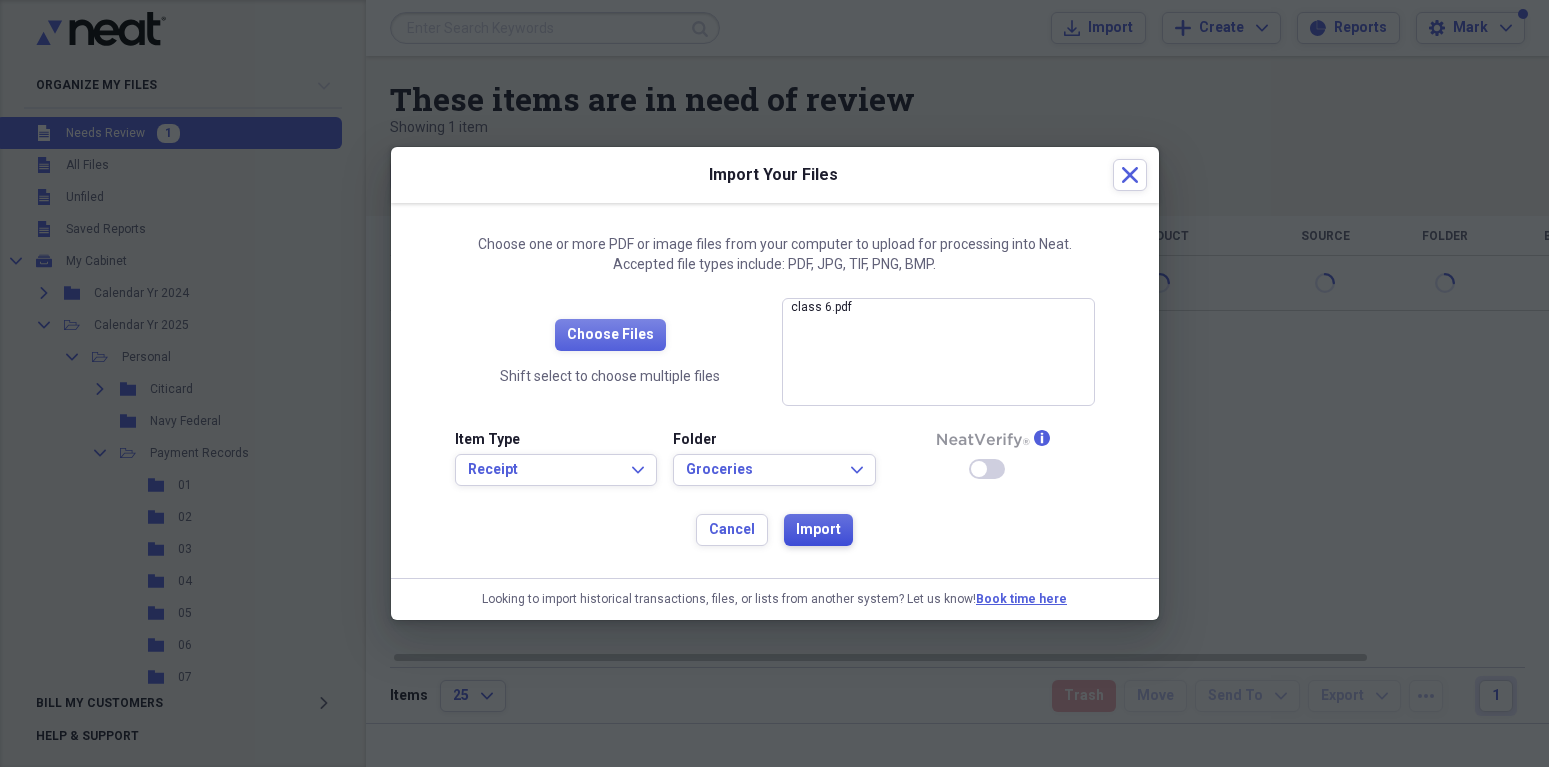 click on "Import" at bounding box center (818, 530) 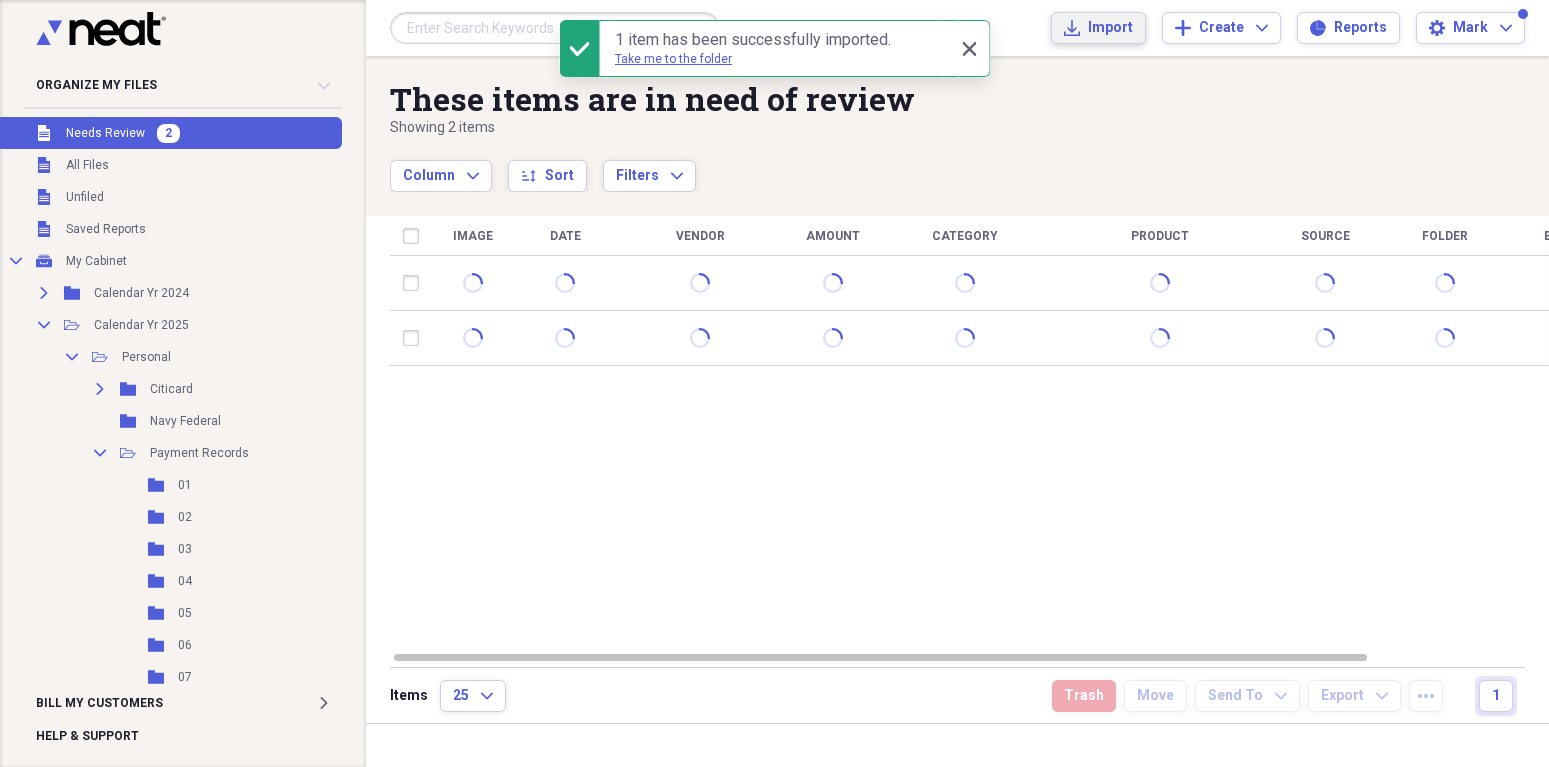 click on "Import" at bounding box center (1110, 28) 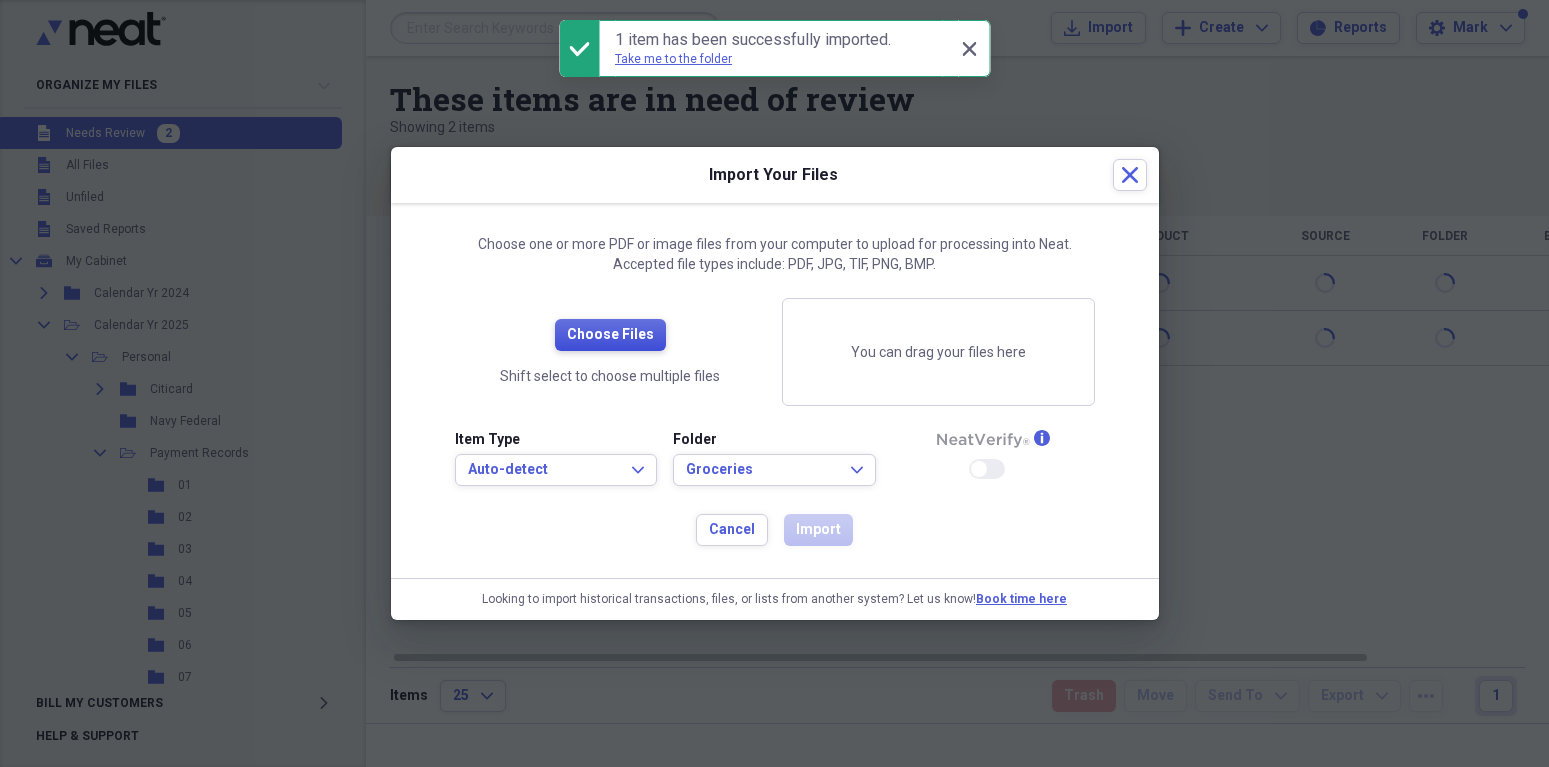 click on "Choose Files" at bounding box center [610, 335] 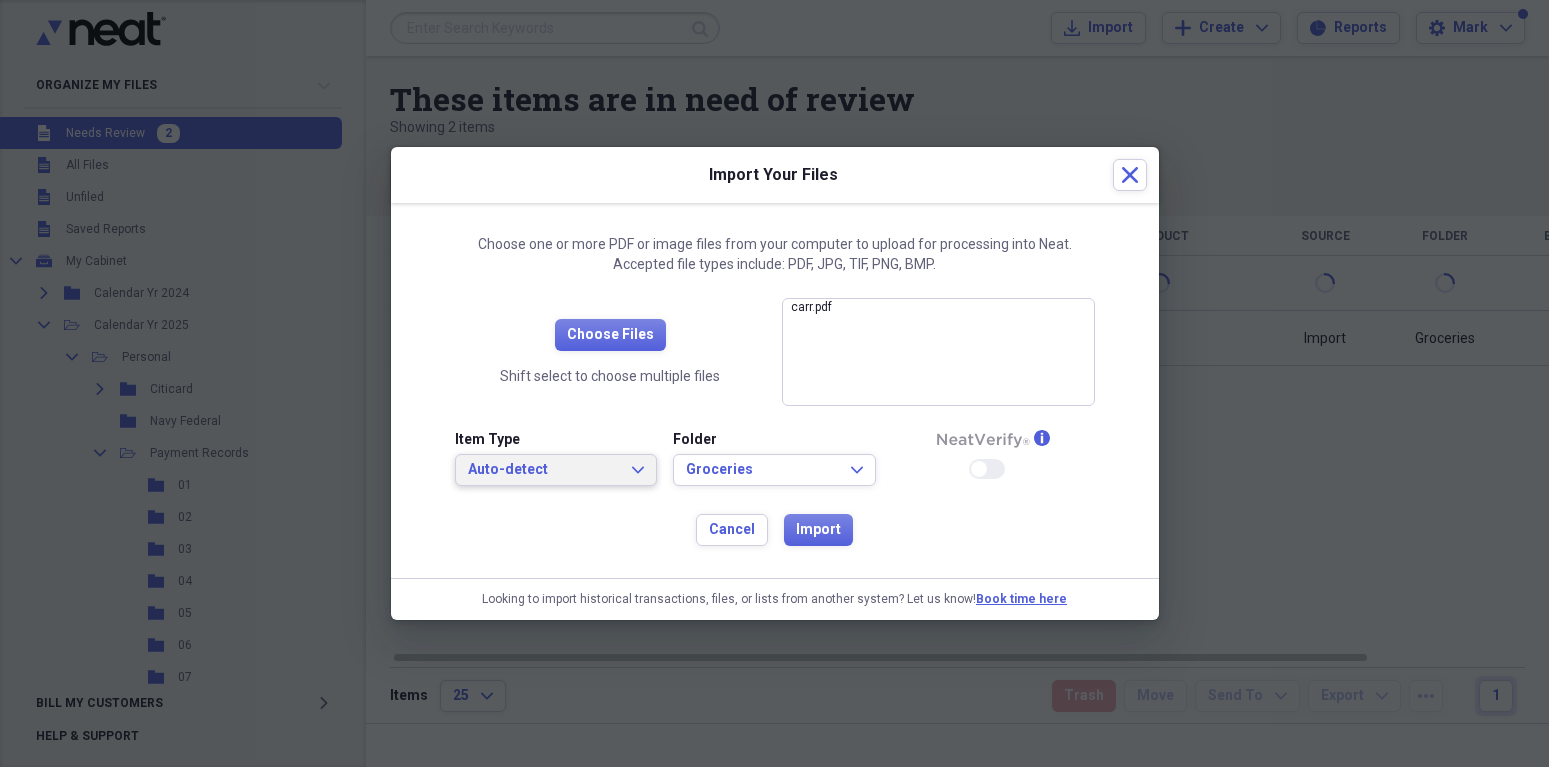 click on "Expand" 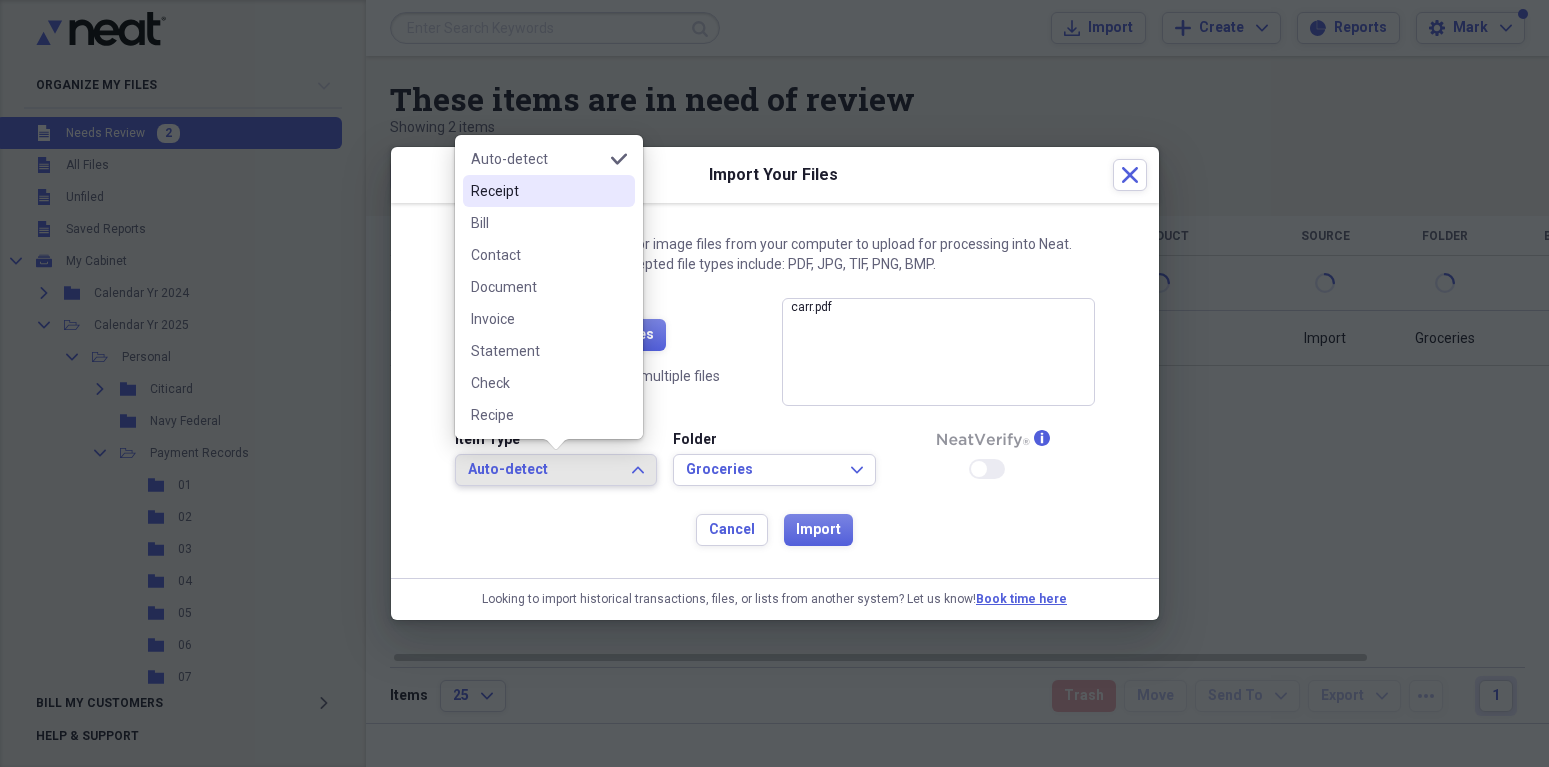 click on "Receipt" at bounding box center (537, 191) 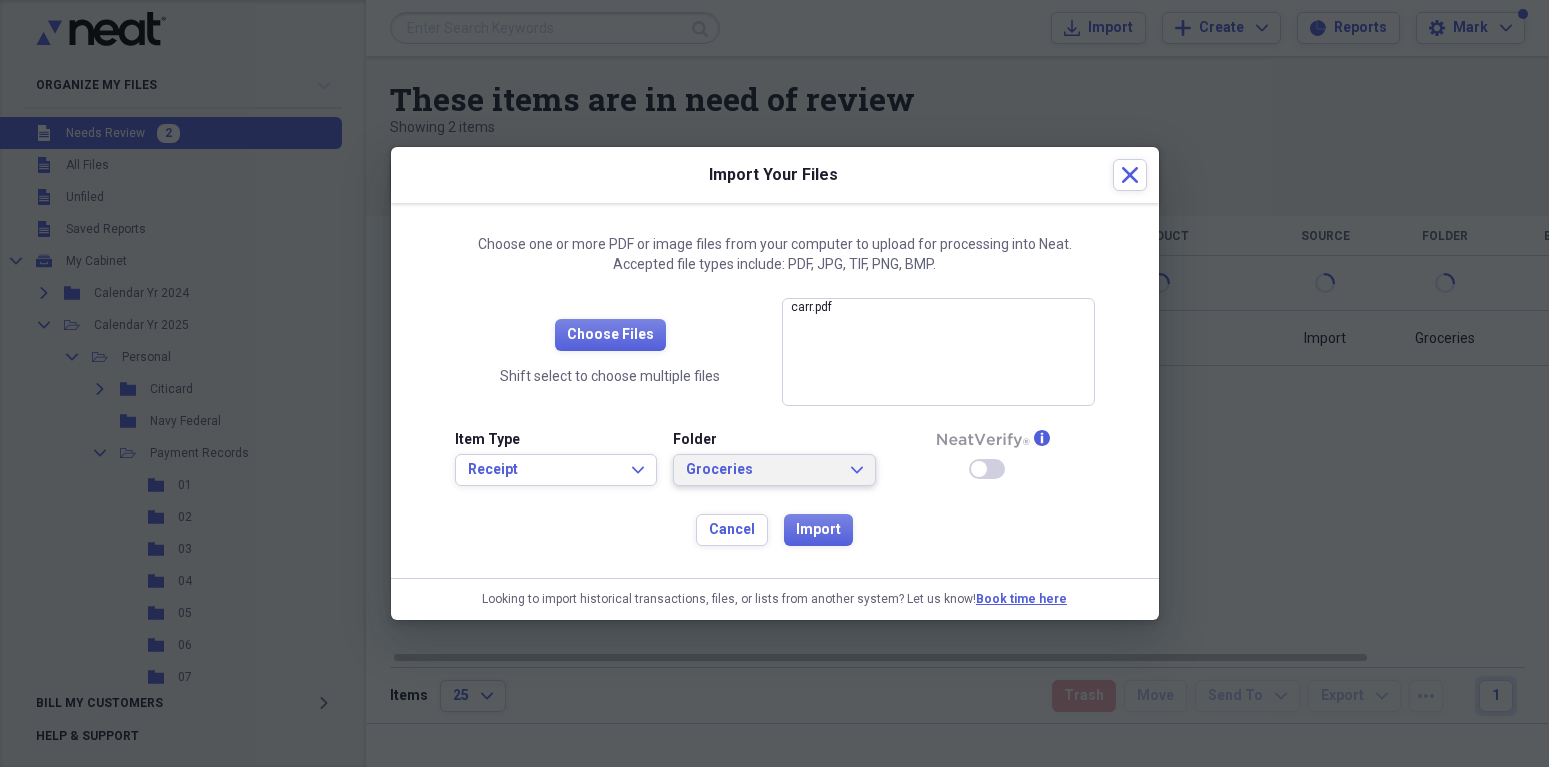click on "Expand" 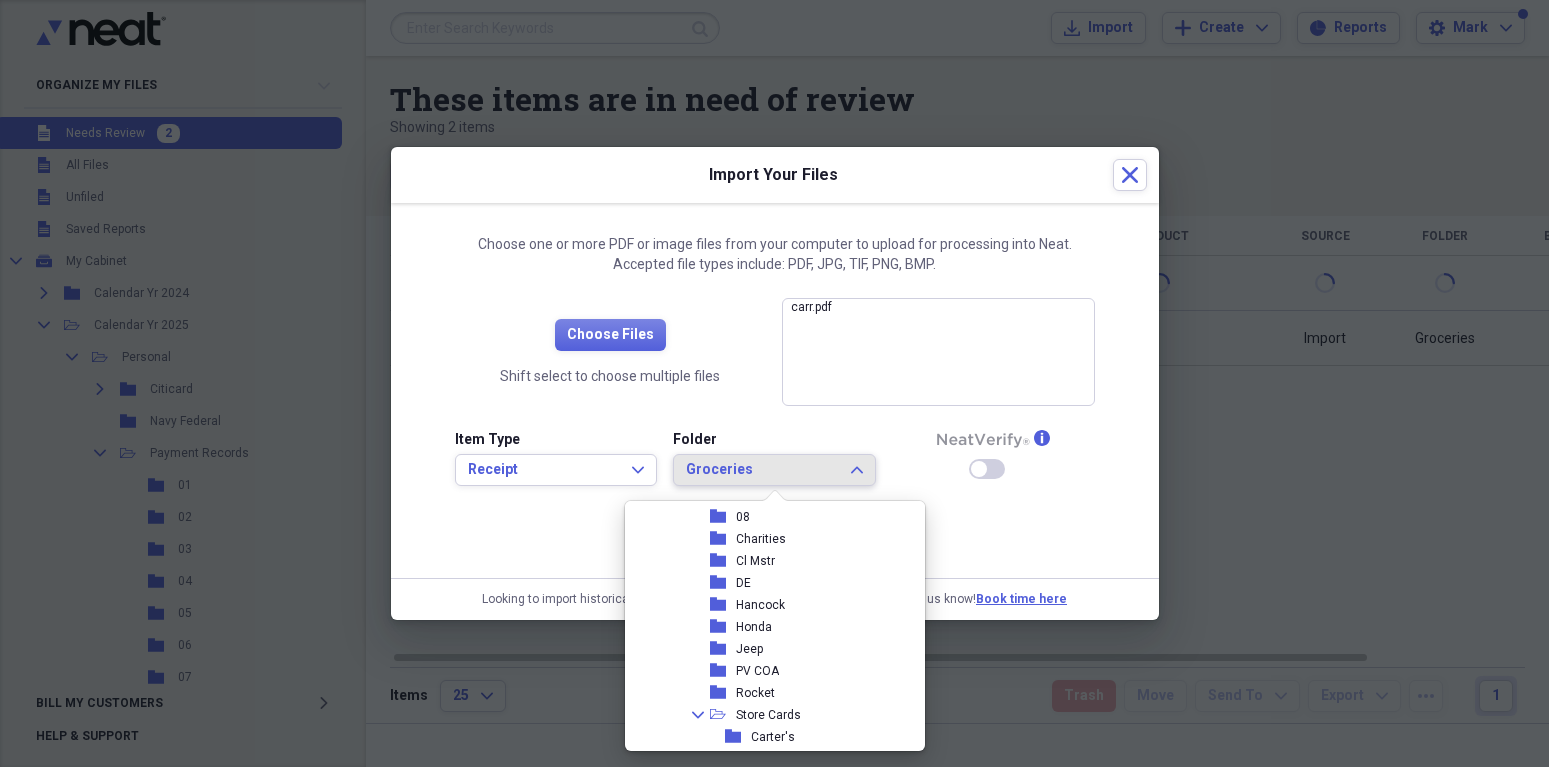 scroll, scrollTop: 484, scrollLeft: 0, axis: vertical 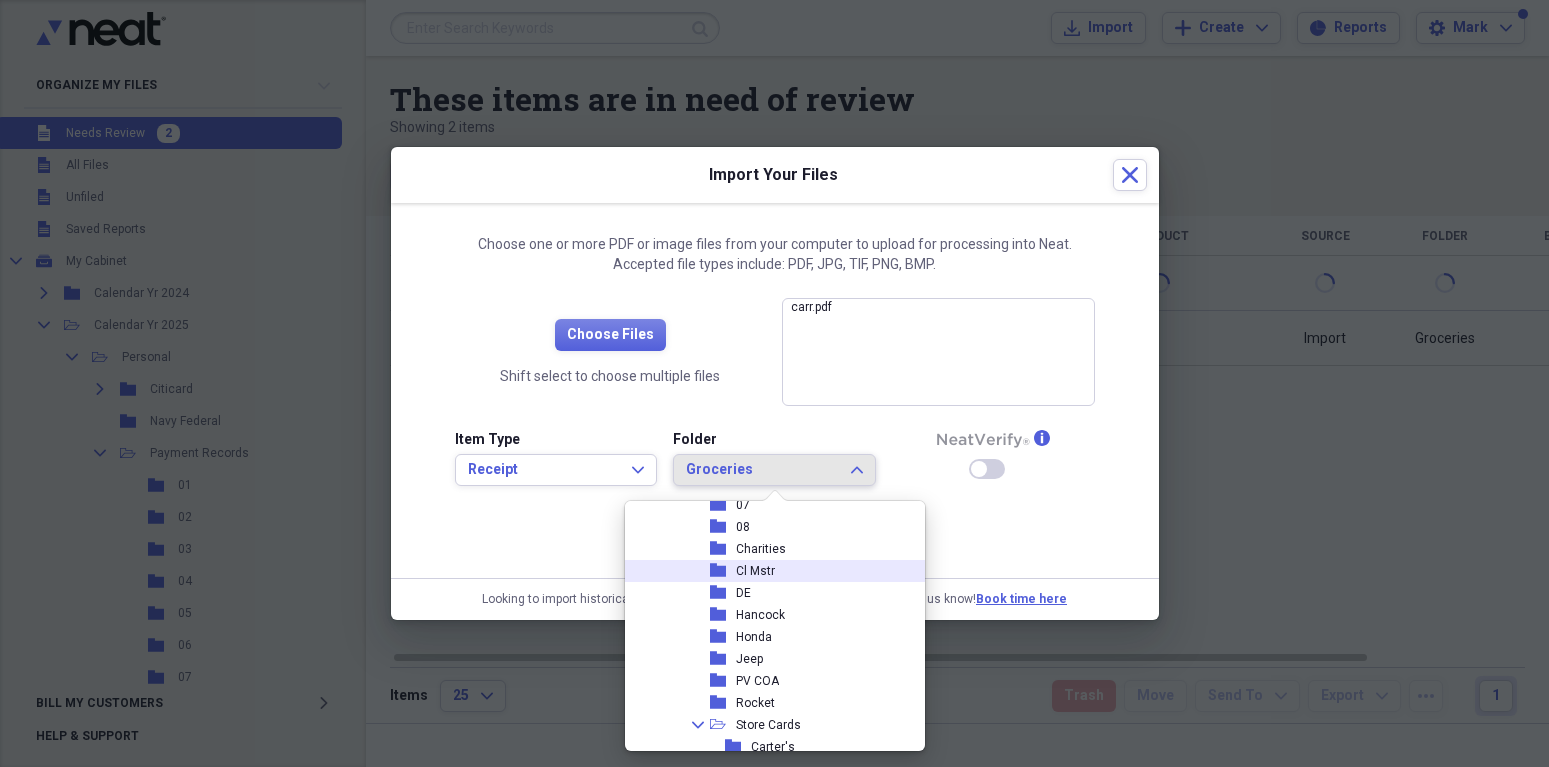 click on "Cl Mstr" at bounding box center [755, 571] 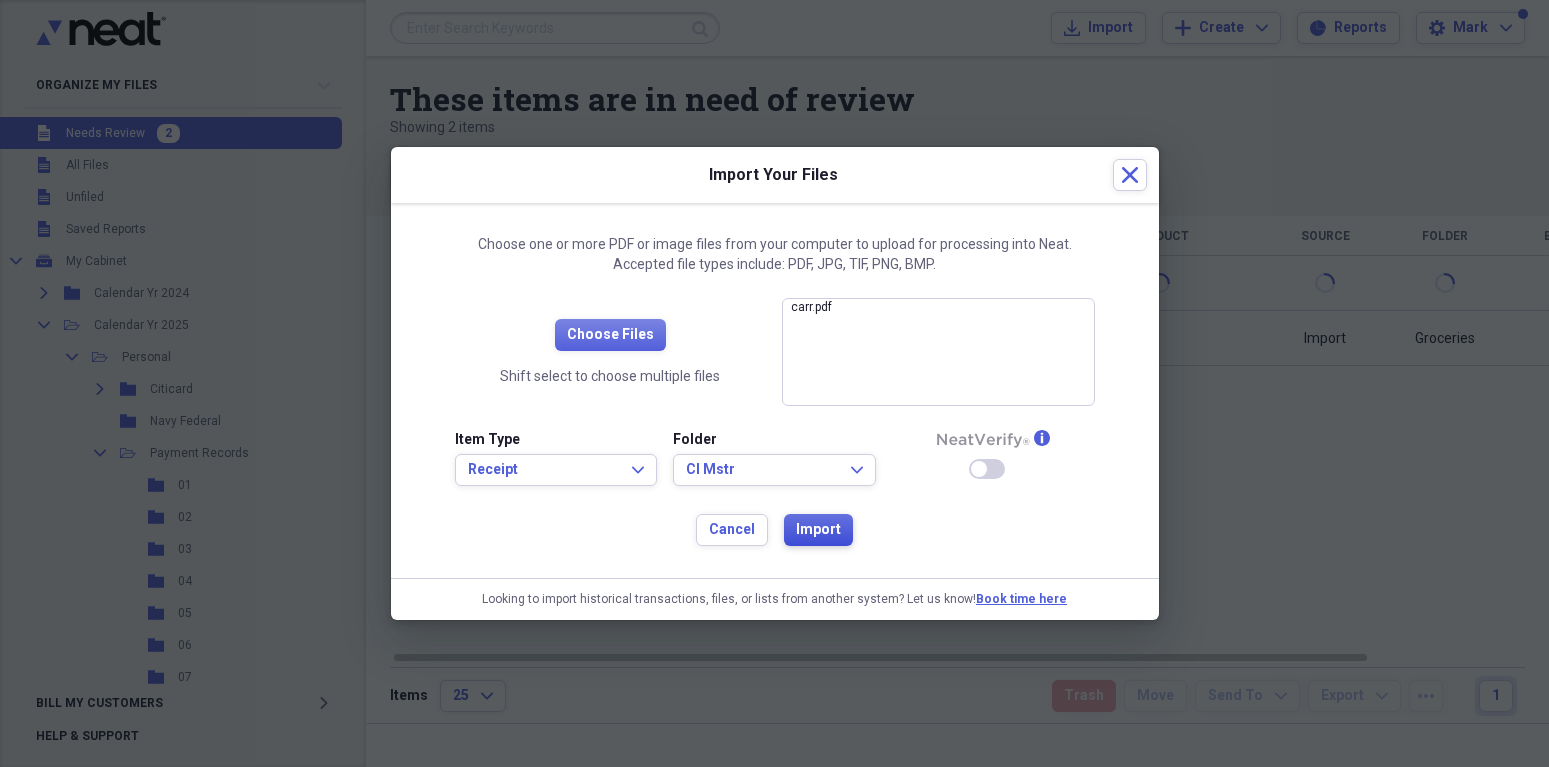 click on "Import" at bounding box center [818, 530] 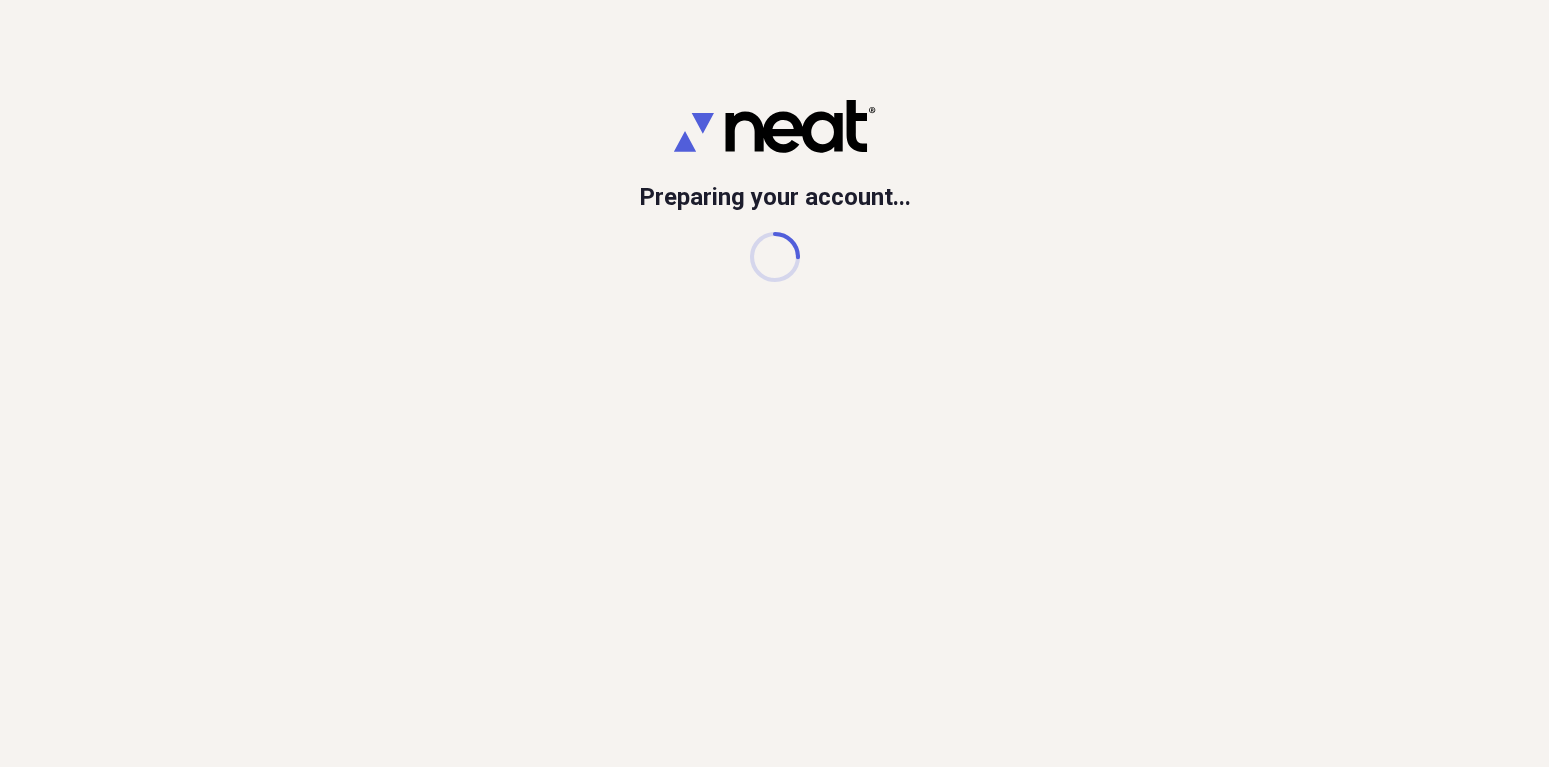scroll, scrollTop: 0, scrollLeft: 0, axis: both 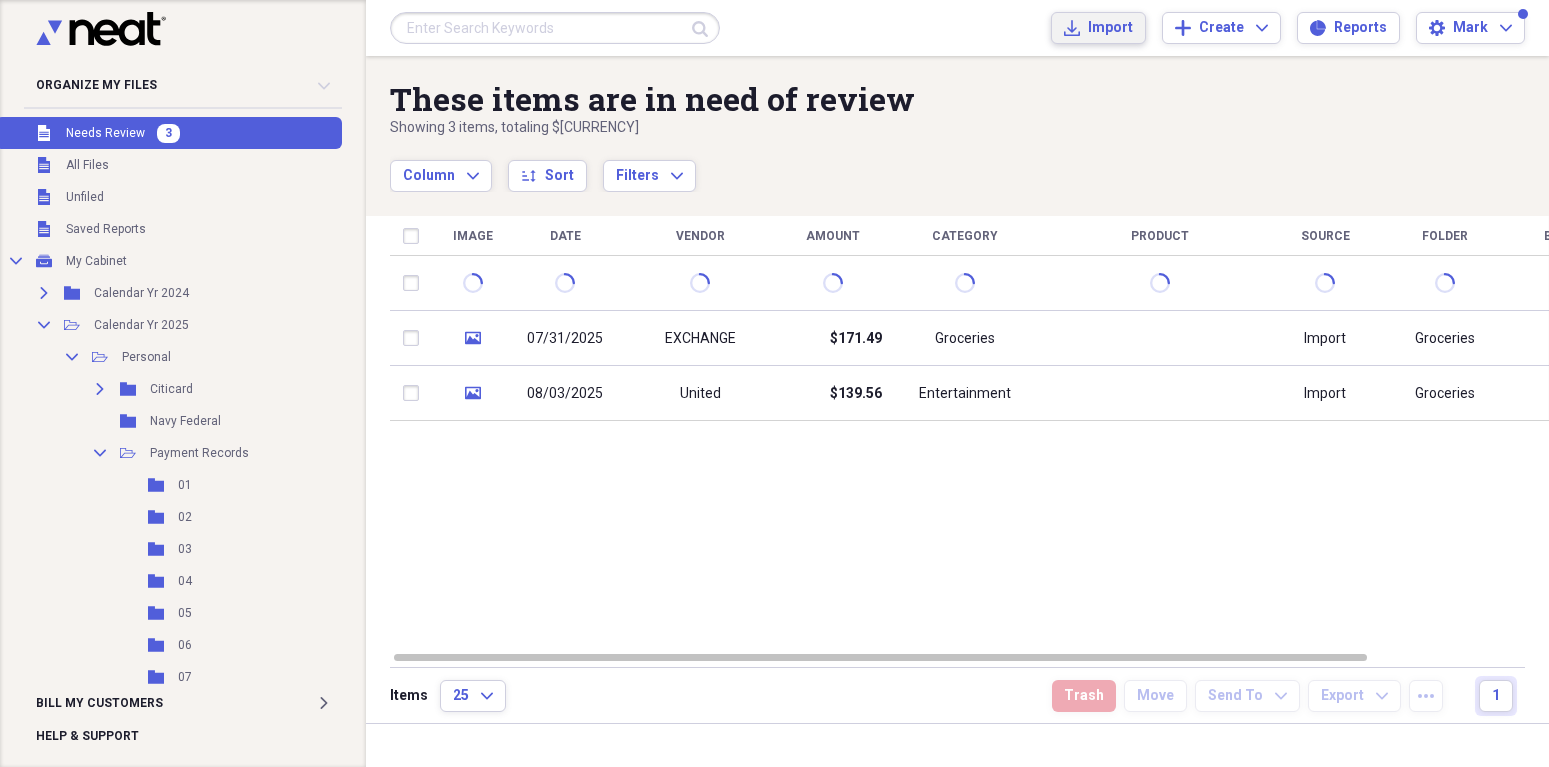click on "Import" at bounding box center [1110, 28] 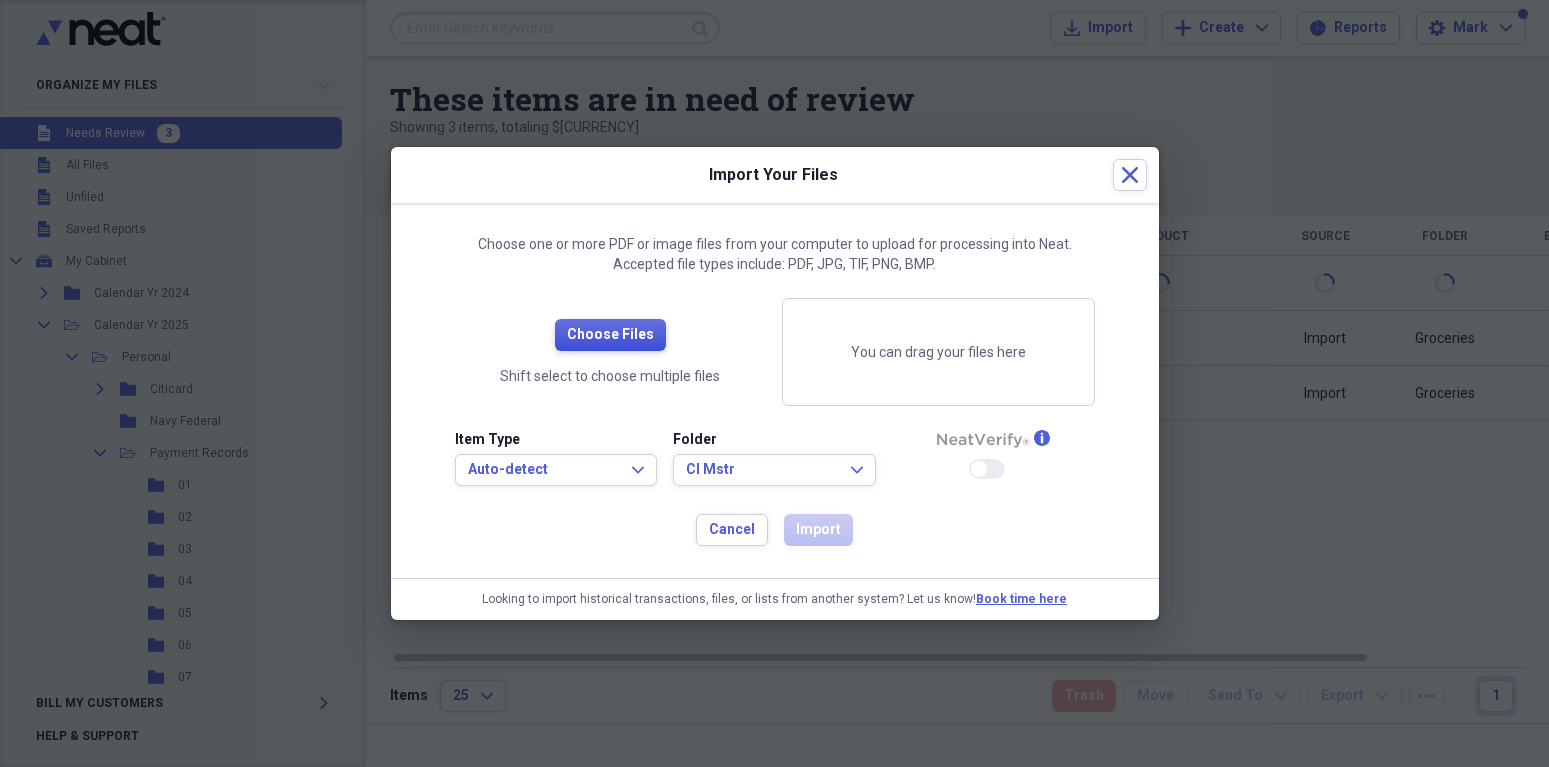 click on "Choose Files" at bounding box center [610, 335] 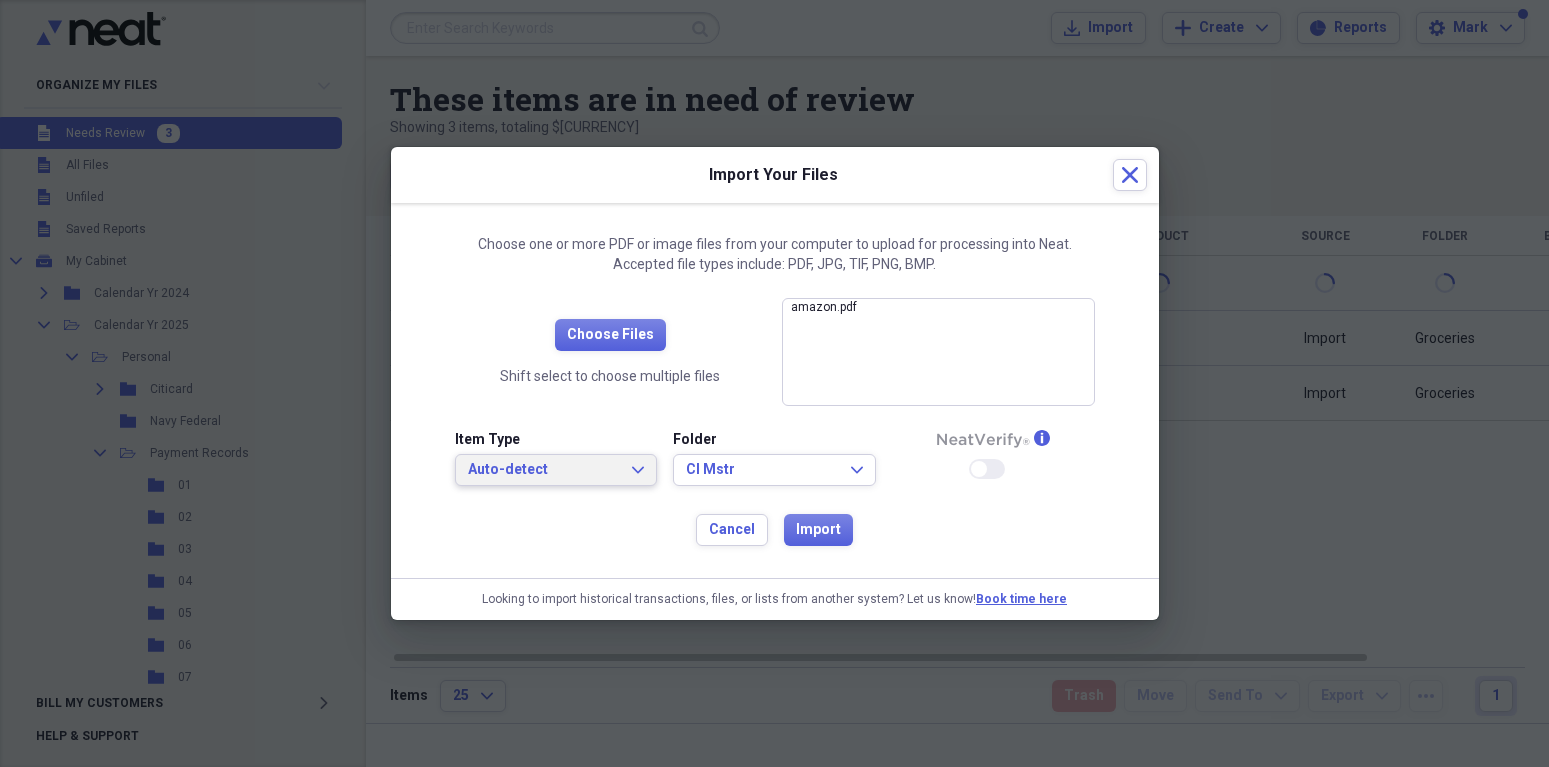 click on "Expand" 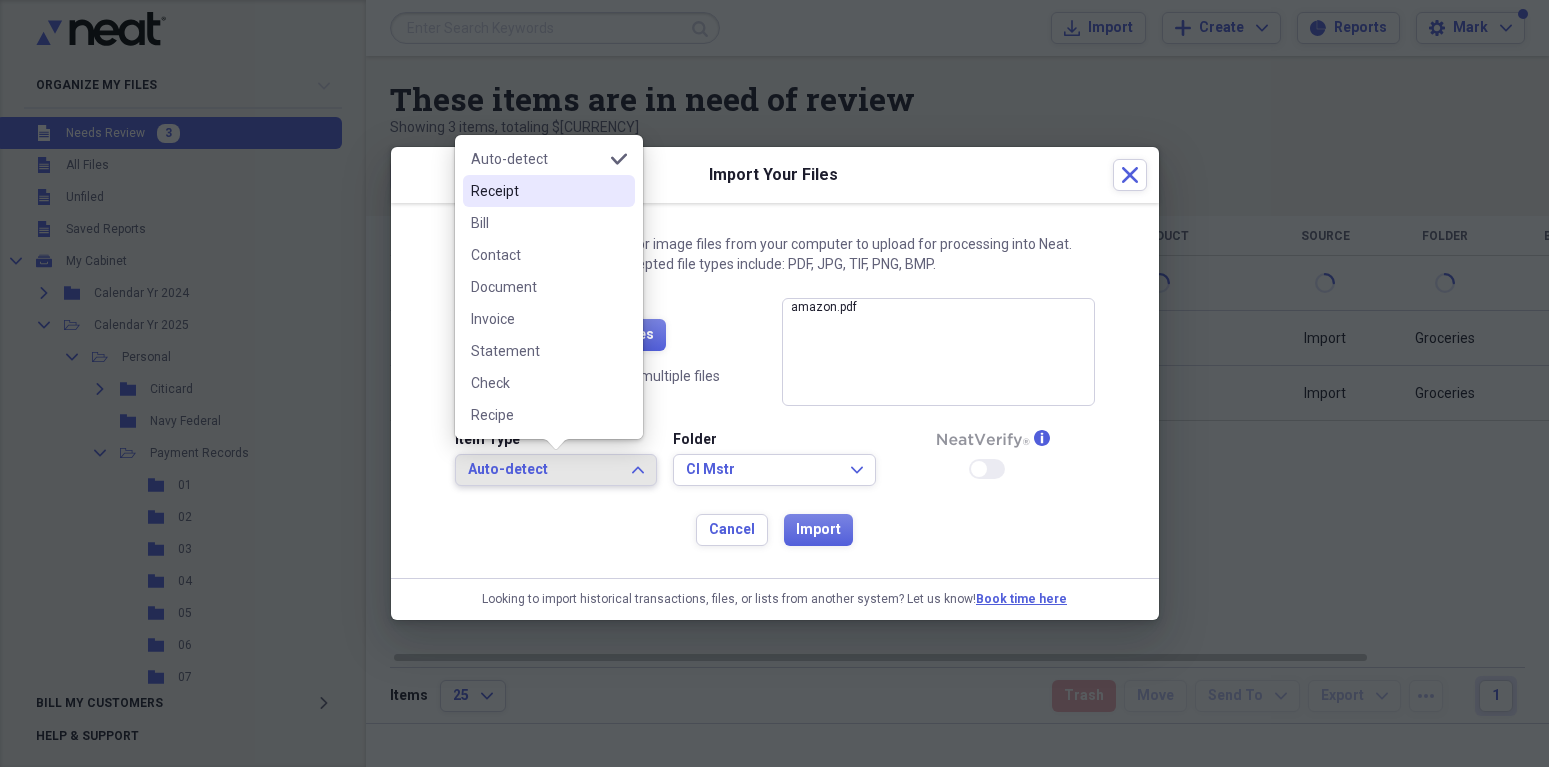 click on "Receipt" at bounding box center [537, 191] 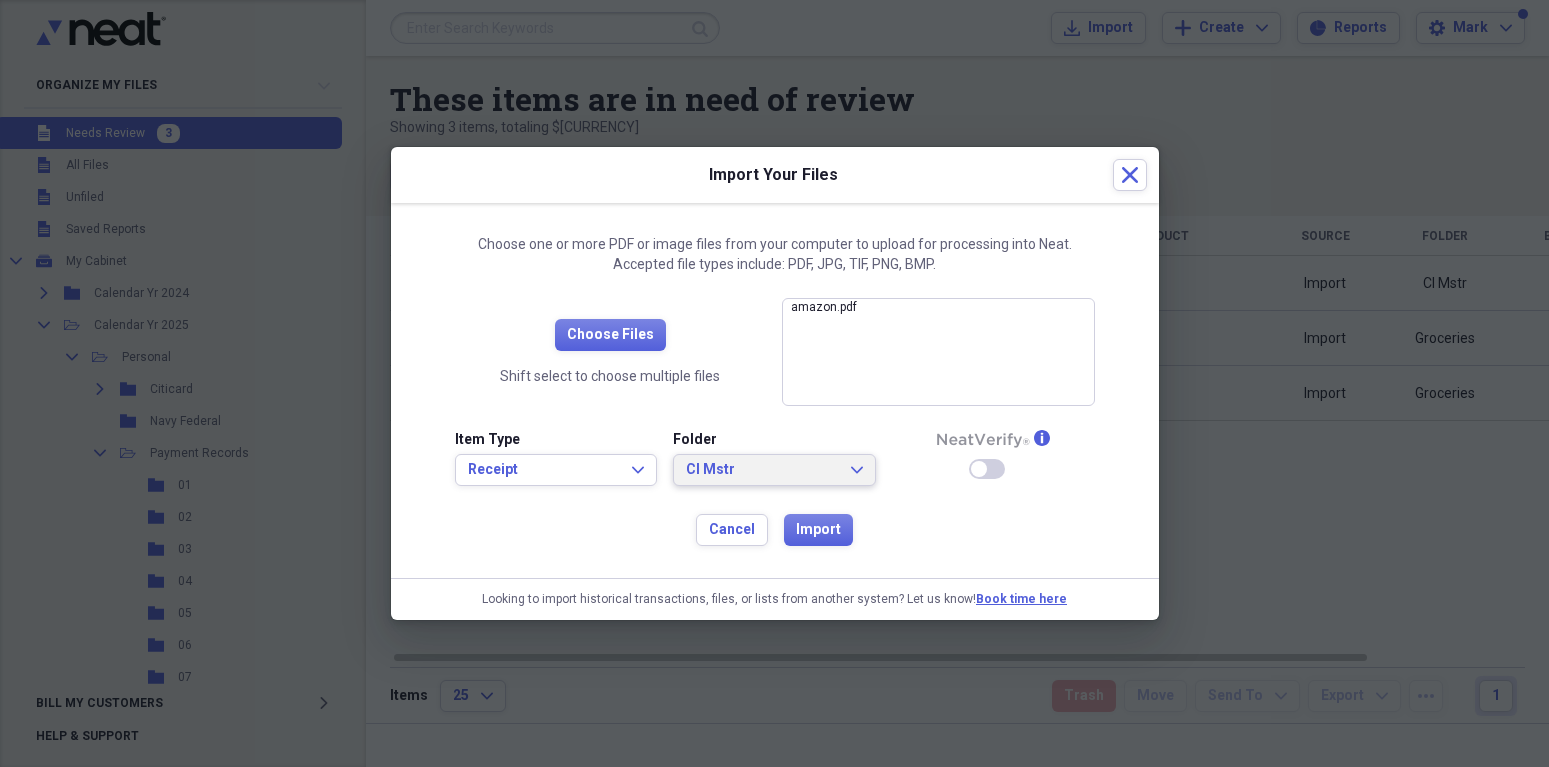 click on "Cl Mstr Expand" at bounding box center (774, 470) 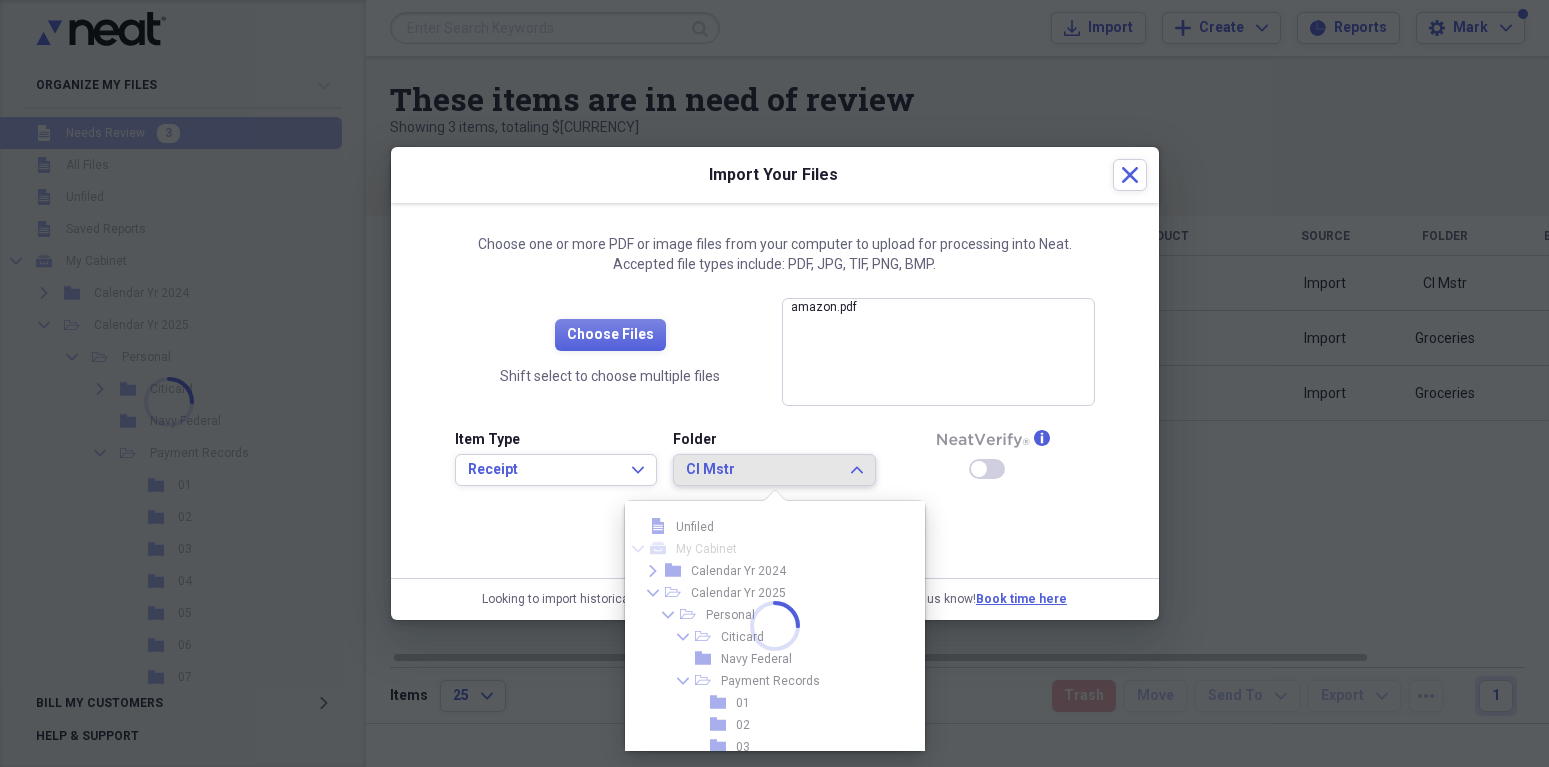 scroll, scrollTop: 429, scrollLeft: 0, axis: vertical 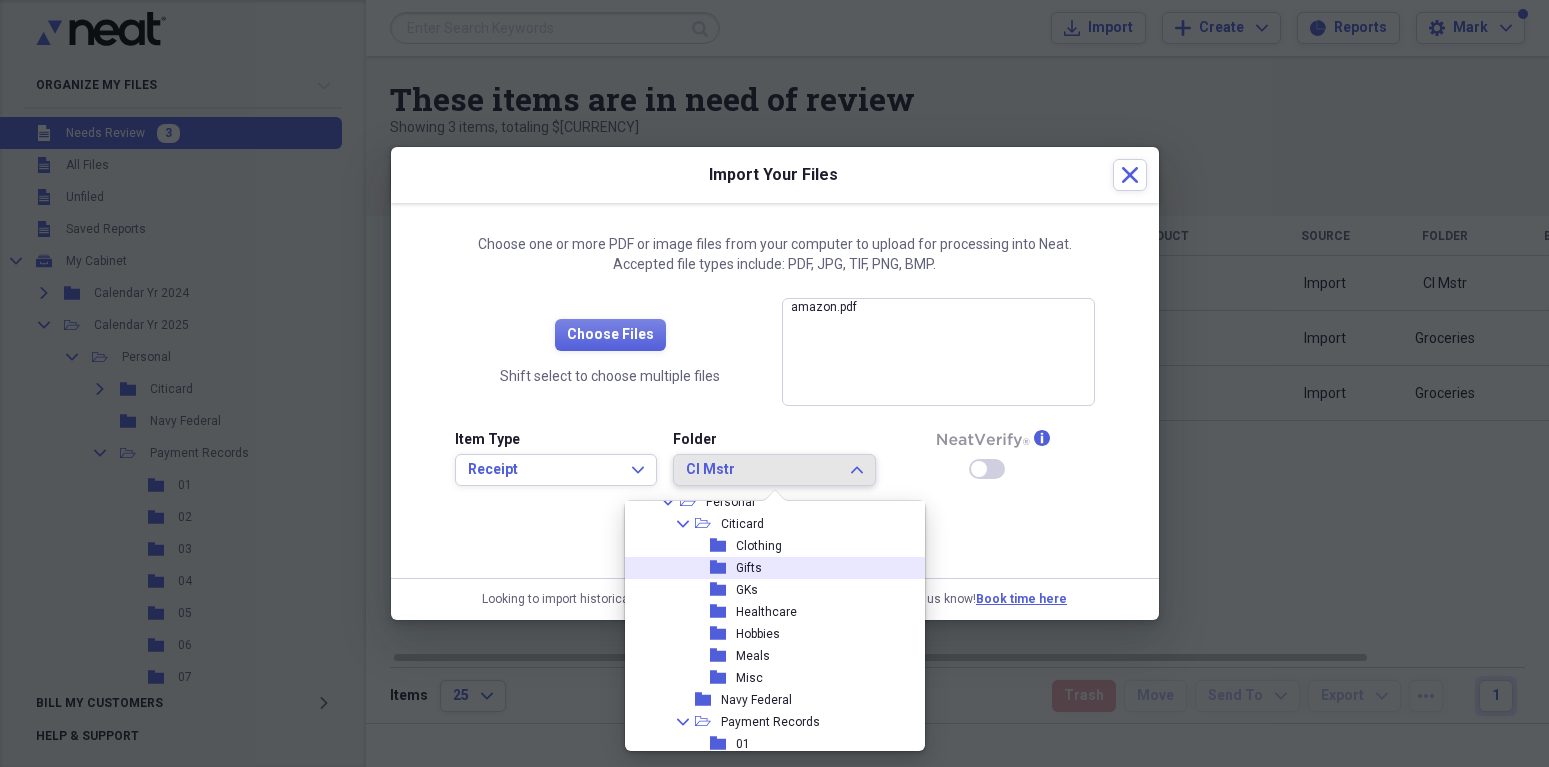 click on "Gifts" at bounding box center (749, 568) 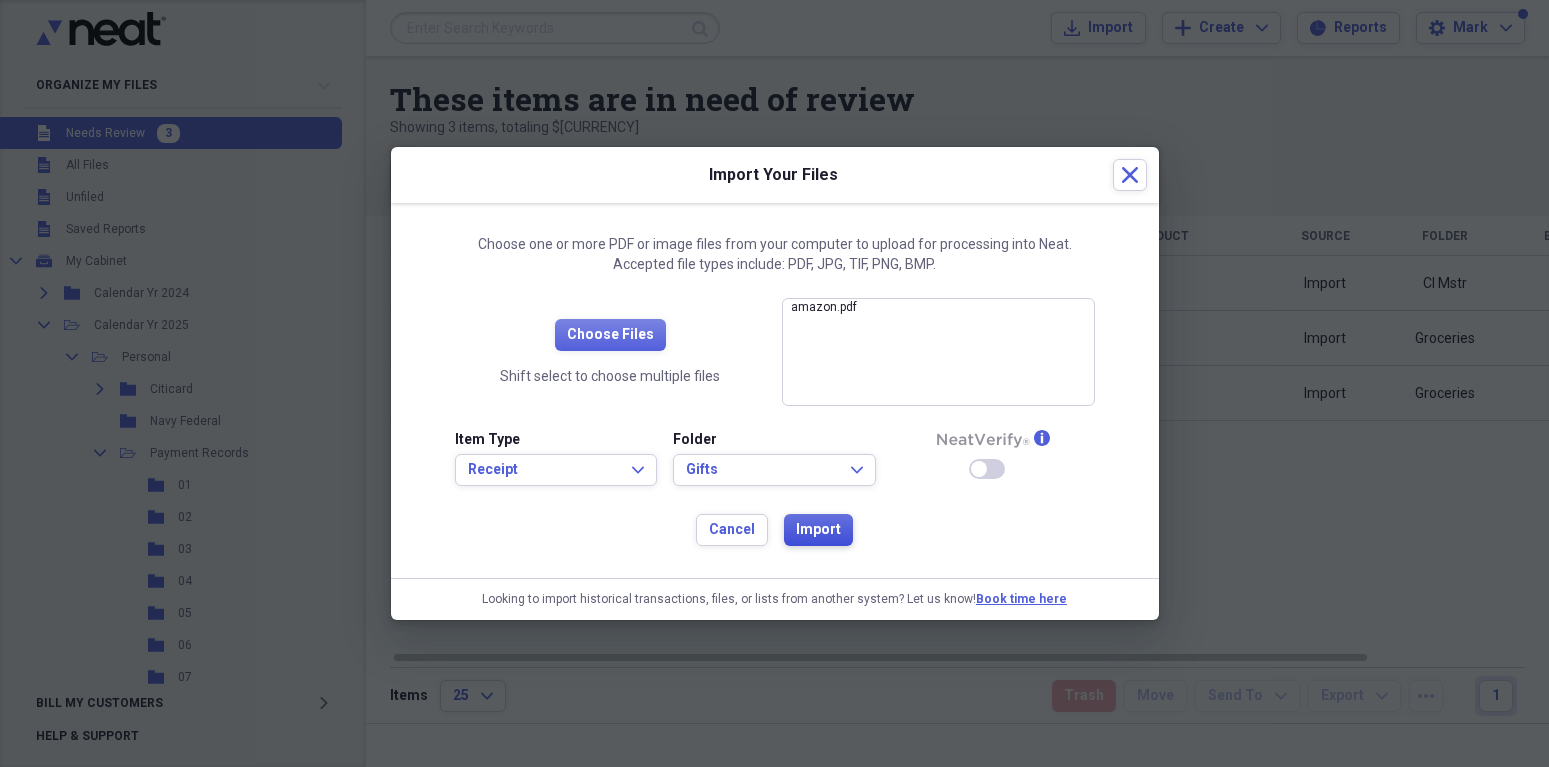 click on "Import" at bounding box center [818, 530] 